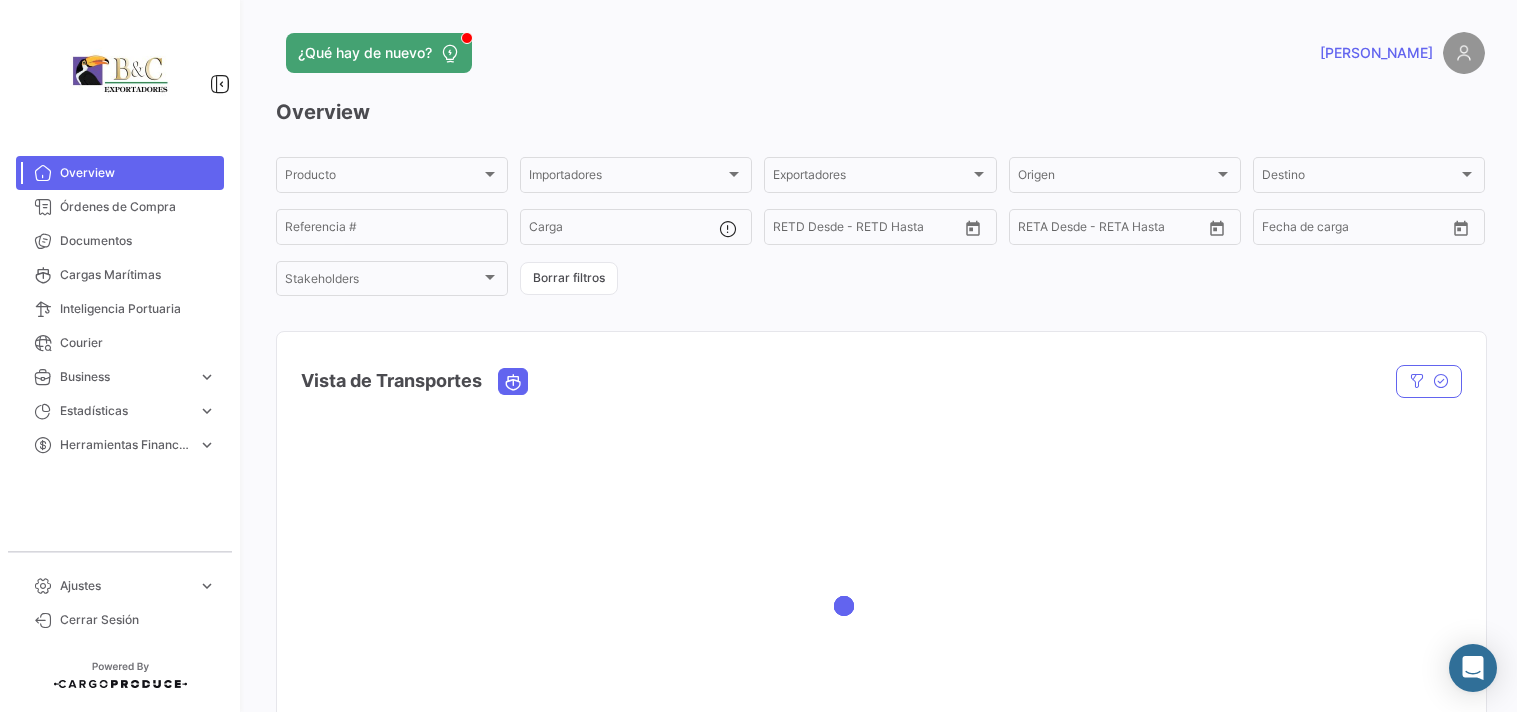 scroll, scrollTop: 0, scrollLeft: 0, axis: both 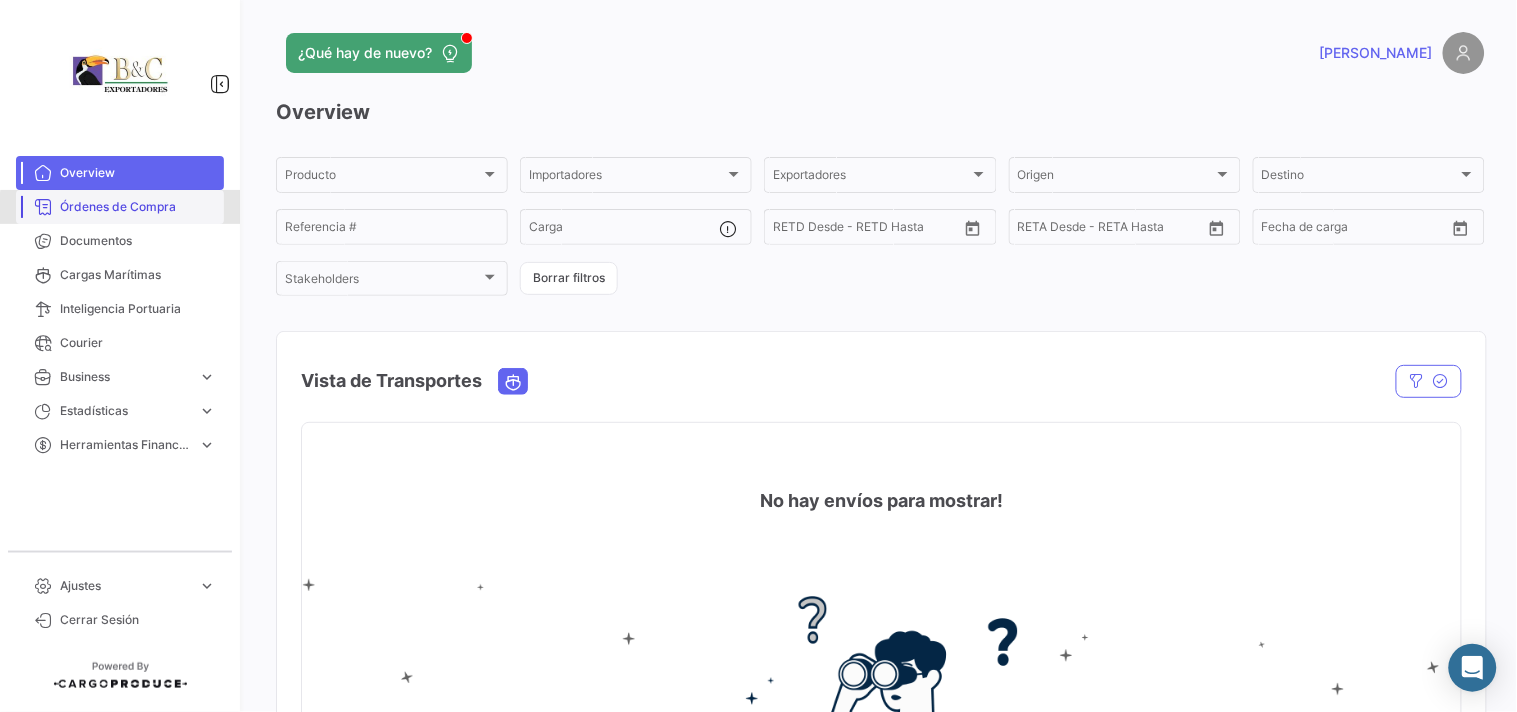 click on "Órdenes de Compra" at bounding box center [138, 207] 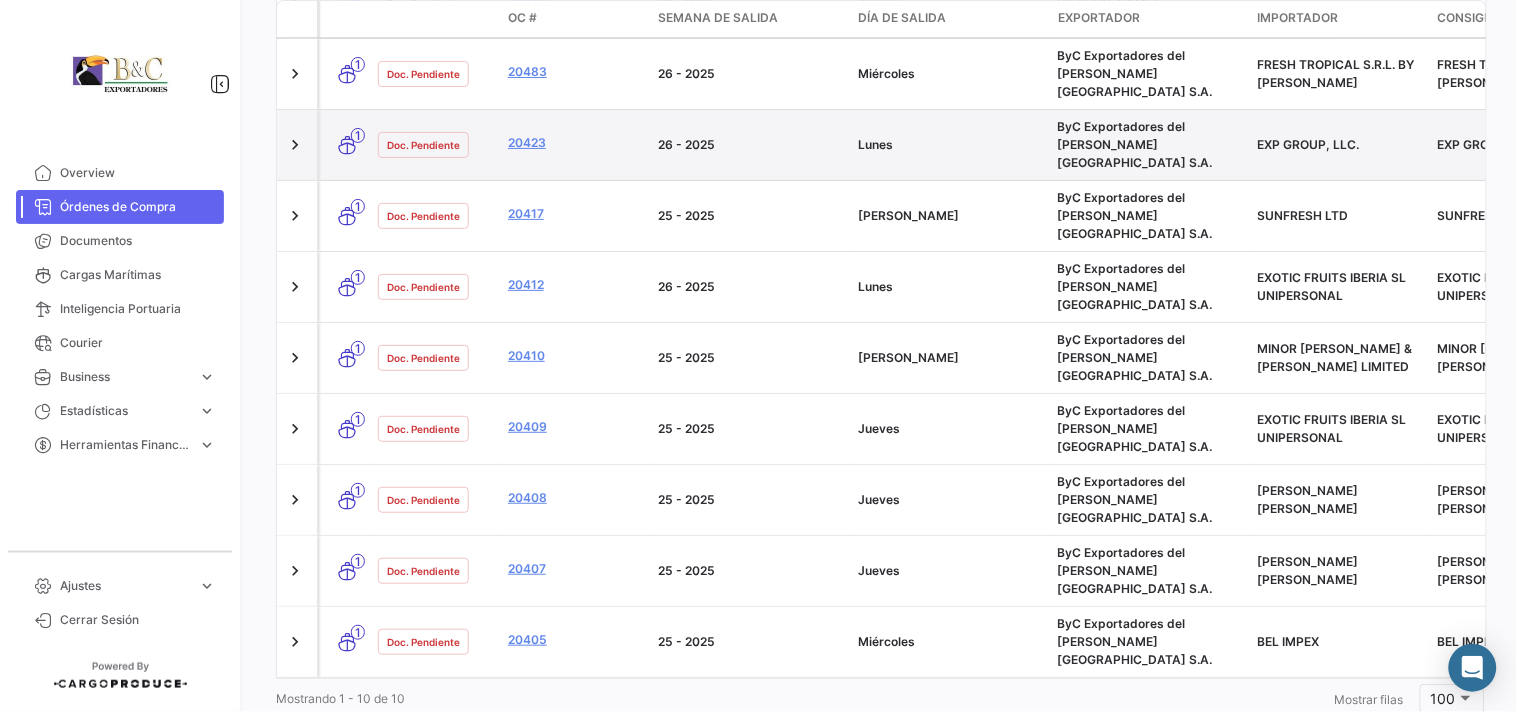 scroll, scrollTop: 0, scrollLeft: 0, axis: both 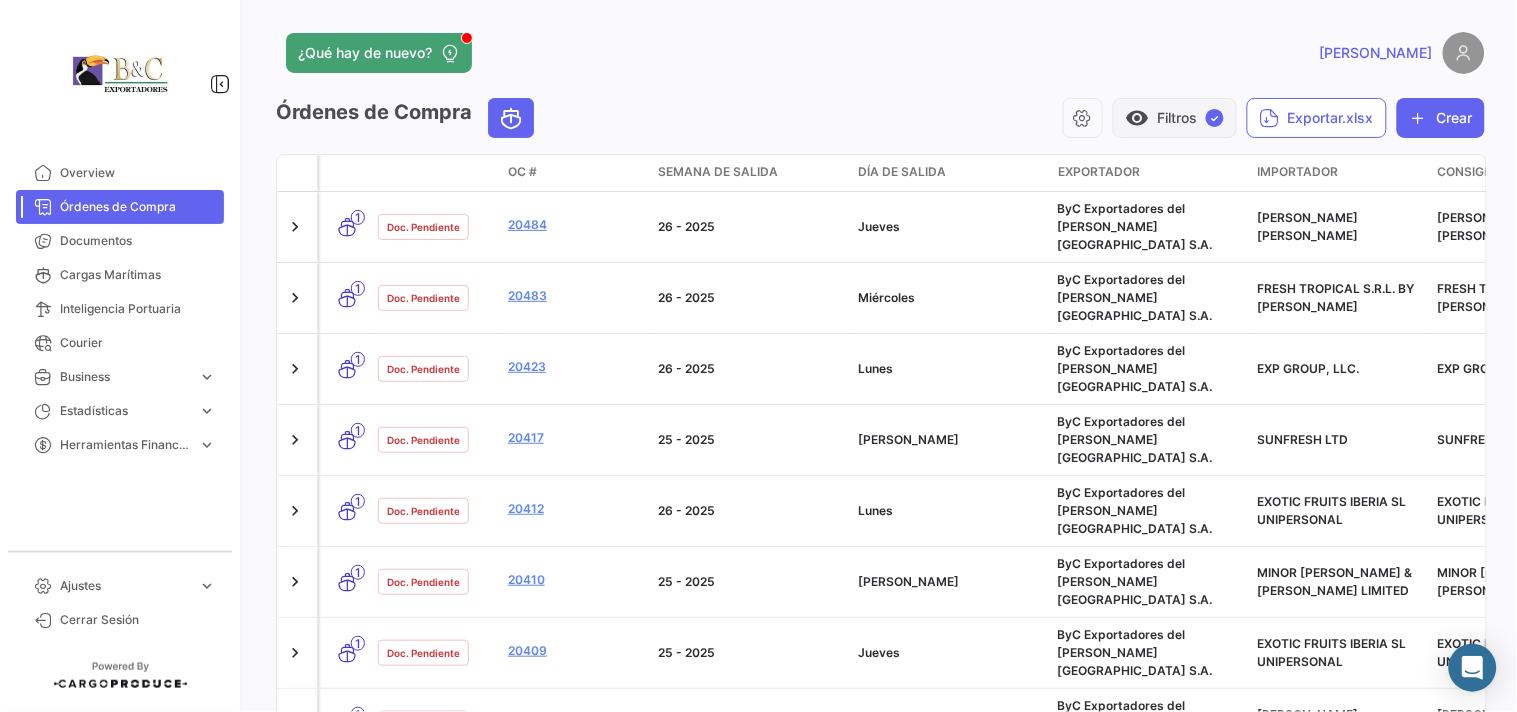 click on "visibility   Filtros  ✓" 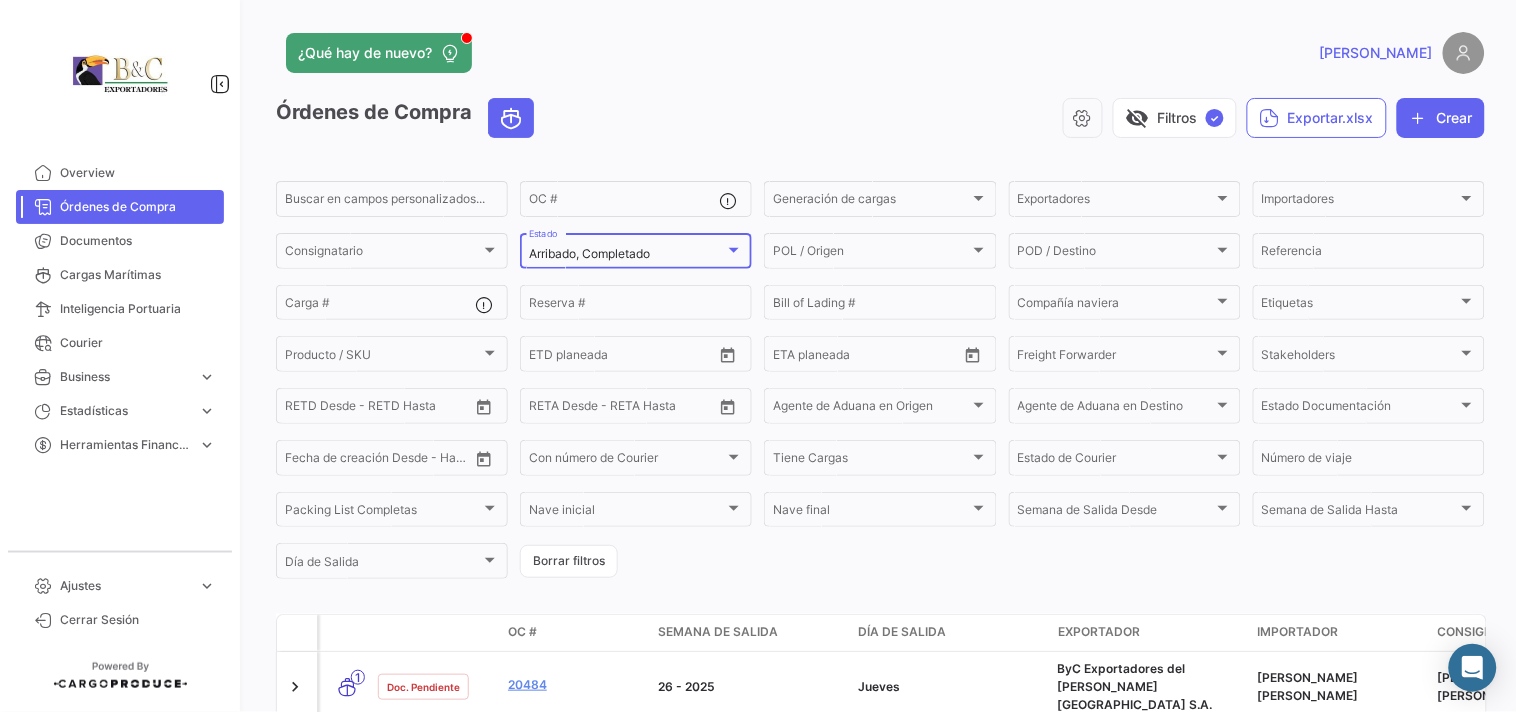 click at bounding box center [734, 250] 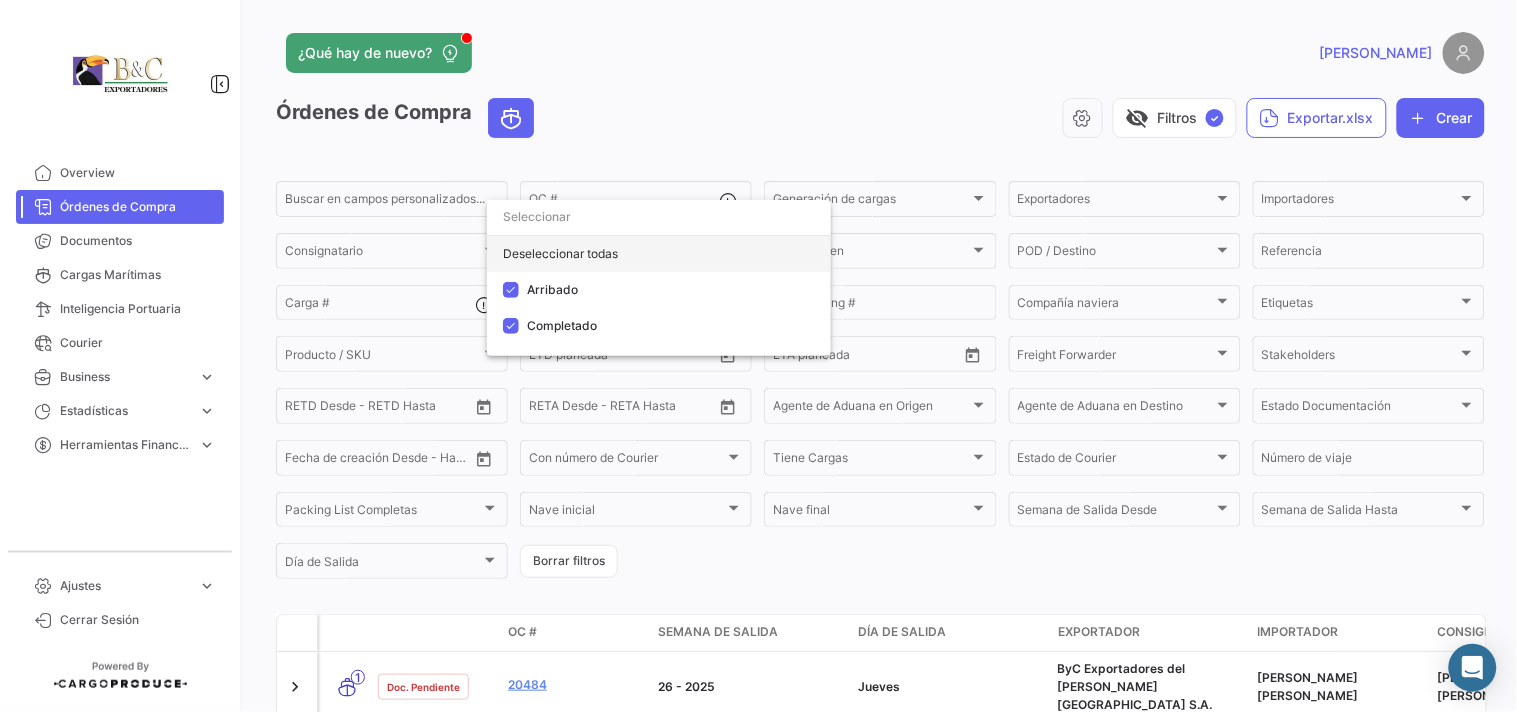 click on "Deseleccionar todas" 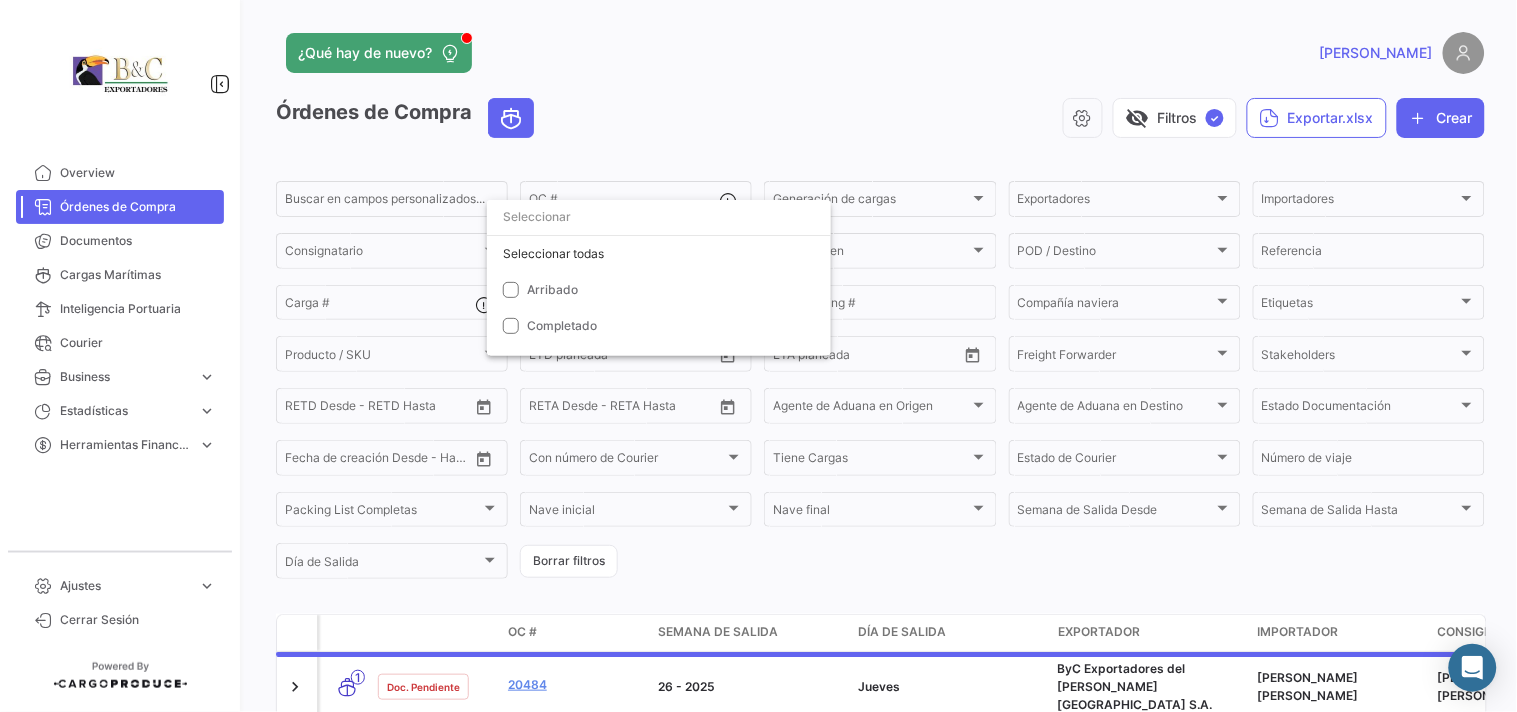 click at bounding box center (758, 356) 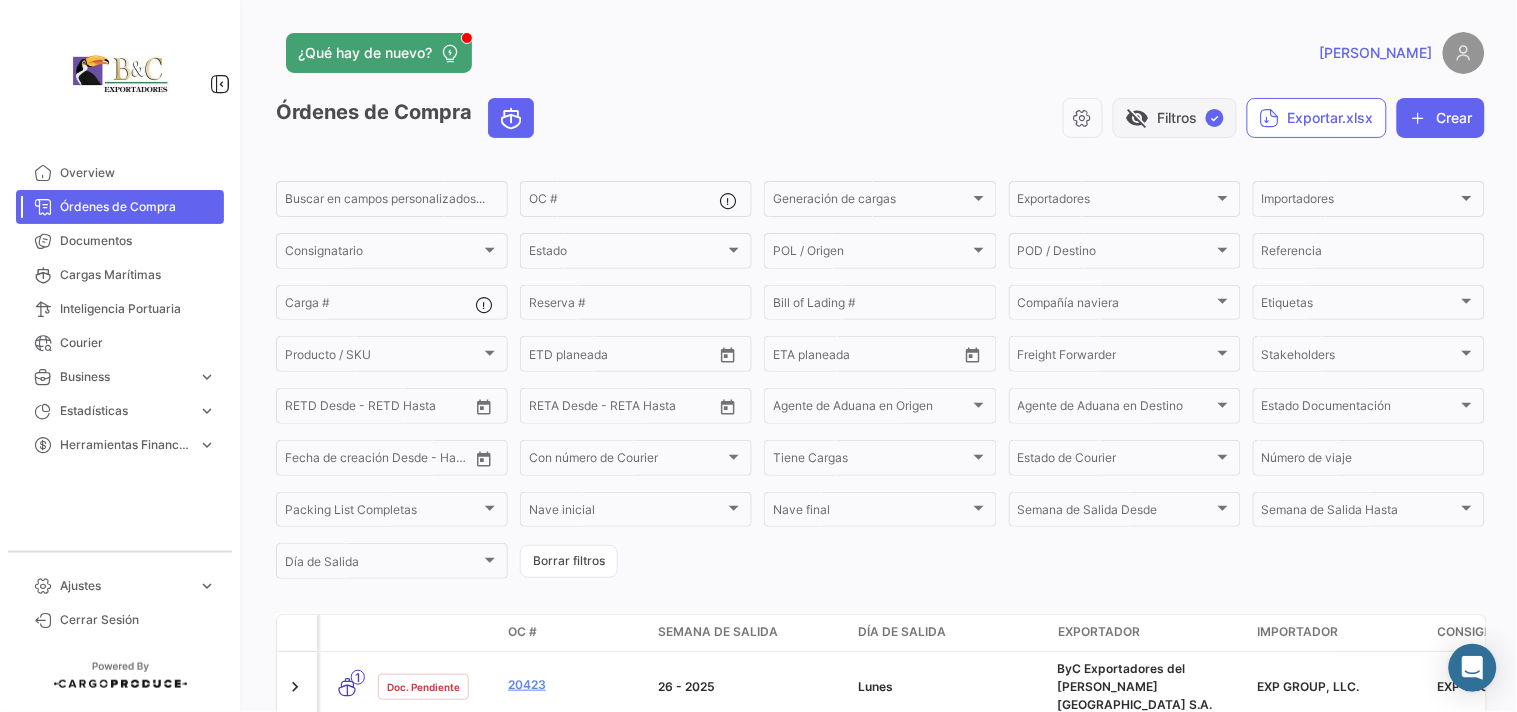 click on "visibility_off   Filtros  ✓" 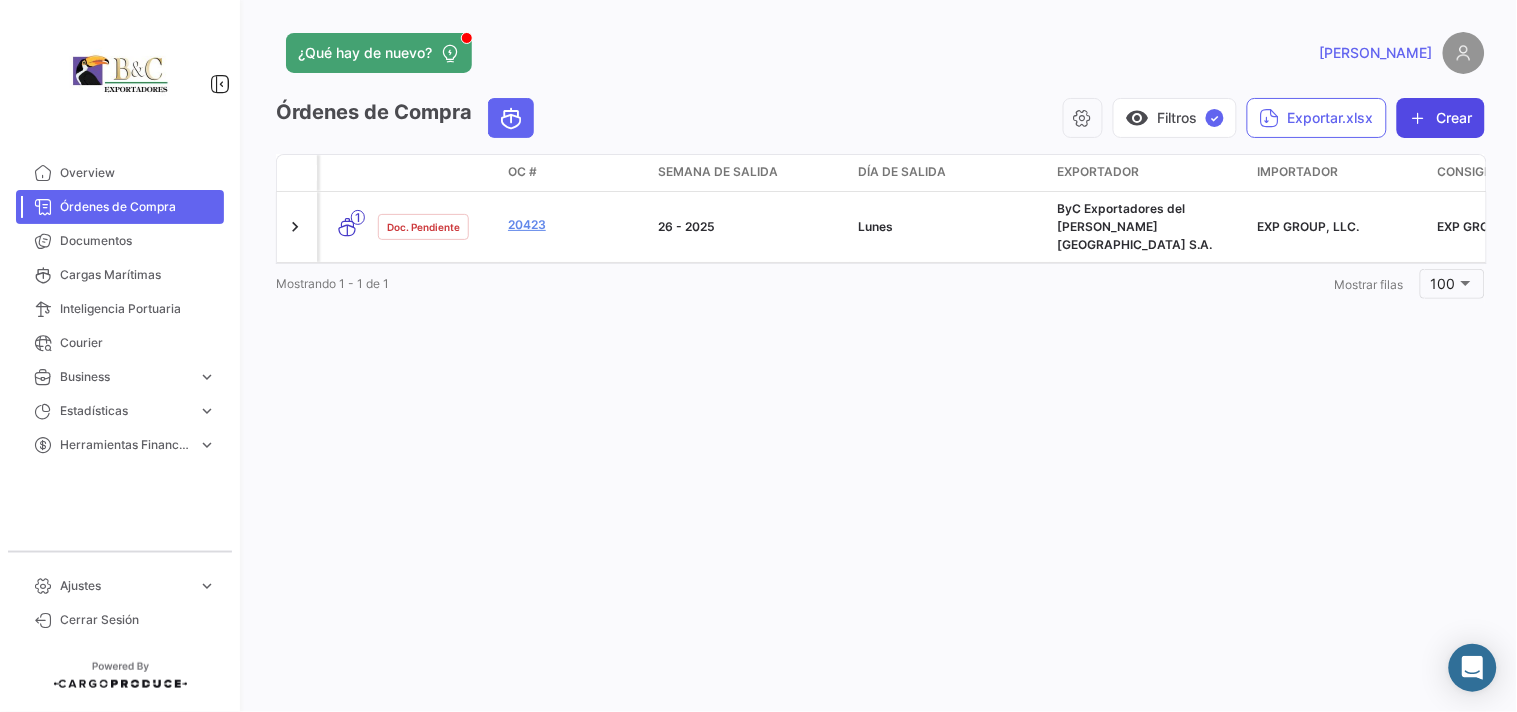 click on "Crear" 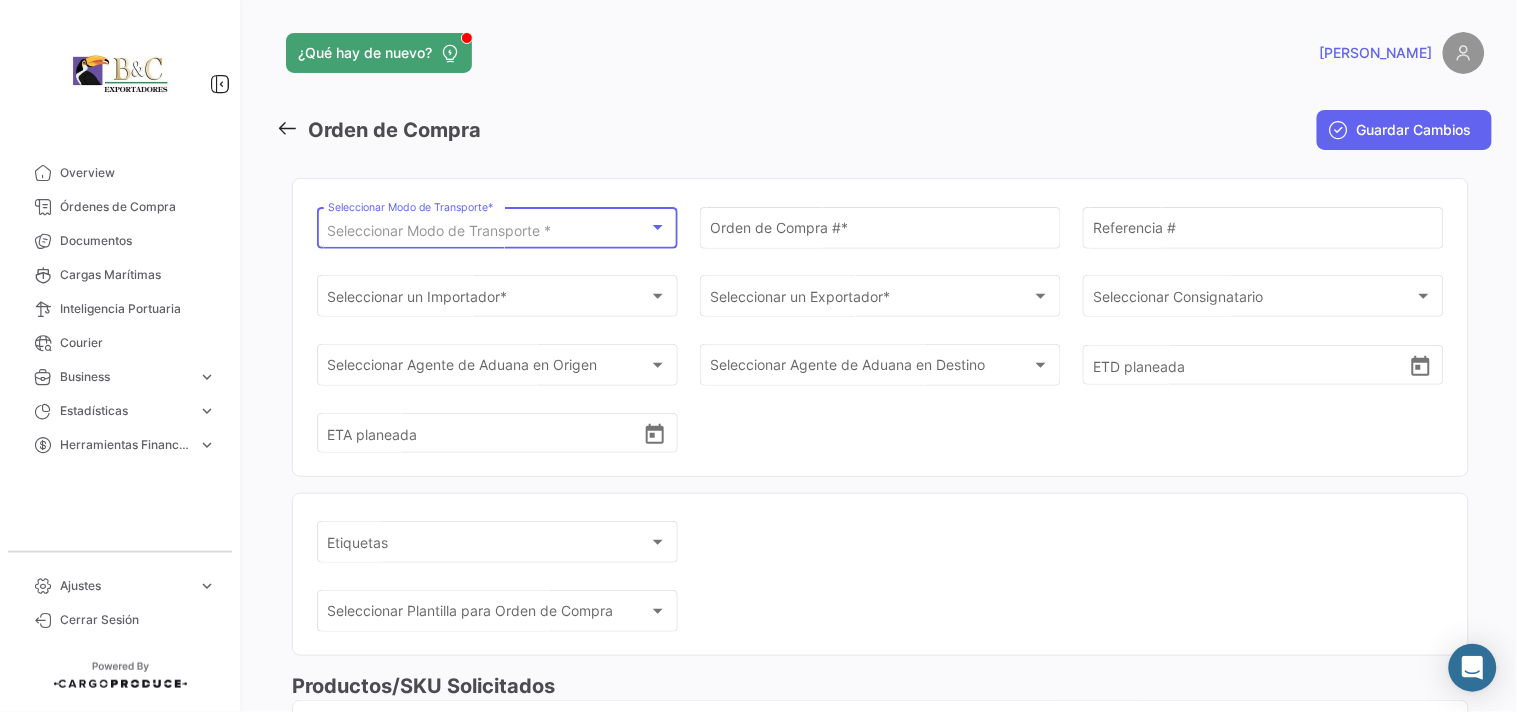 click on "Seleccionar
Modo de Transporte *" at bounding box center [440, 230] 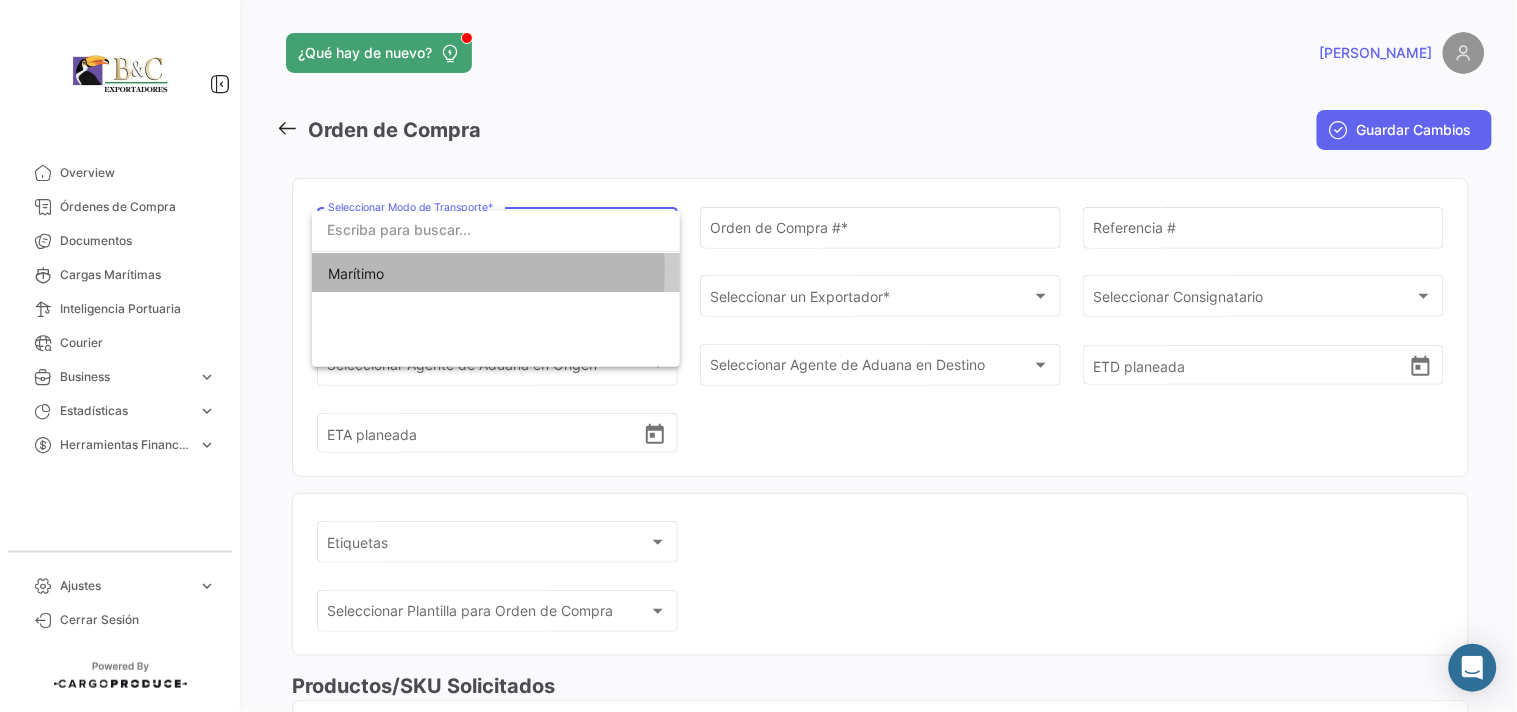 click on "Marítimo" at bounding box center [468, 274] 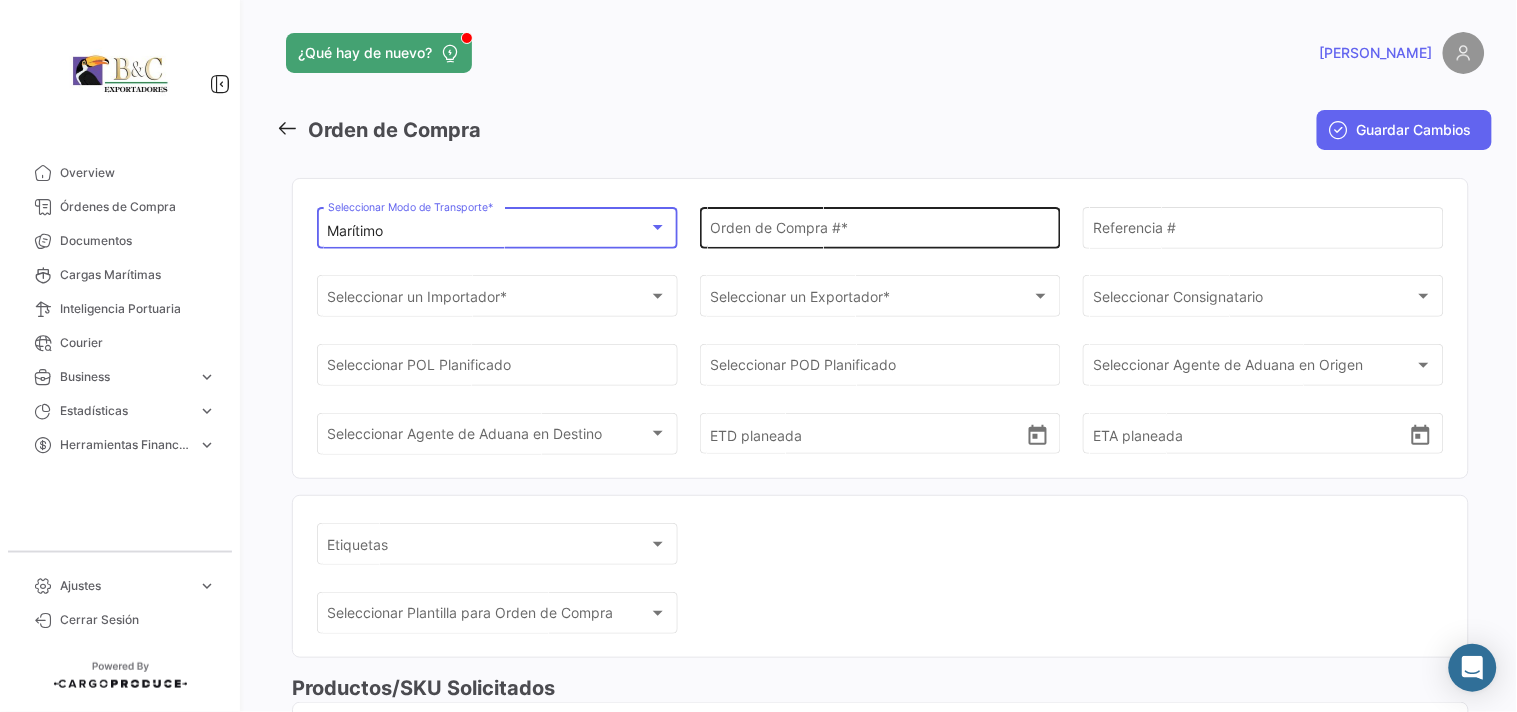 click on "Orden de Compra #  *" at bounding box center [881, 231] 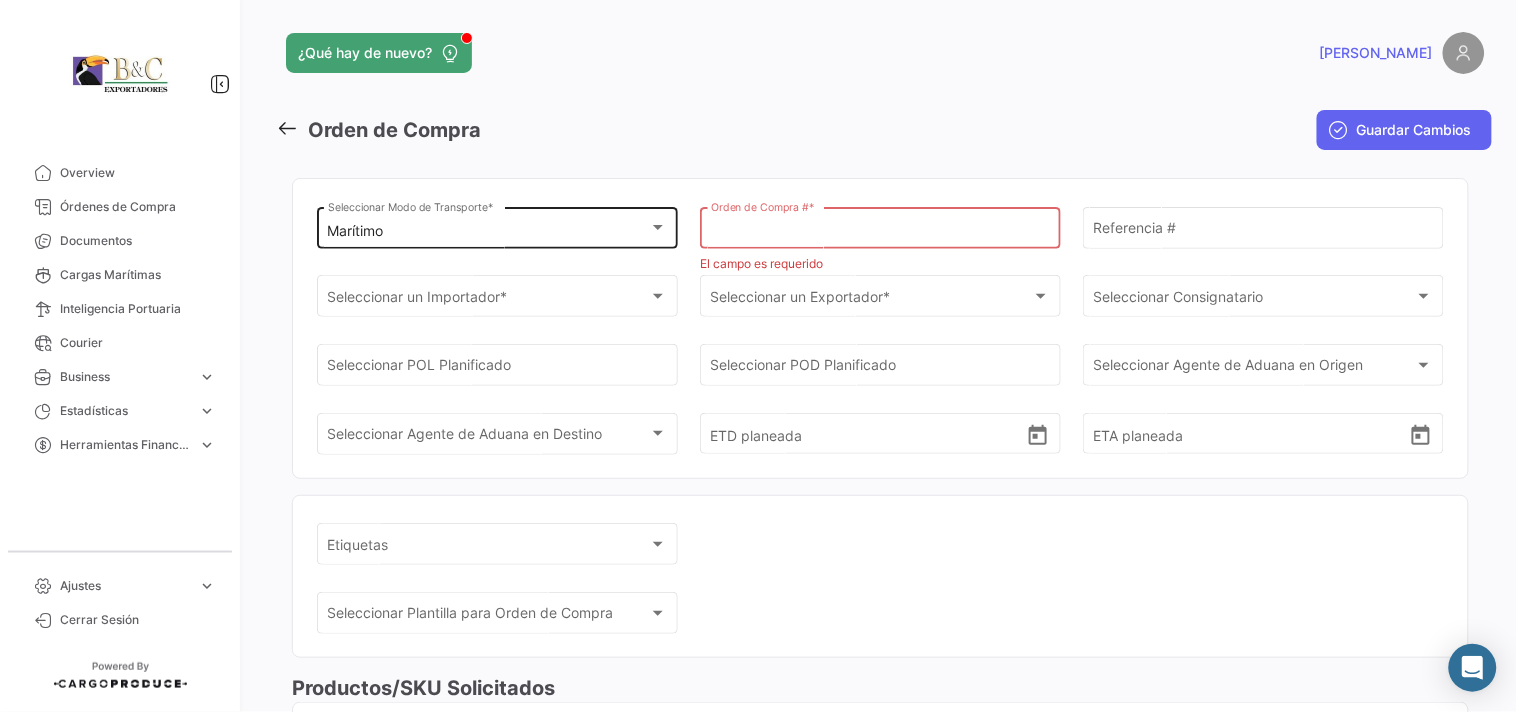 paste on "20634" 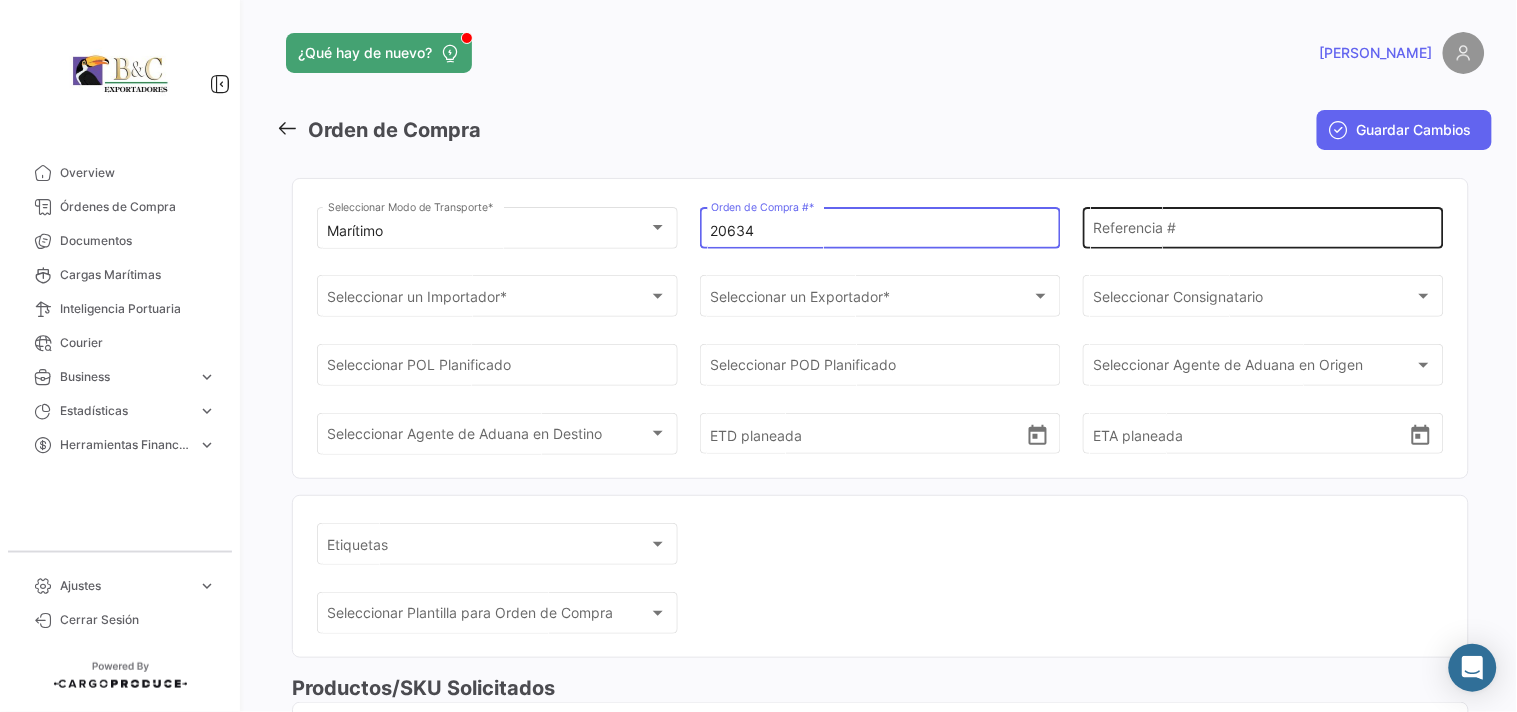 type on "20634" 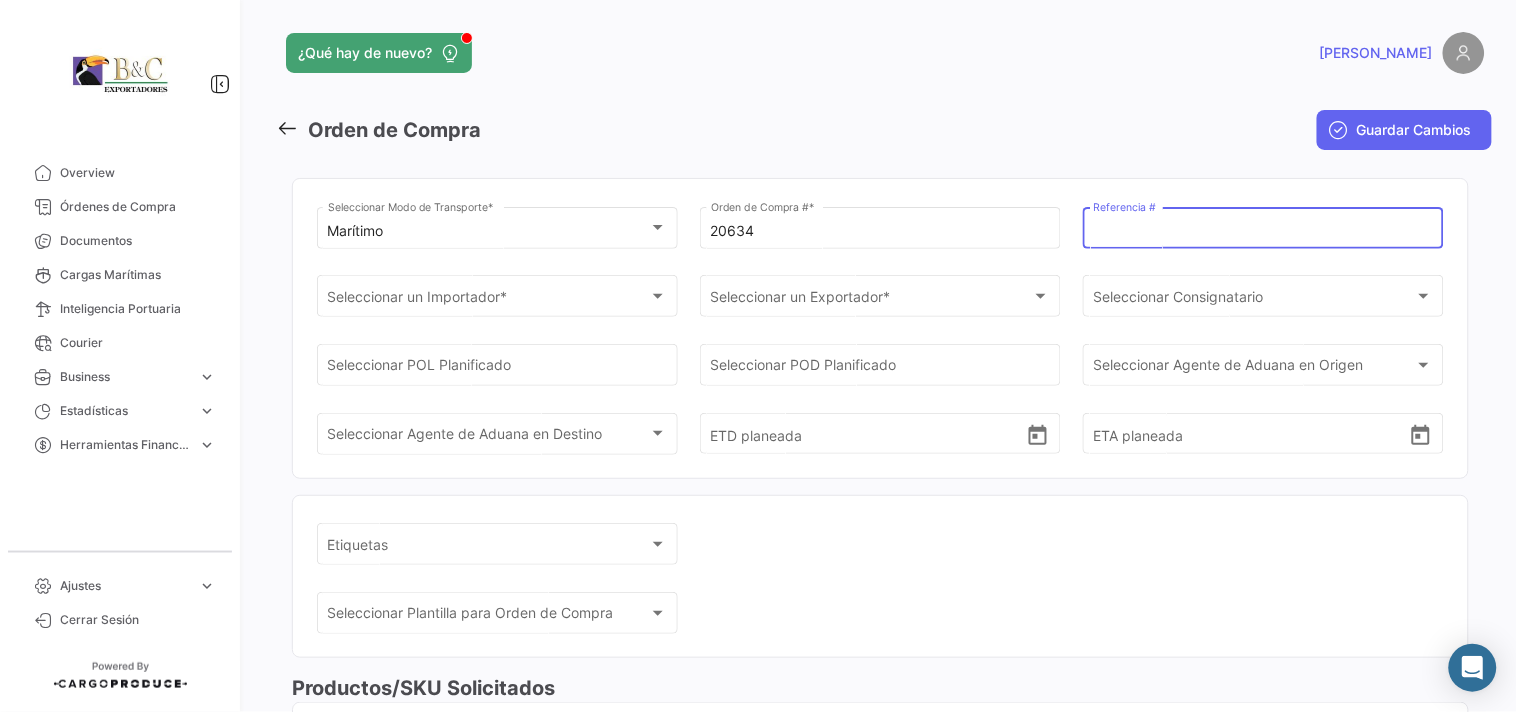 click on "Referencia #" at bounding box center [1264, 231] 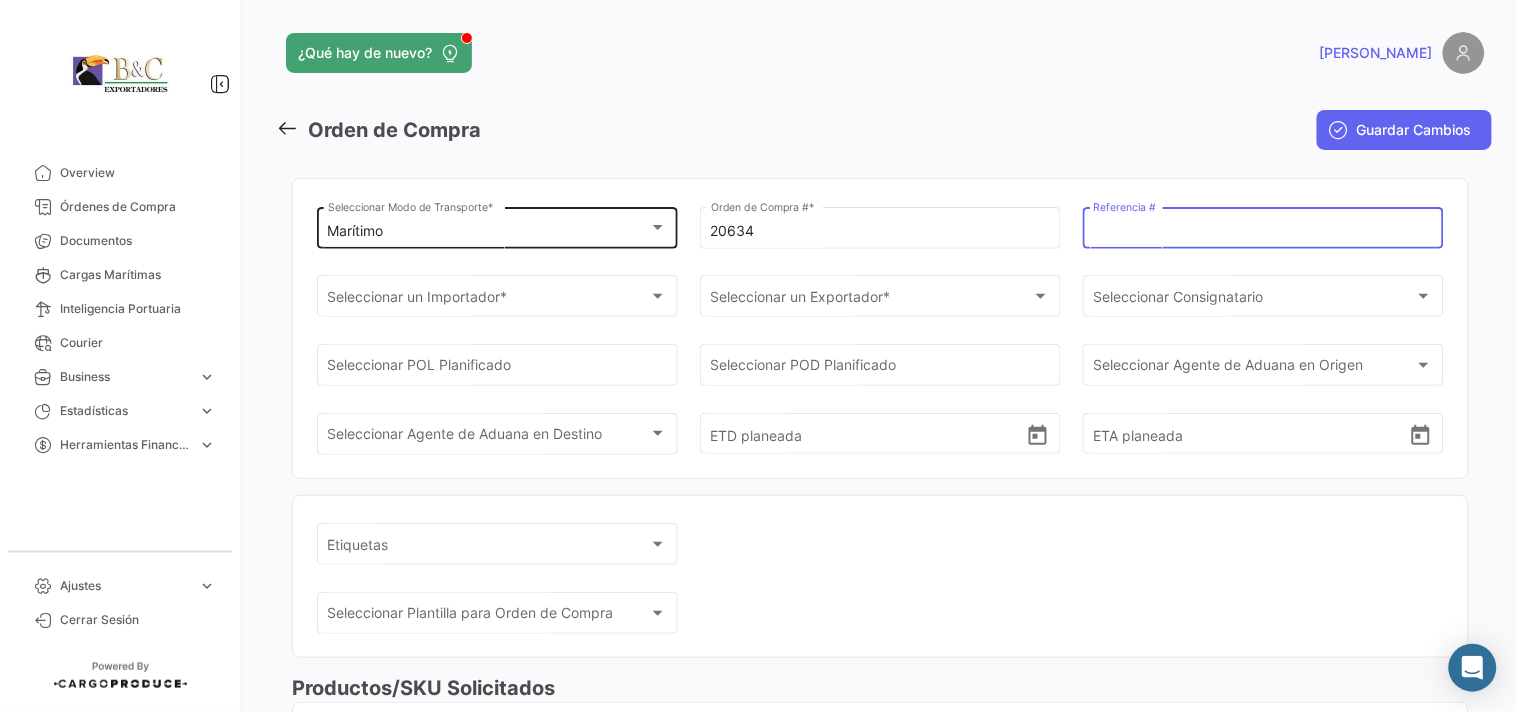 paste on "4007132" 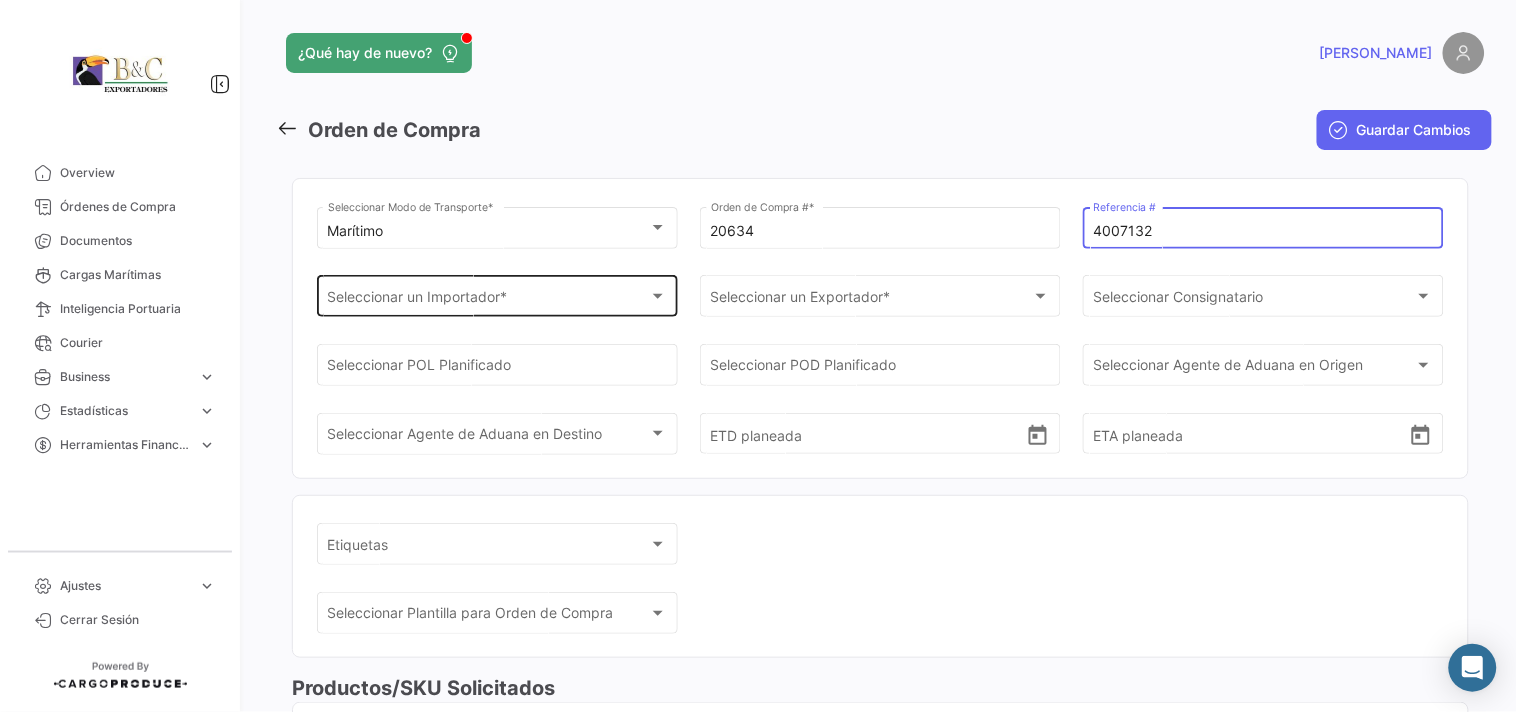 type on "4007132" 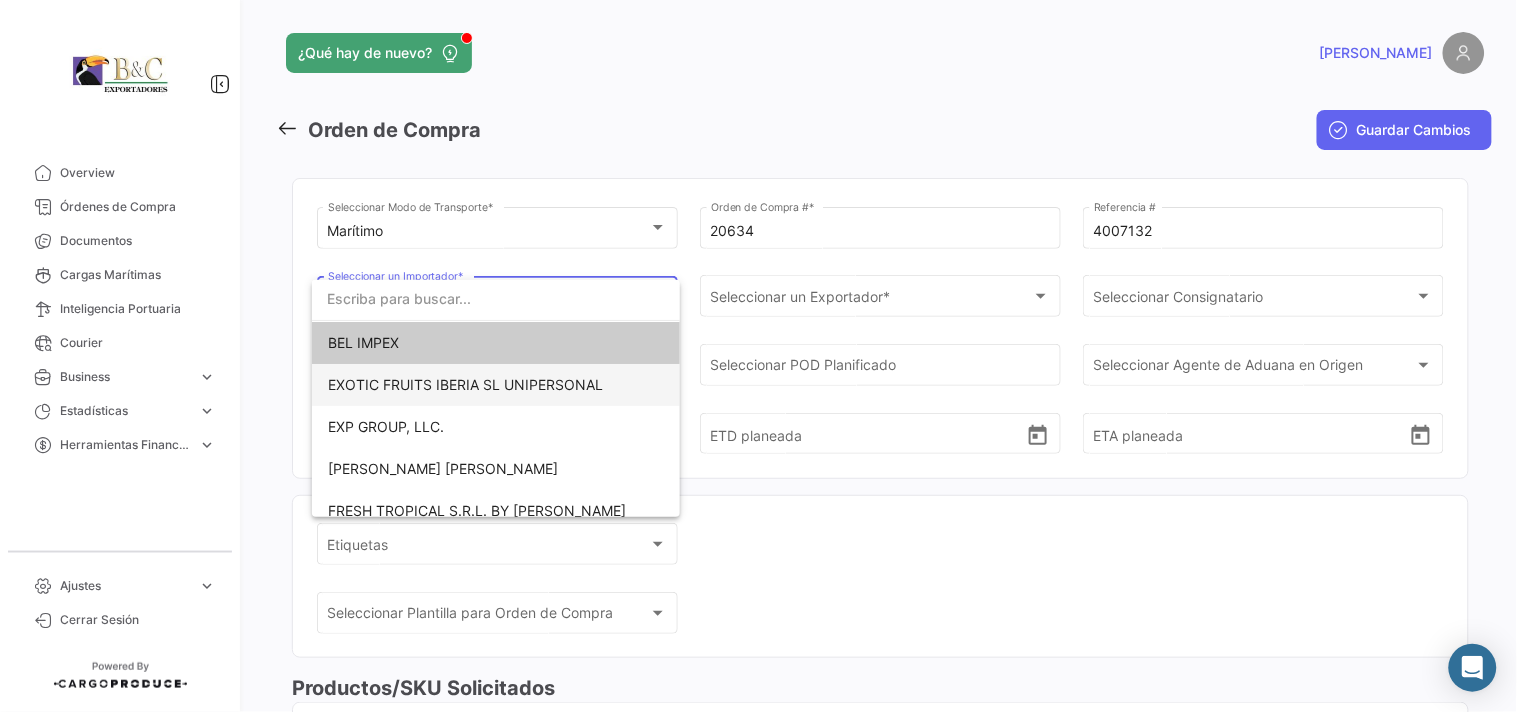 click on "EXOTIC FRUITS IBERIA SL UNIPERSONAL" at bounding box center (465, 384) 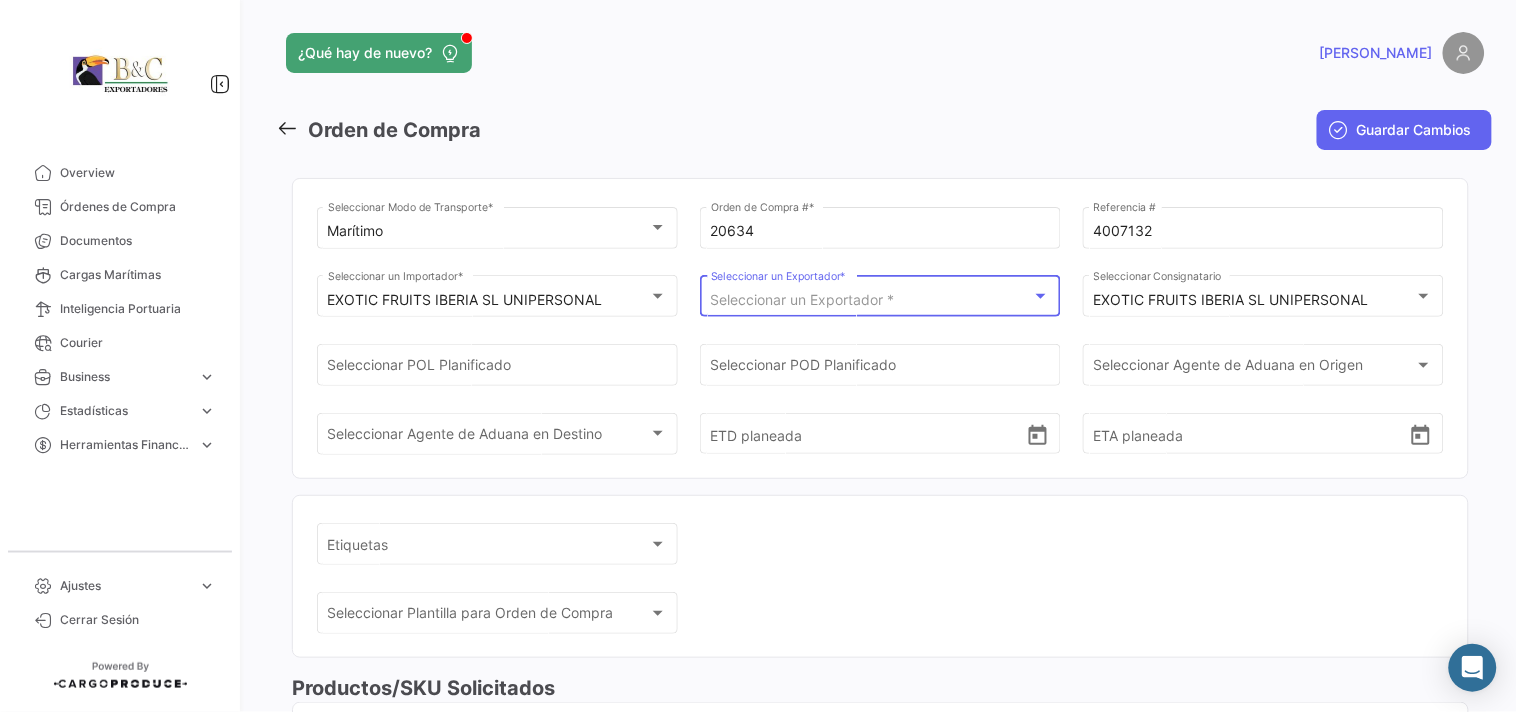 click on "Seleccionar un Exportador *" at bounding box center (803, 299) 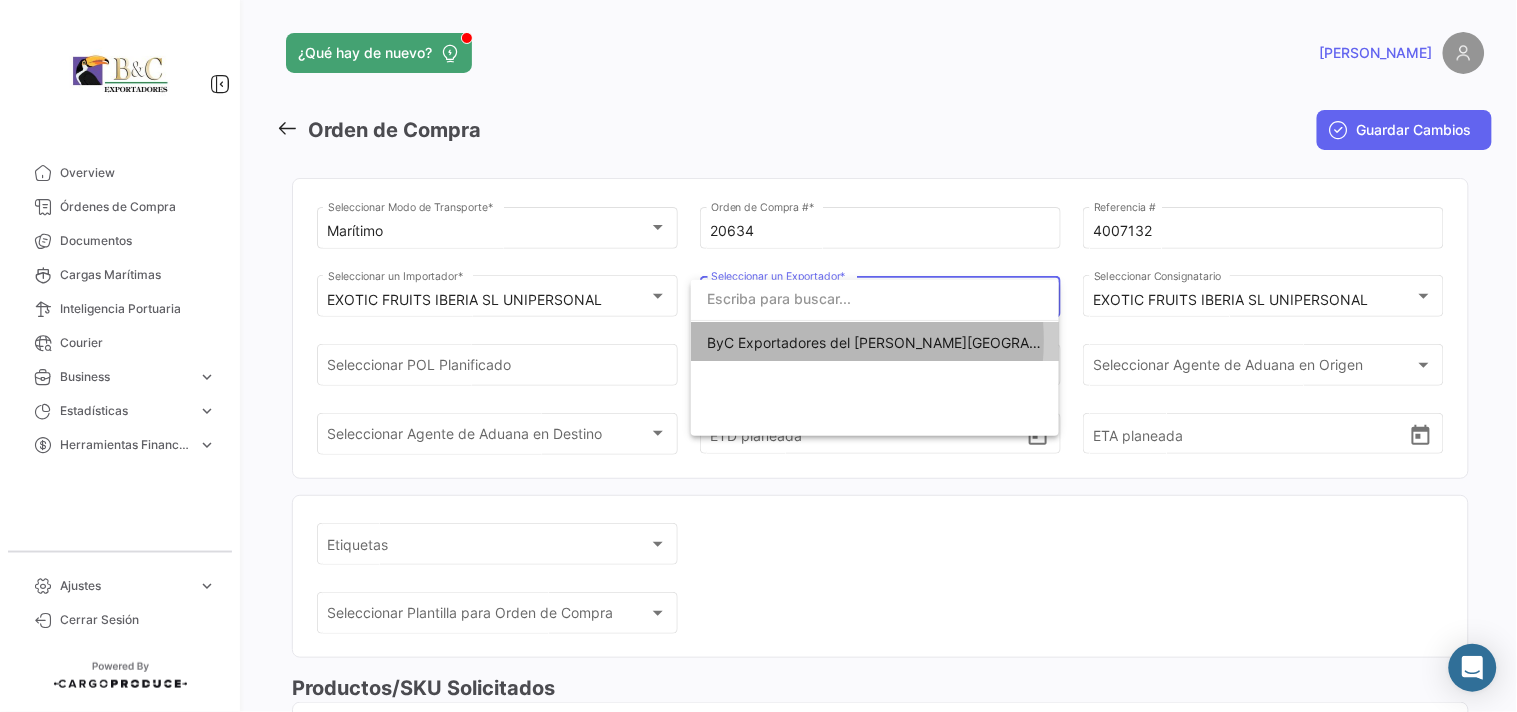 click on "ByC Exportadores del [PERSON_NAME][GEOGRAPHIC_DATA] S.A." at bounding box center (922, 342) 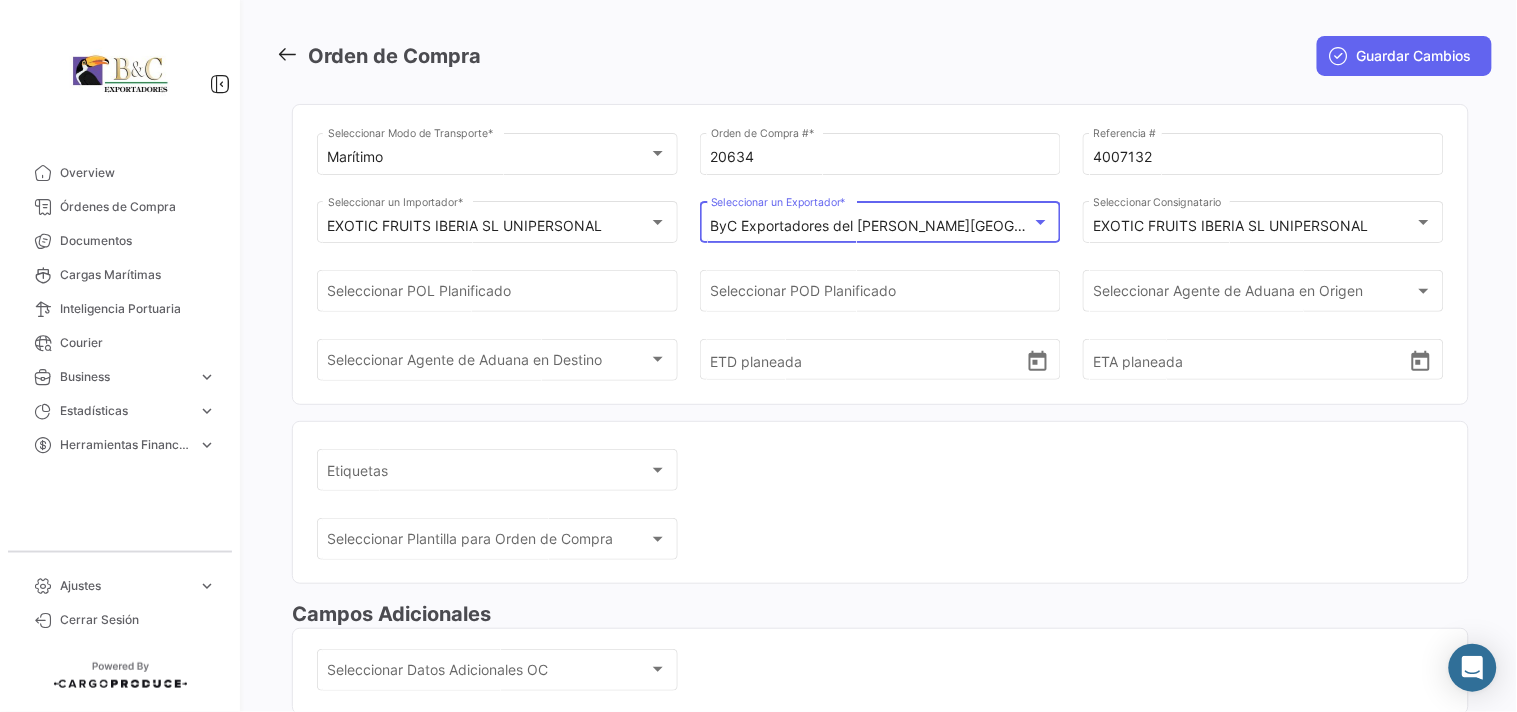 scroll, scrollTop: 296, scrollLeft: 0, axis: vertical 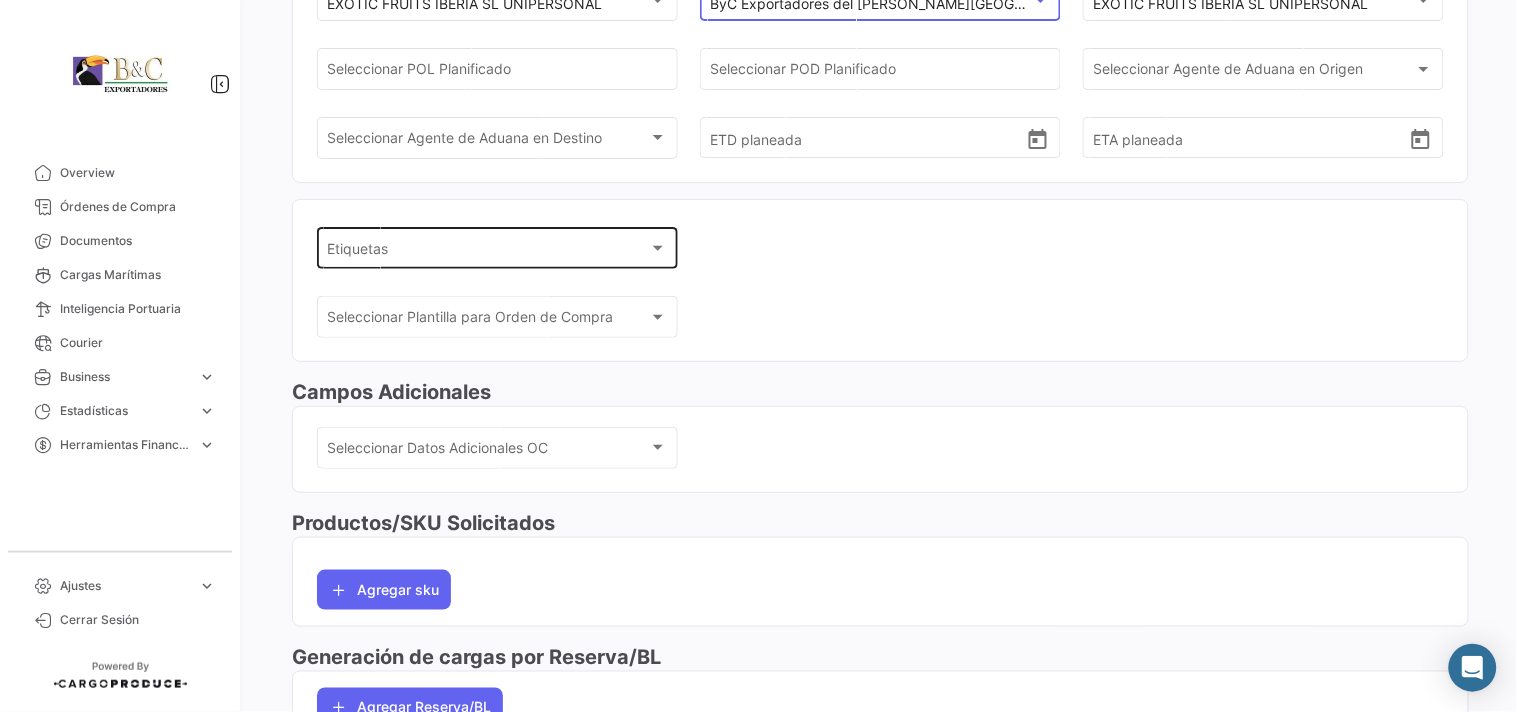 click at bounding box center [658, 248] 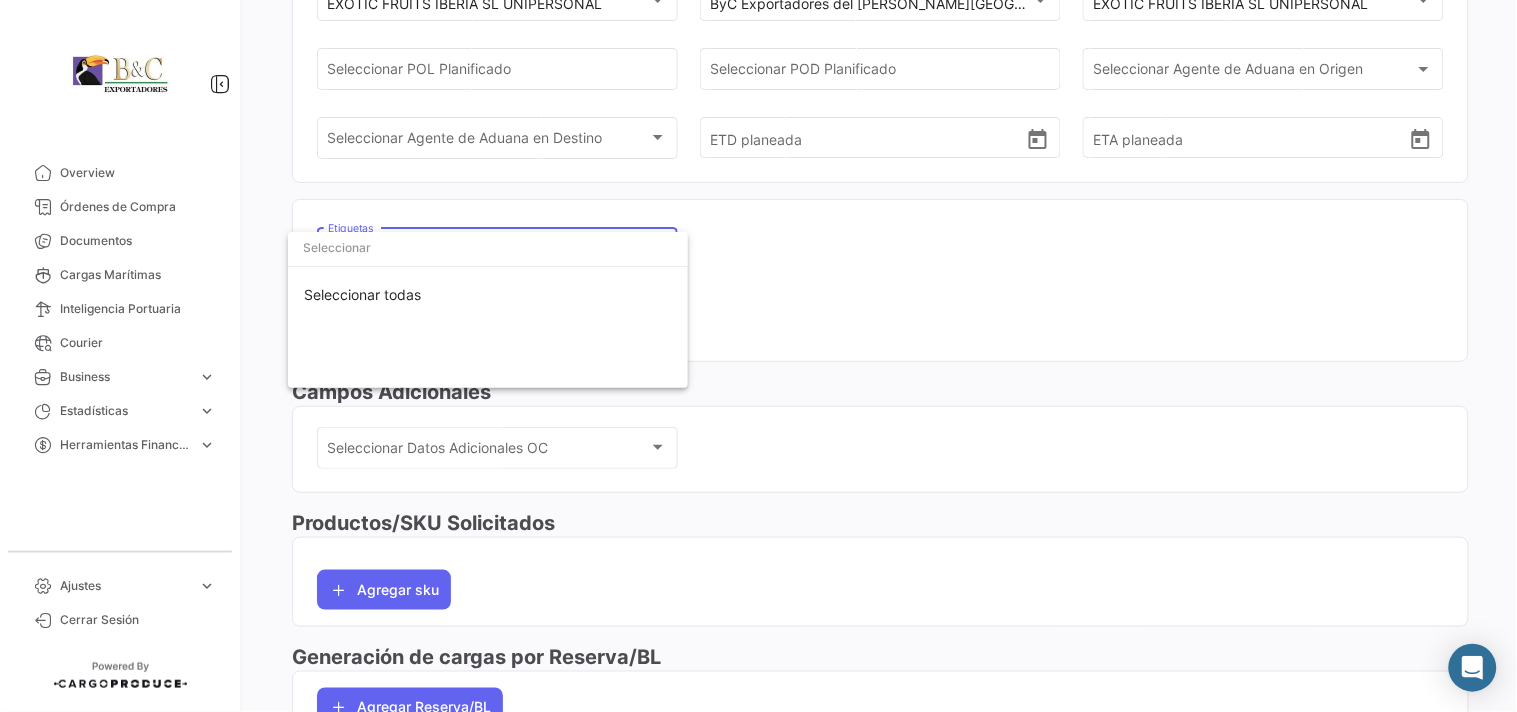 click at bounding box center (488, 248) 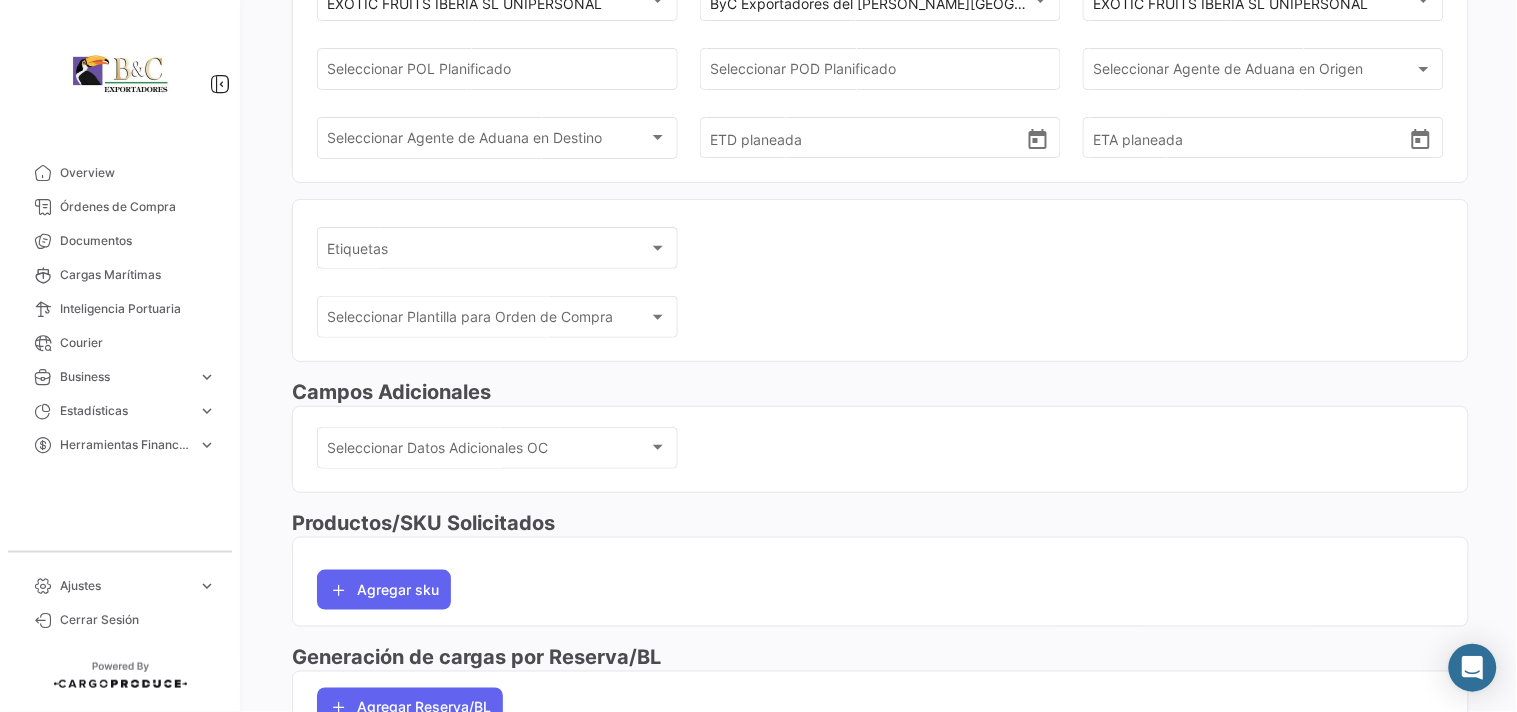 scroll, scrollTop: 518, scrollLeft: 0, axis: vertical 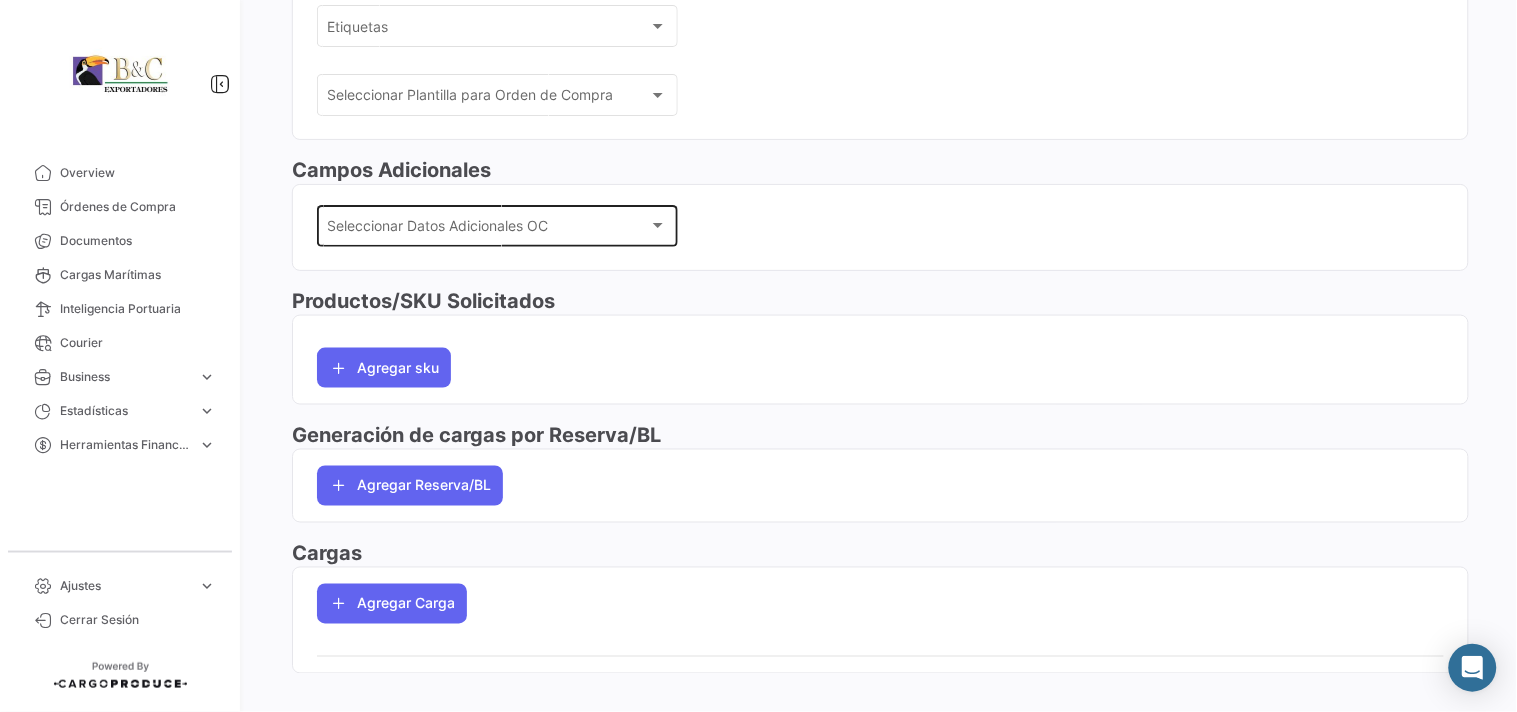 click on "Seleccionar Datos Adicionales OC" at bounding box center [489, 229] 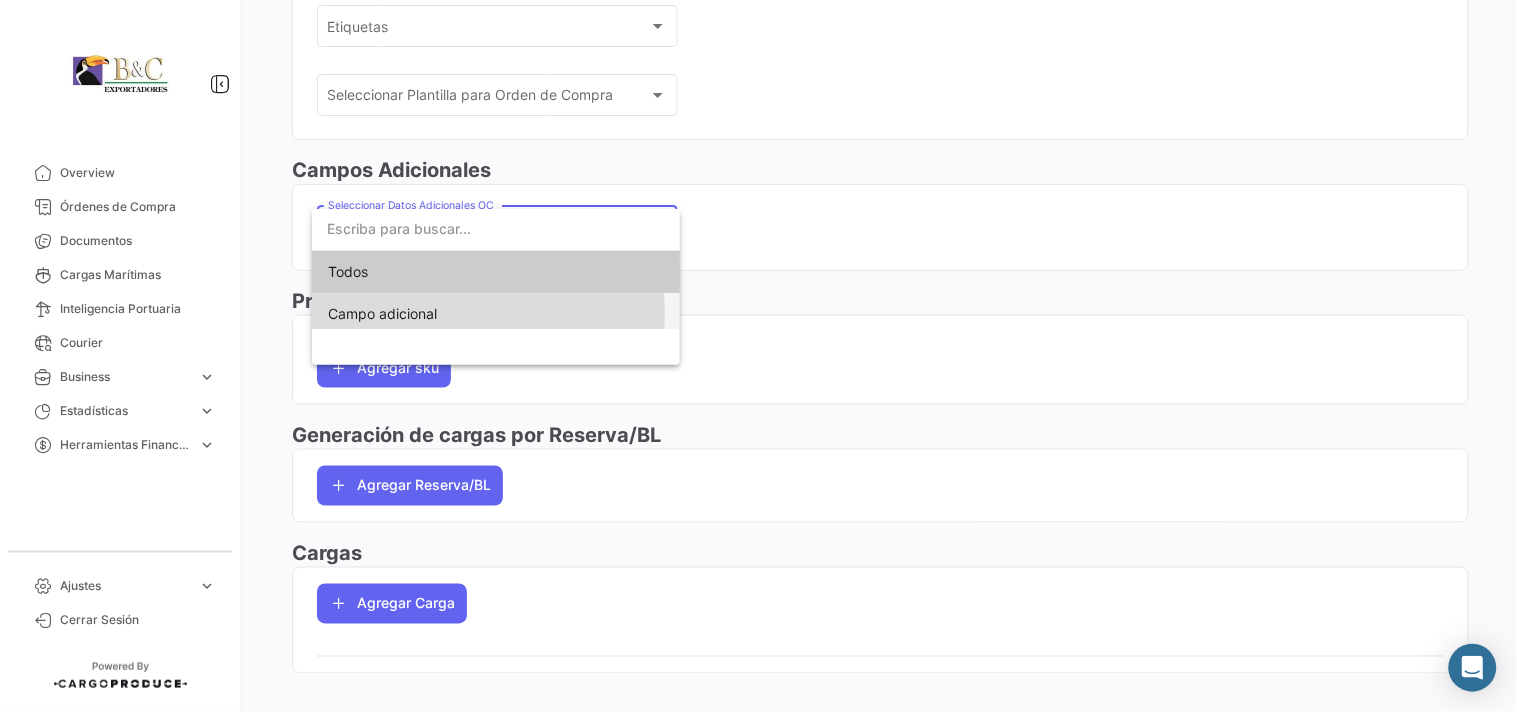 click on "Campo adicional" at bounding box center [496, 314] 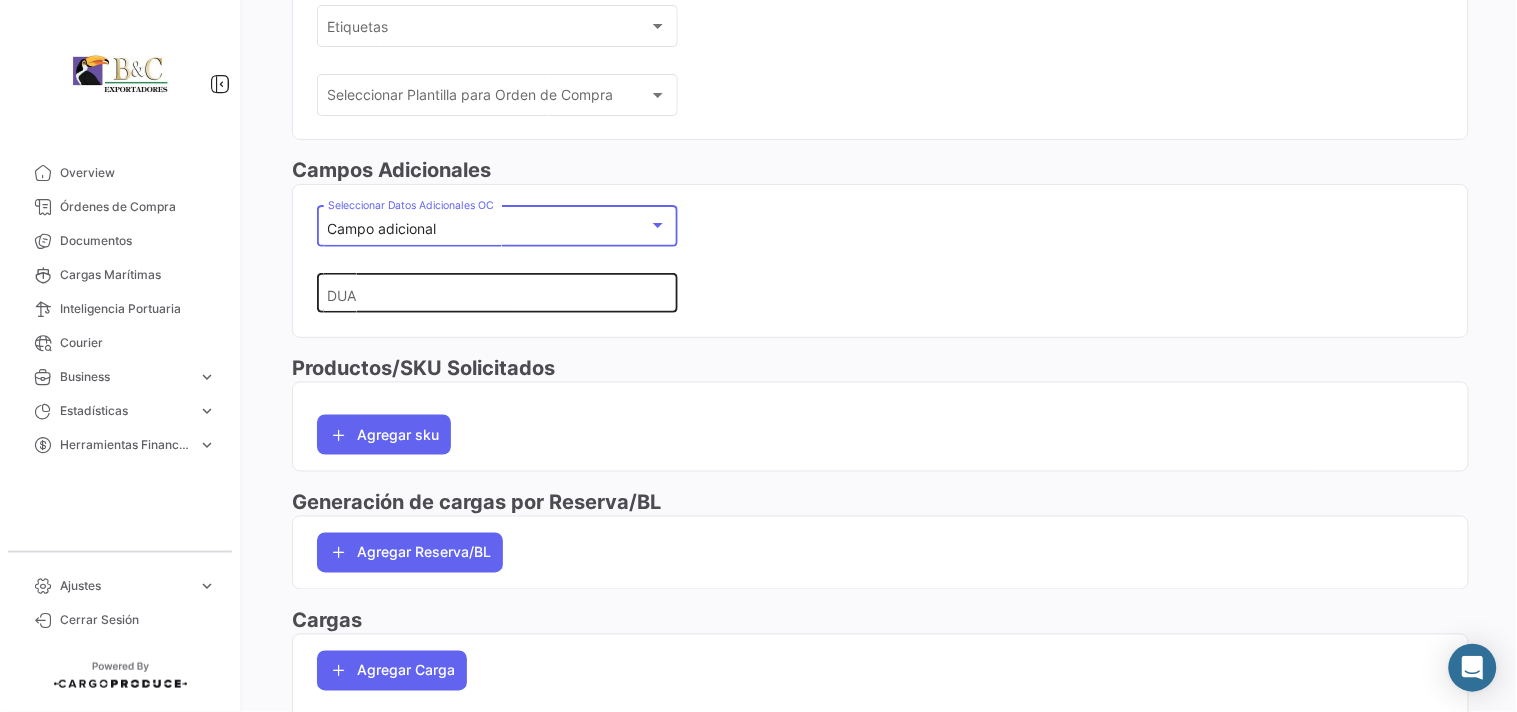 click on "DUA" at bounding box center [489, 294] 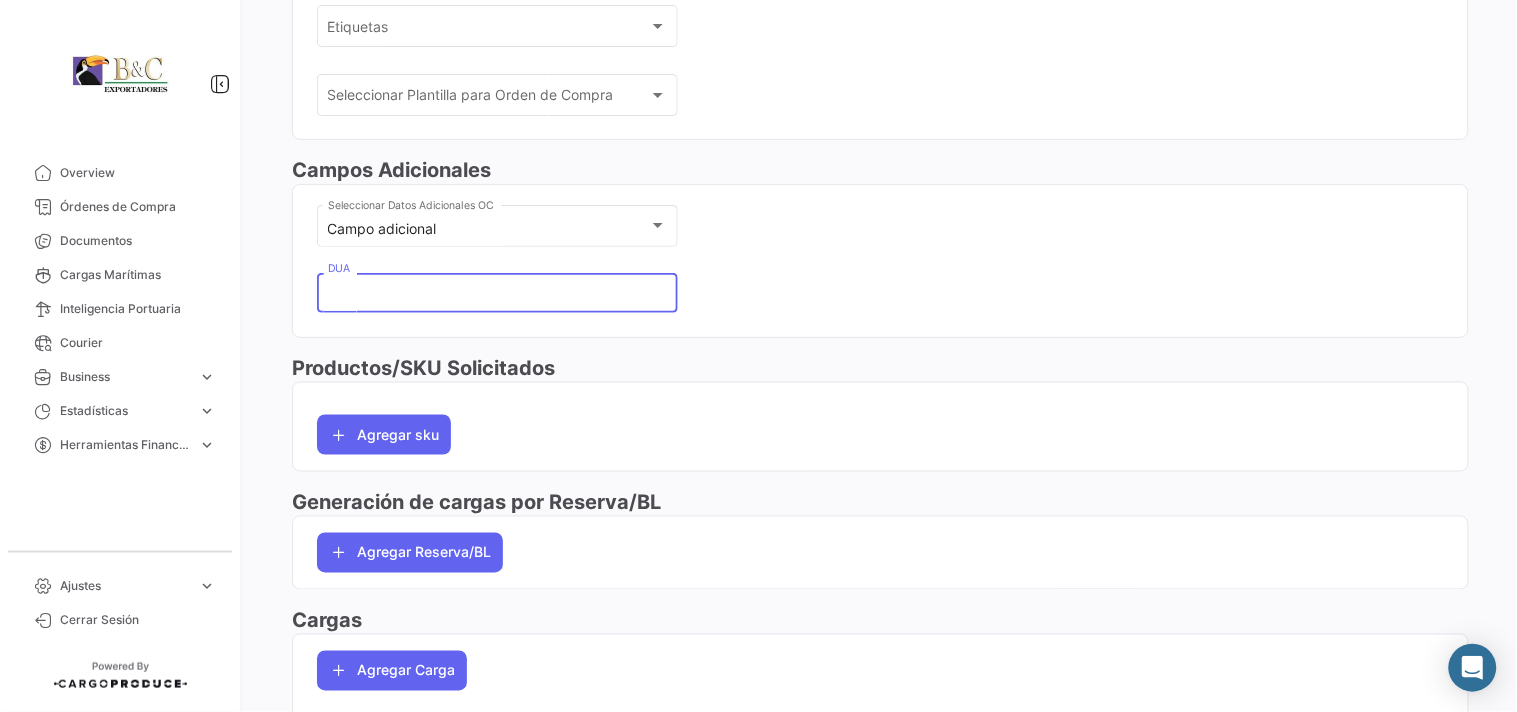 paste on "006 2025 125797" 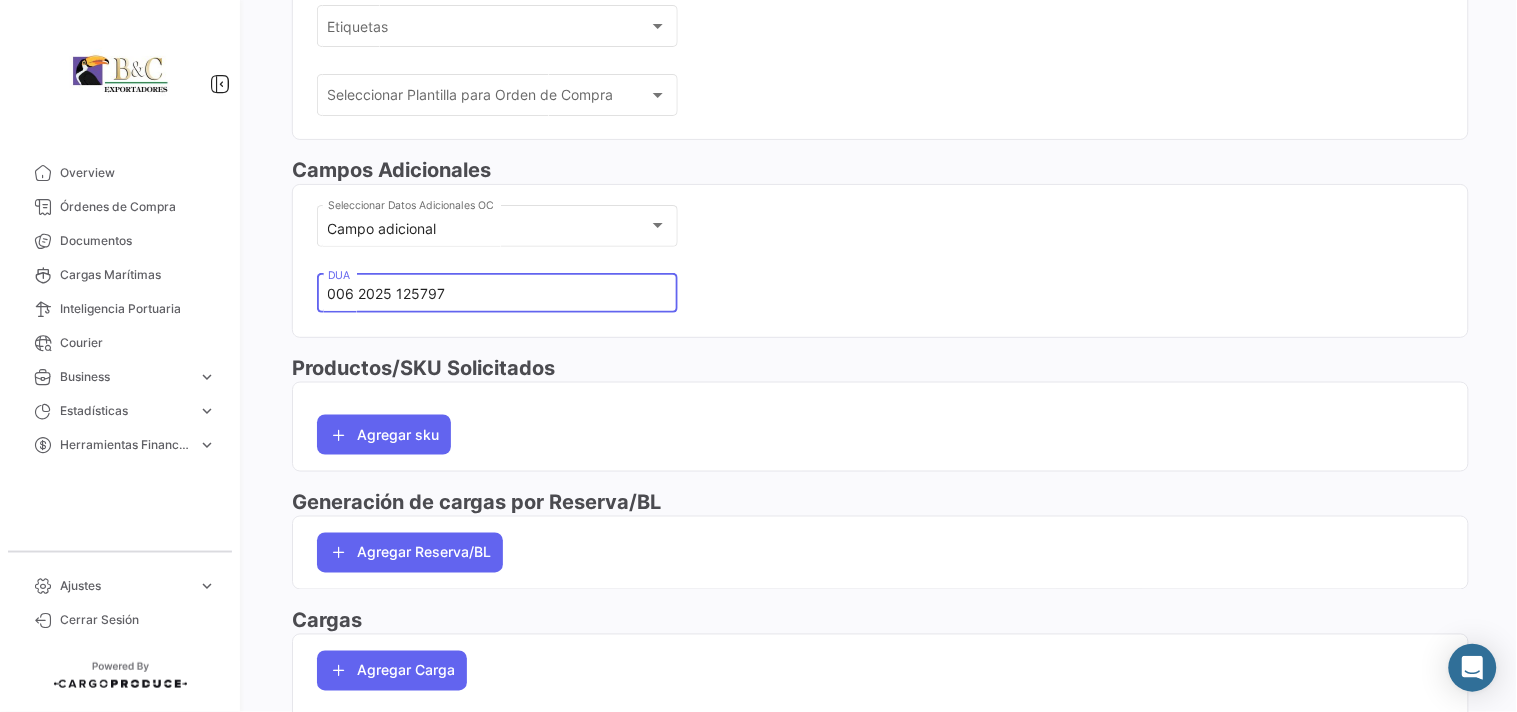 scroll, scrollTop: 613, scrollLeft: 0, axis: vertical 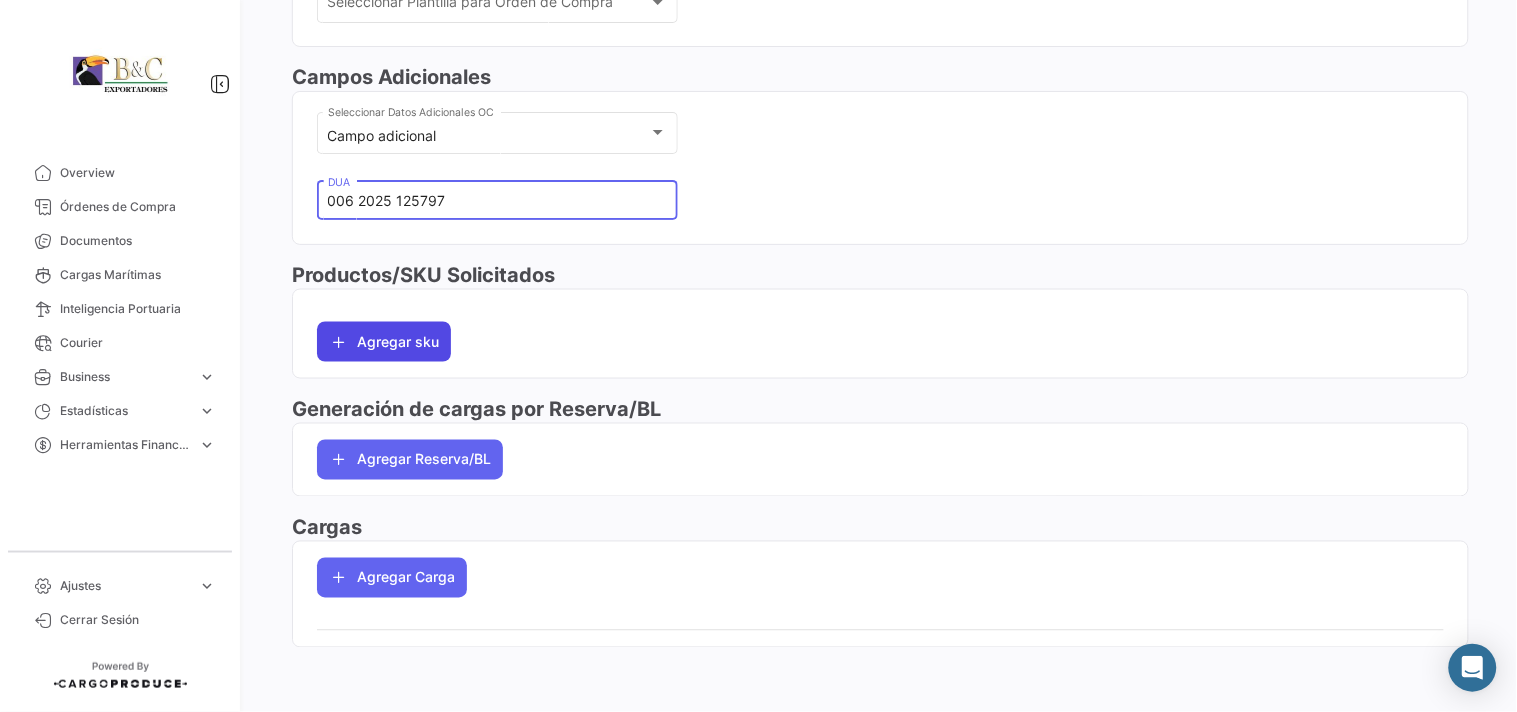 type on "006 2025 125797" 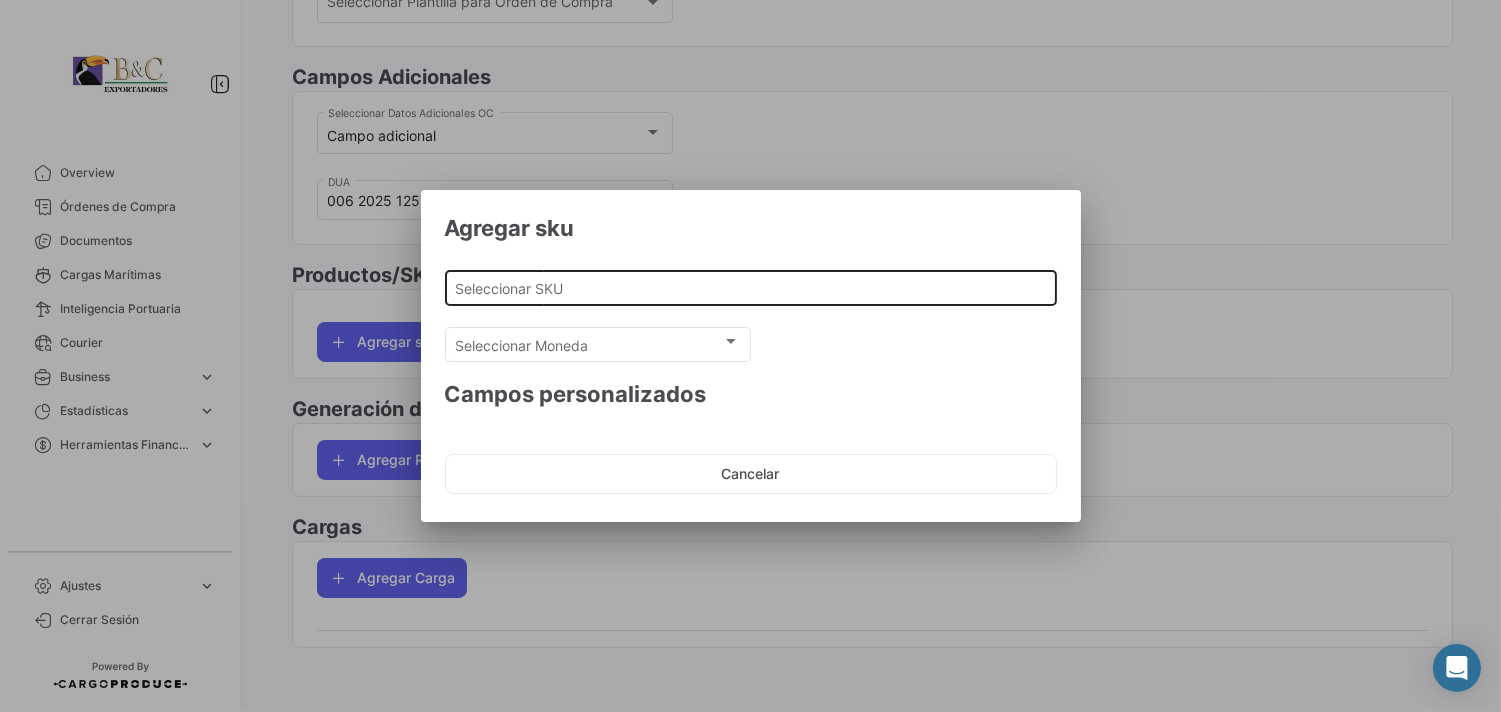 click on "Seleccionar
SKU" at bounding box center [750, 288] 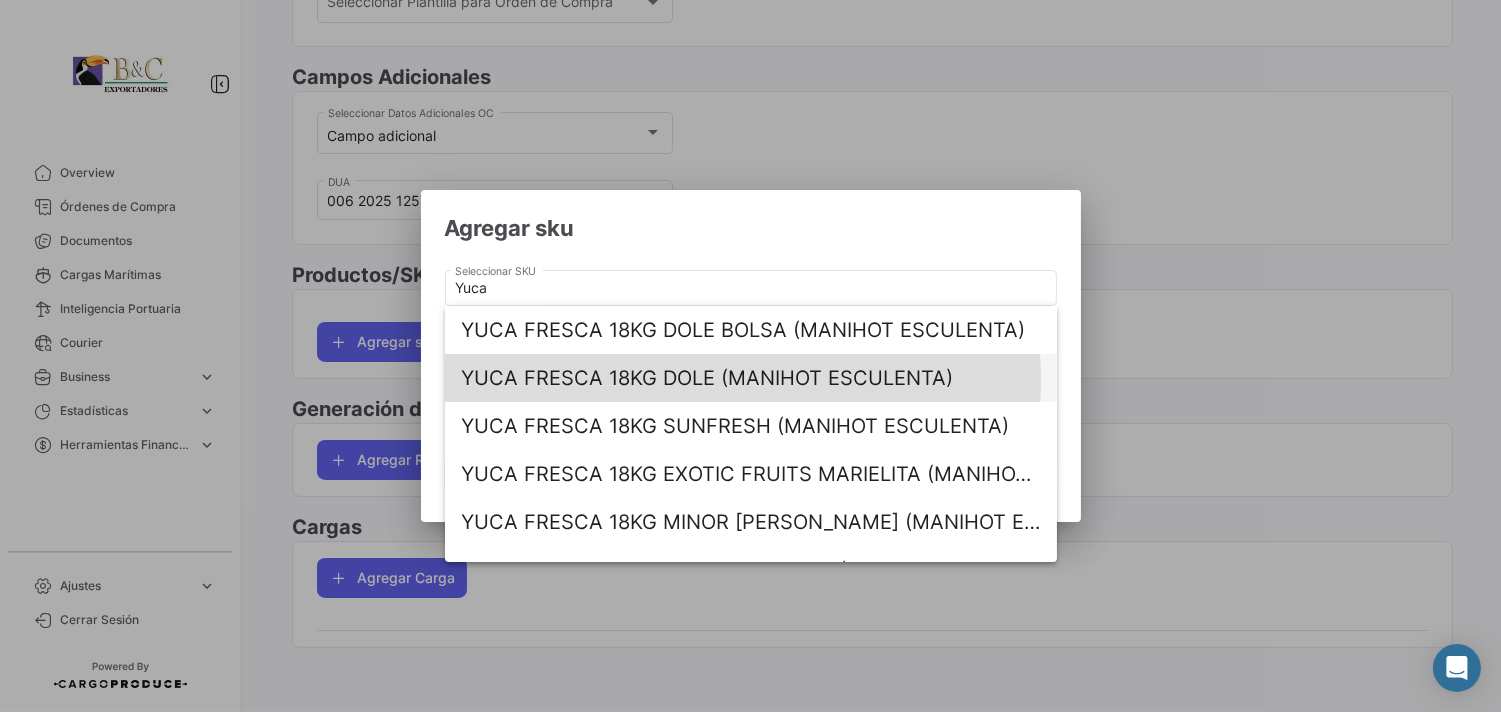 click on "YUCA FRESCA 18KG DOLE (MANIHOT ESCULENTA)" at bounding box center (751, 378) 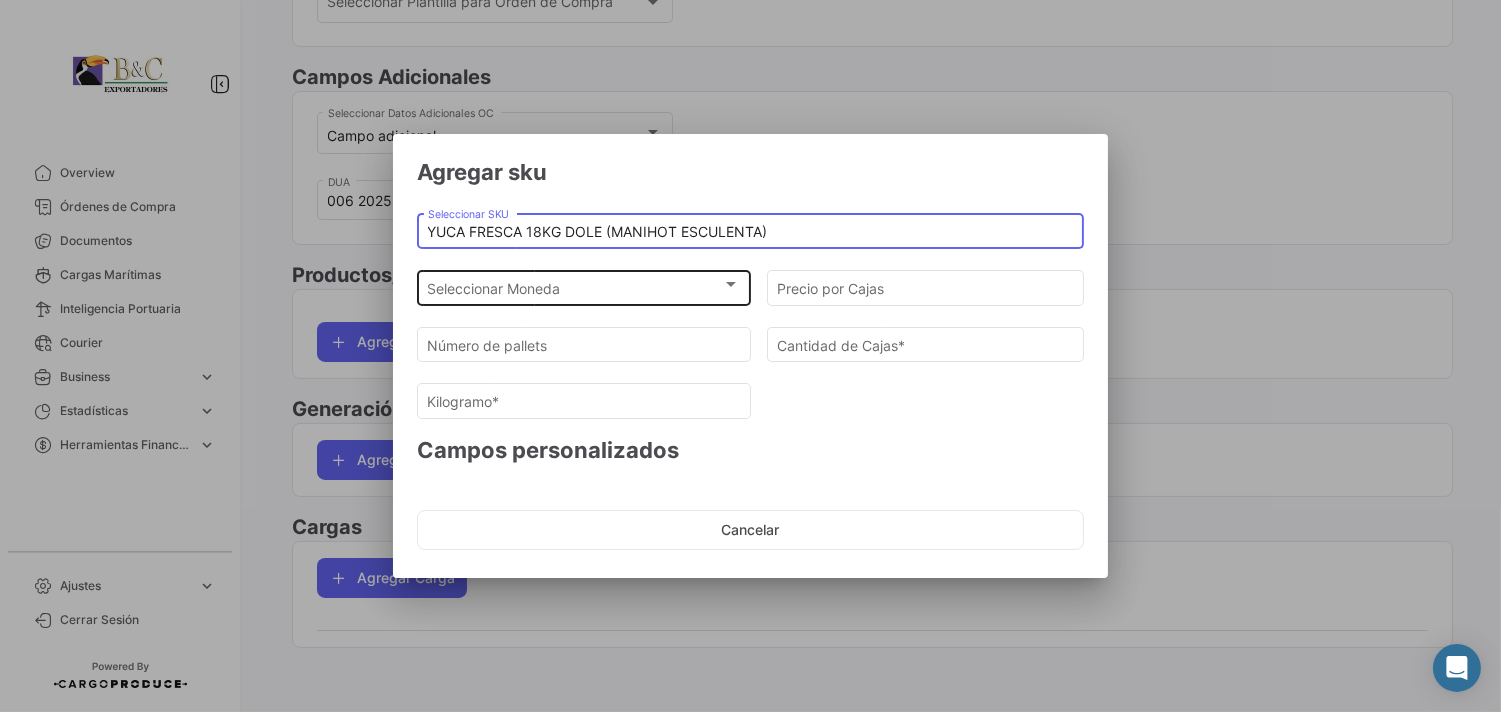 click on "Seleccionar Moneda Seleccionar Moneda" at bounding box center (584, 285) 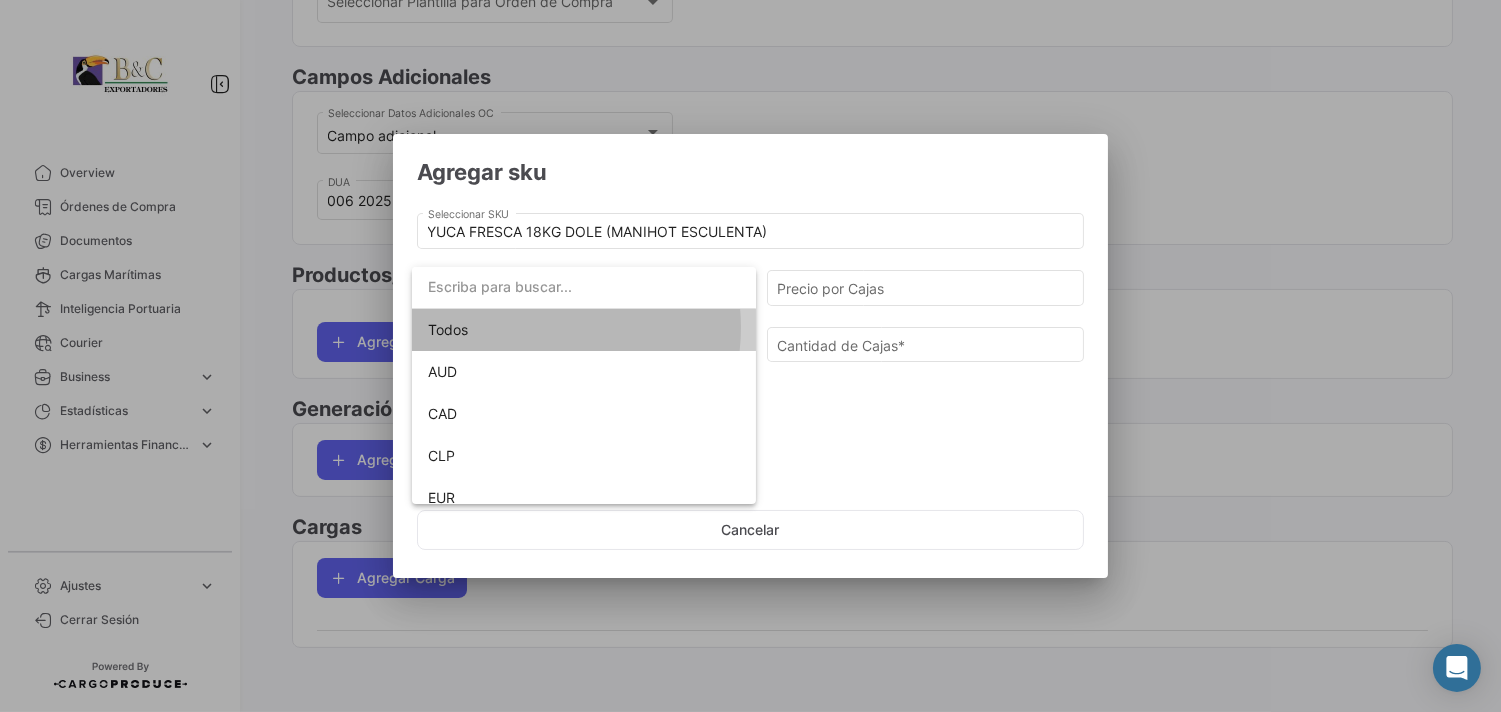 click on "Todos" at bounding box center (584, 330) 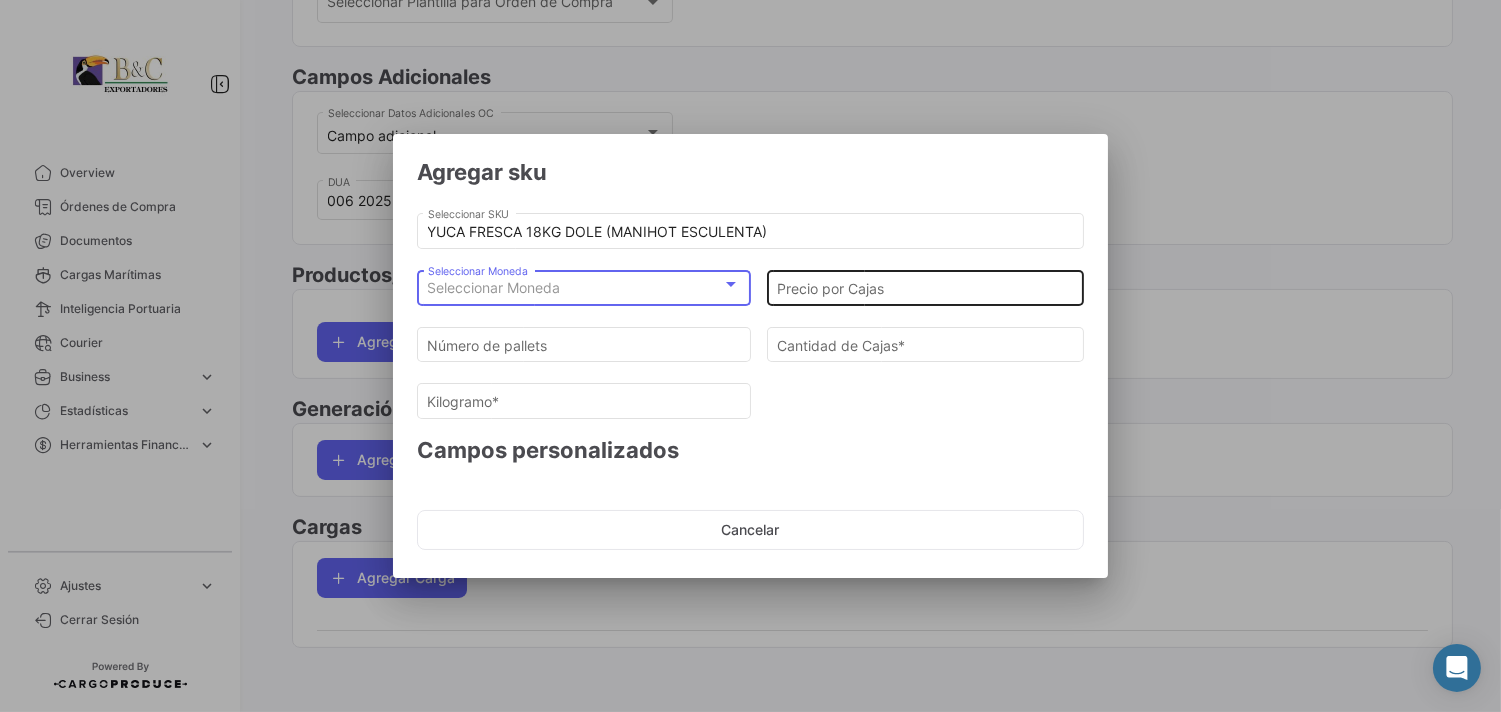 click on "Precio por Cajas" at bounding box center [925, 288] 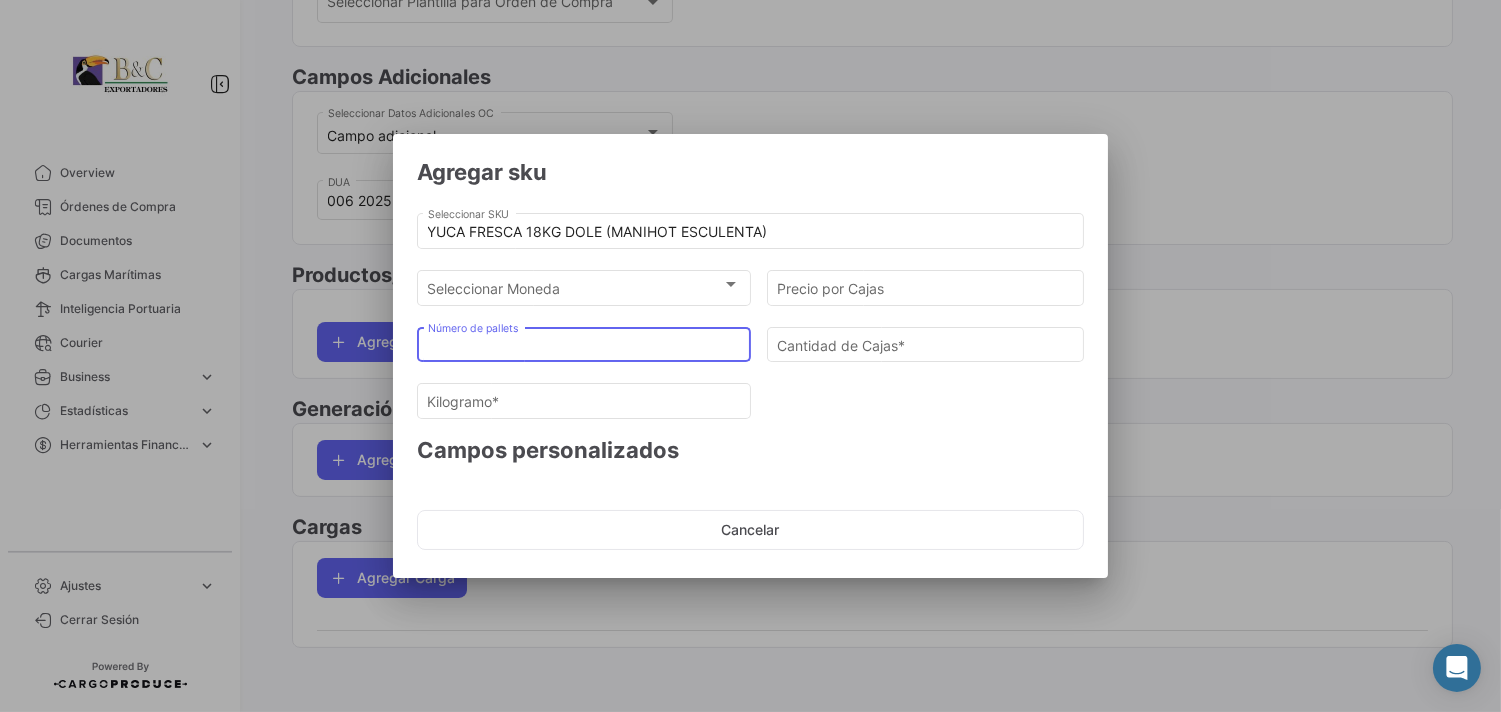 click on "Número de pallets" at bounding box center (584, 345) 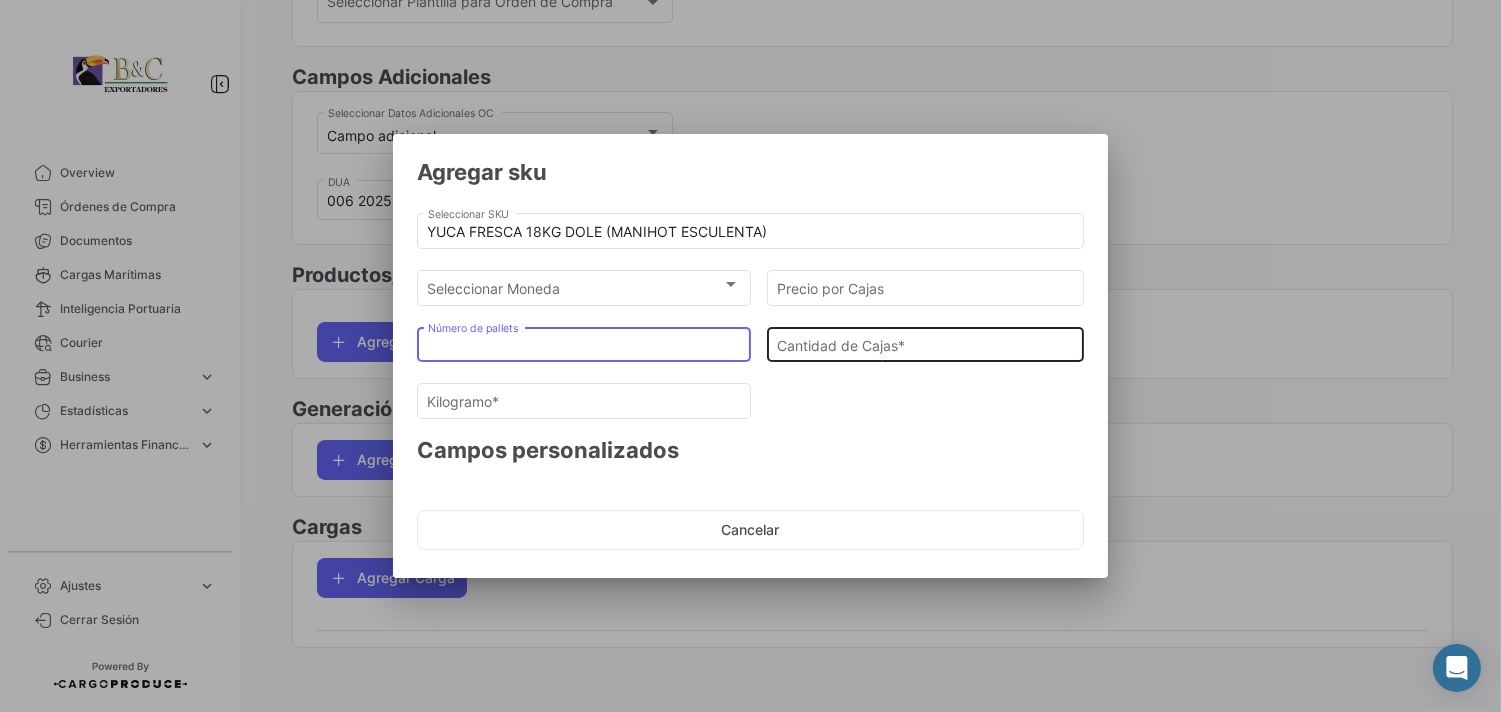 type on "2" 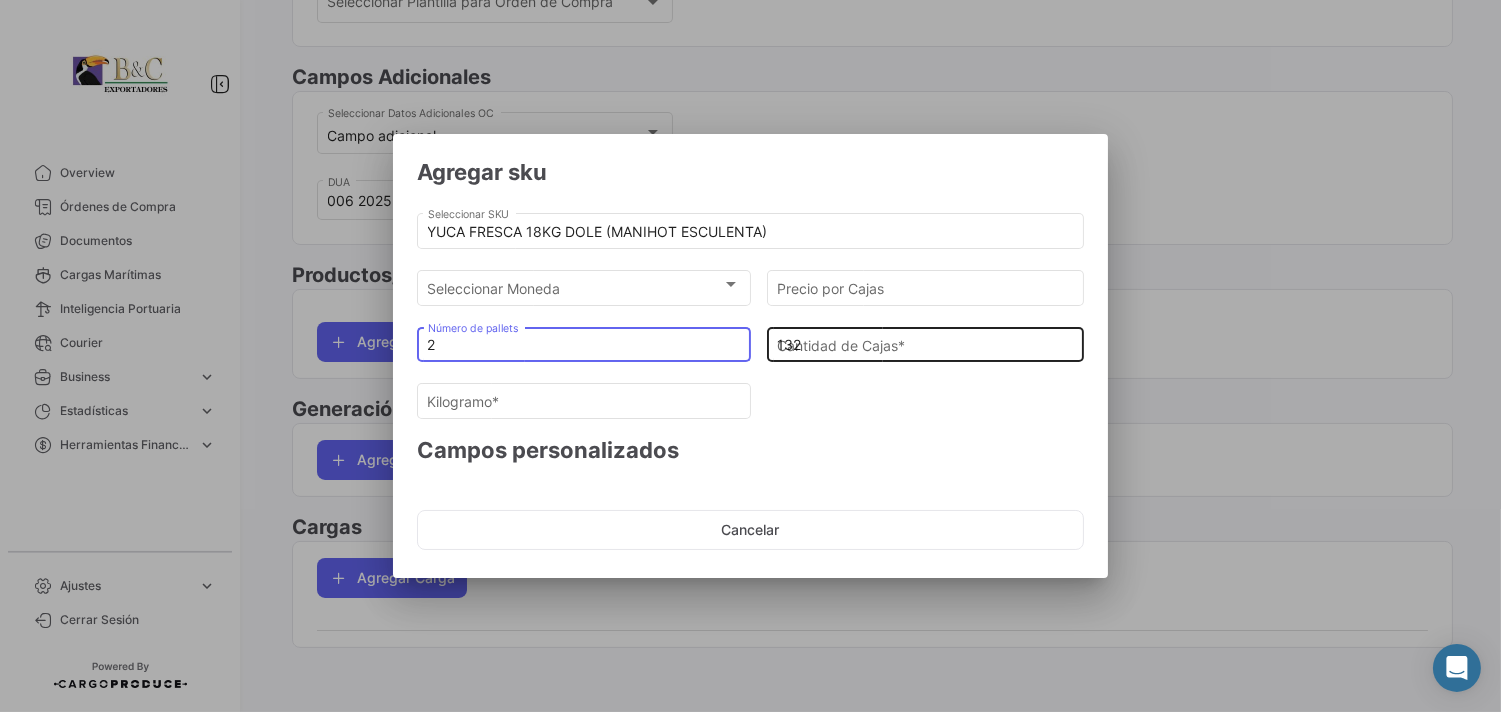 type on "21" 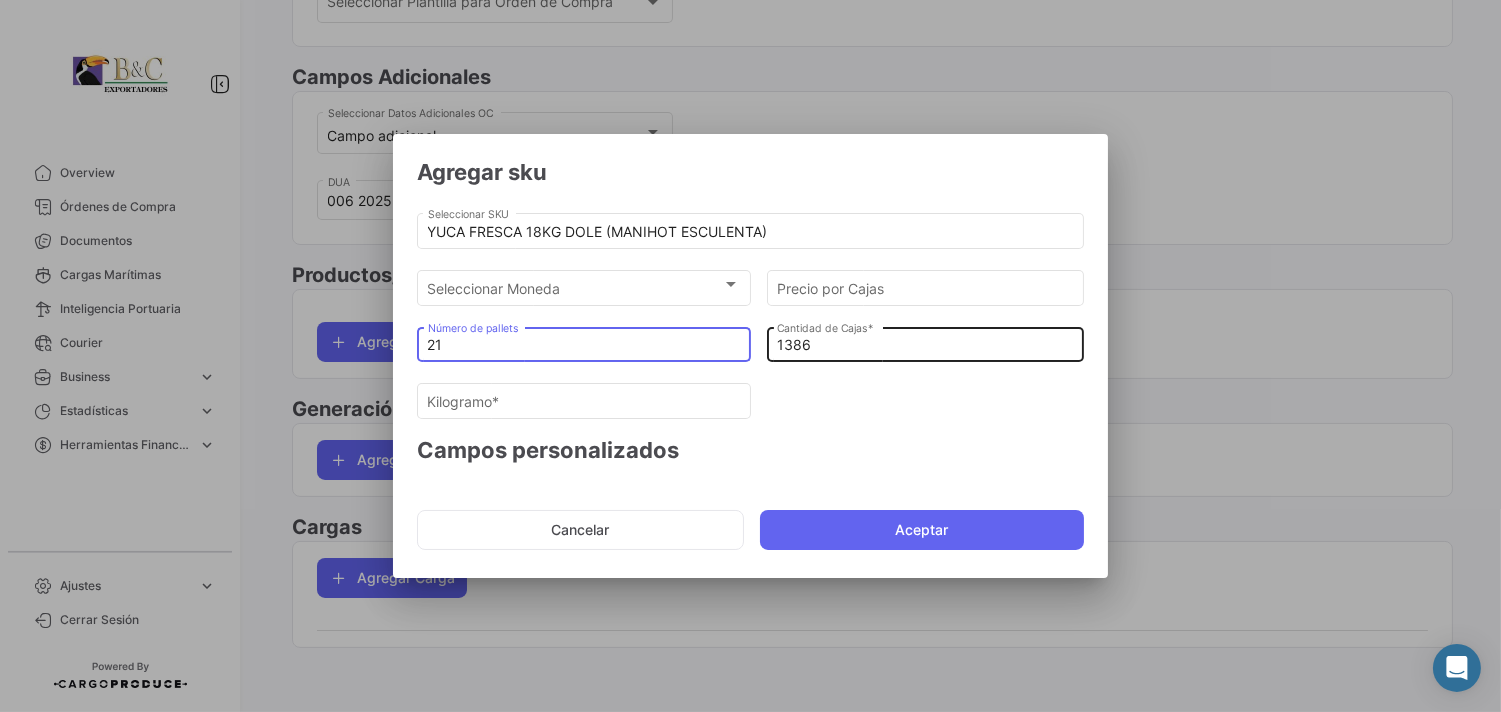 type on "21" 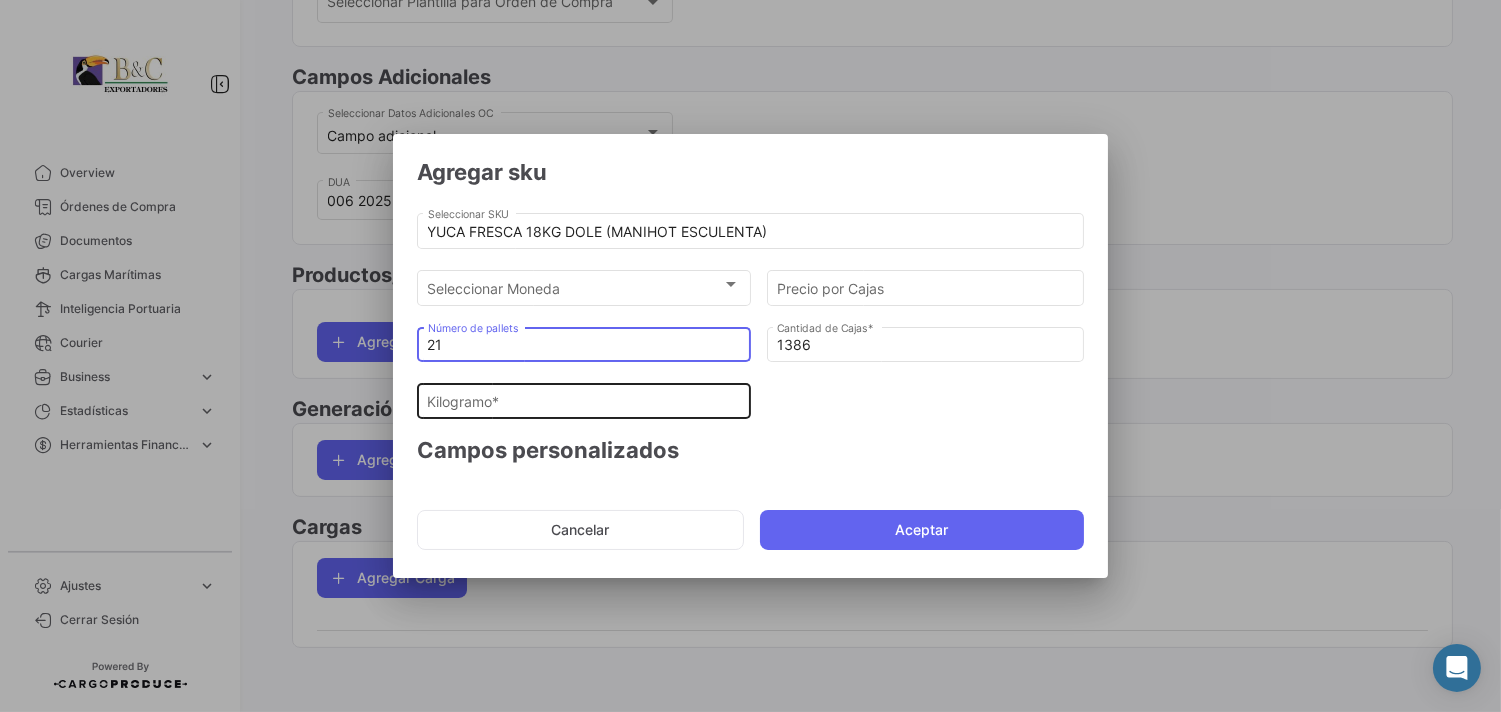 click on "Kilogramo  *" at bounding box center [584, 402] 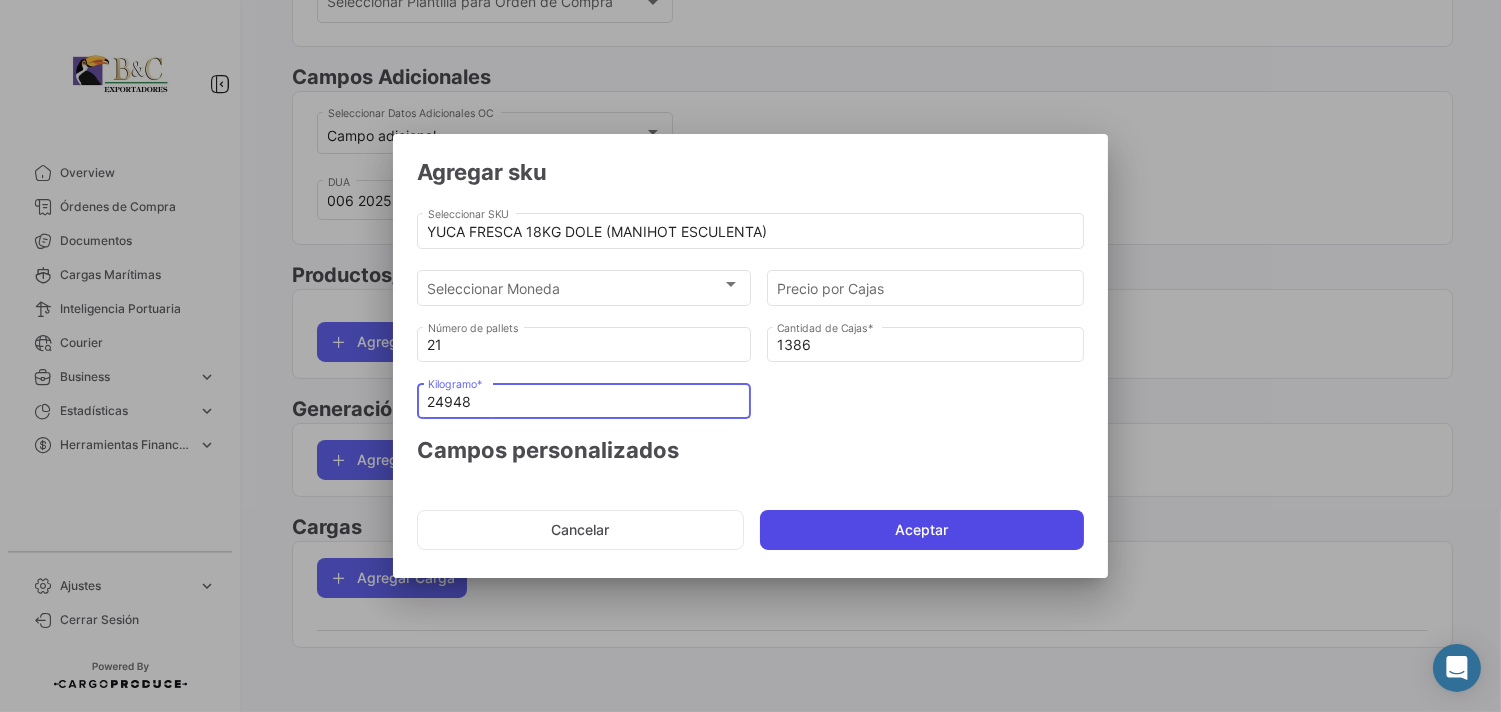 type on "24948" 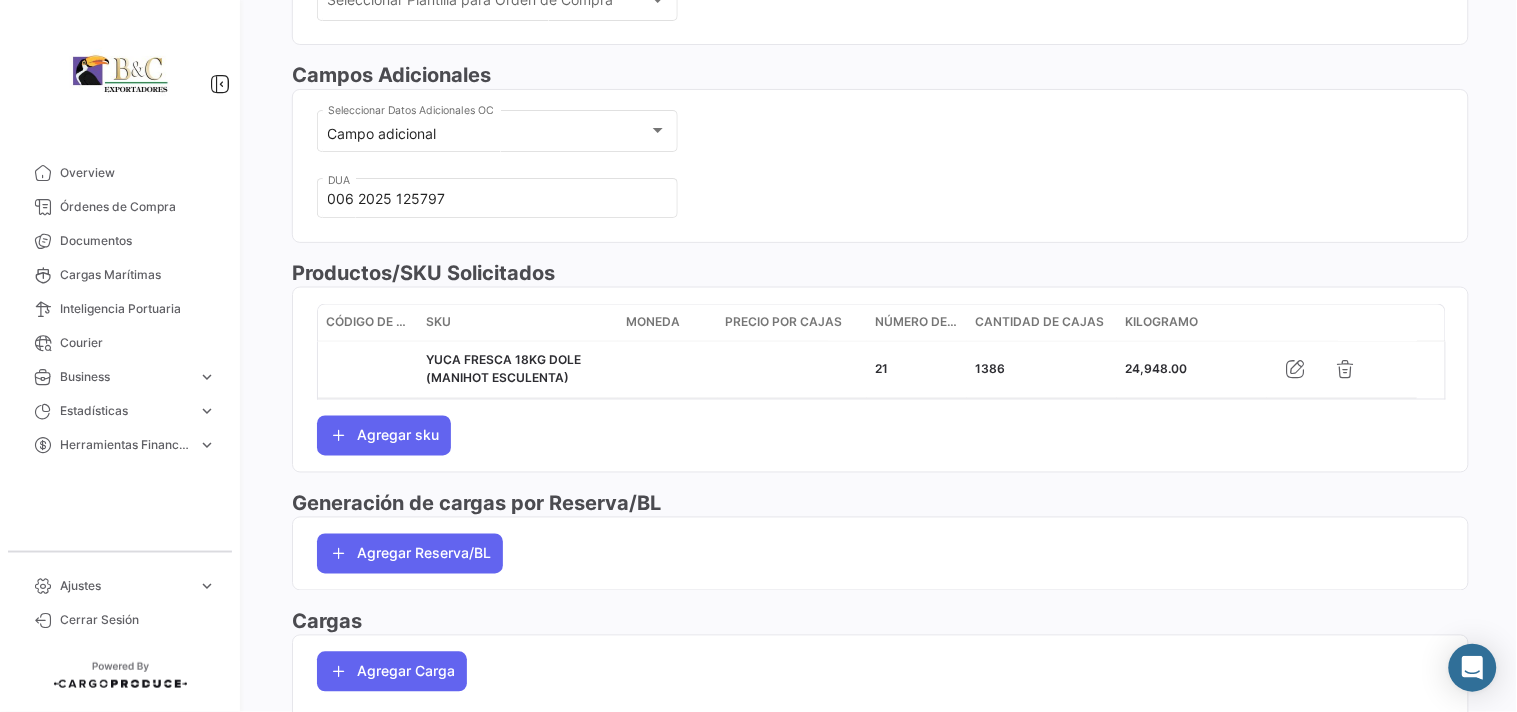 scroll, scrollTop: 710, scrollLeft: 0, axis: vertical 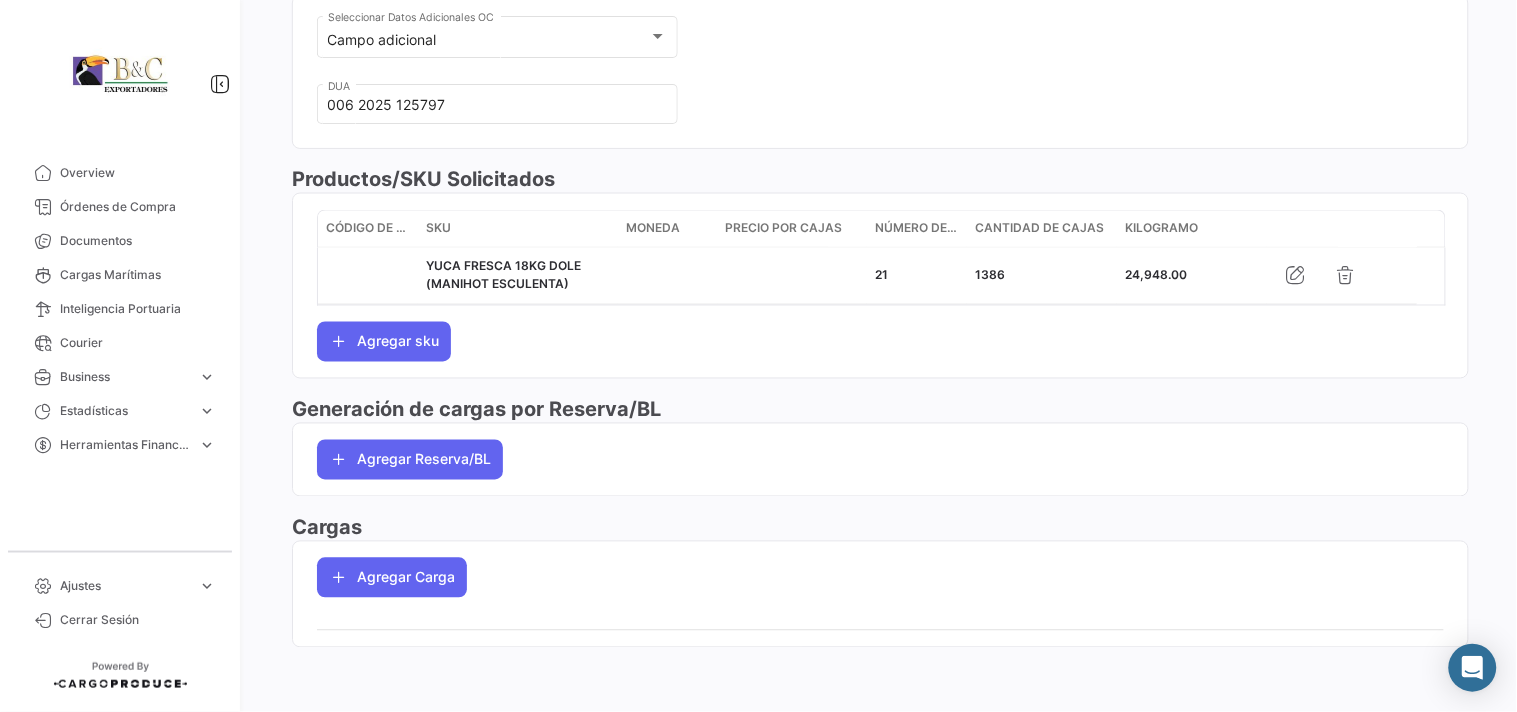 type 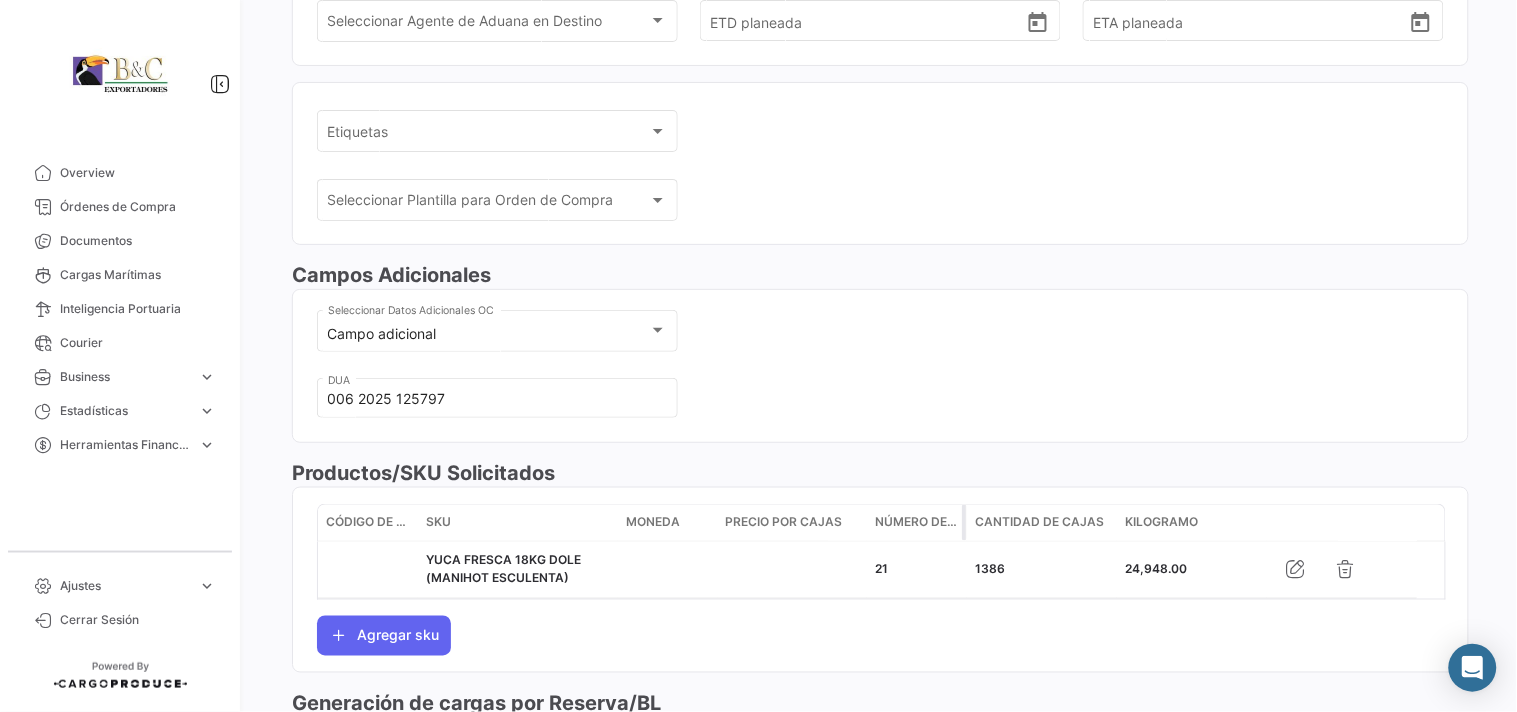 scroll, scrollTop: 635, scrollLeft: 0, axis: vertical 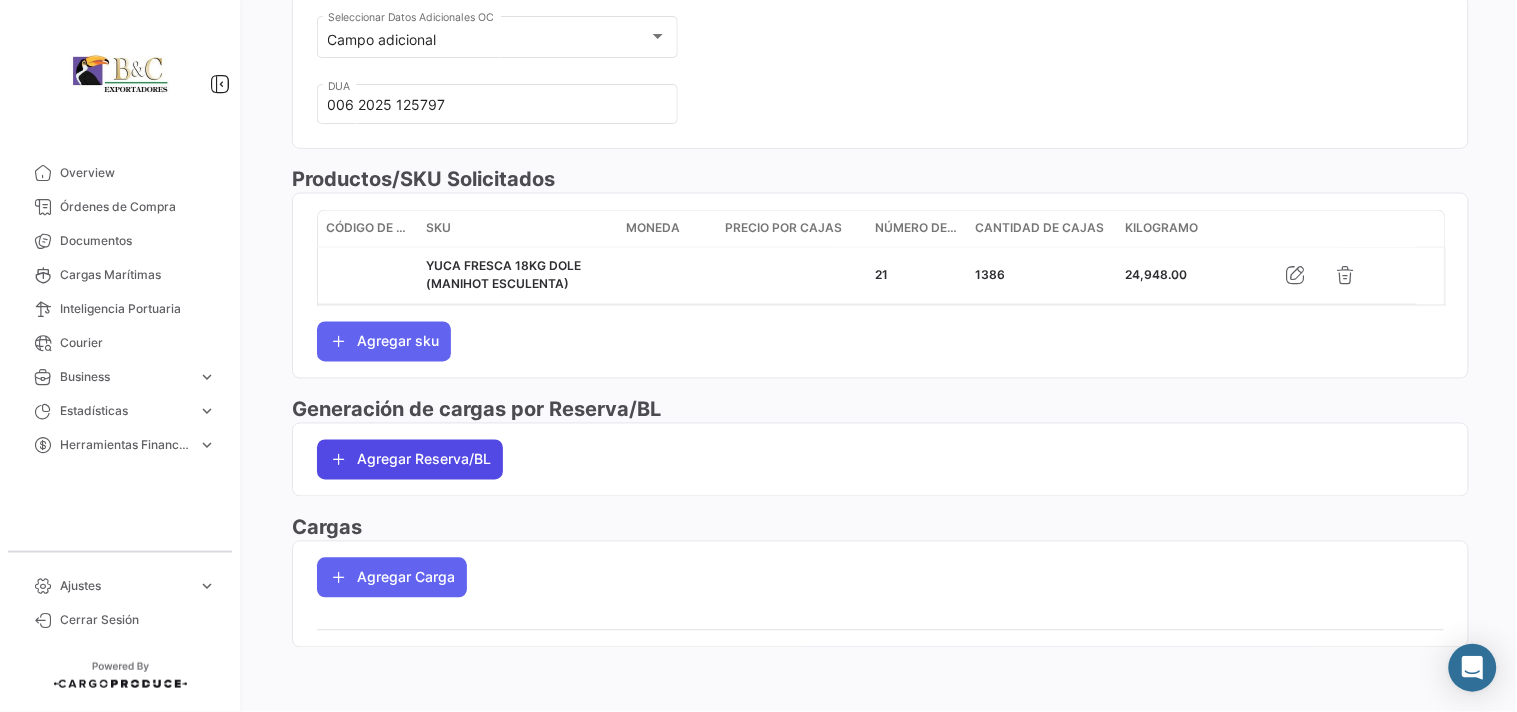 click on "Agregar Reserva/BL" 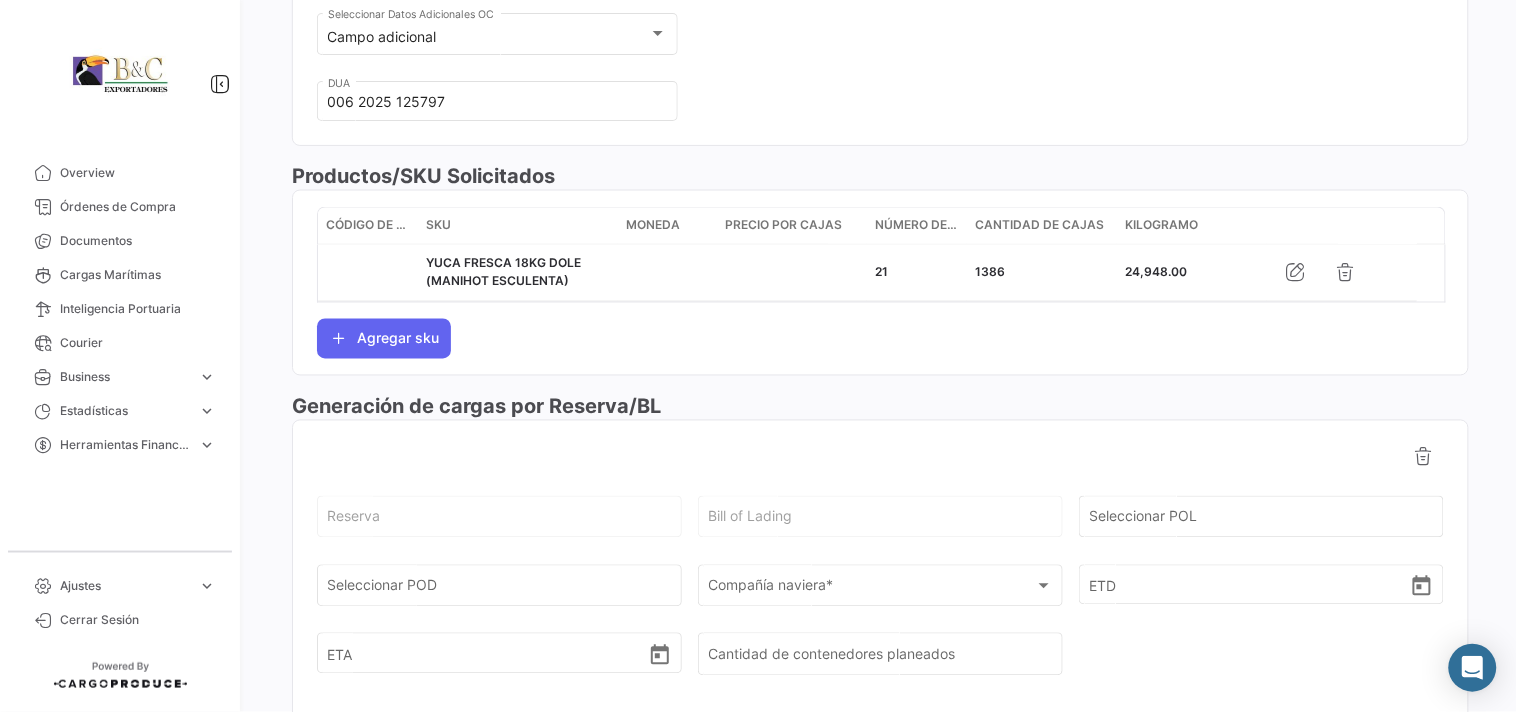 scroll, scrollTop: 1005, scrollLeft: 0, axis: vertical 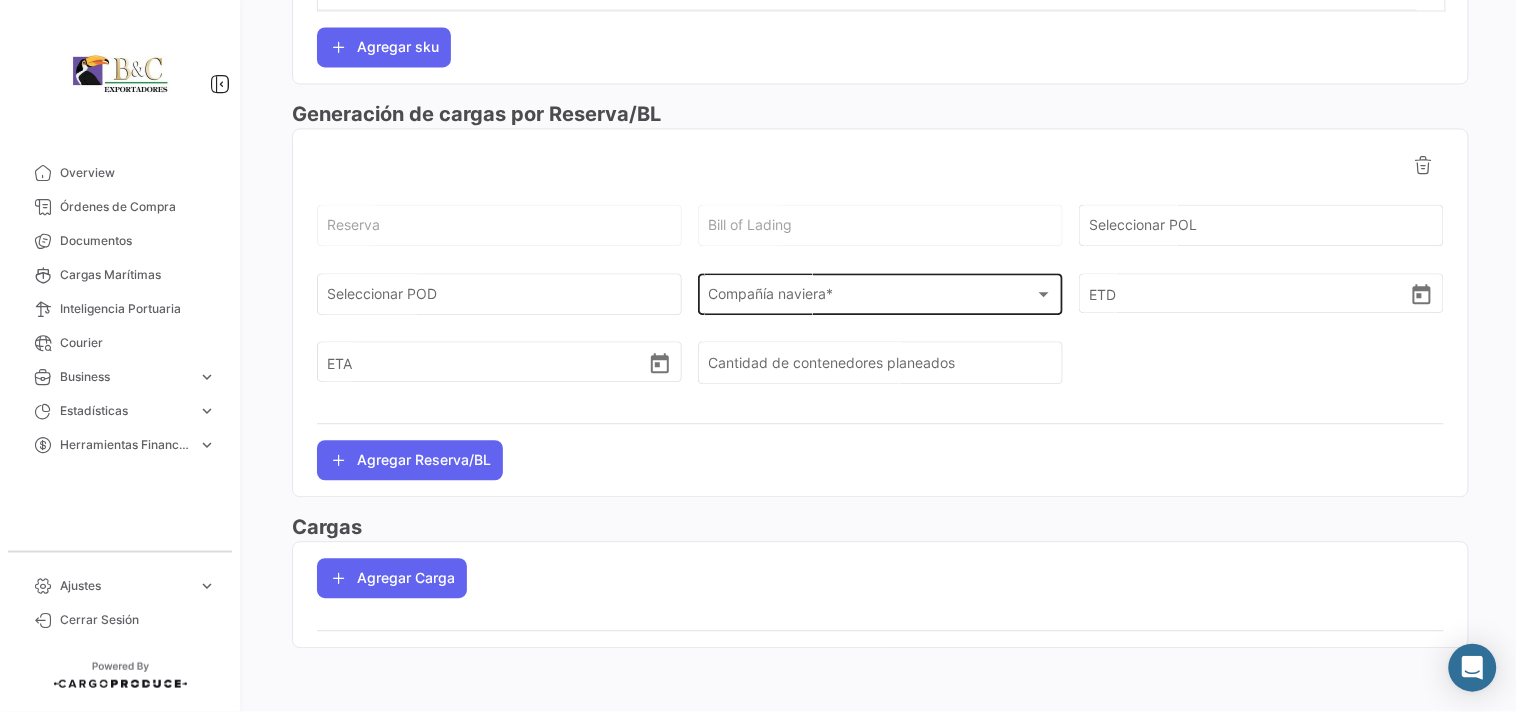 click on "Compañía naviera *" at bounding box center (872, 298) 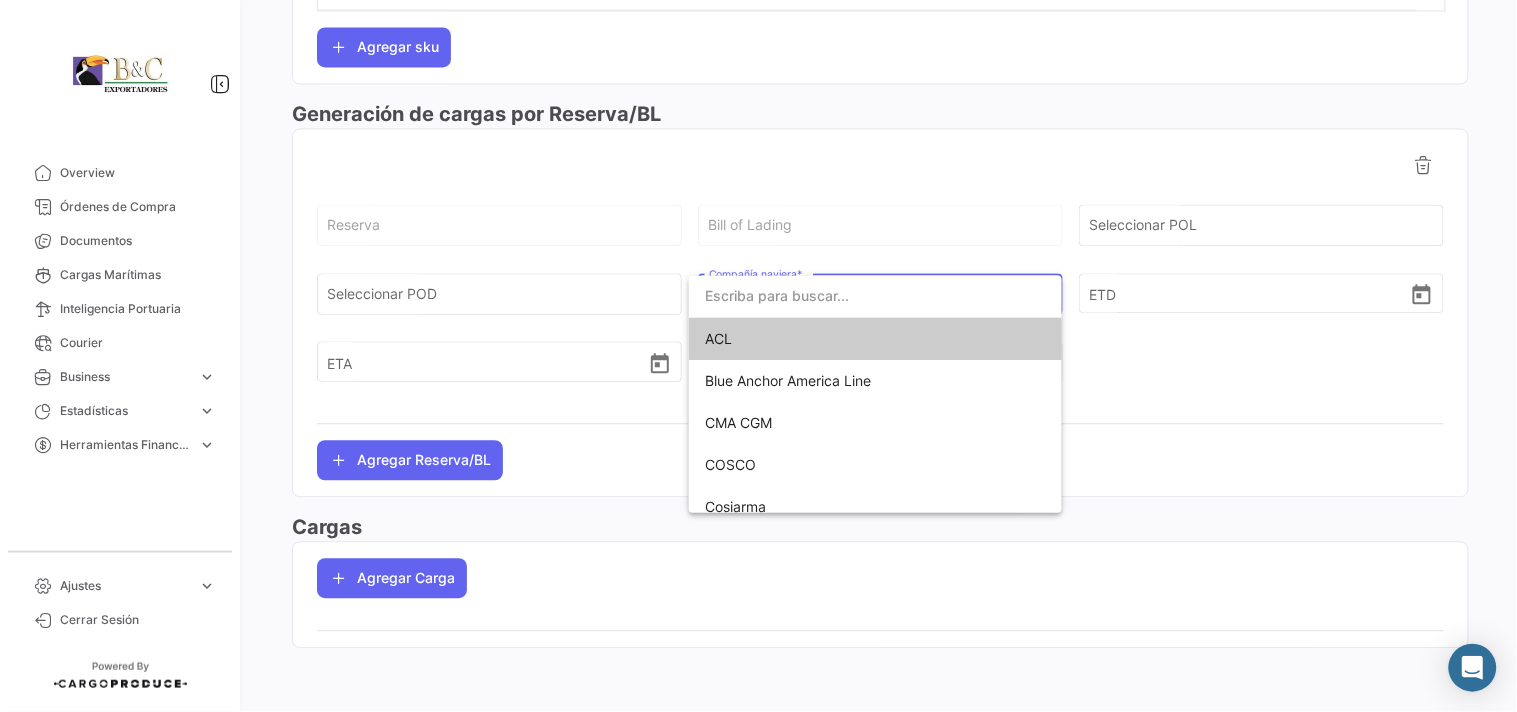 click at bounding box center (875, 296) 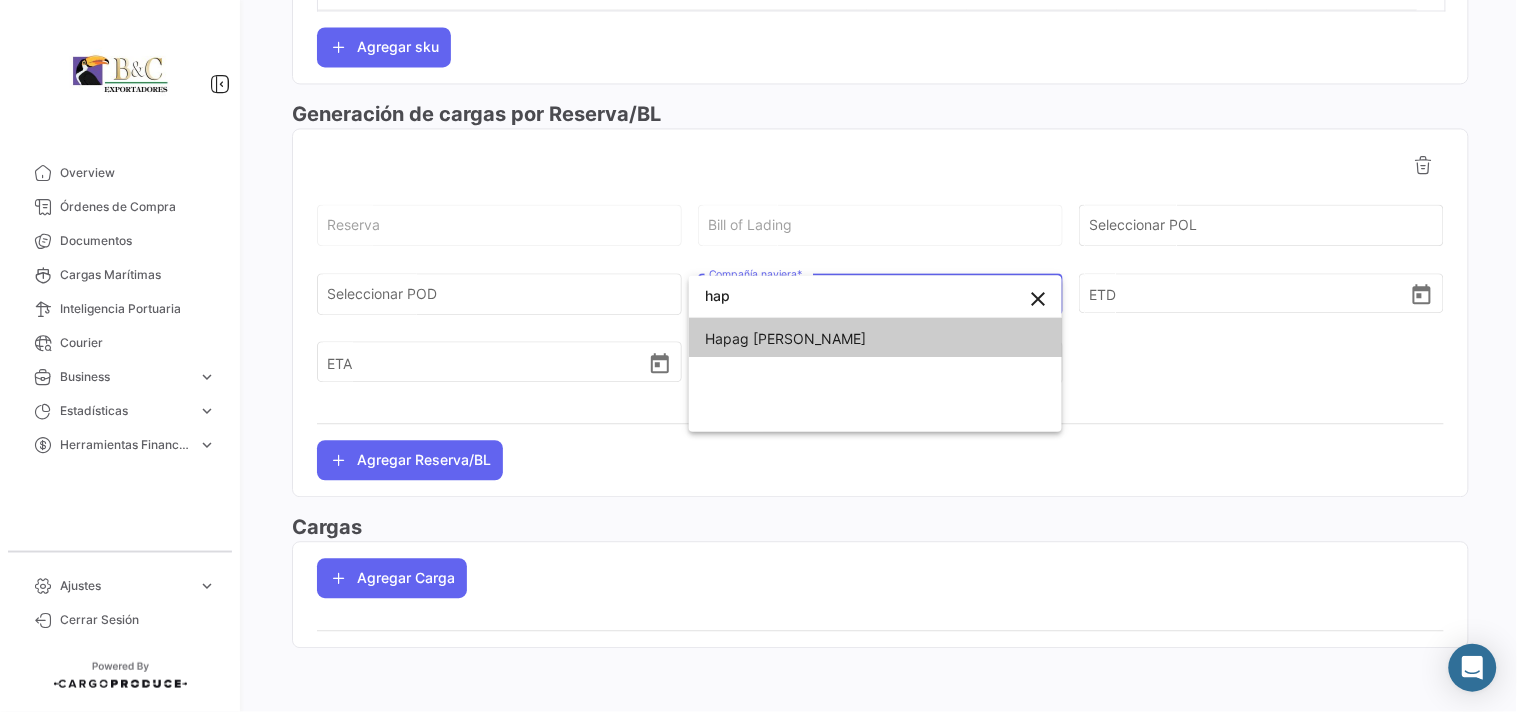 type on "hap" 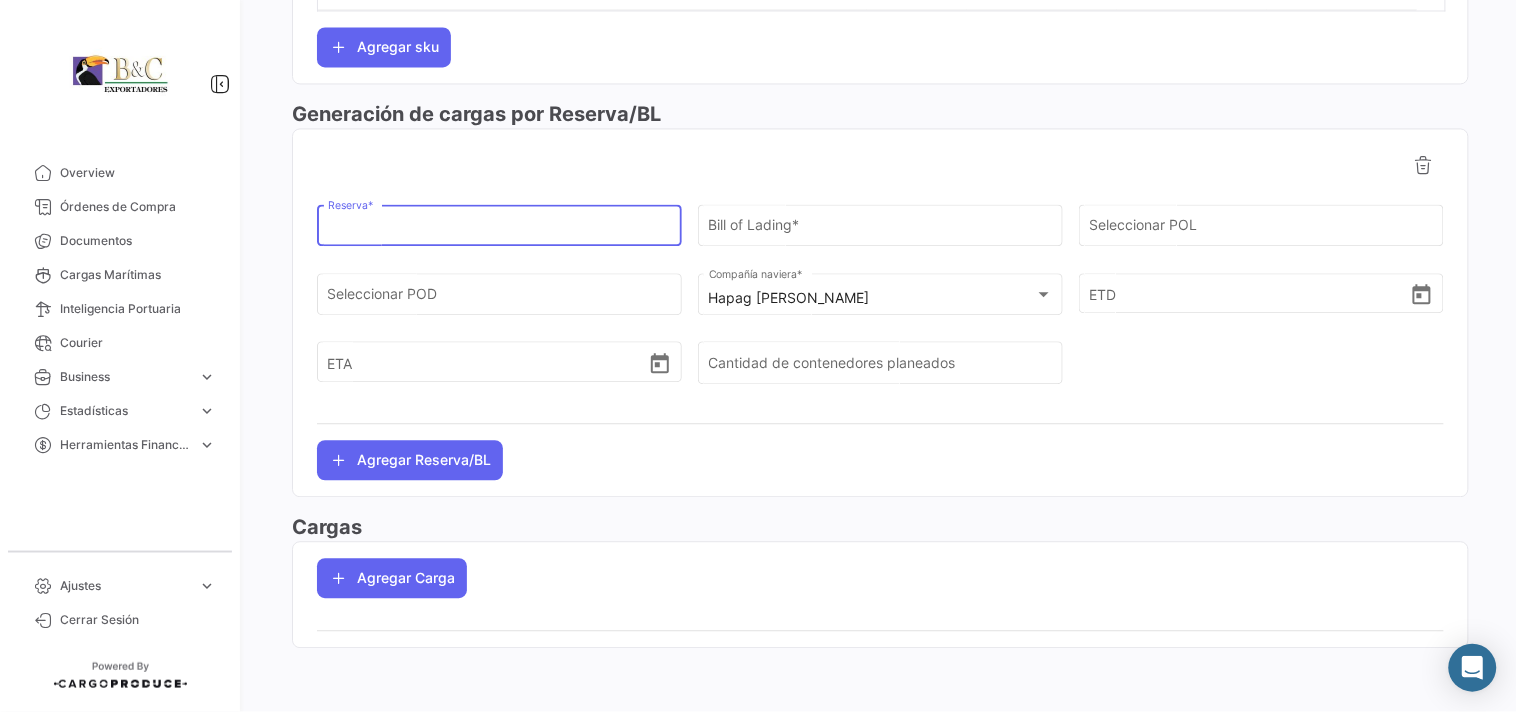 click on "Reserva  *" at bounding box center (500, 229) 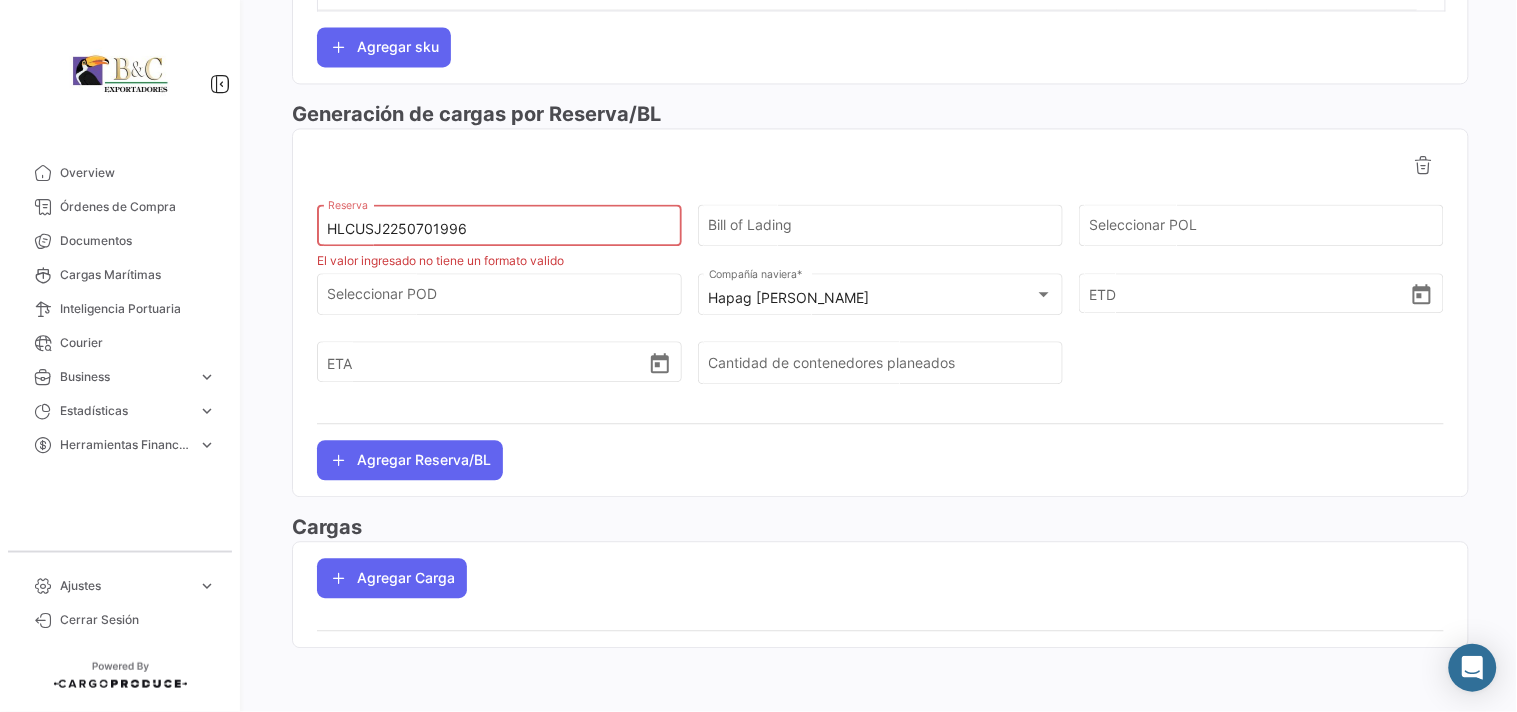 drag, startPoint x: 547, startPoint y: 224, endPoint x: 248, endPoint y: 244, distance: 299.66815 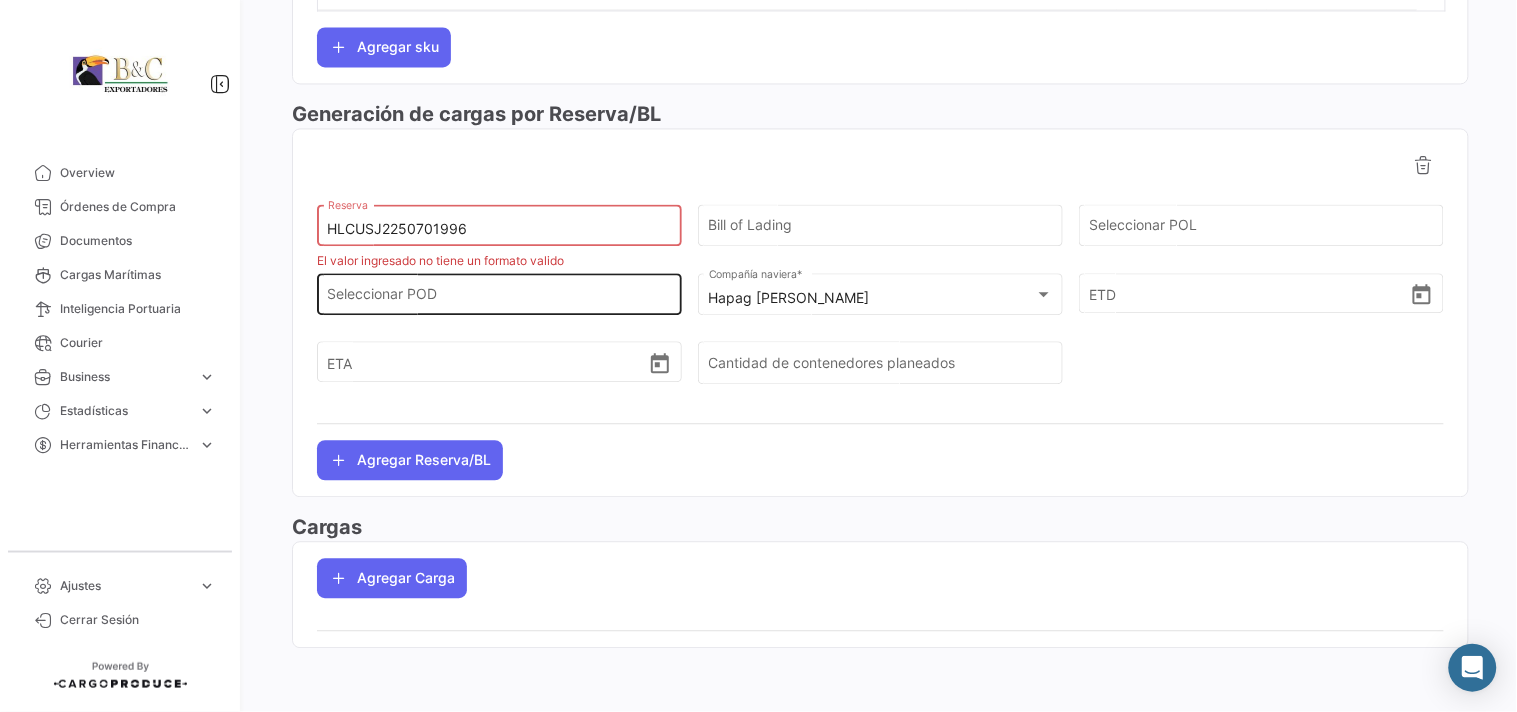 type on "HLCUSJ2250701996" 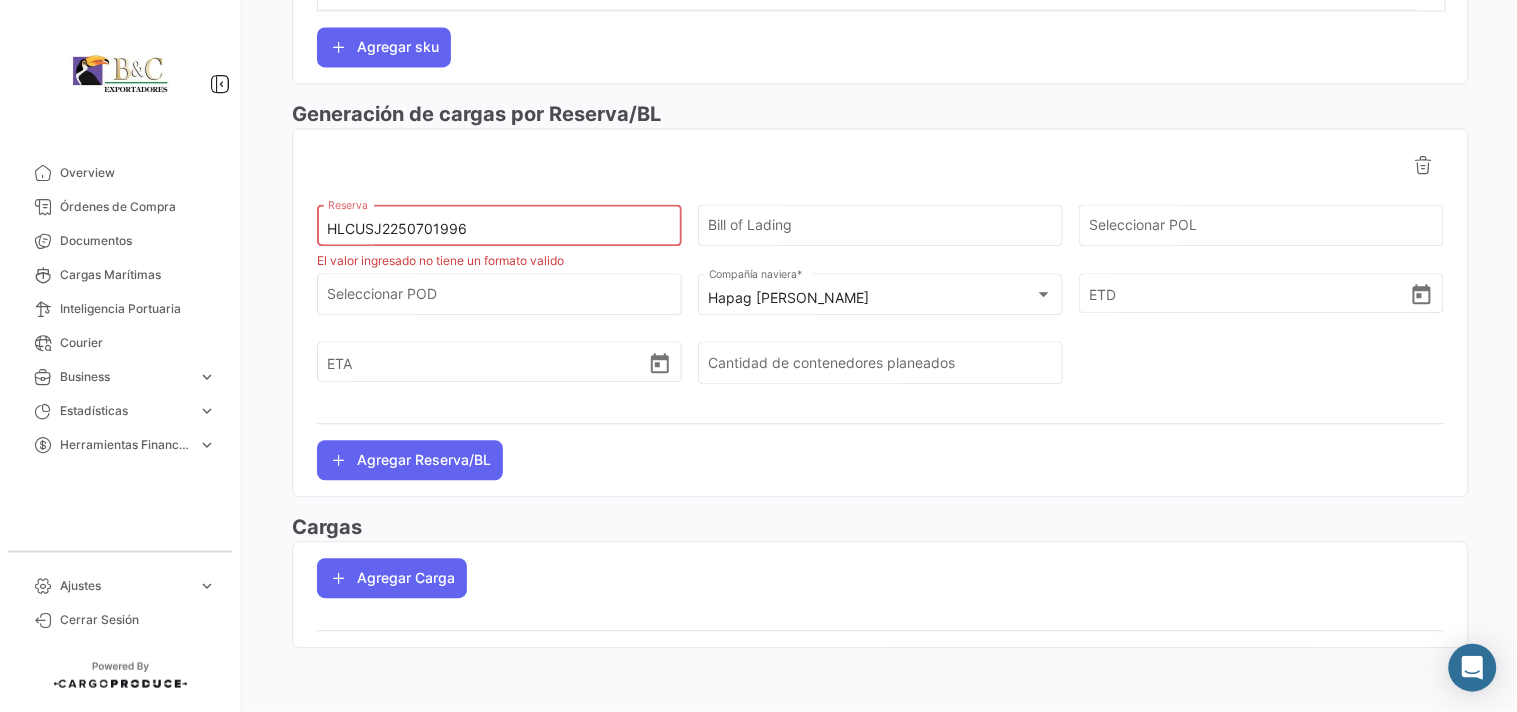 drag, startPoint x: 472, startPoint y: 227, endPoint x: 288, endPoint y: 231, distance: 184.04347 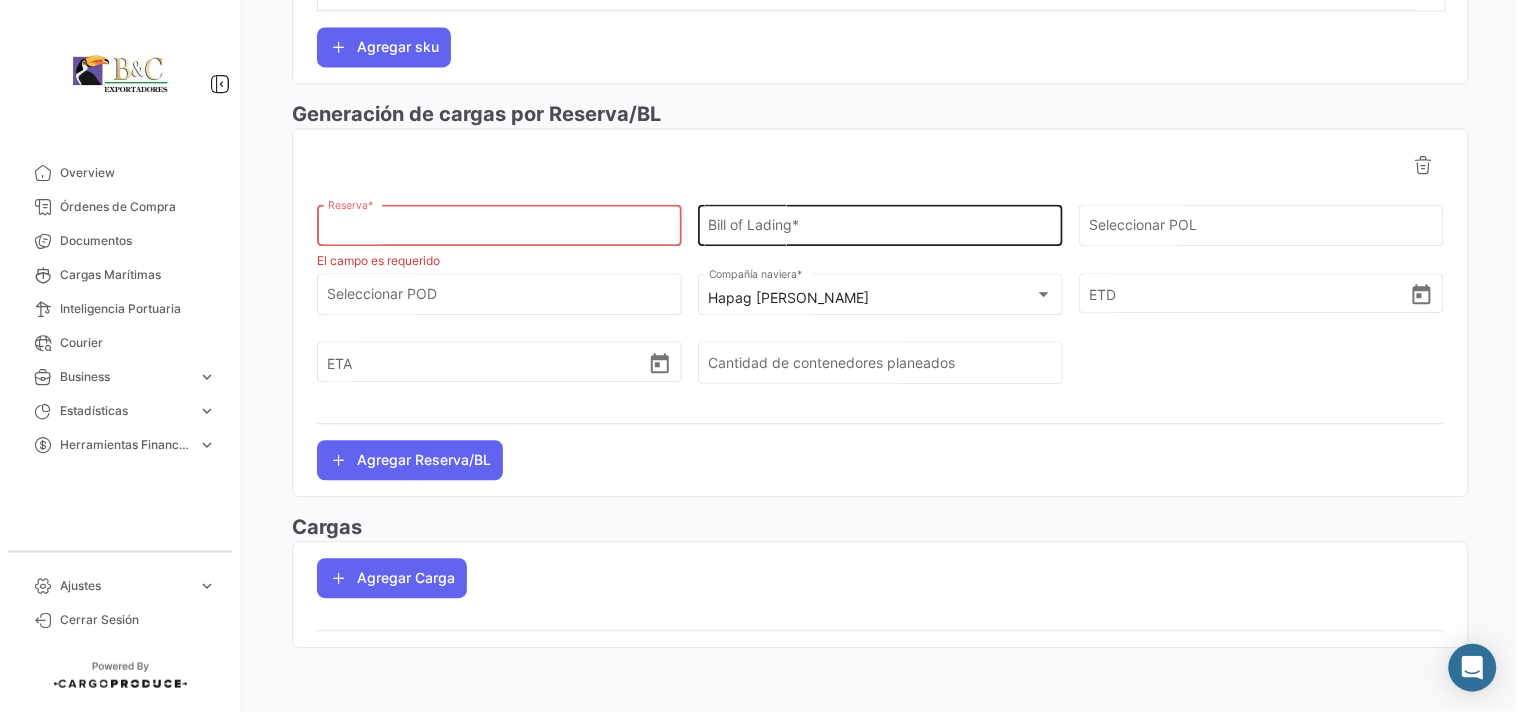 type 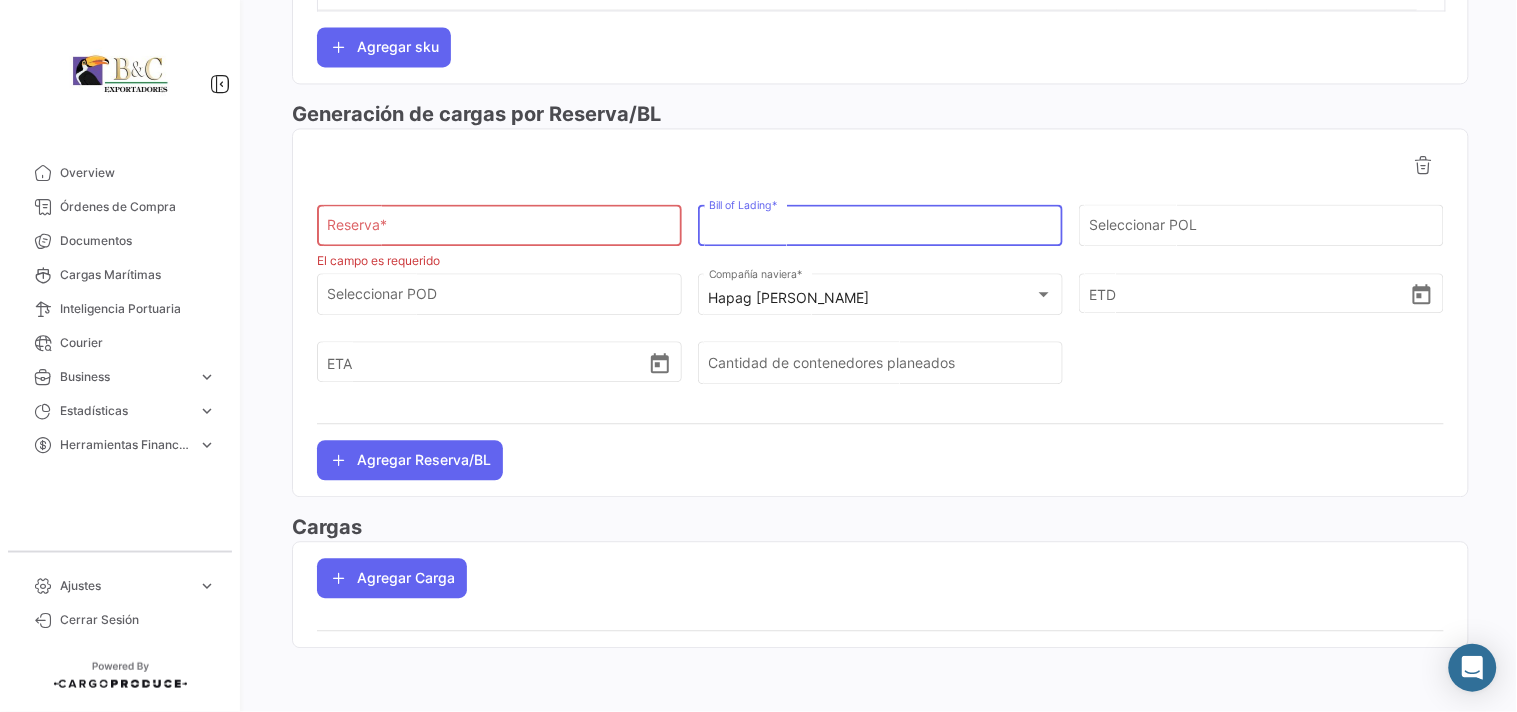 paste on "HLCUSJ2250701996" 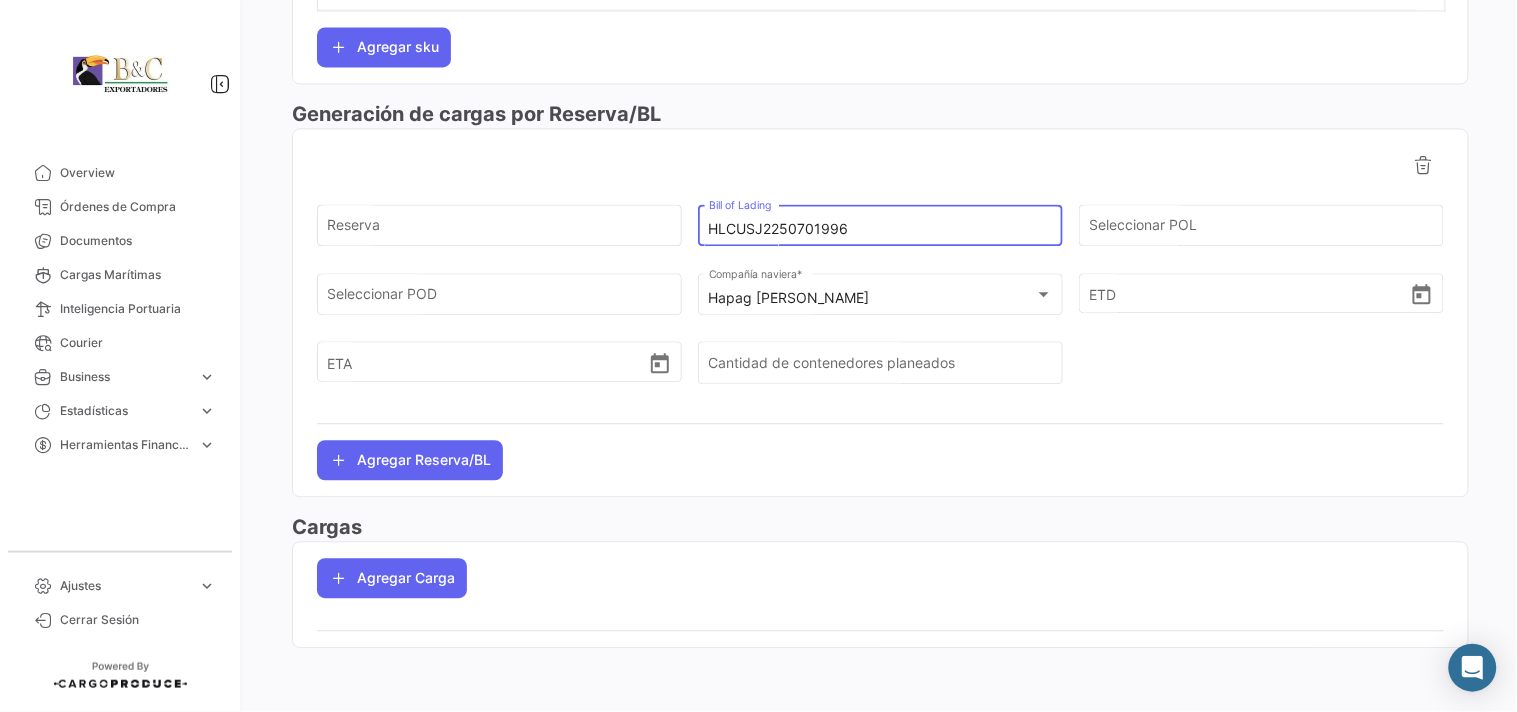type on "HLCUSJ2250701996" 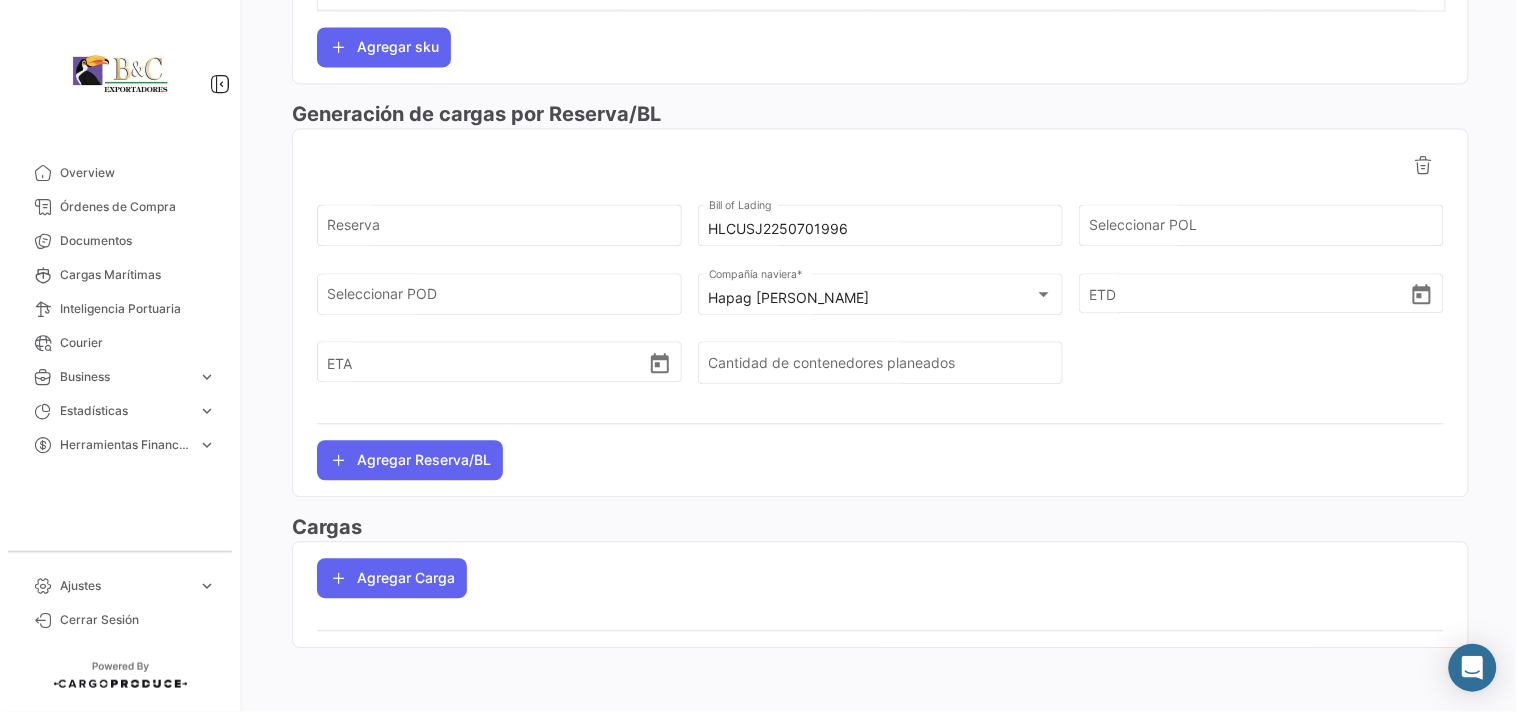 click on "Reserva   HLCUSJ2250701996 Bill of Lading Seleccionar POL Seleccionar POD Hapag [PERSON_NAME] Compañía naviera  *   ETD   ETA   Cantidad de contenedores planeados  Agregar Reserva/BL" 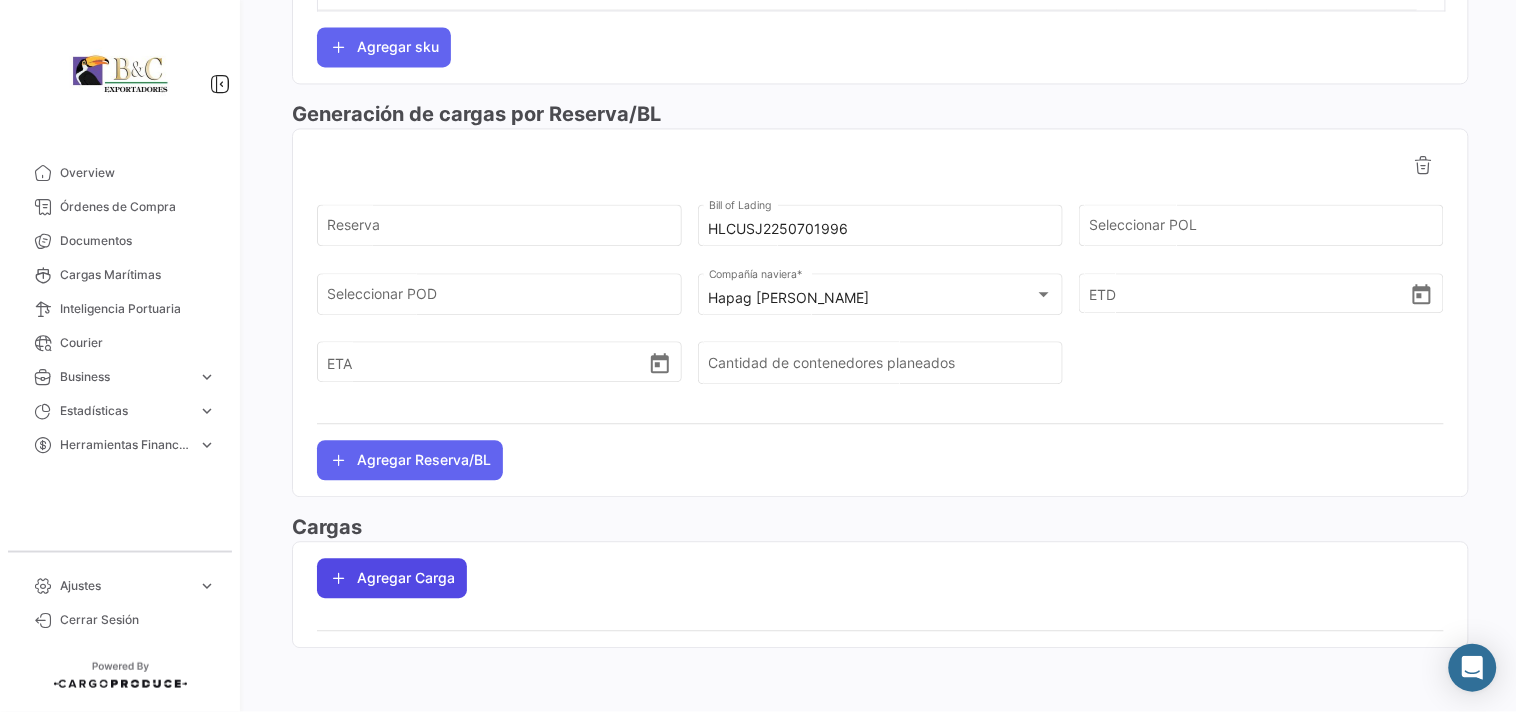 click on "Agregar Carga" 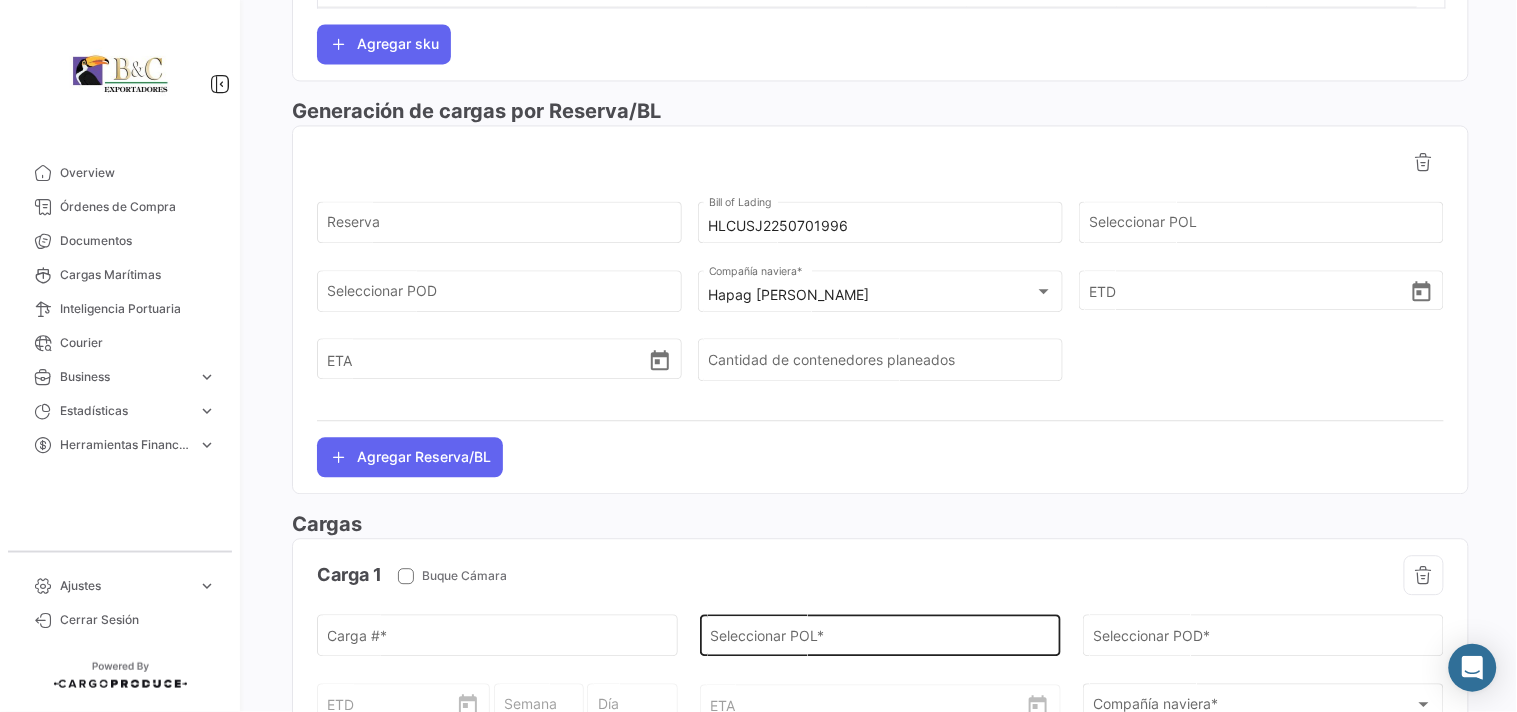 scroll, scrollTop: 1302, scrollLeft: 0, axis: vertical 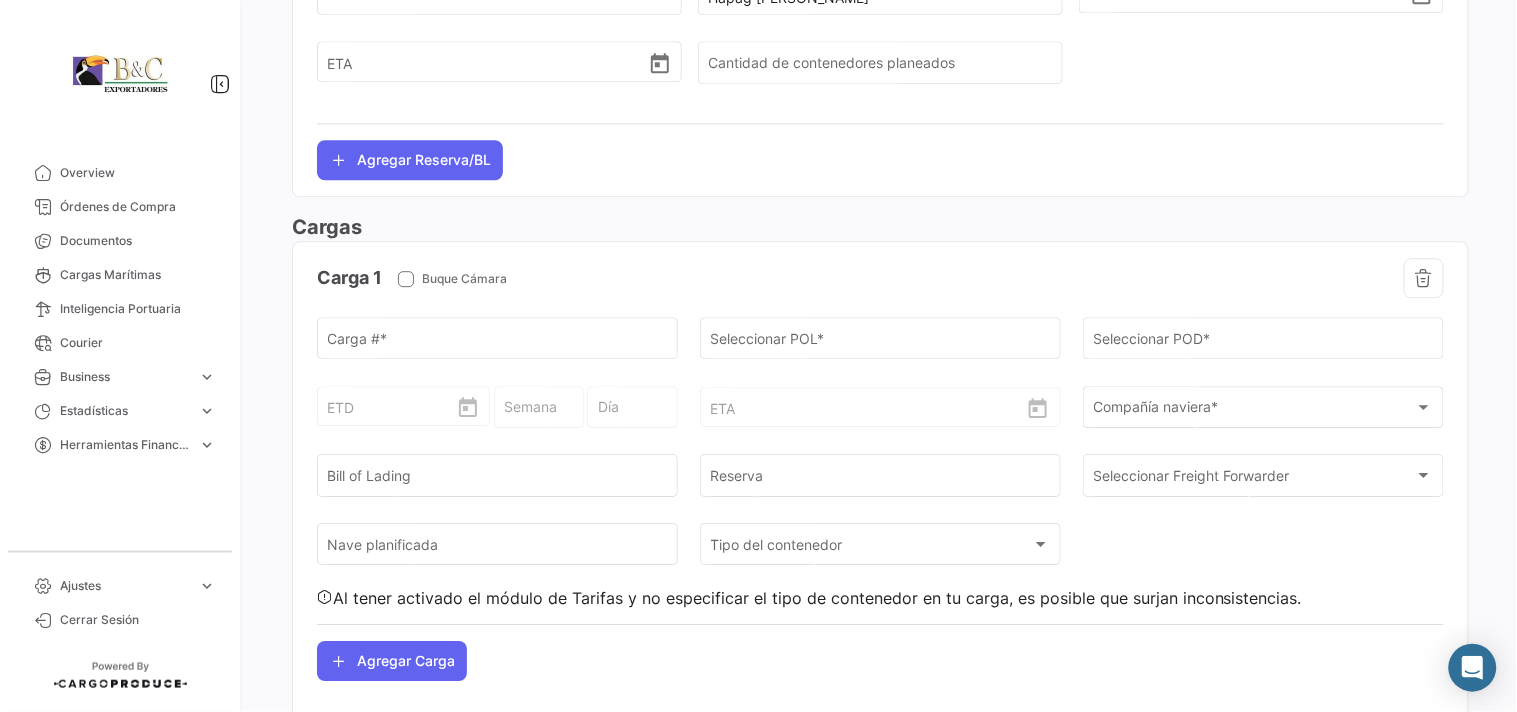click on "Reserva   HLCUSJ2250701996 Bill of Lading Seleccionar POL Seleccionar POD Hapag [PERSON_NAME] Compañía naviera  *   ETD   ETA   Cantidad de contenedores planeados  Agregar Reserva/BL" 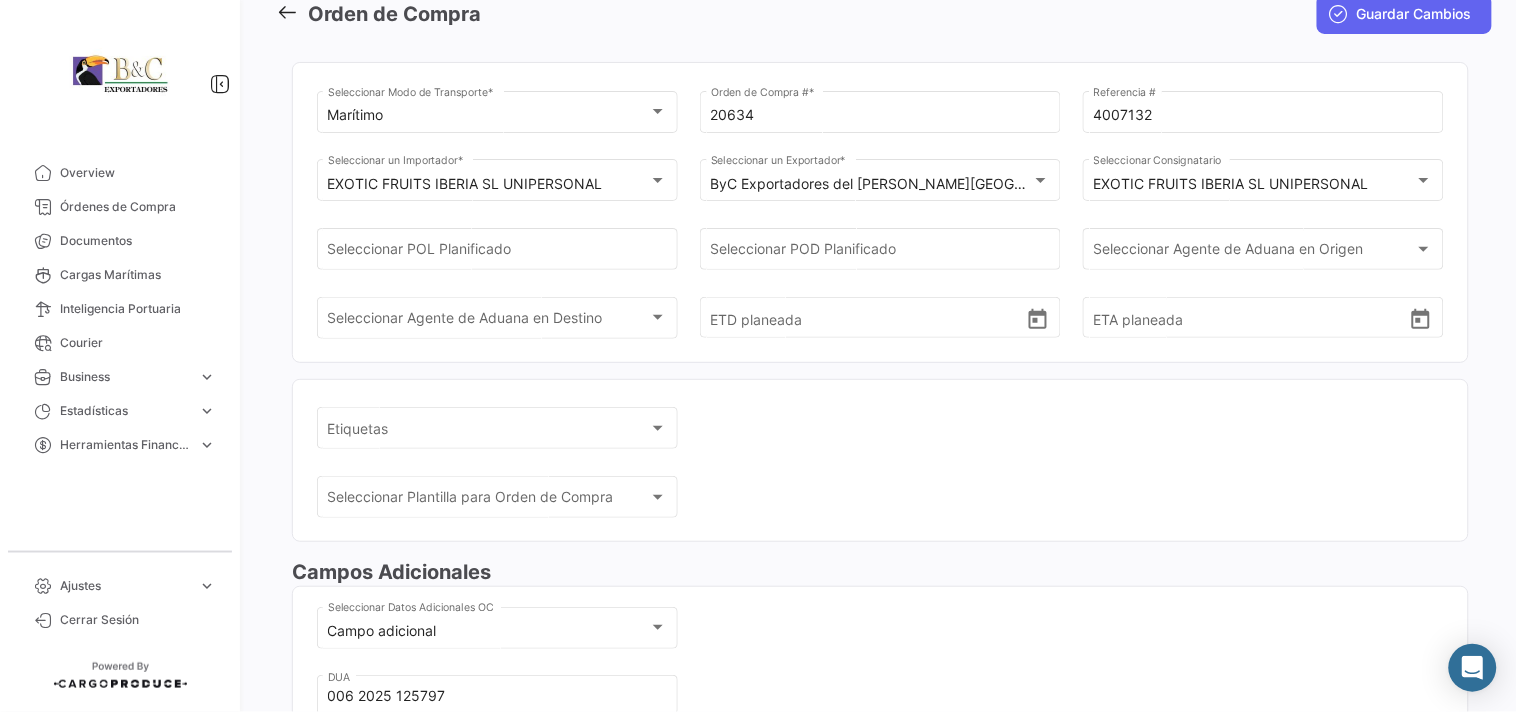 scroll, scrollTop: 0, scrollLeft: 0, axis: both 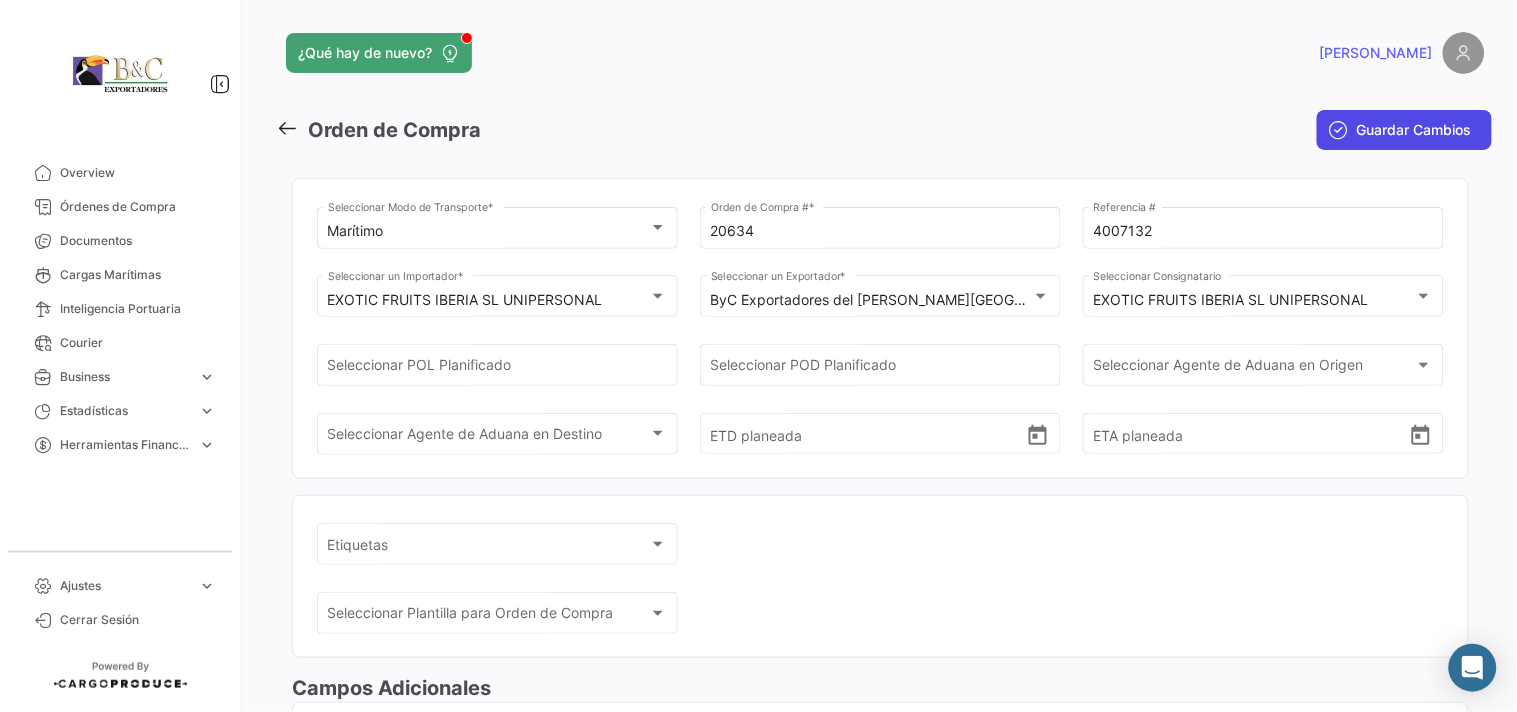 click on "Guardar Cambios" 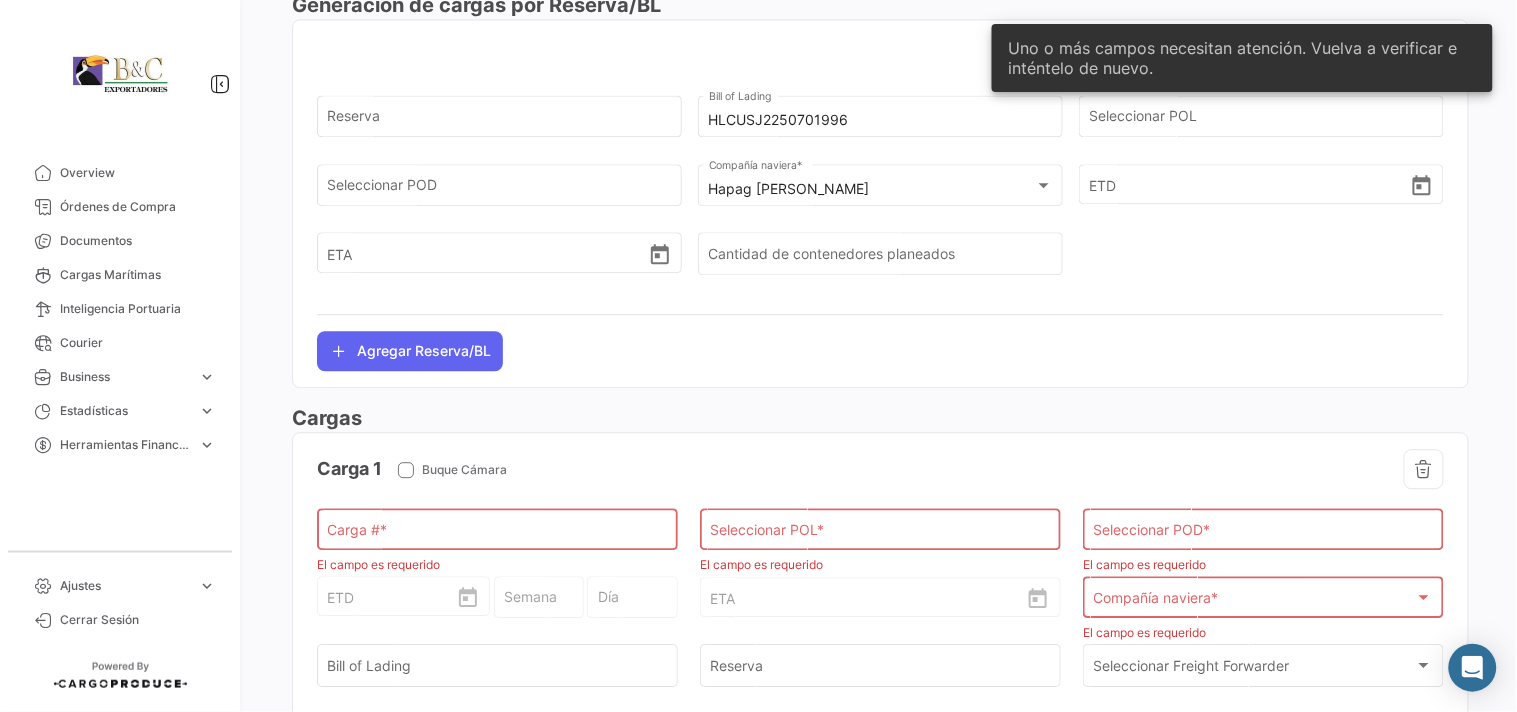scroll, scrollTop: 1386, scrollLeft: 0, axis: vertical 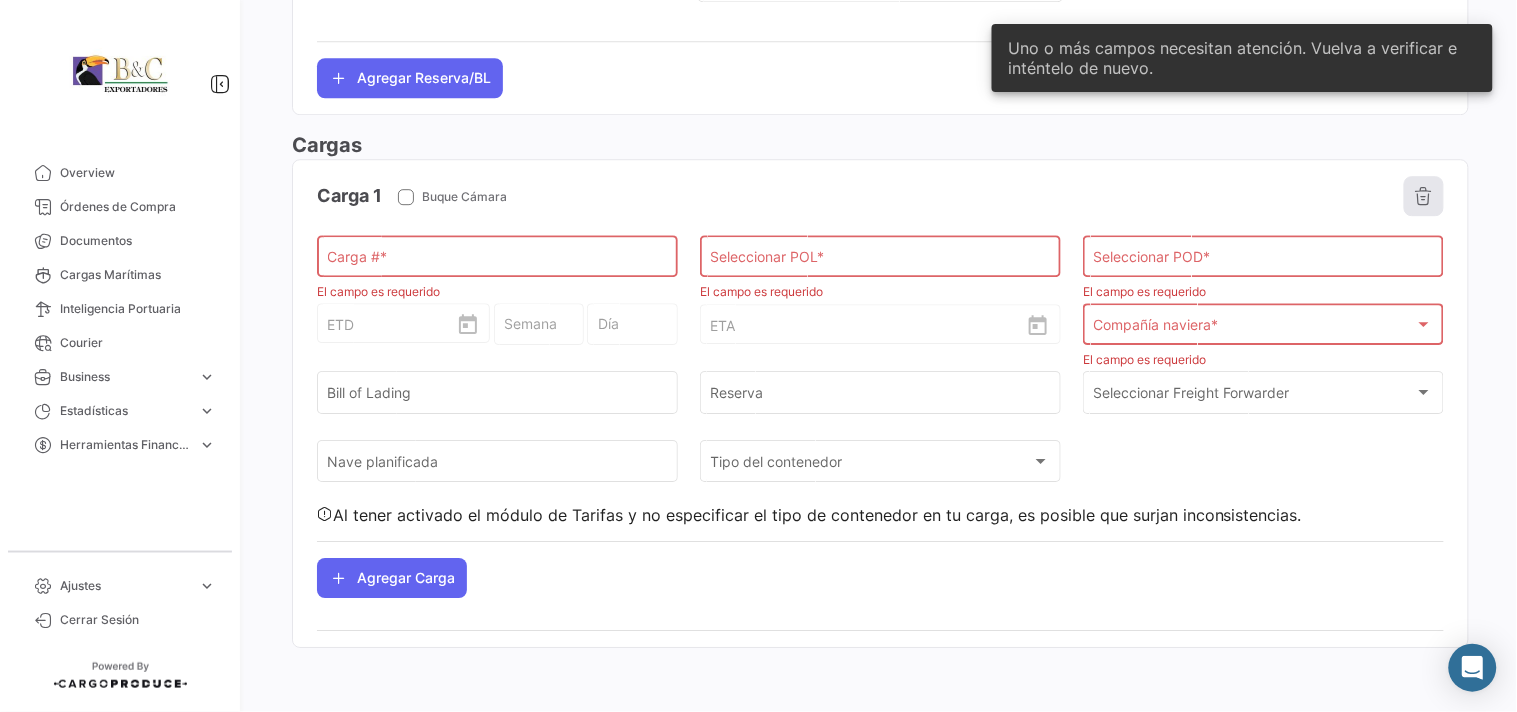 click 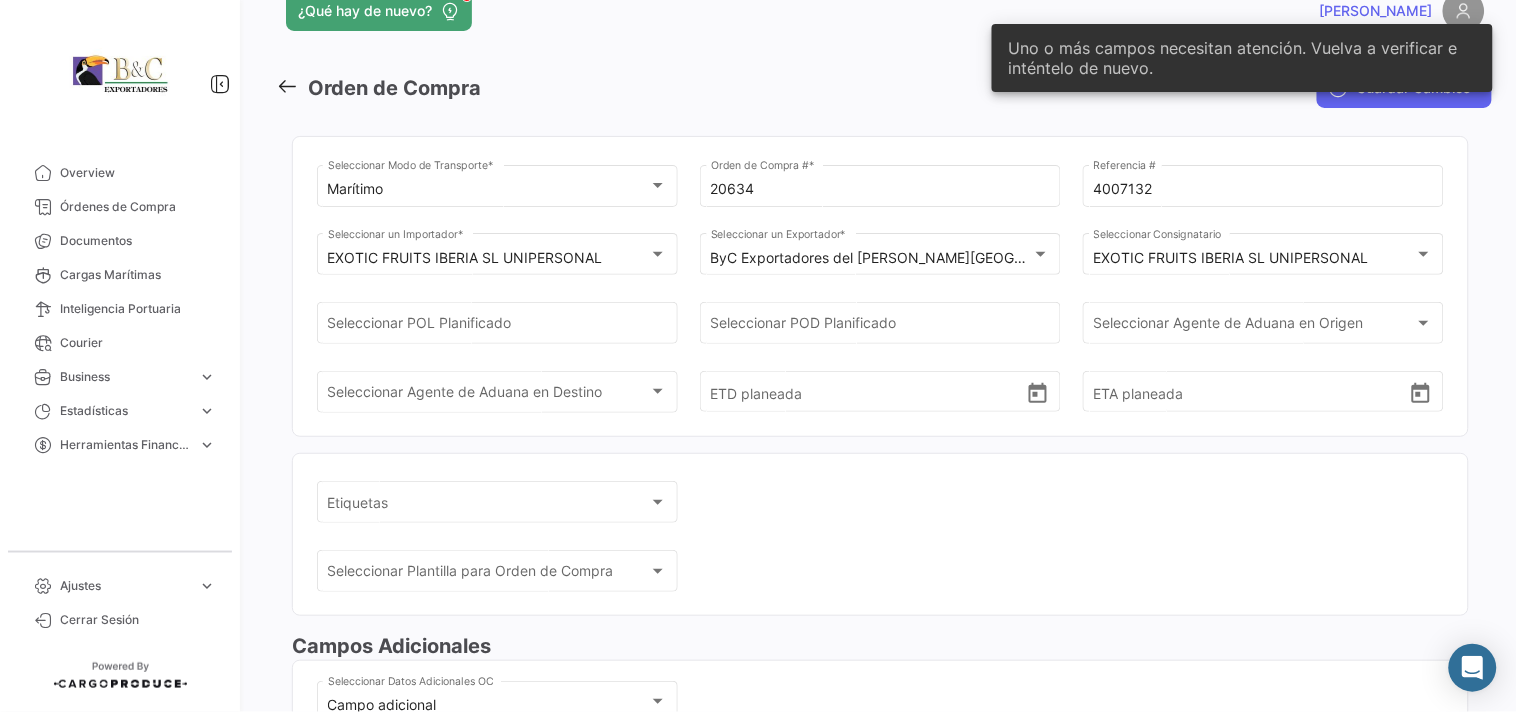 scroll, scrollTop: 0, scrollLeft: 0, axis: both 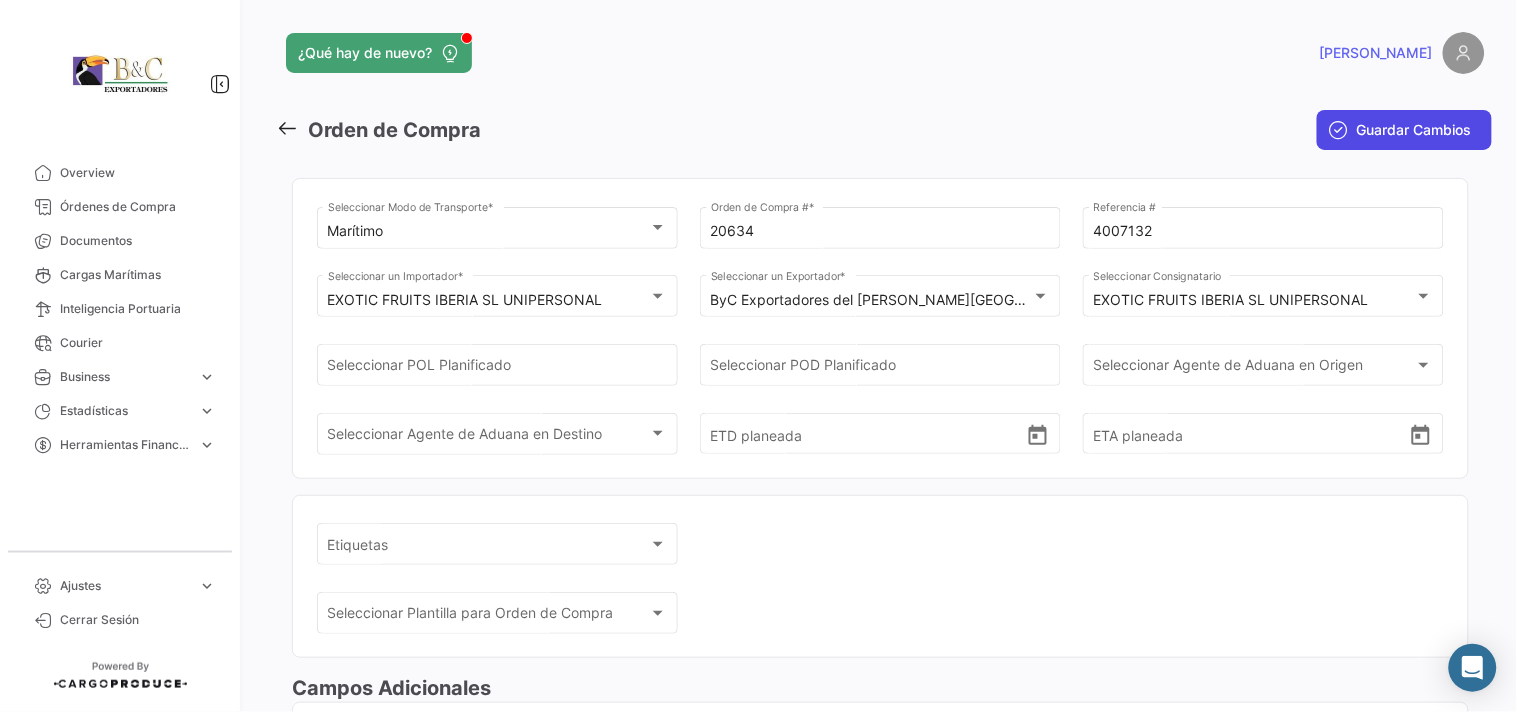 click on "Guardar Cambios" 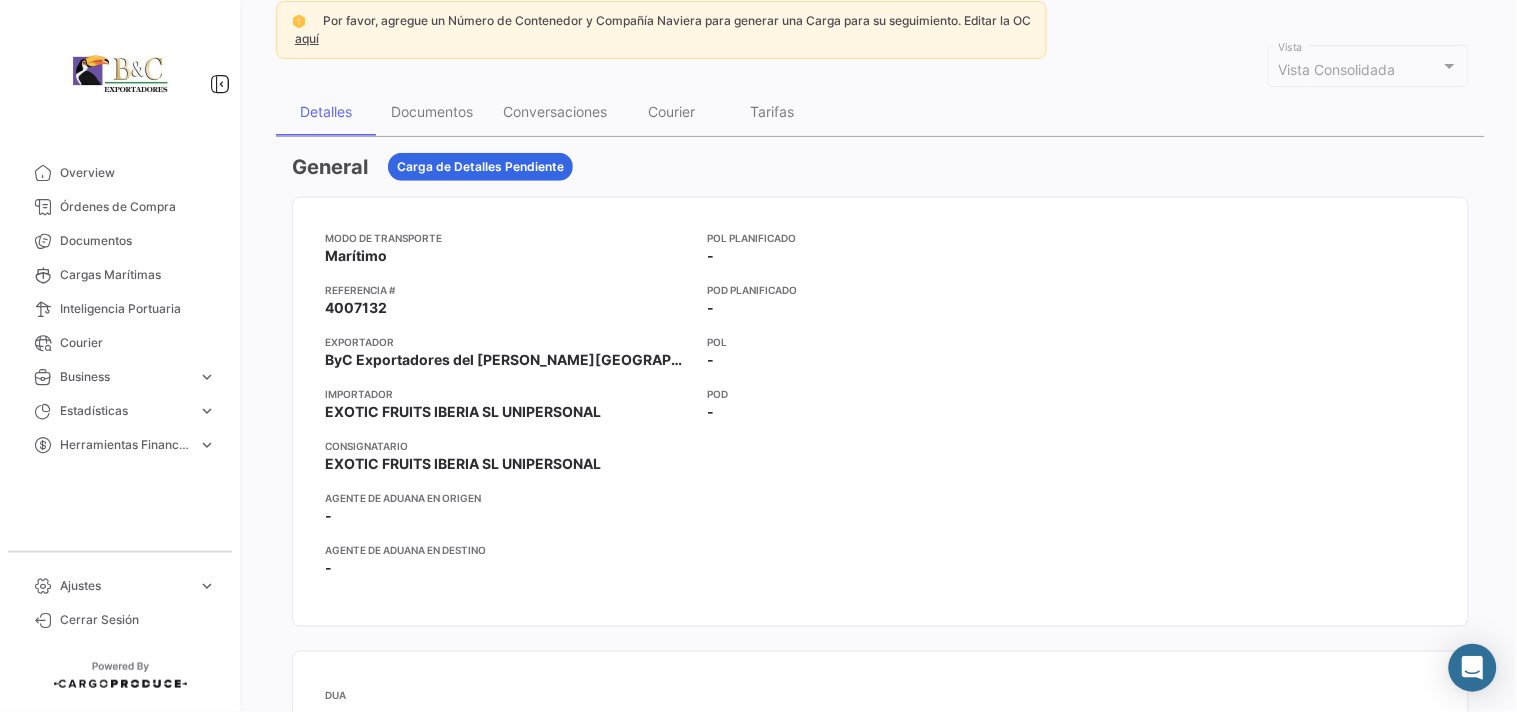 scroll, scrollTop: 222, scrollLeft: 0, axis: vertical 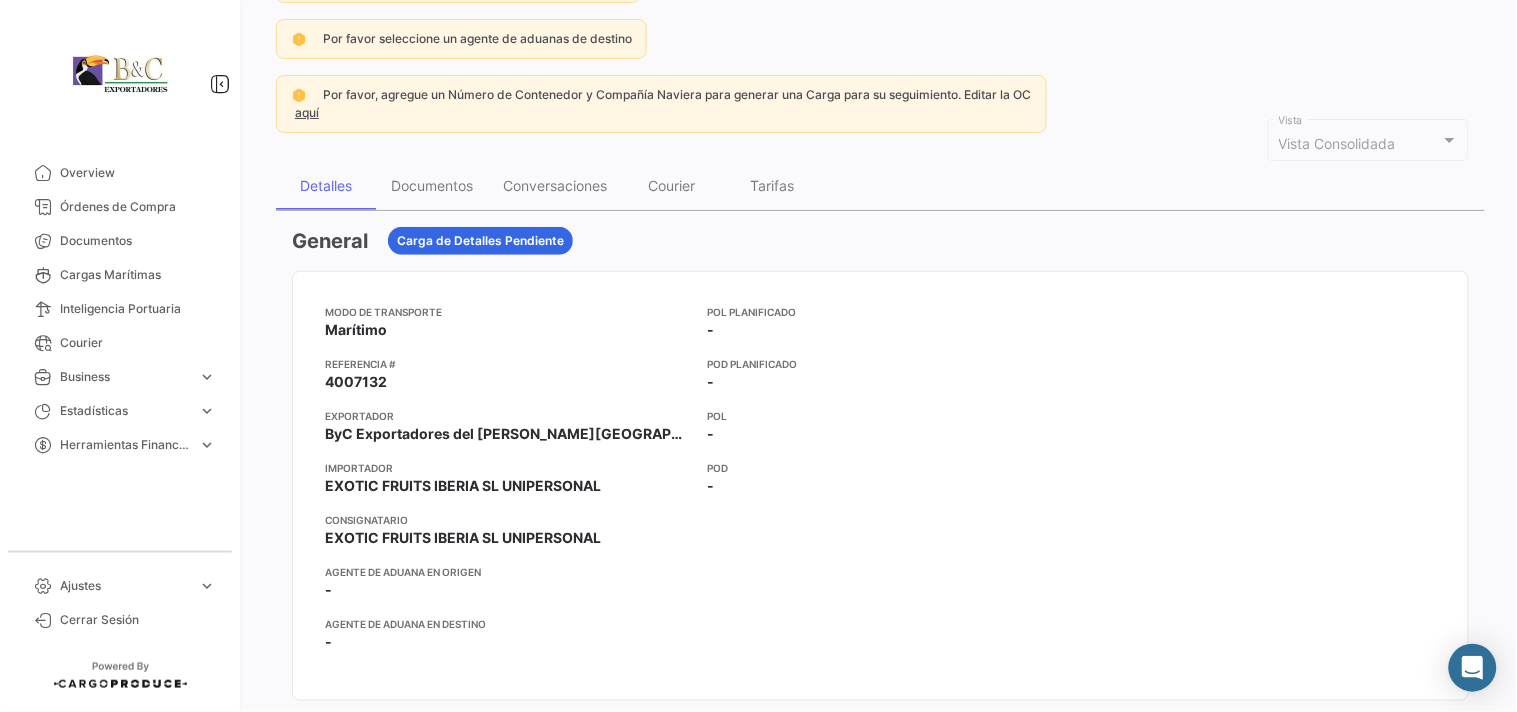 click on "aquí" 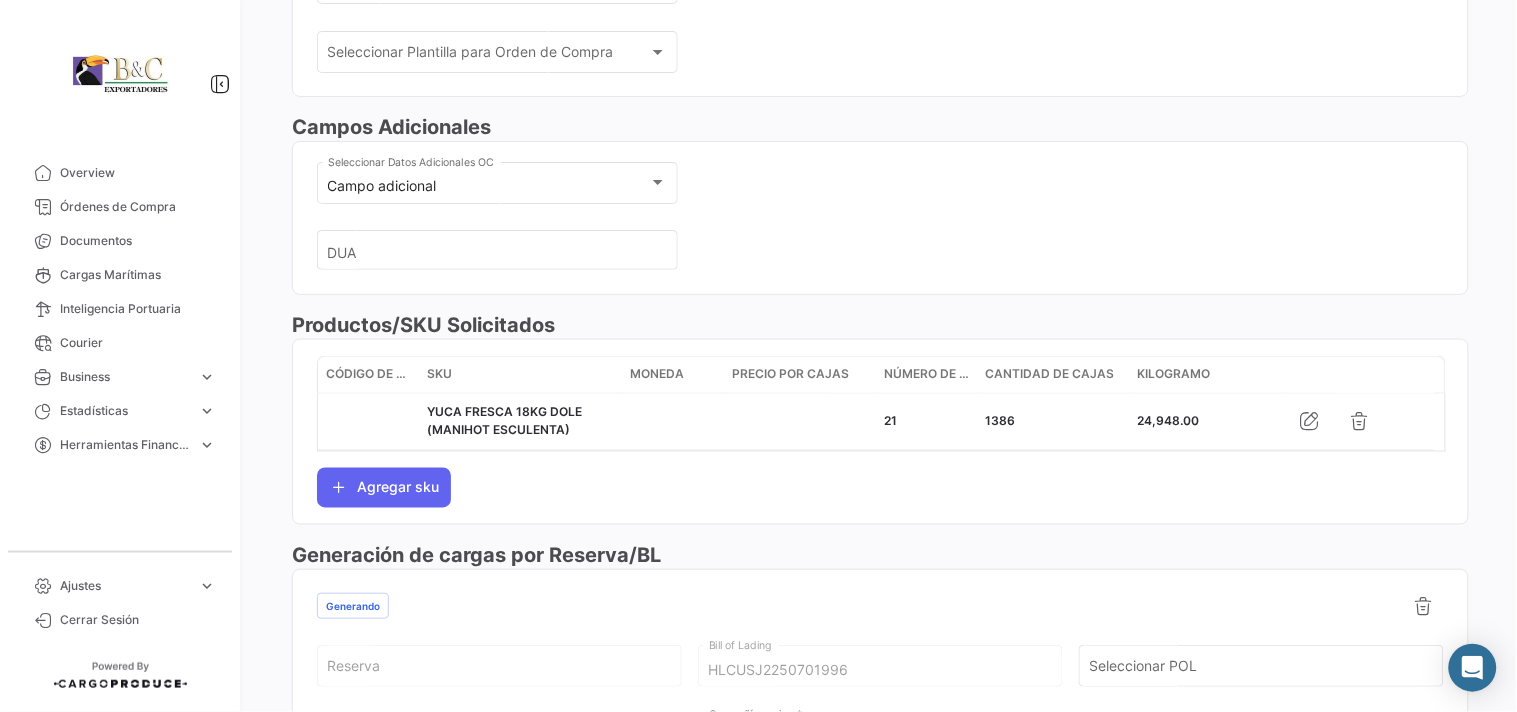 scroll, scrollTop: 116, scrollLeft: 0, axis: vertical 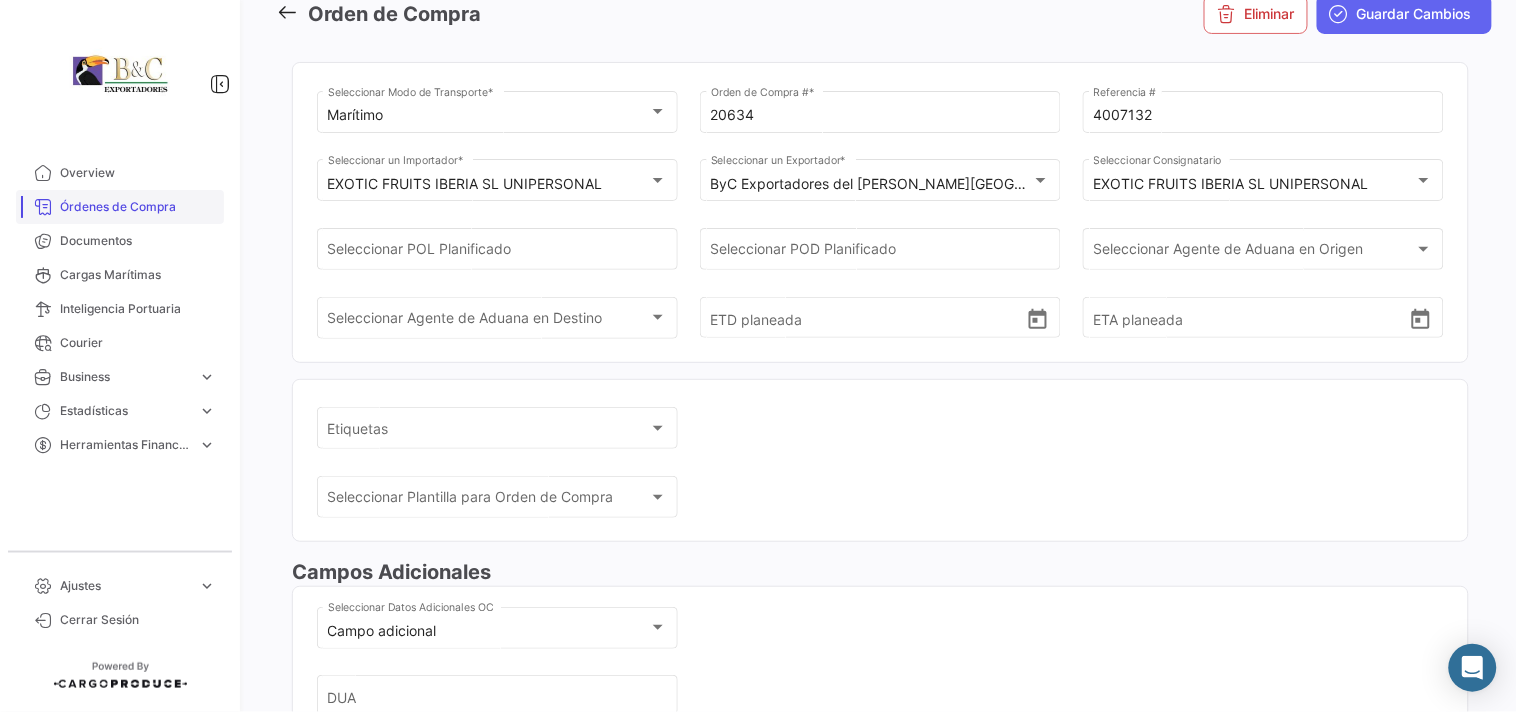 click on "Órdenes de Compra" at bounding box center [138, 207] 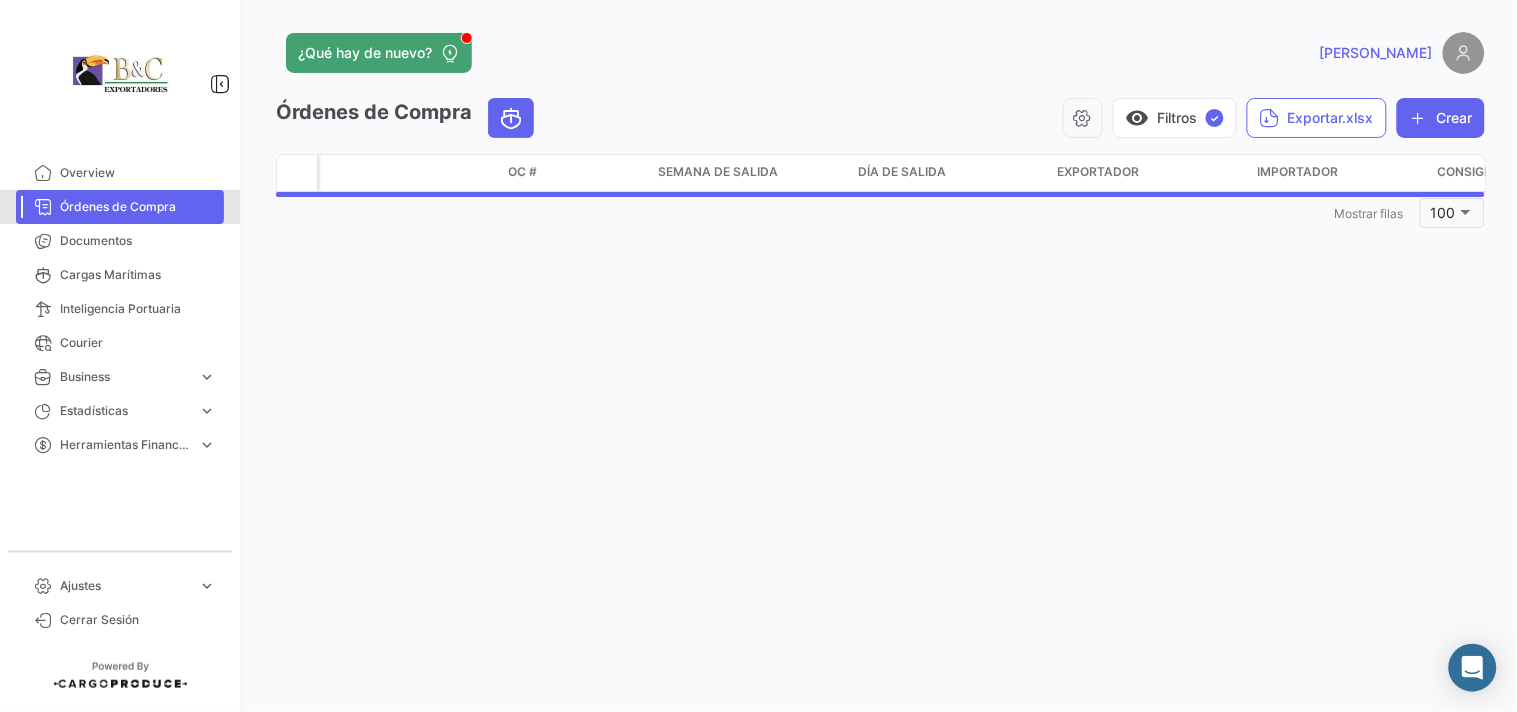 scroll, scrollTop: 0, scrollLeft: 0, axis: both 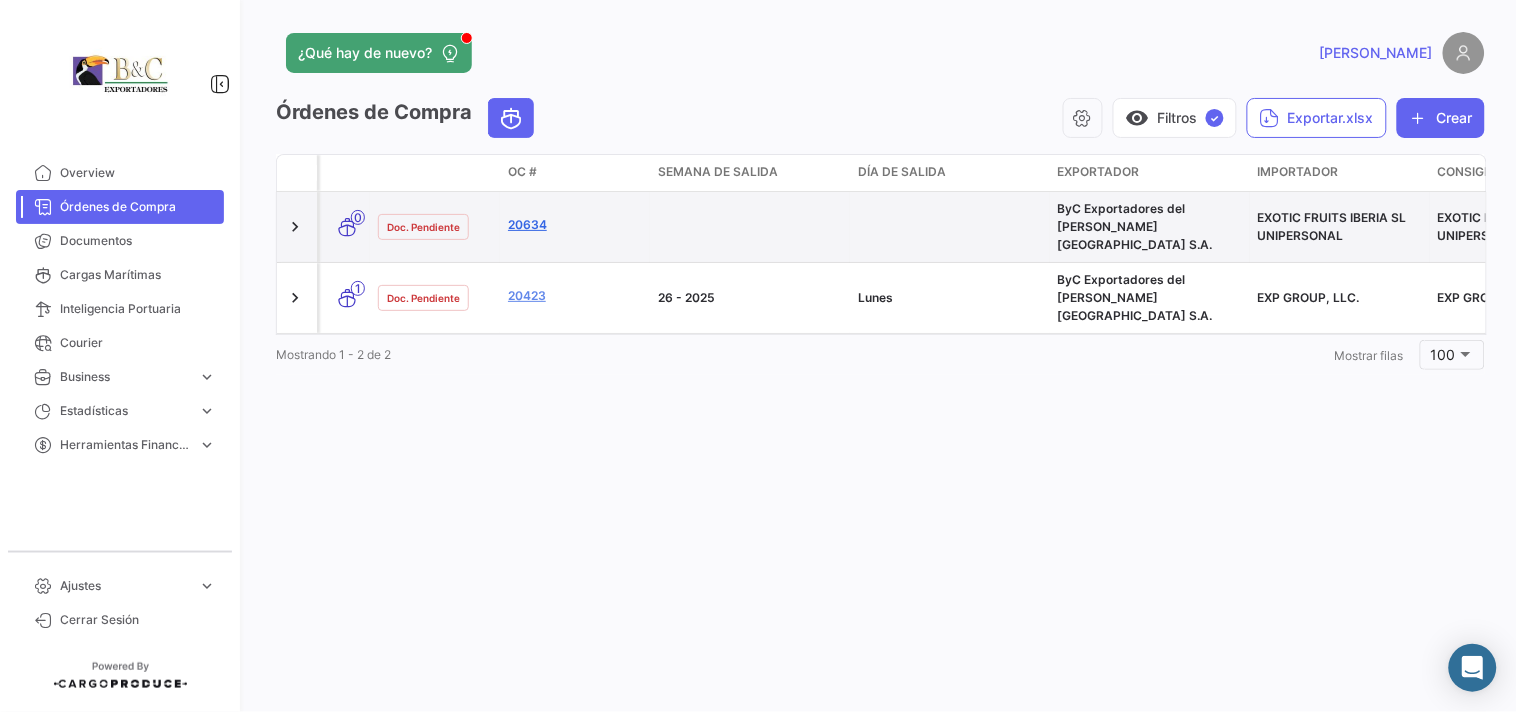 click on "20634" 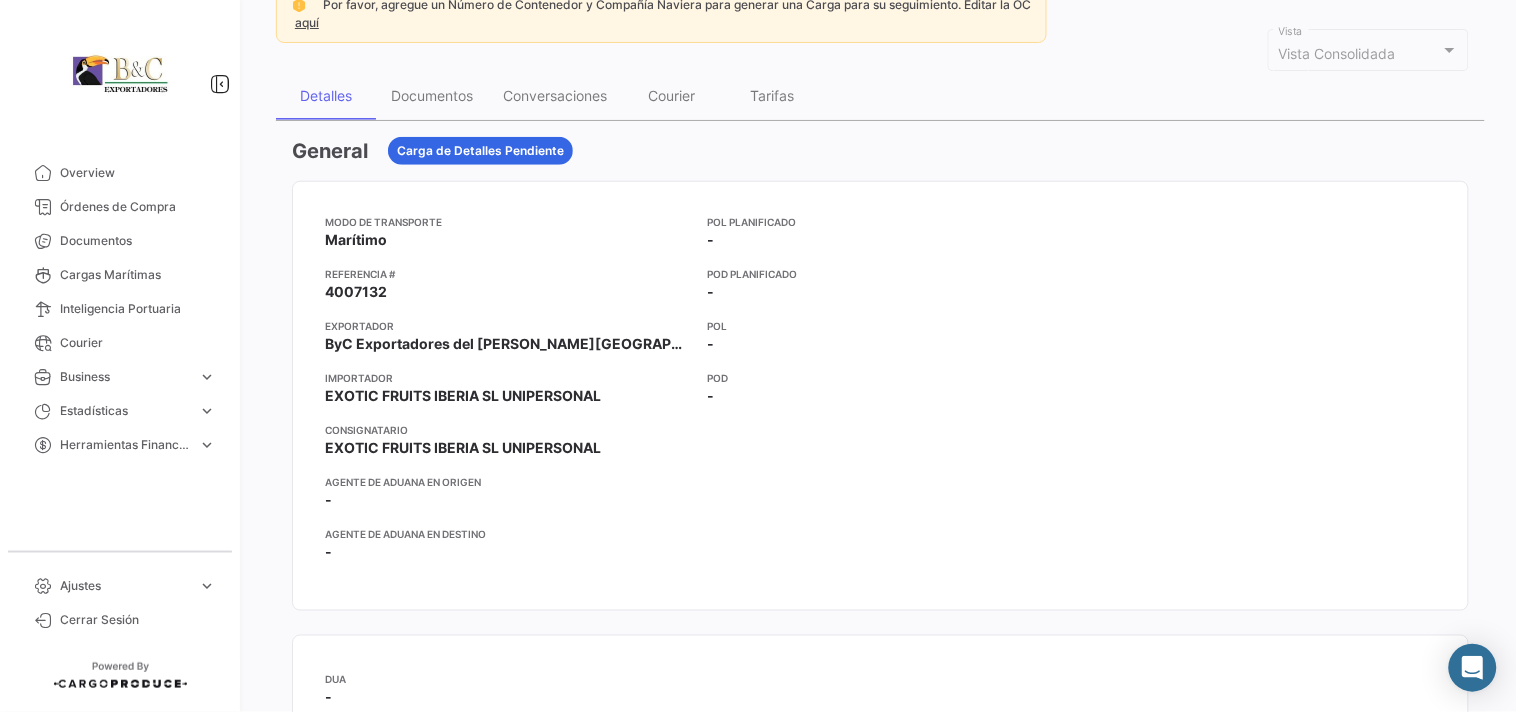 scroll, scrollTop: 90, scrollLeft: 0, axis: vertical 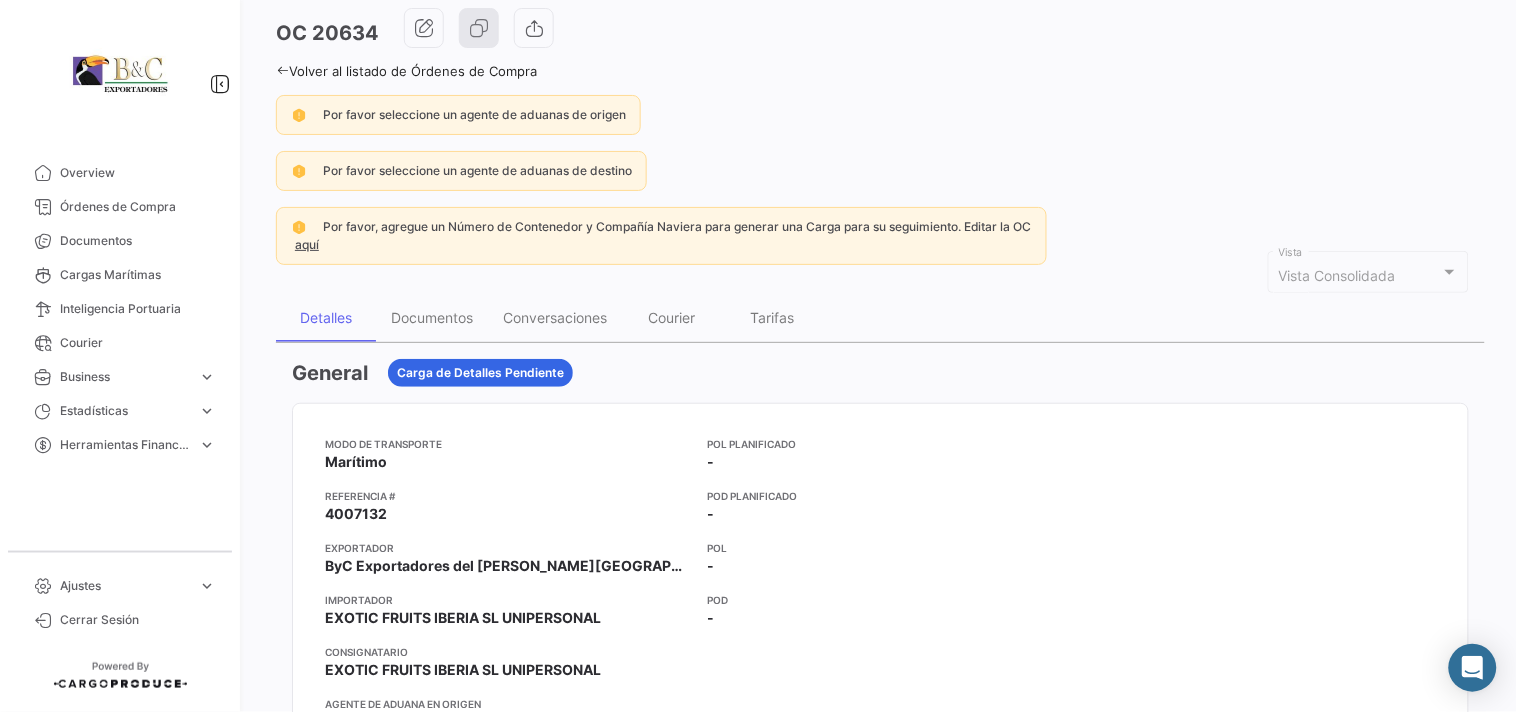 click on "aquí" 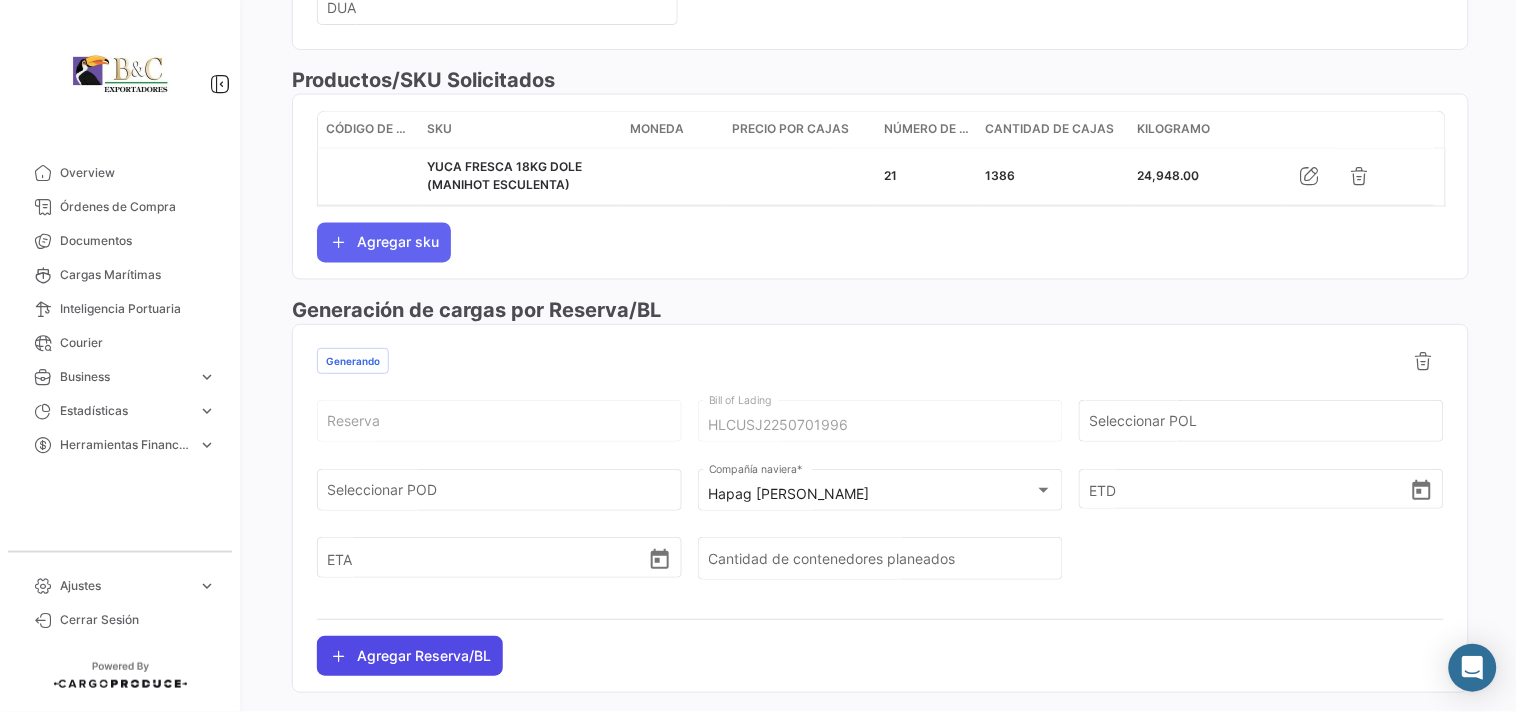 scroll, scrollTop: 1004, scrollLeft: 0, axis: vertical 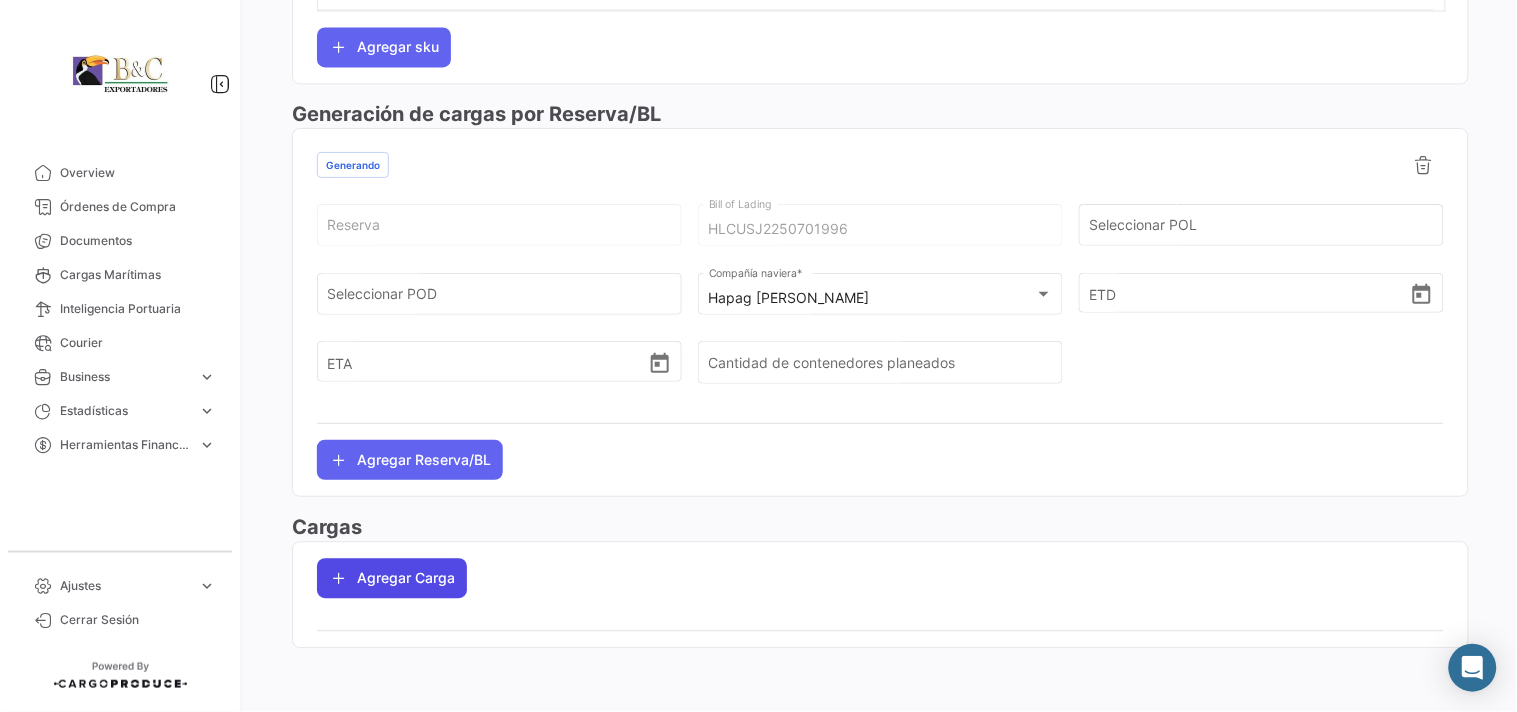 click on "Agregar Carga" 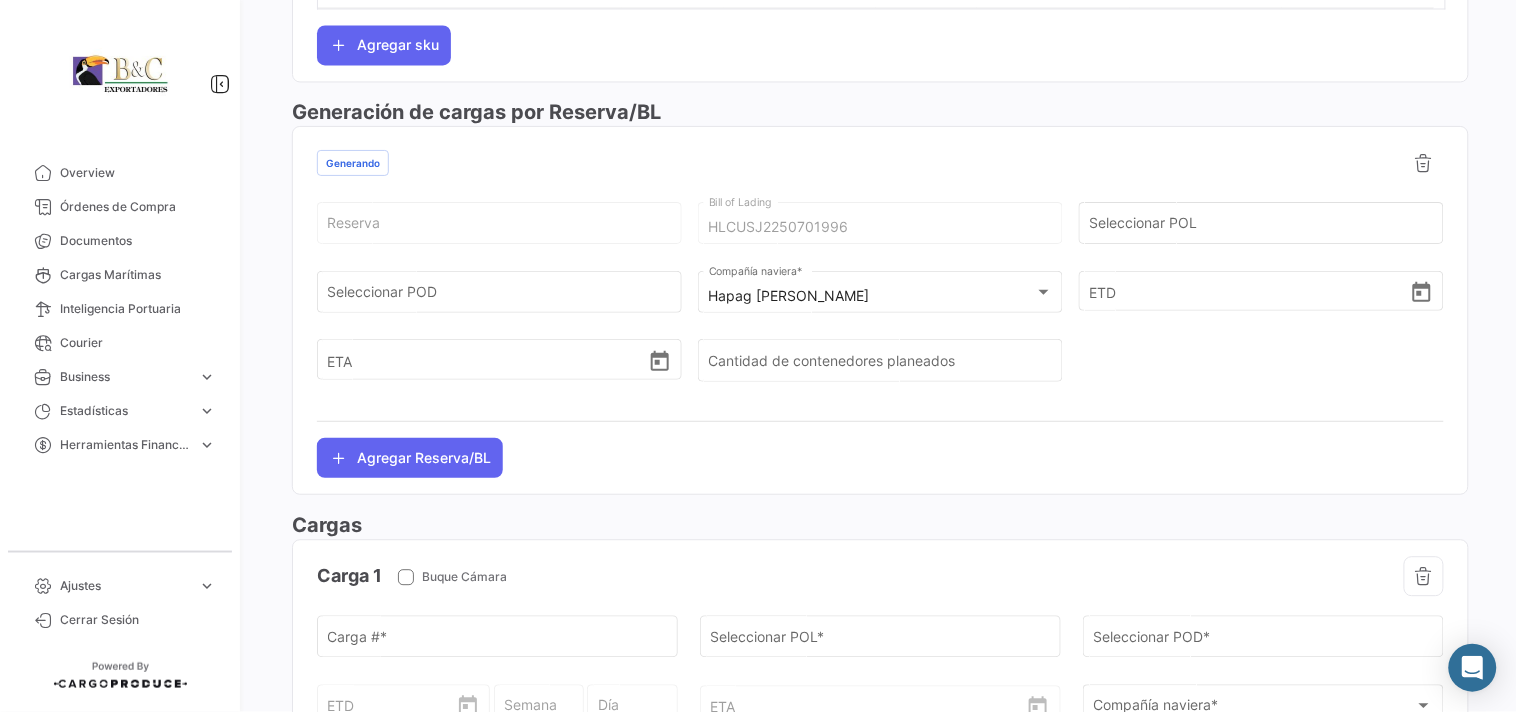 scroll, scrollTop: 1374, scrollLeft: 0, axis: vertical 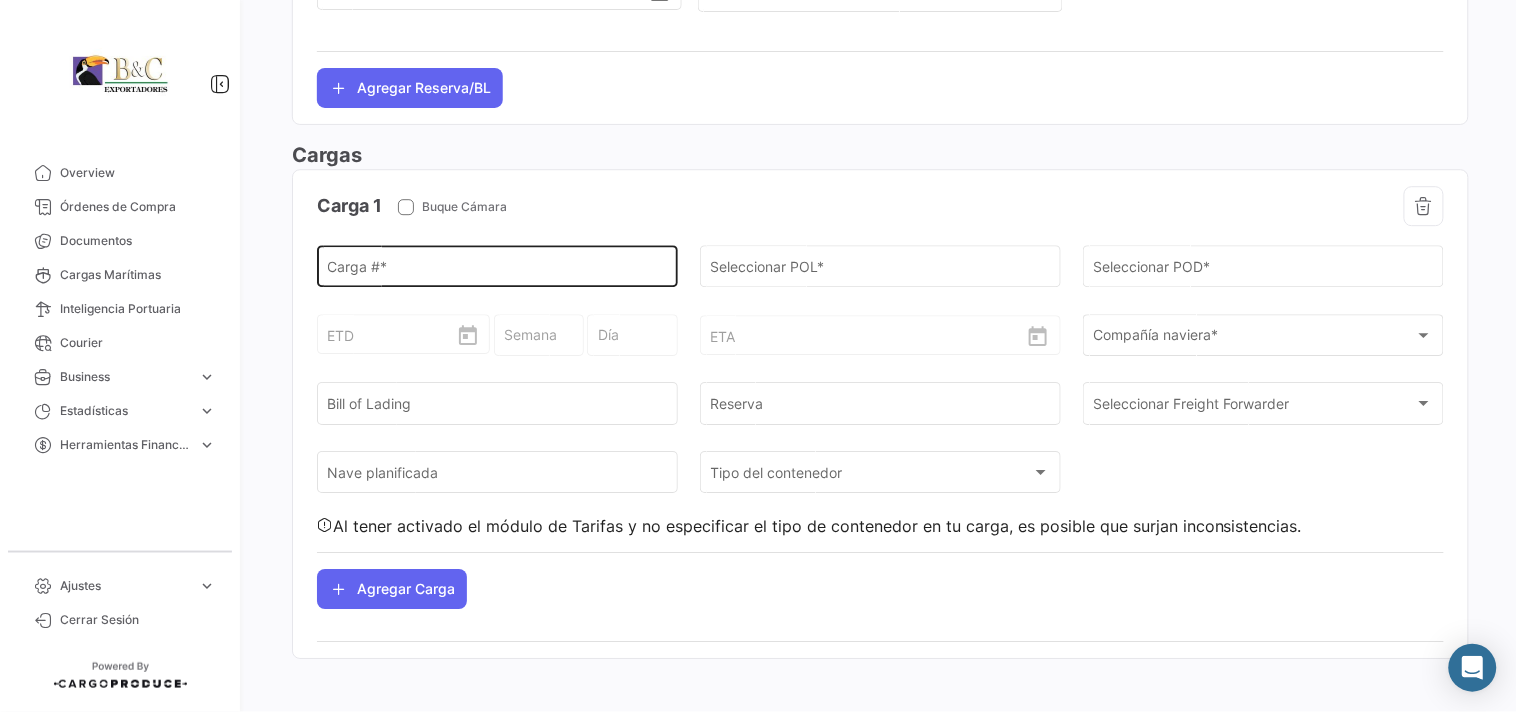 click on "Carga #  *" at bounding box center [498, 270] 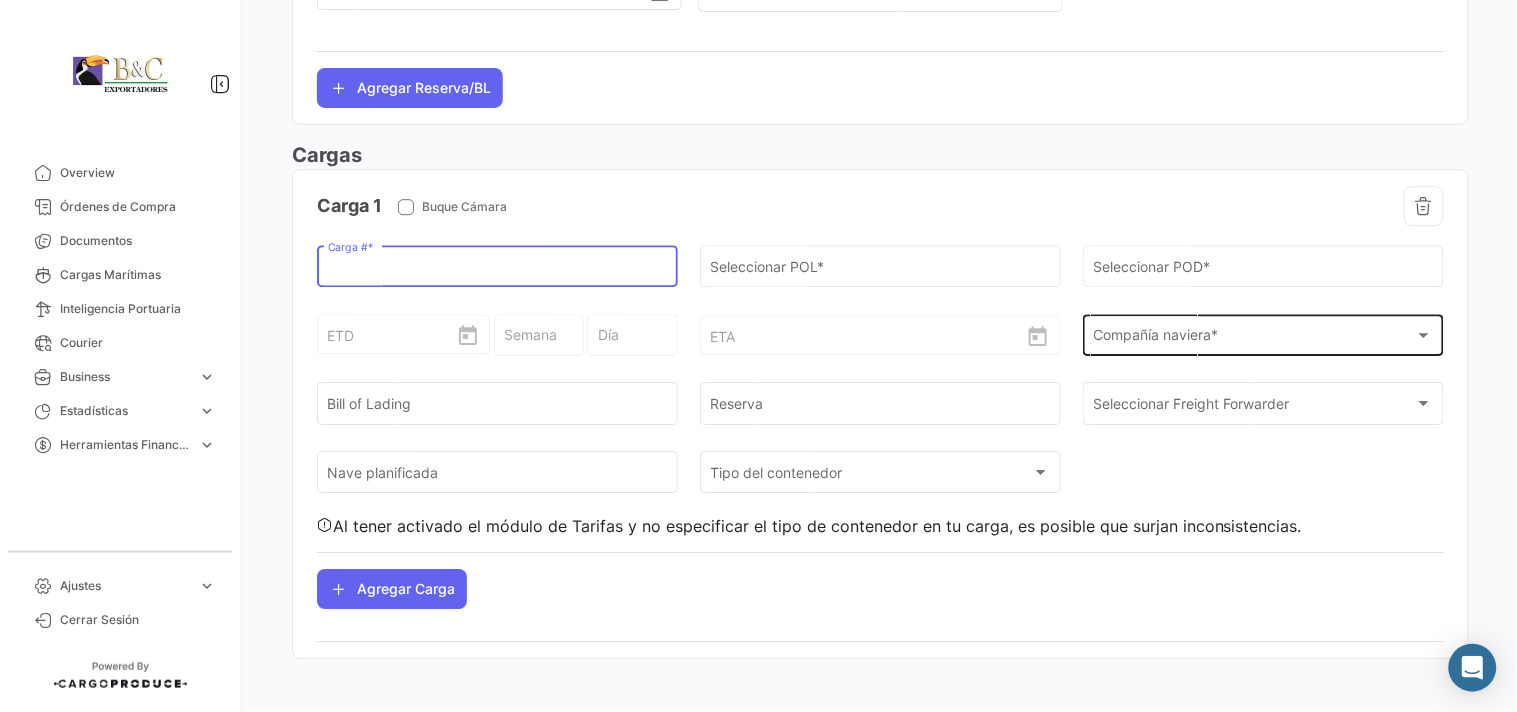 click on "Compañía naviera *" at bounding box center (1255, 339) 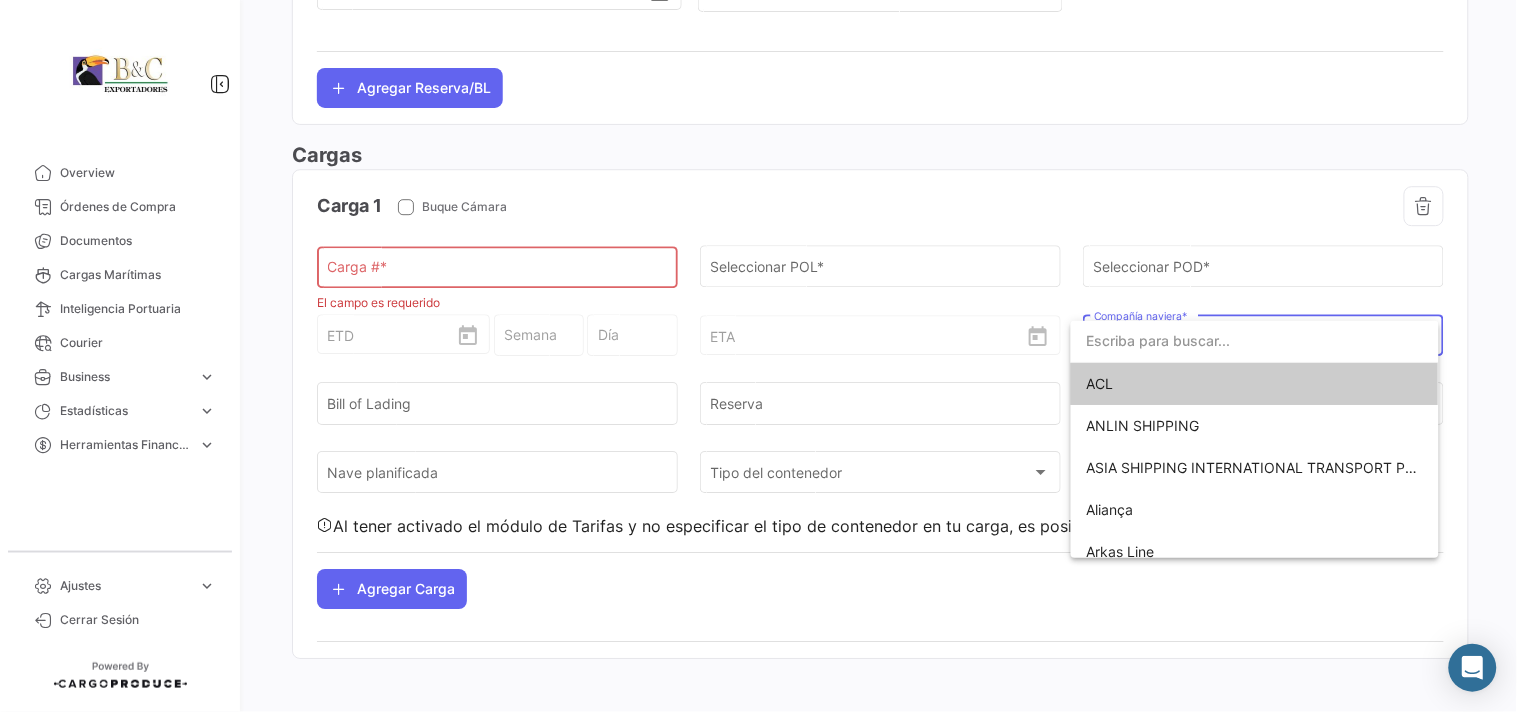 click at bounding box center (1255, 341) 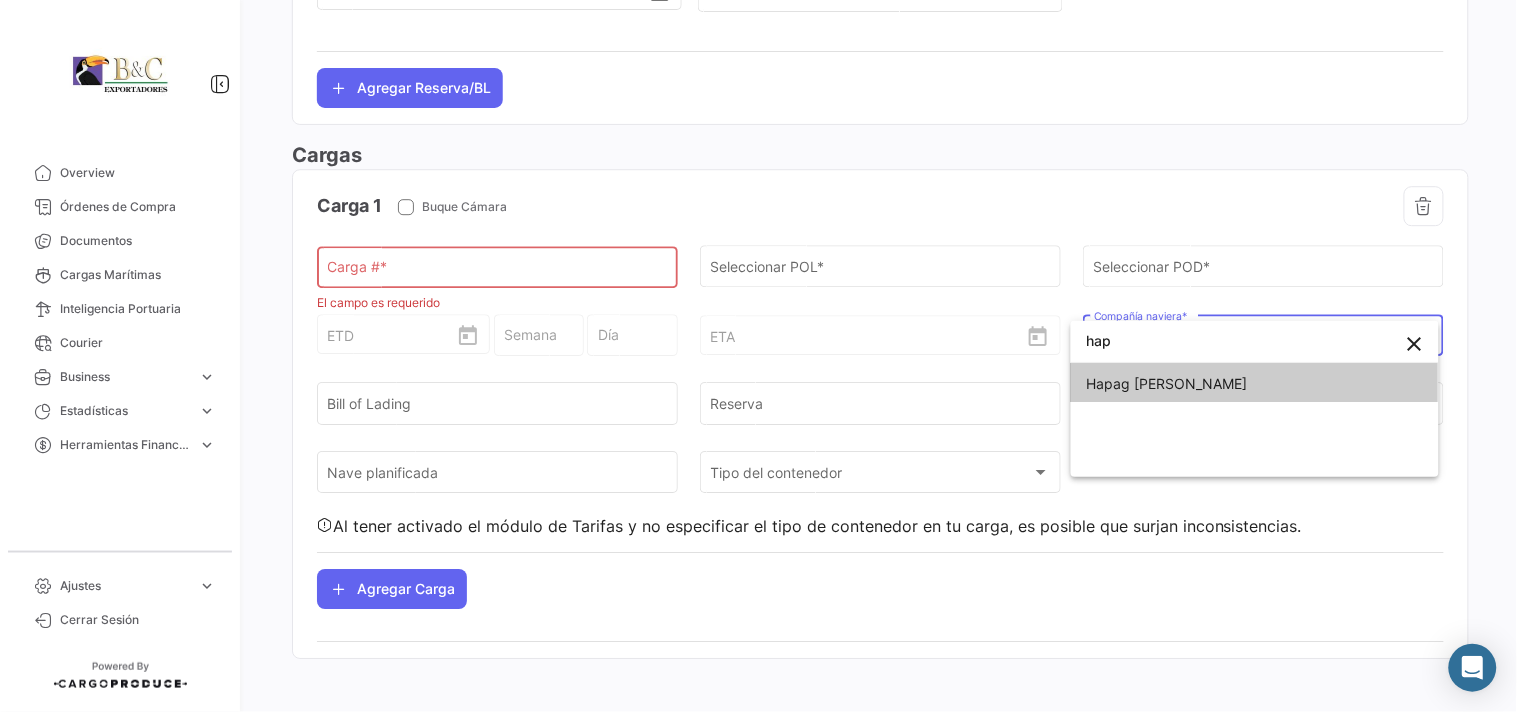 type on "hap" 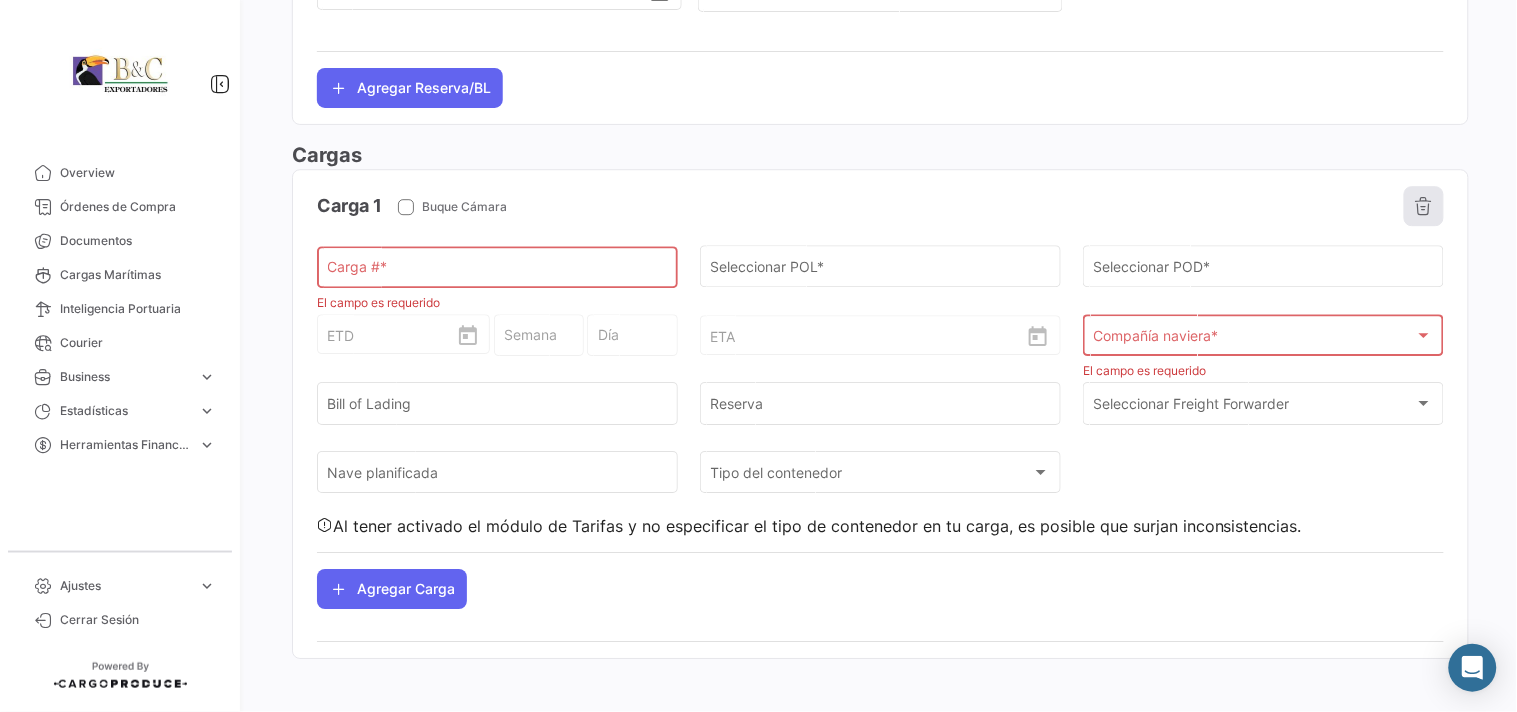 click 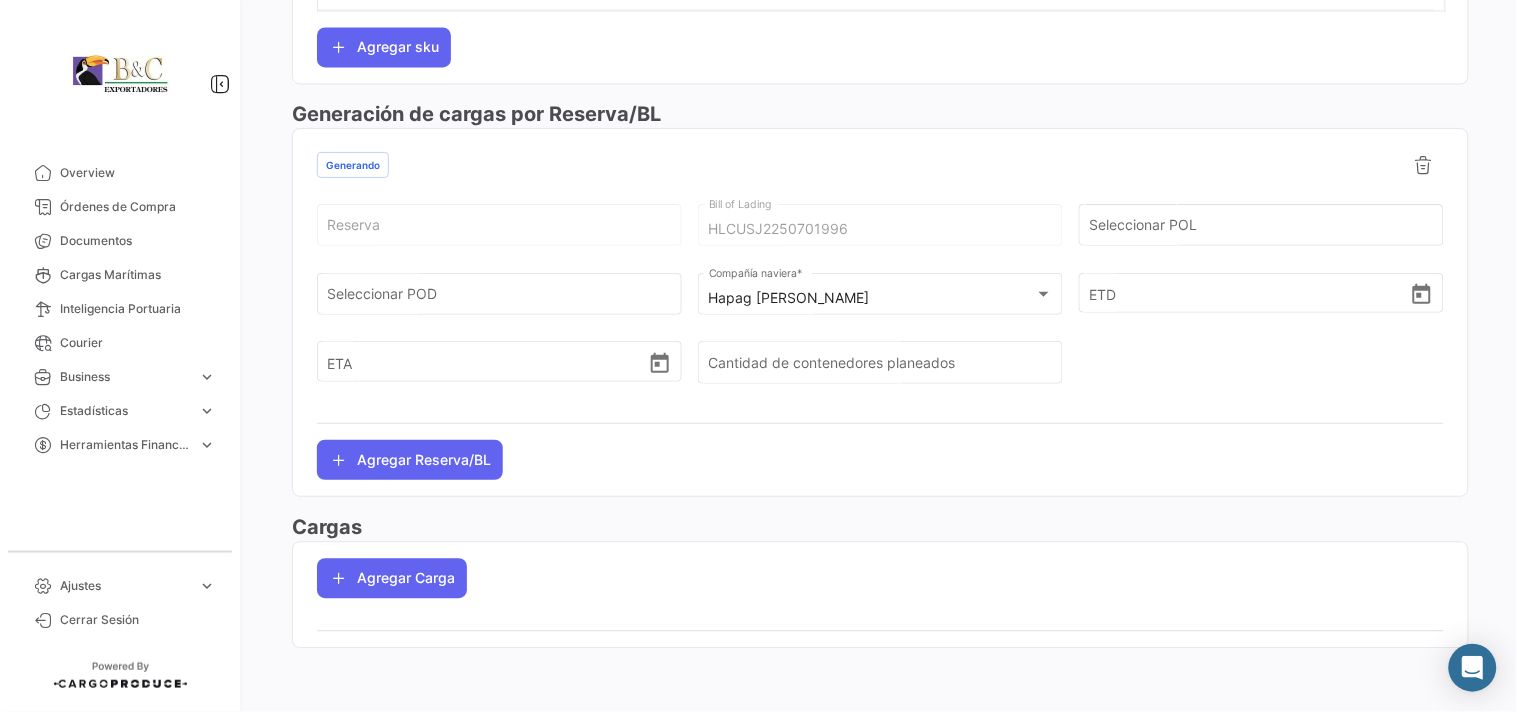 scroll, scrollTop: 1005, scrollLeft: 0, axis: vertical 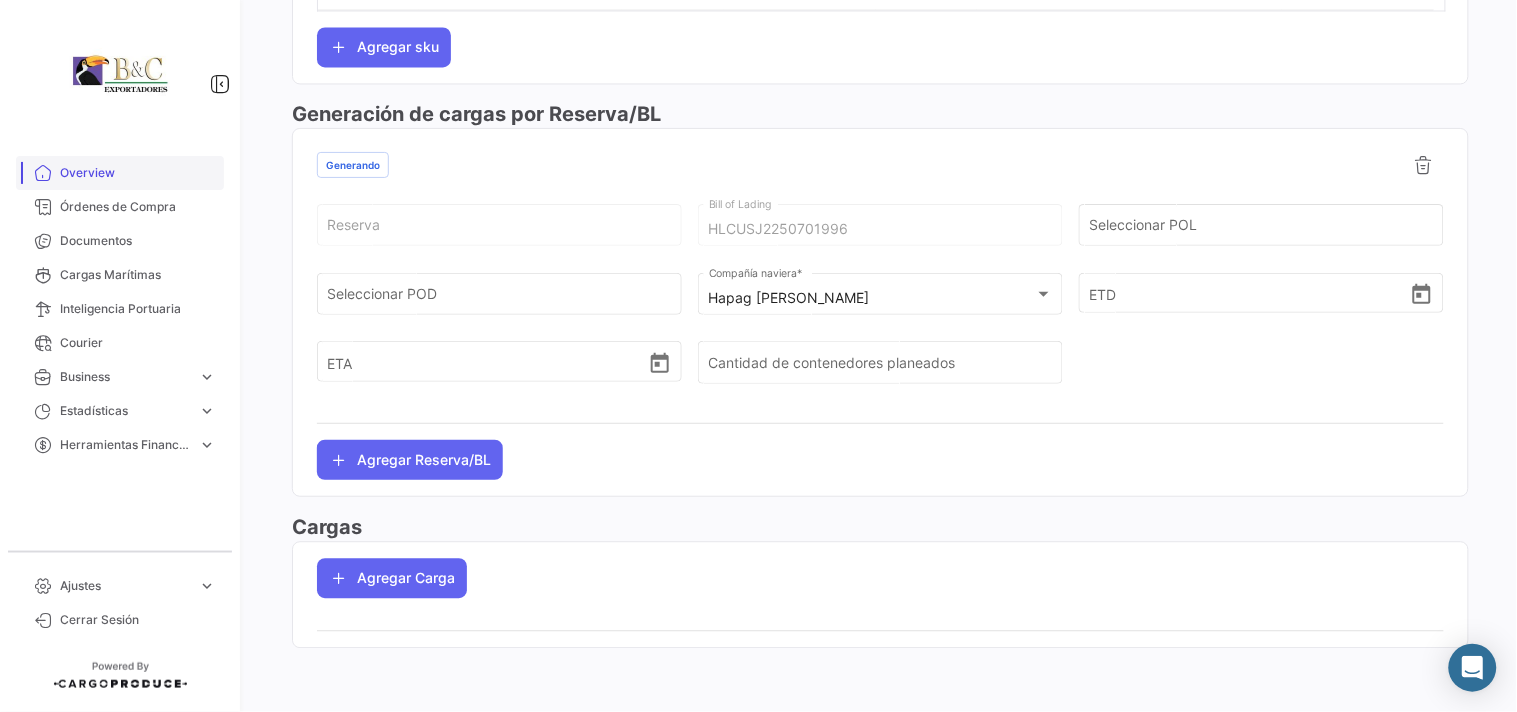 click on "Overview" at bounding box center [138, 173] 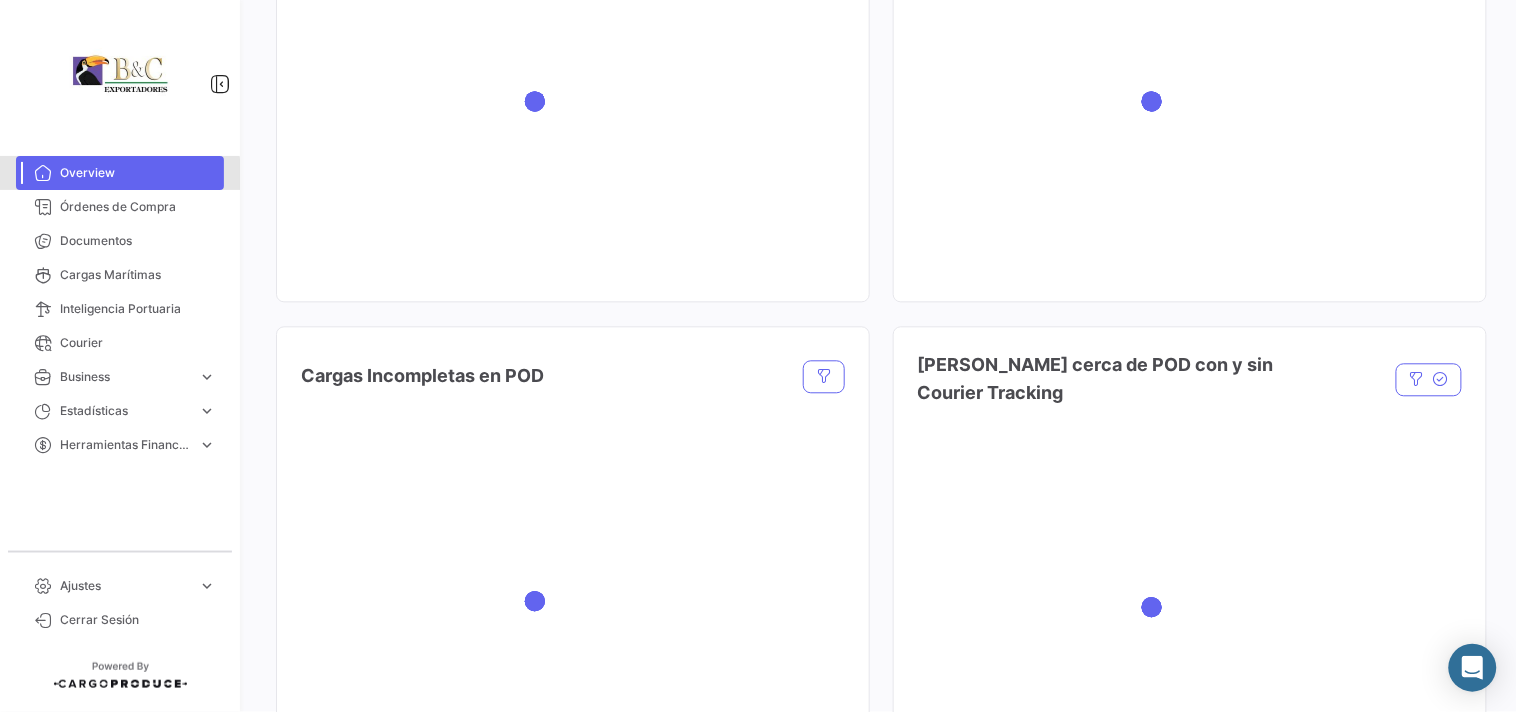 scroll, scrollTop: 0, scrollLeft: 0, axis: both 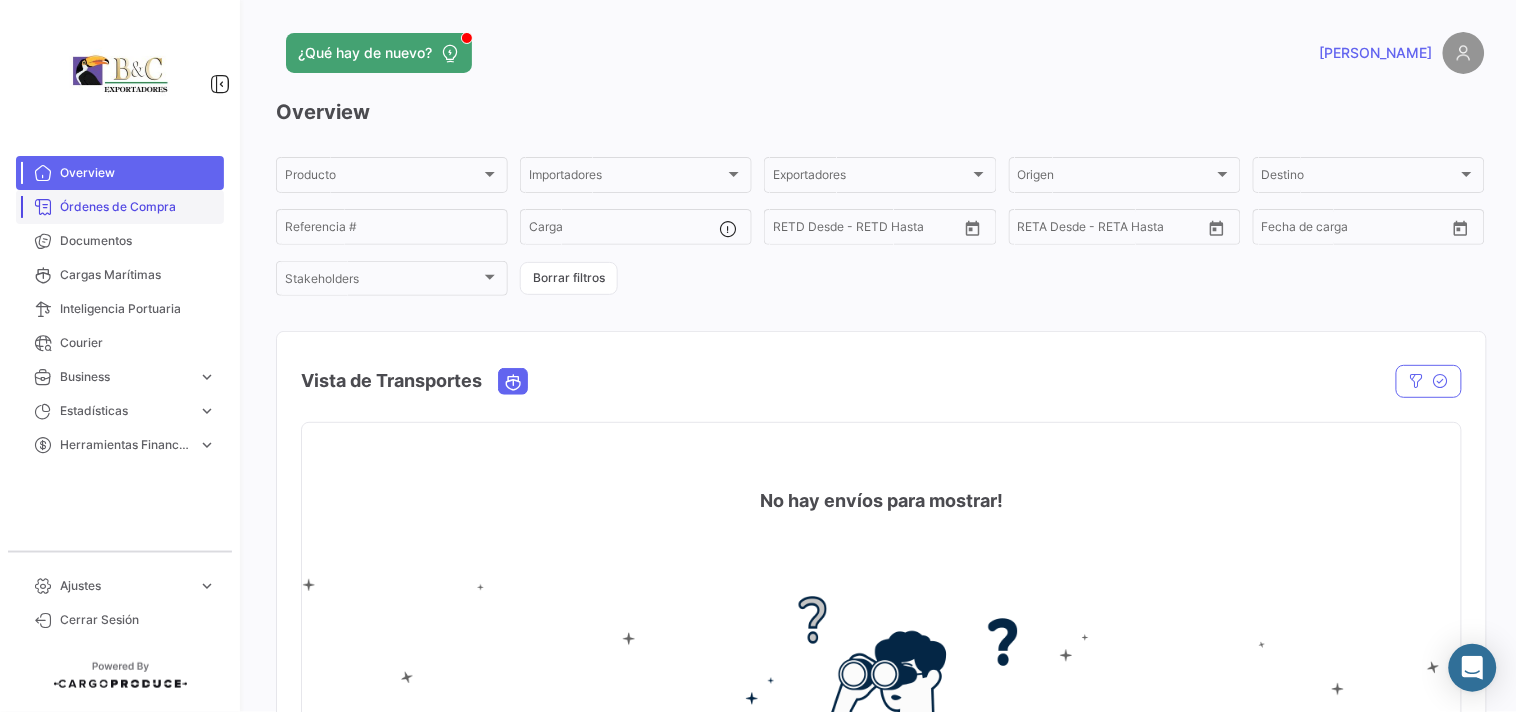 click on "Órdenes de Compra" at bounding box center (138, 207) 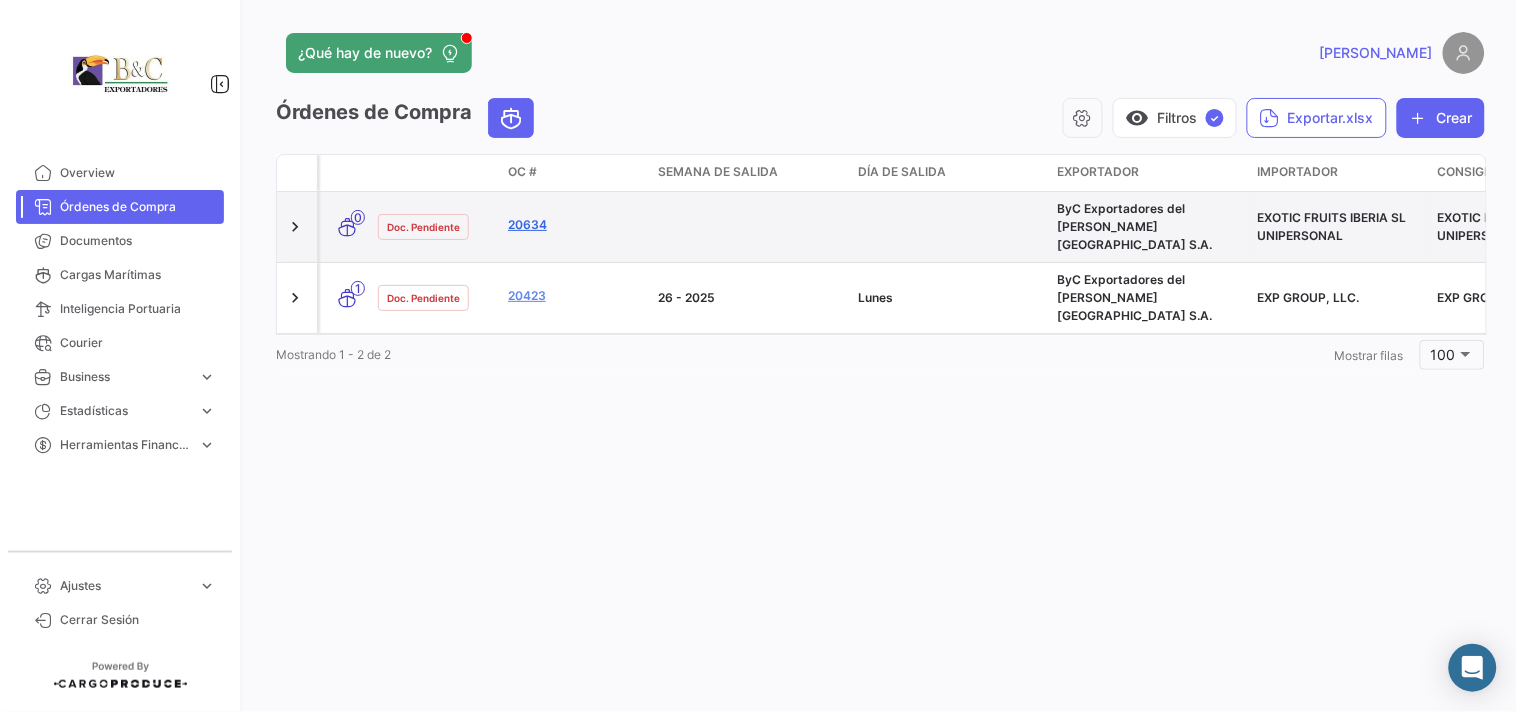 click on "20634" 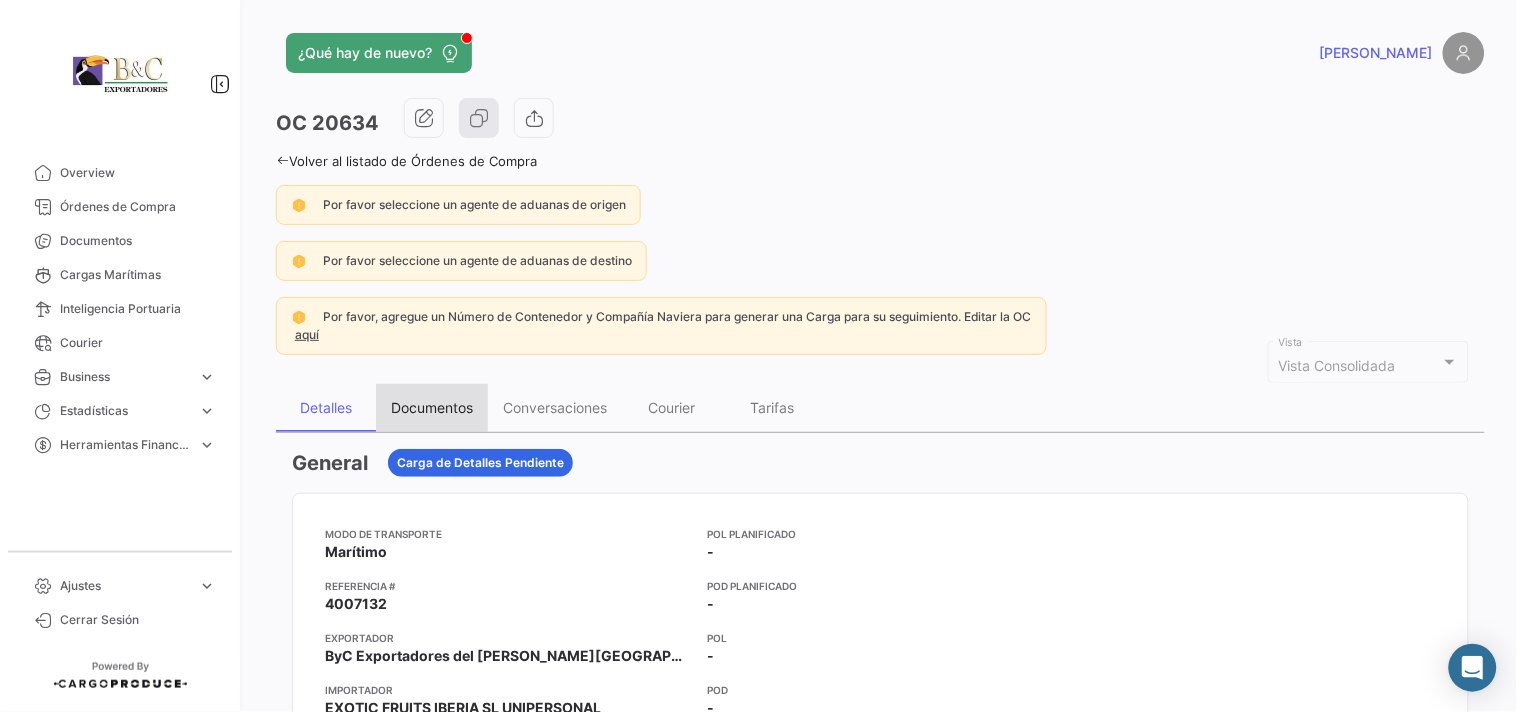 click on "Documentos" at bounding box center (432, 408) 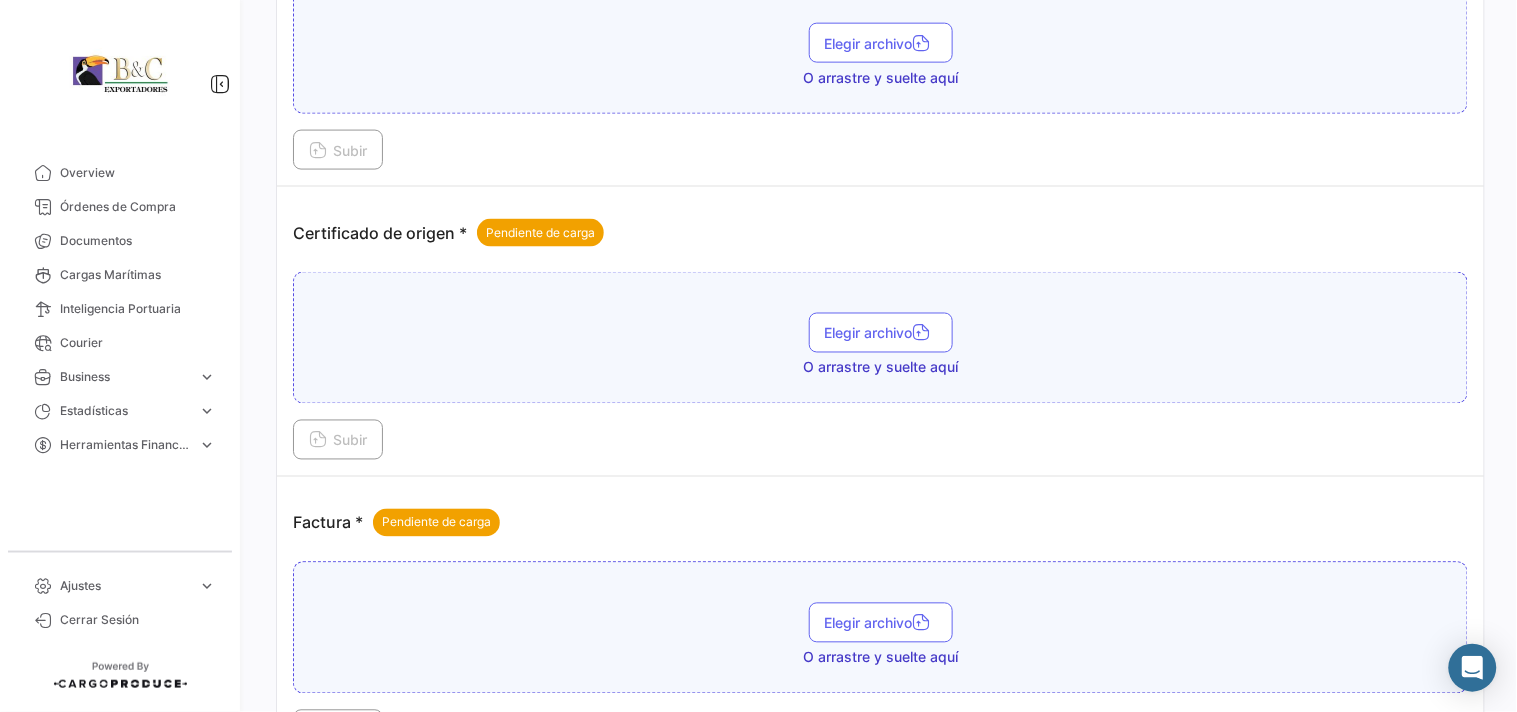scroll, scrollTop: 296, scrollLeft: 0, axis: vertical 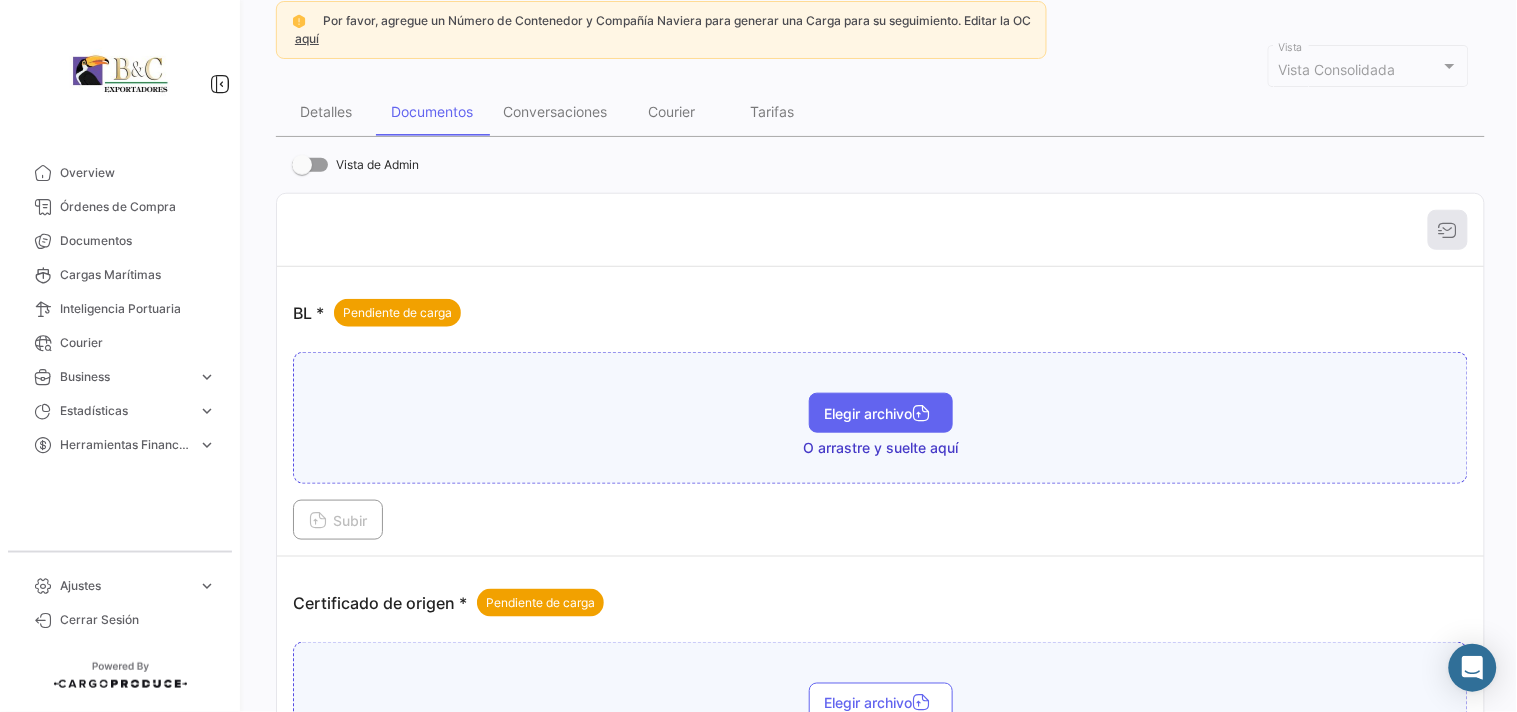 click on "Elegir archivo" at bounding box center (881, 413) 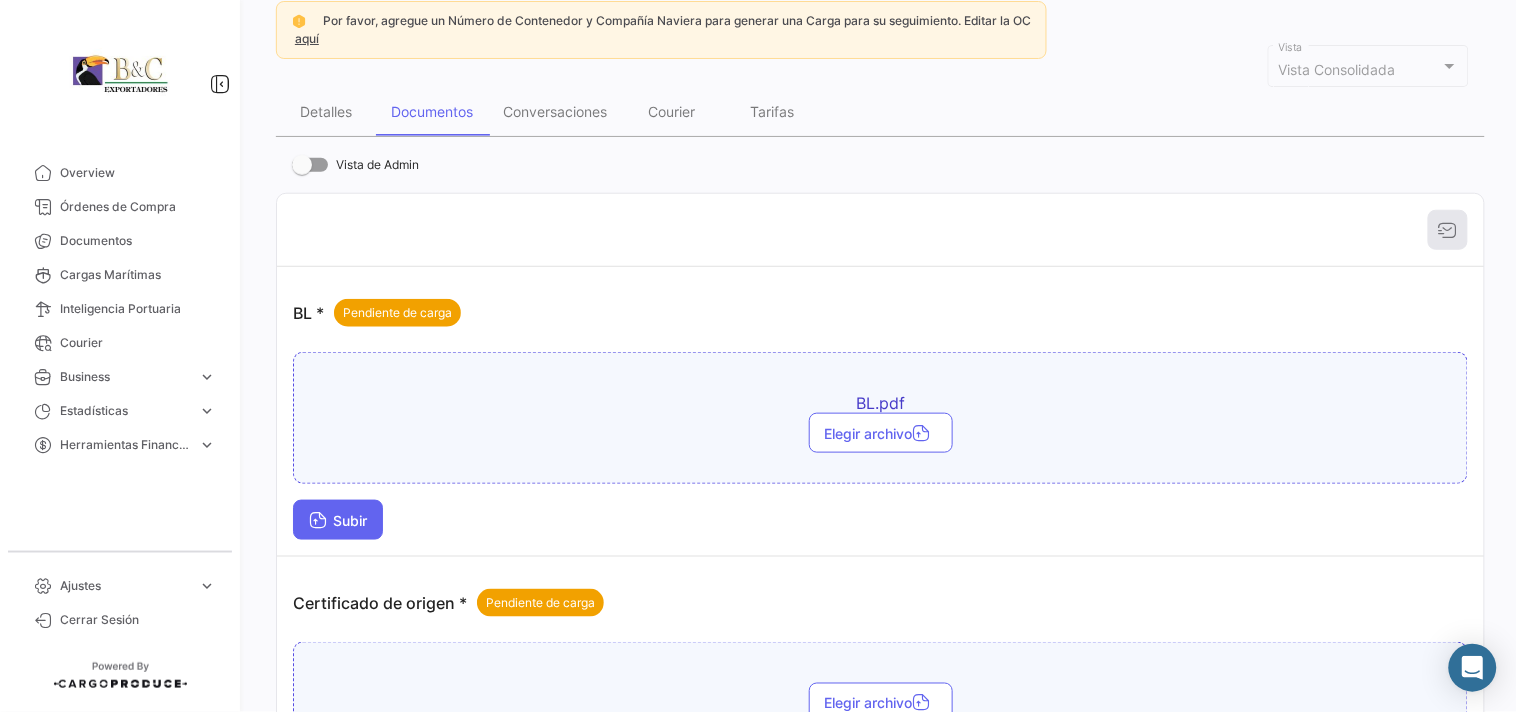 click on "Subir" at bounding box center (338, 520) 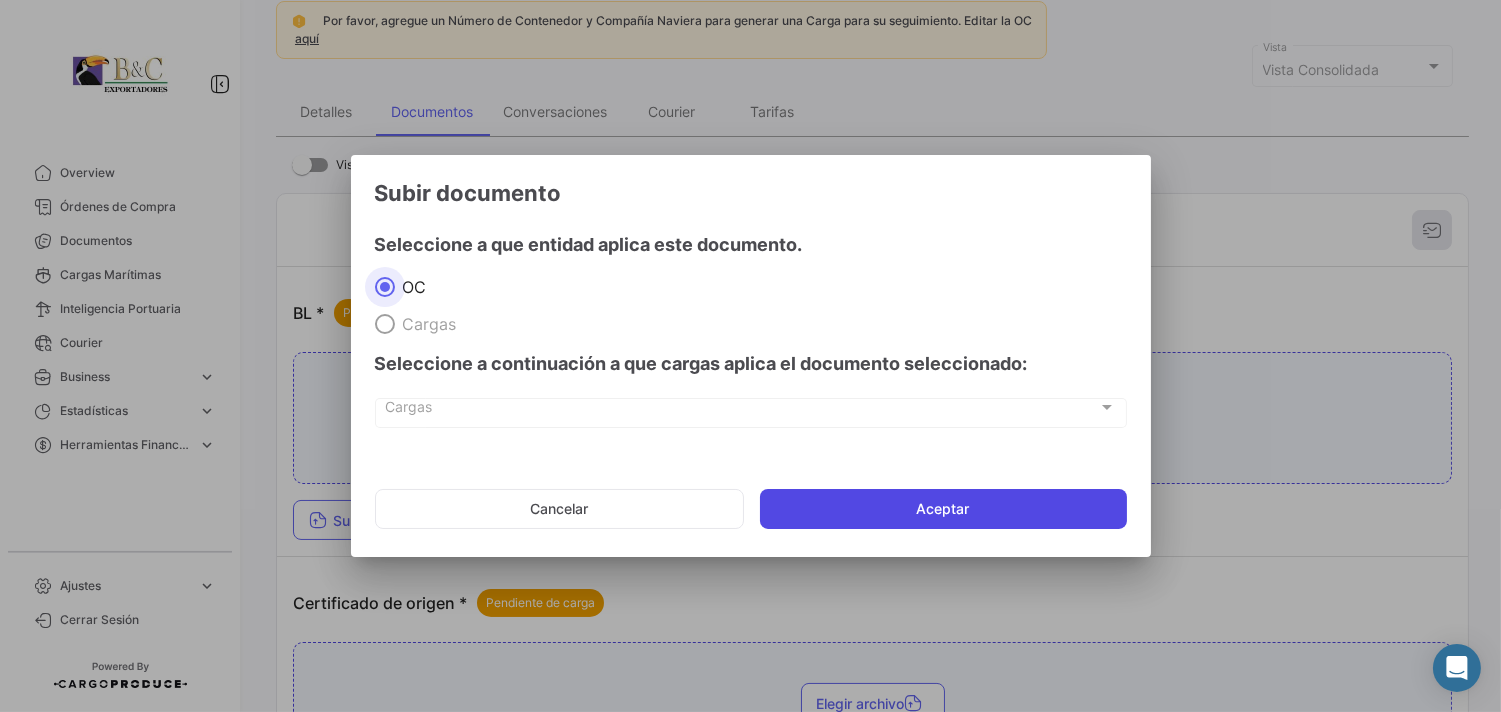 click on "Aceptar" 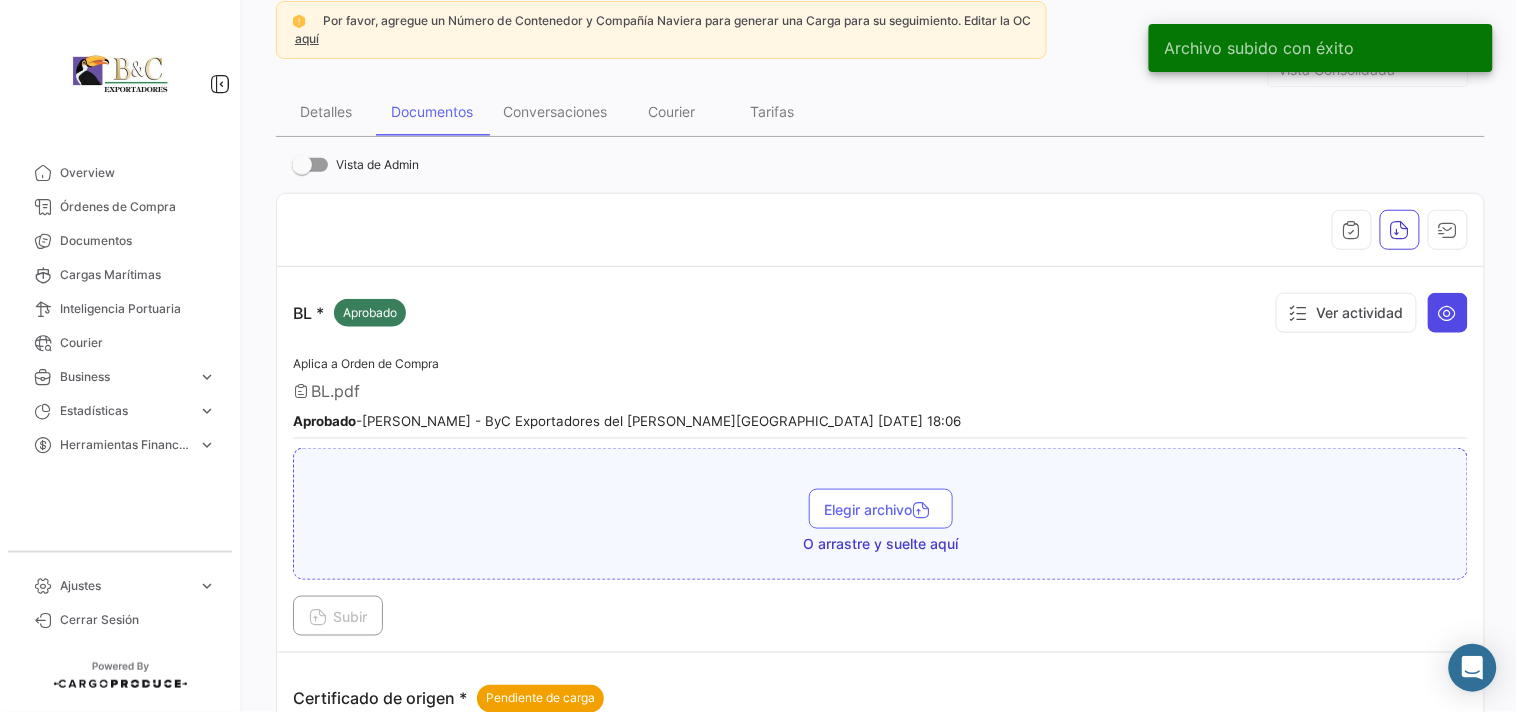 click at bounding box center [1448, 313] 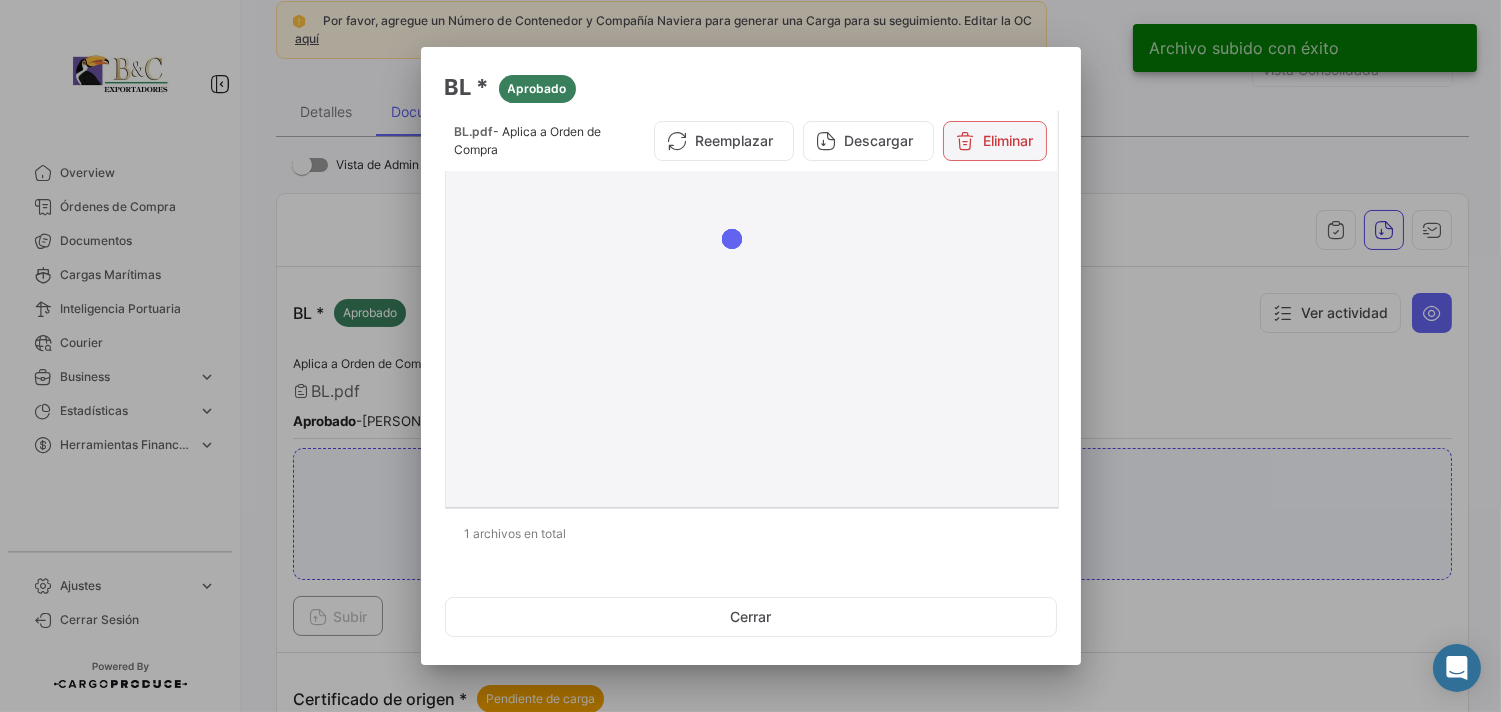 click on "Eliminar" at bounding box center (995, 141) 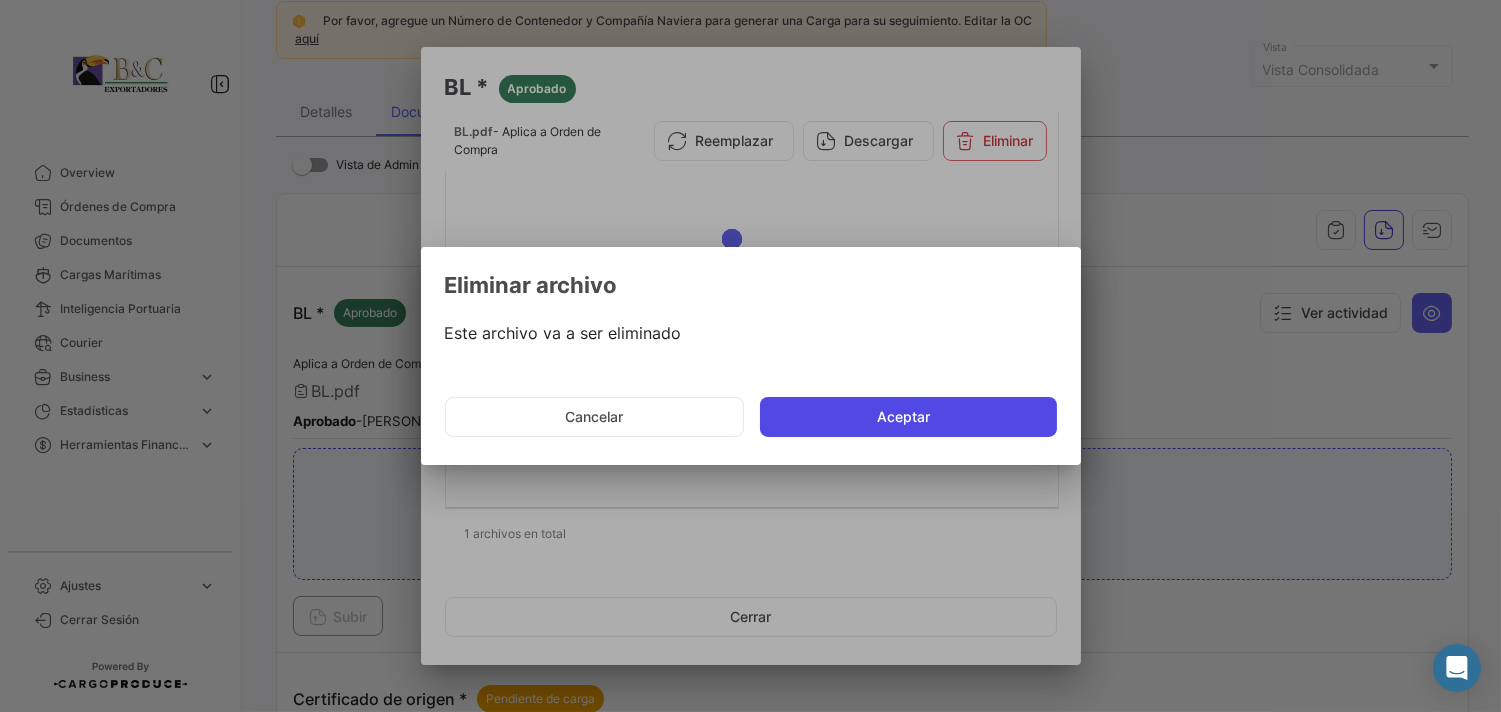 click on "Aceptar" 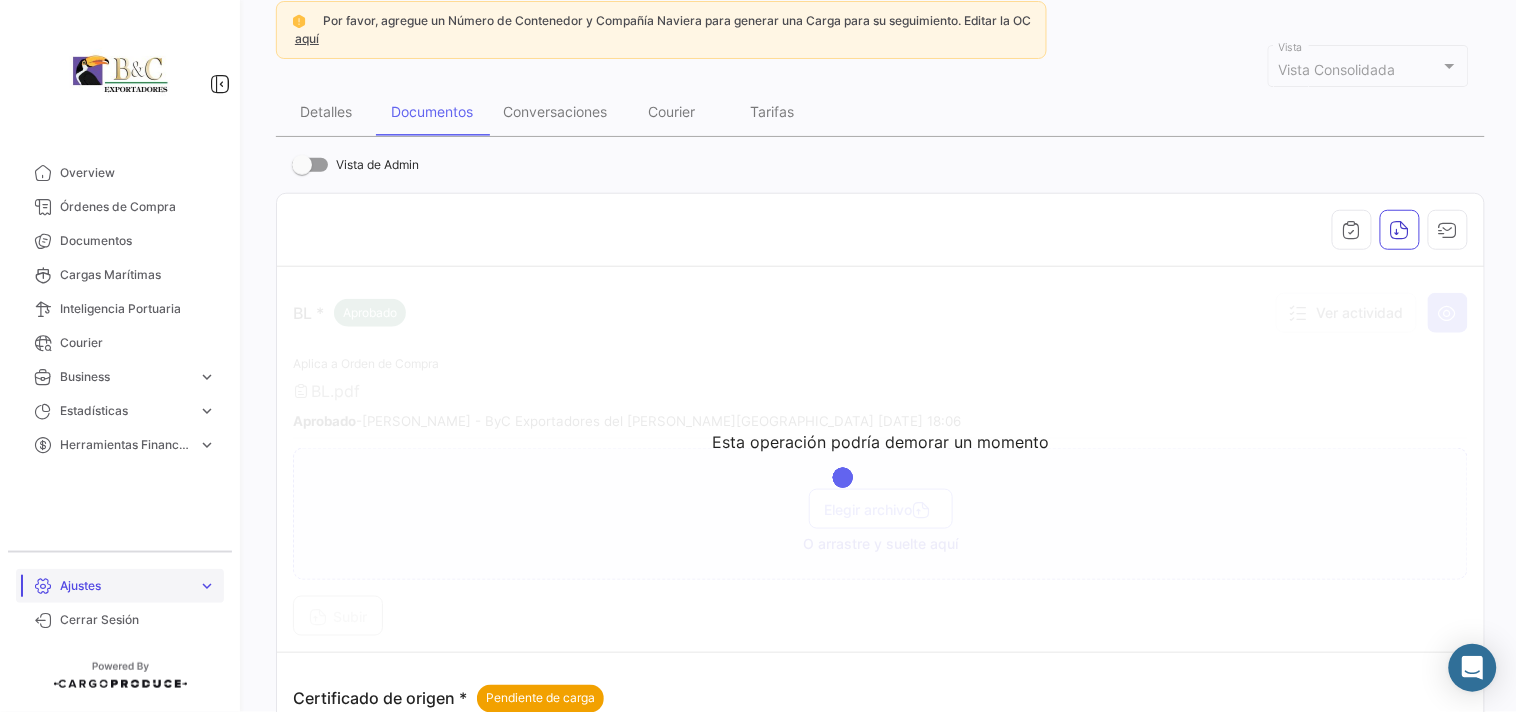 click on "Ajustes" at bounding box center [125, 586] 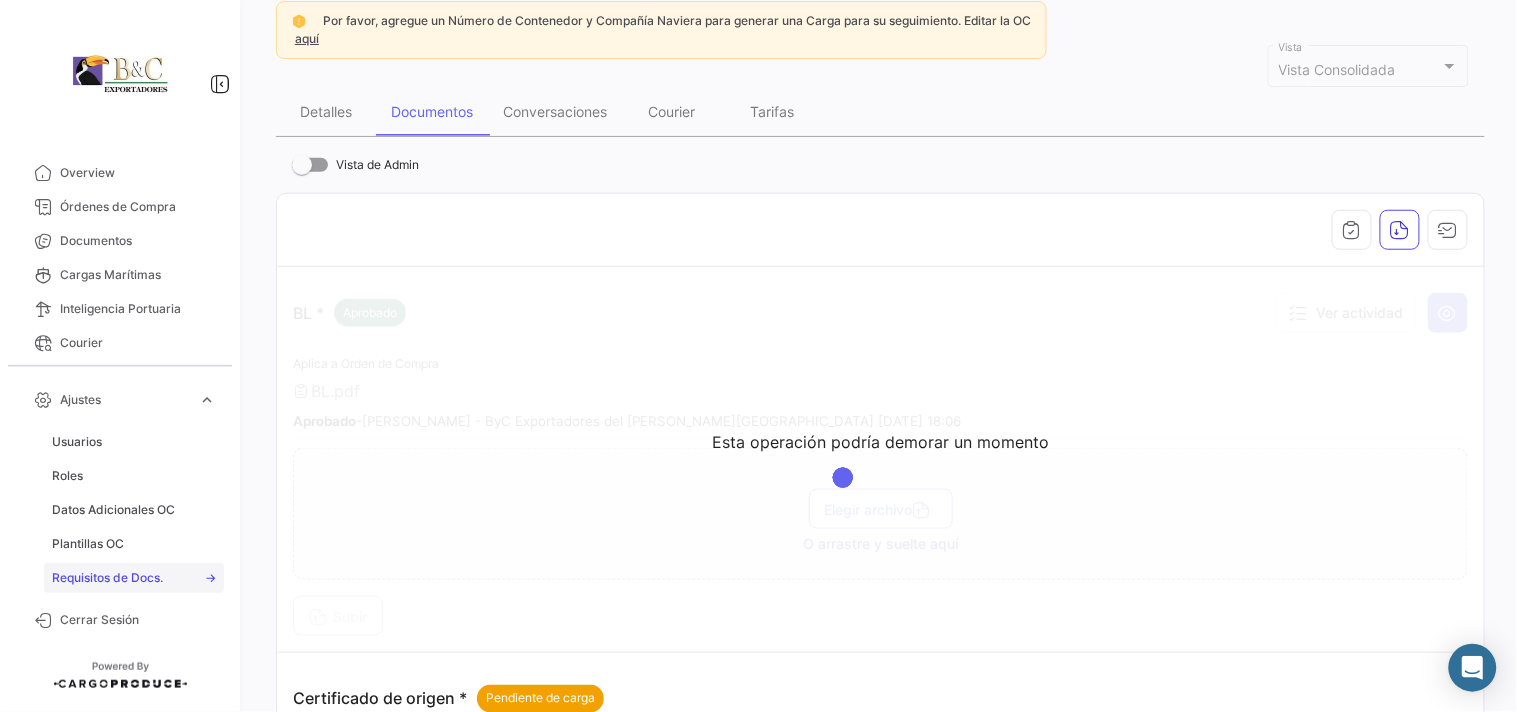 click on "Requisitos de Docs." at bounding box center [107, 578] 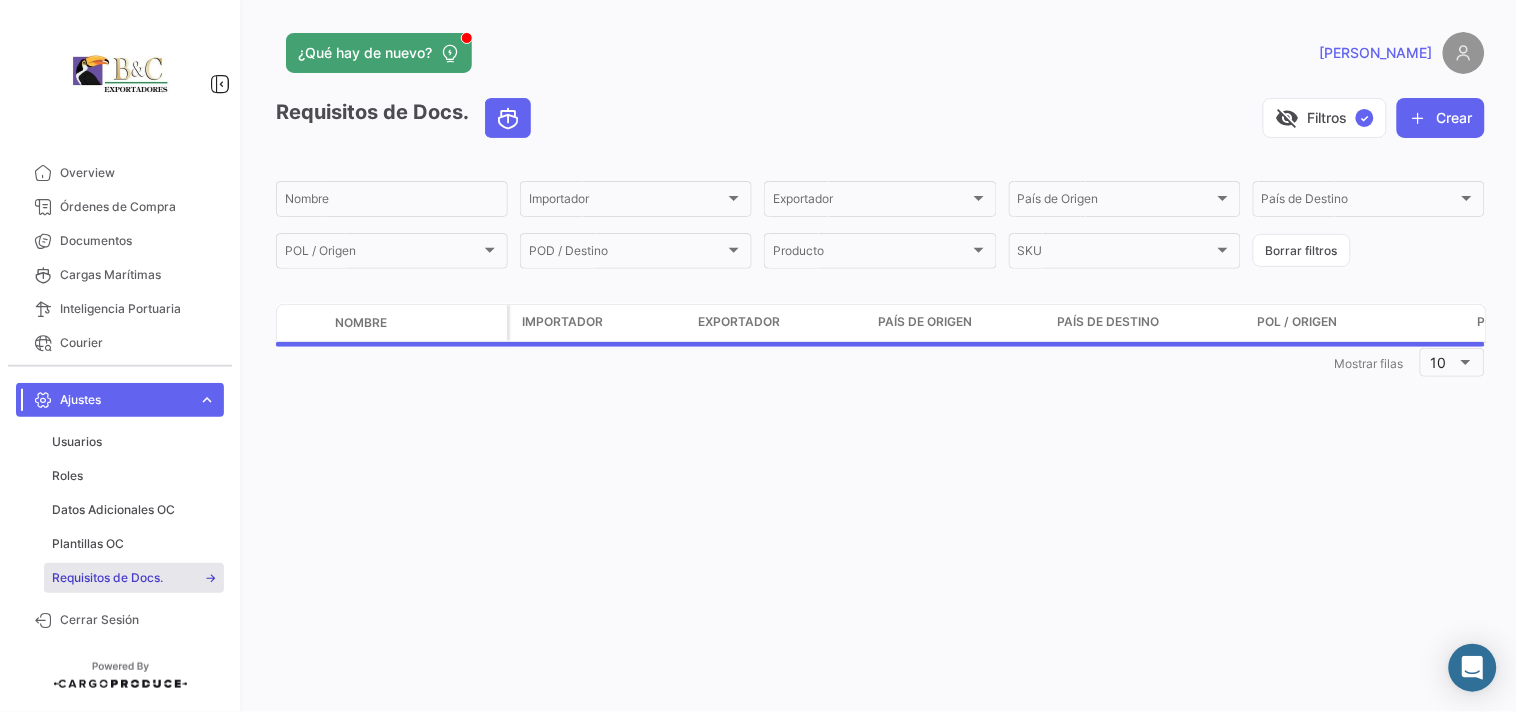 scroll, scrollTop: 0, scrollLeft: 0, axis: both 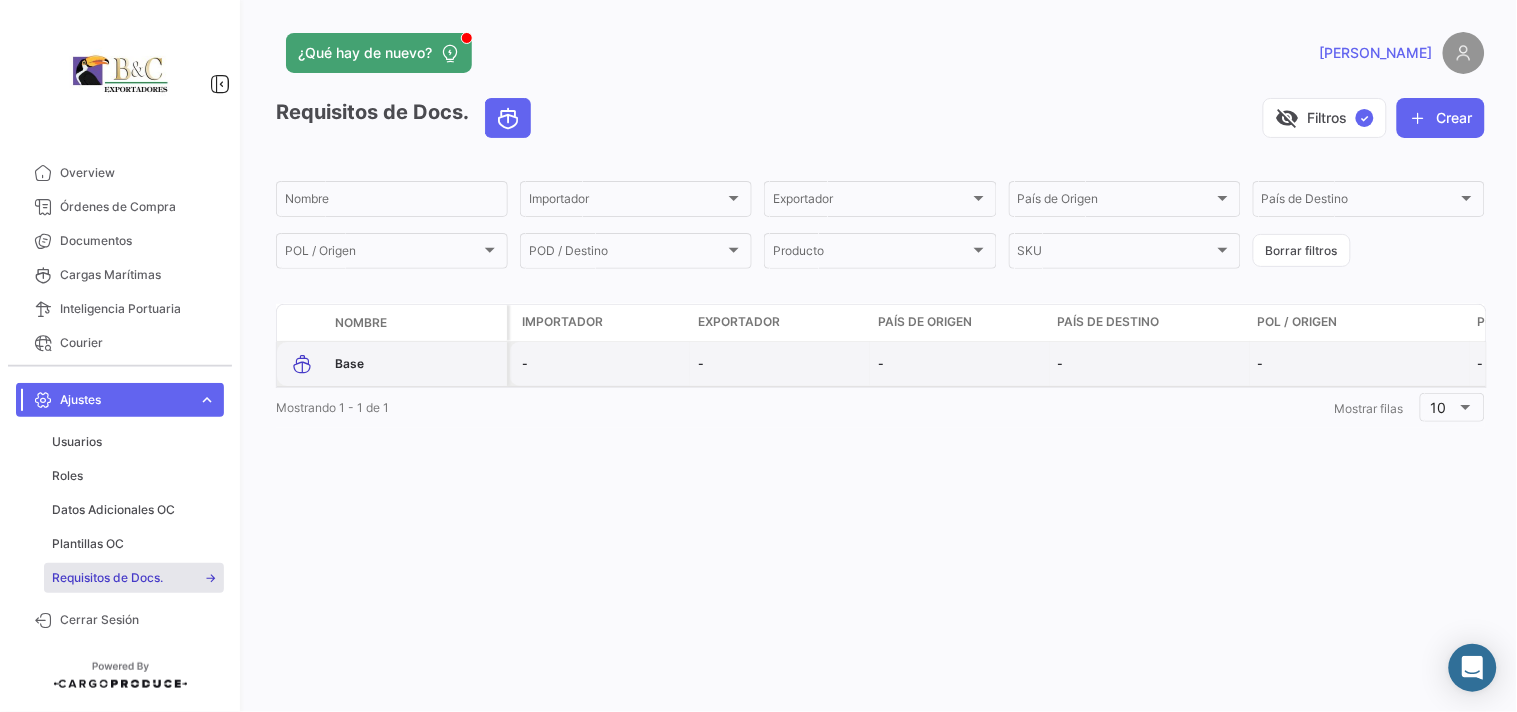 click on "Base" 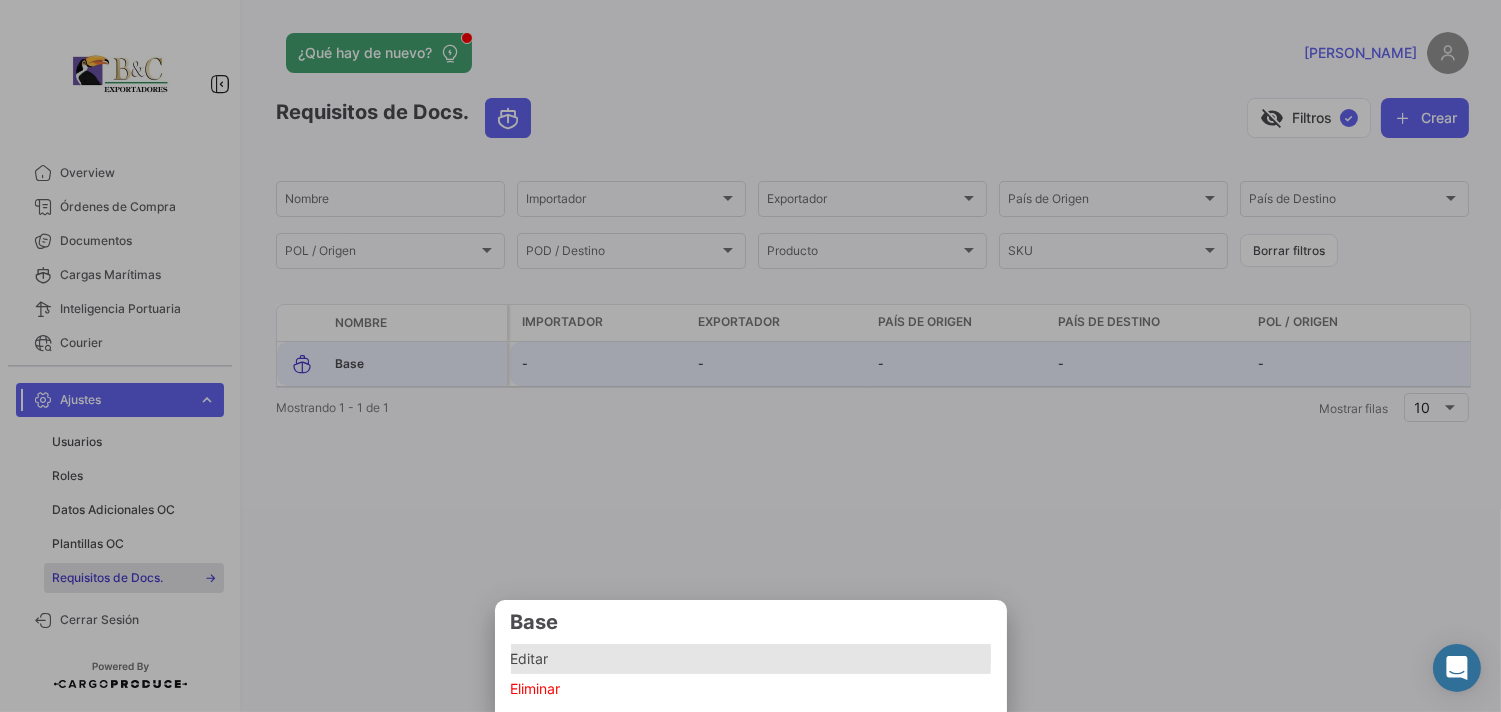 click on "Editar" at bounding box center (751, 659) 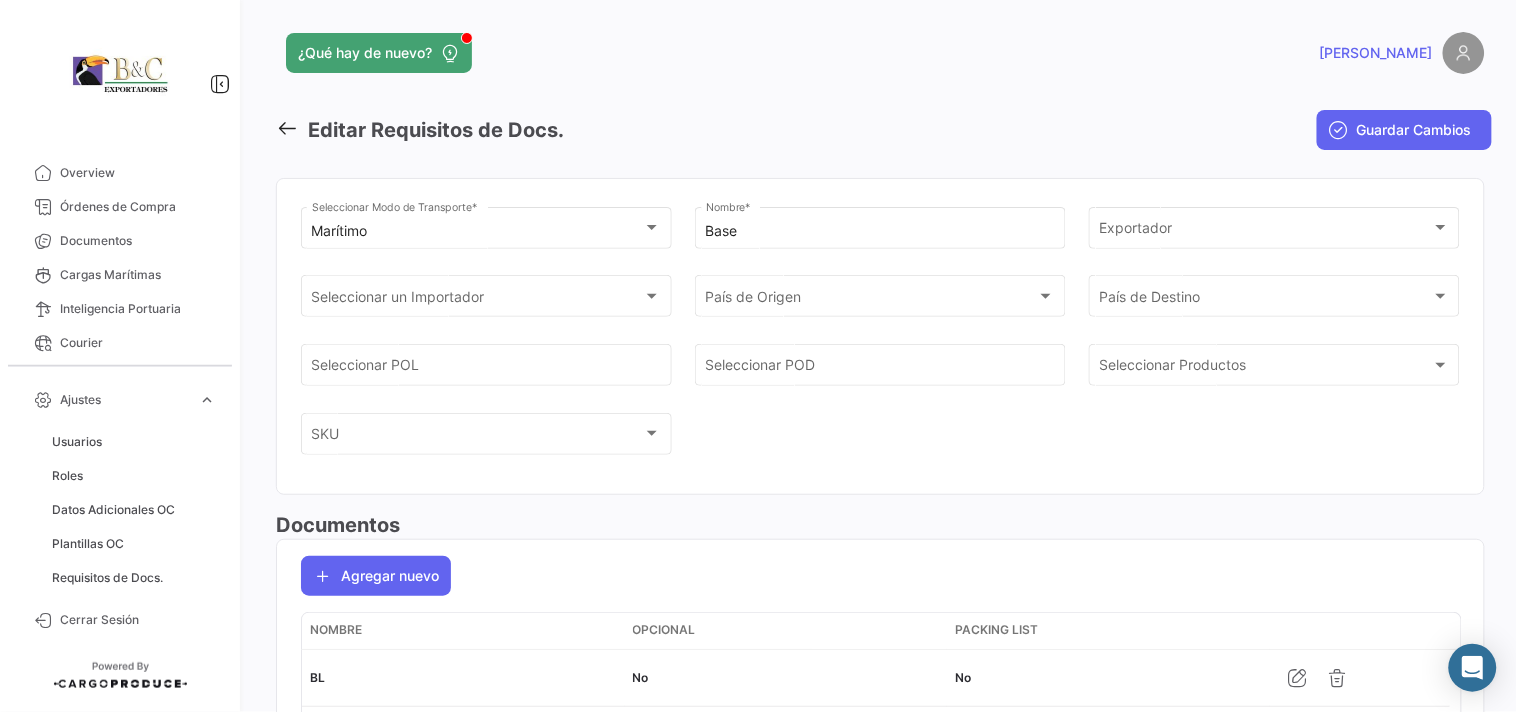scroll, scrollTop: 248, scrollLeft: 0, axis: vertical 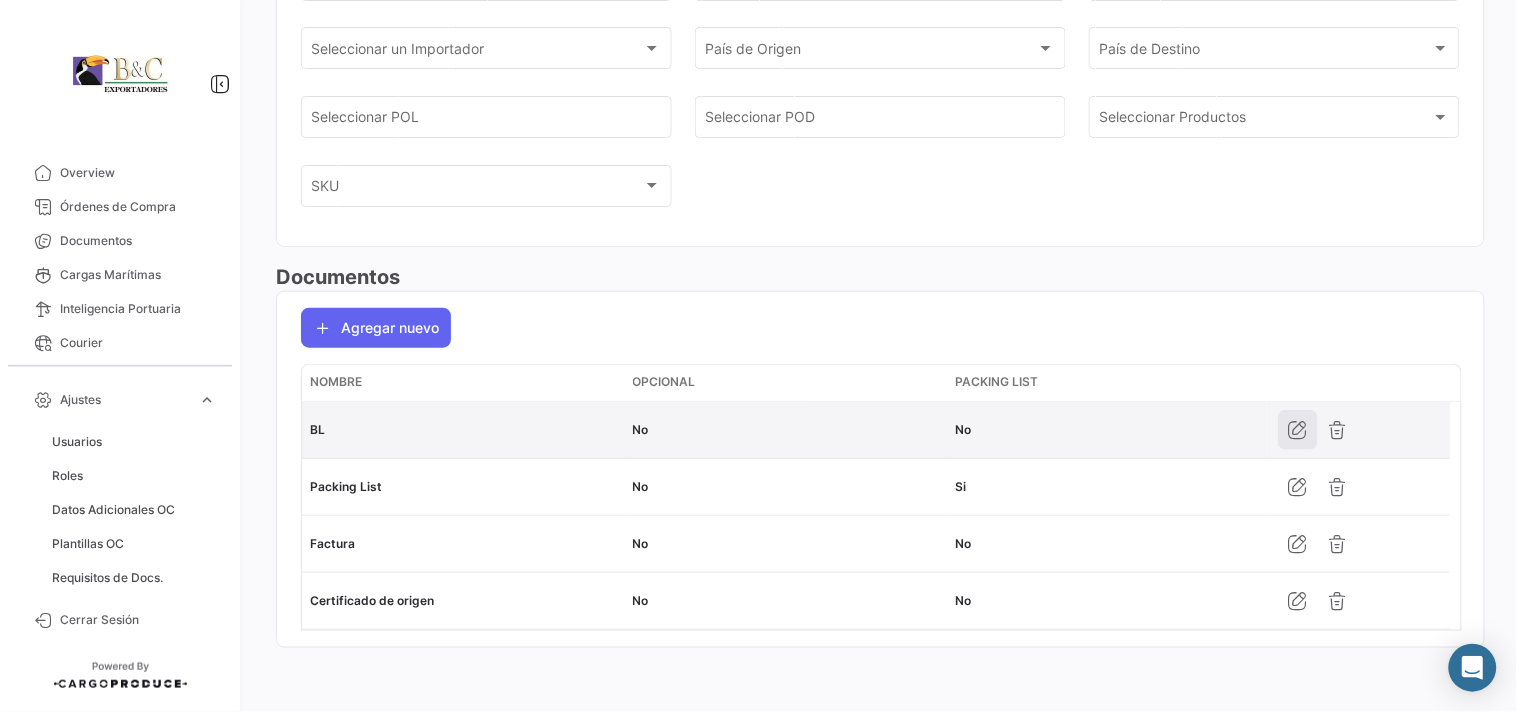 click 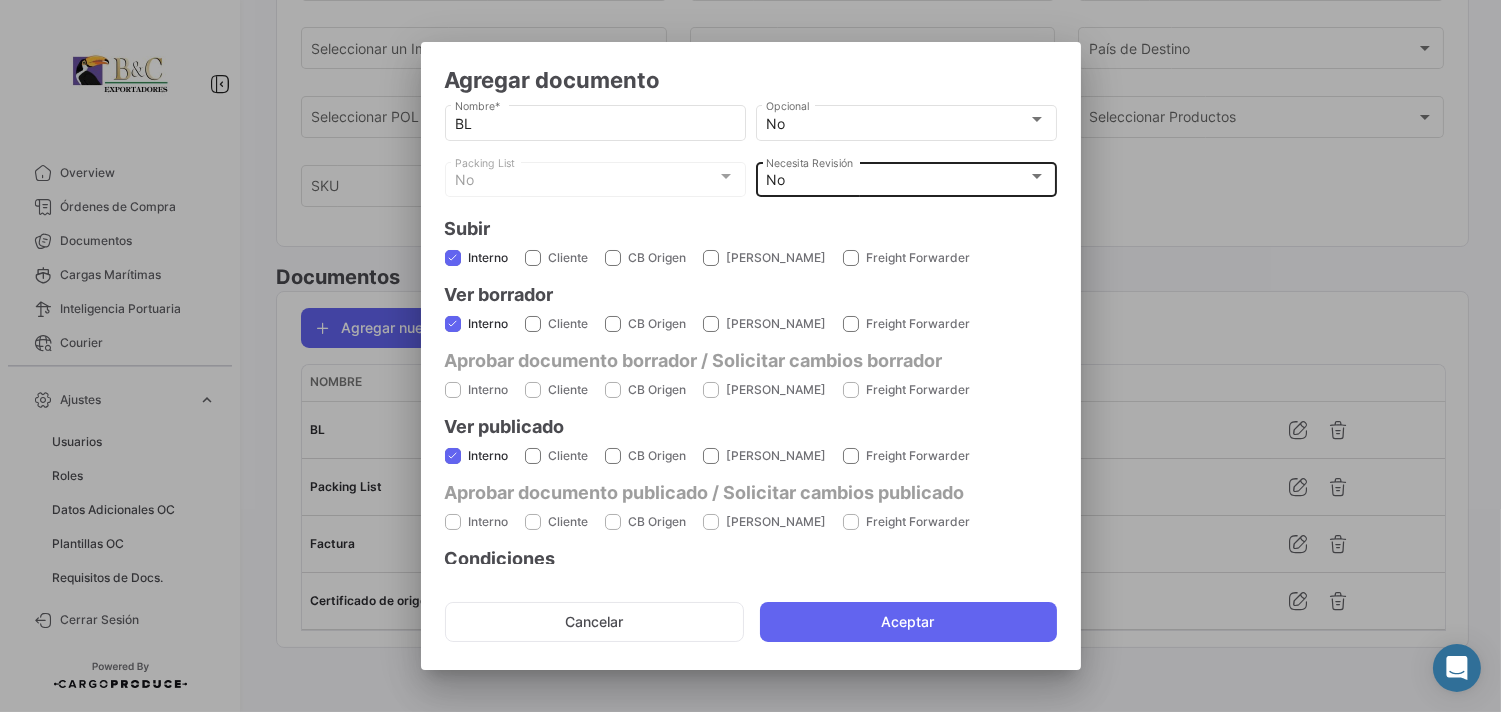 click on "No" at bounding box center (897, 180) 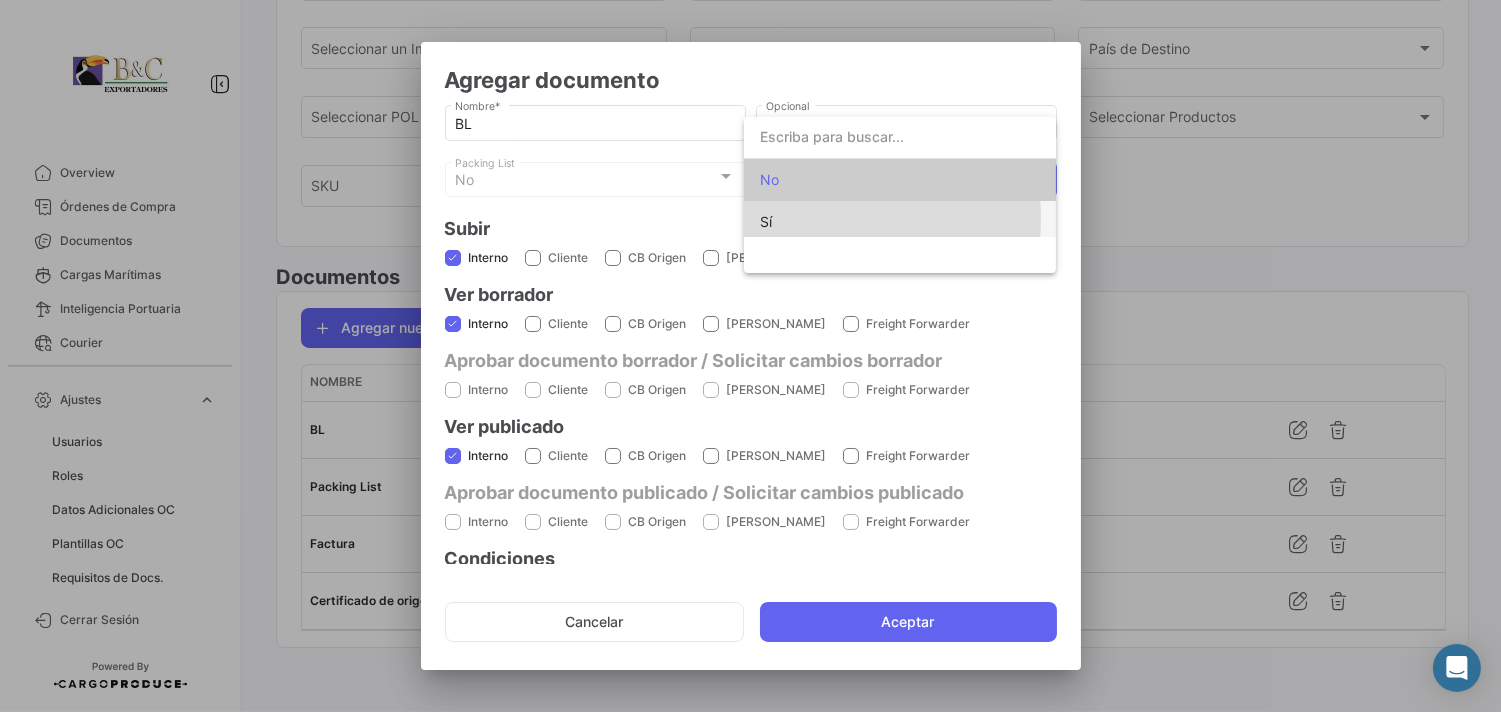 click on "Sí" at bounding box center [900, 222] 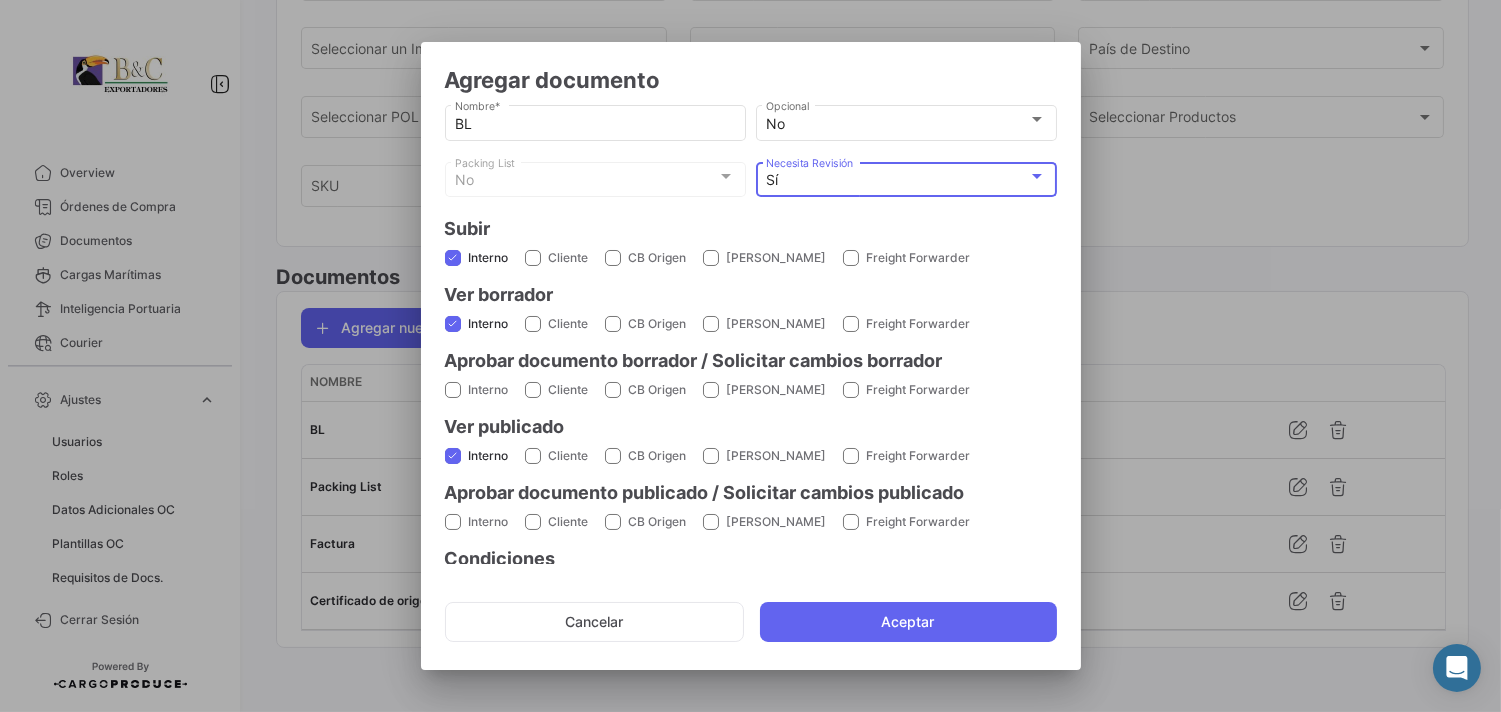click at bounding box center (533, 258) 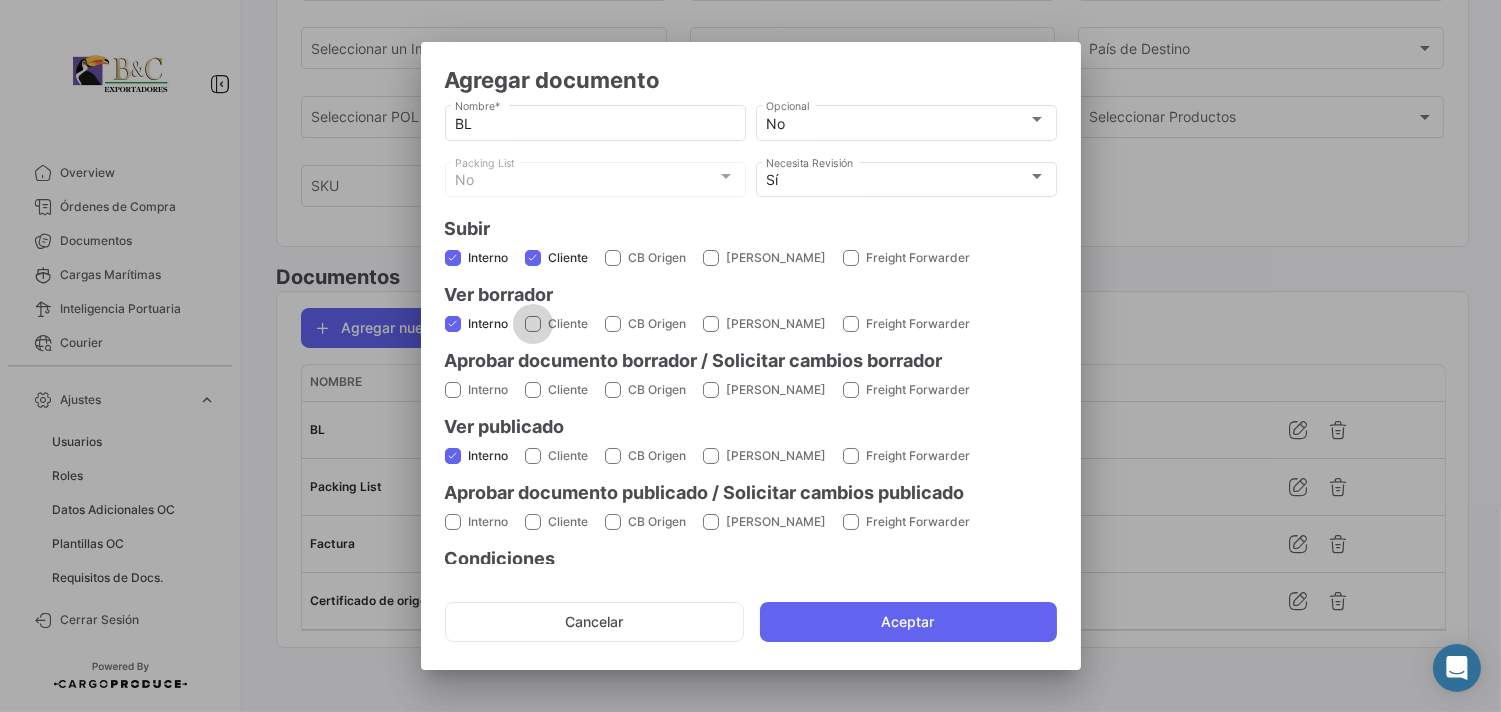 click at bounding box center (533, 324) 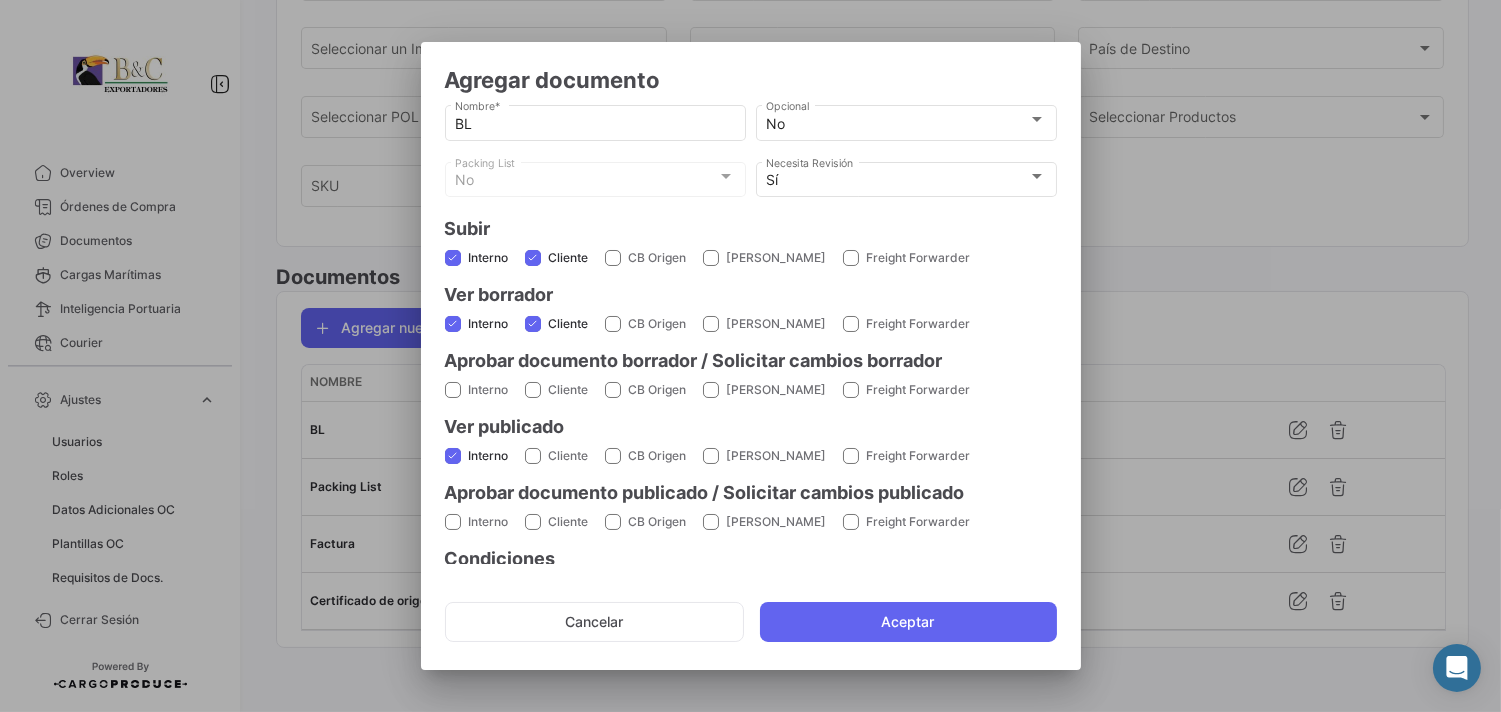 click on "Interno" at bounding box center (477, 388) 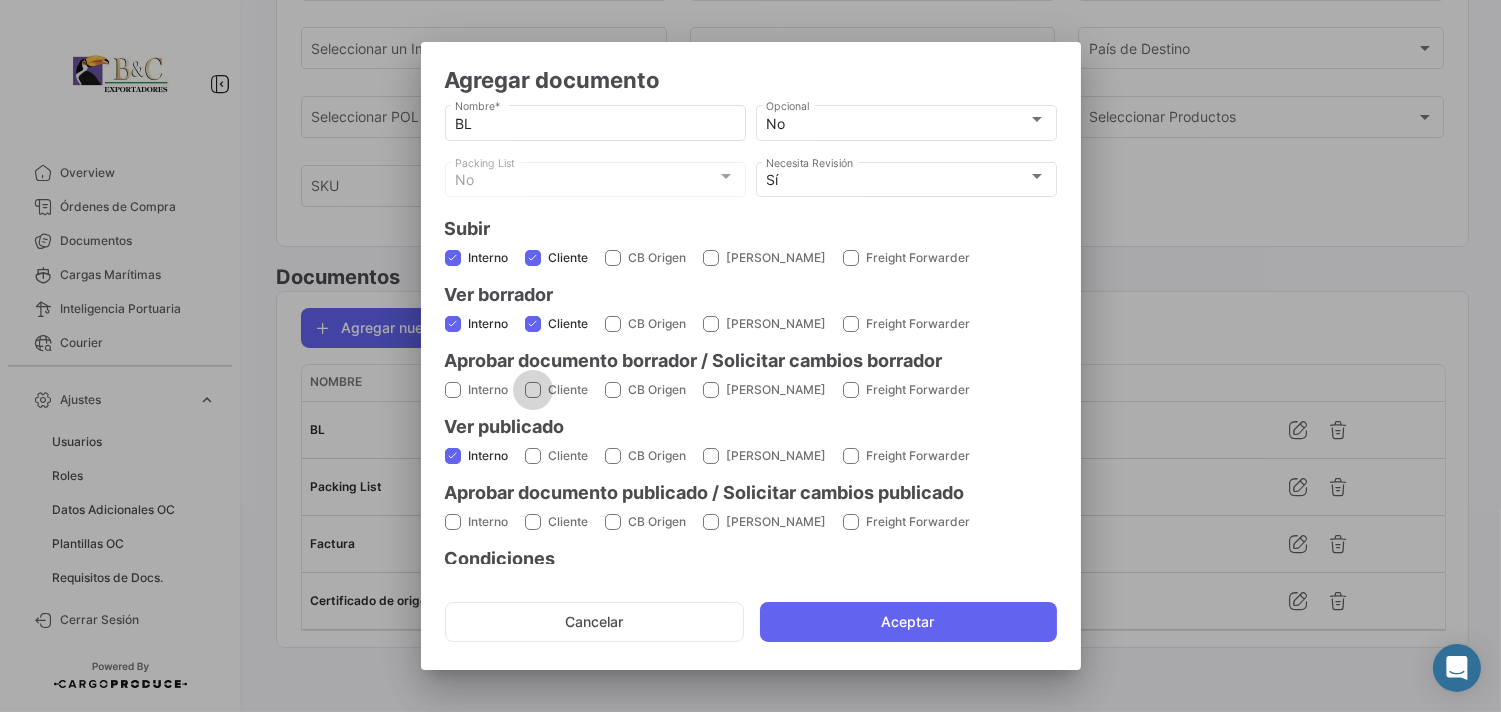 click at bounding box center (533, 390) 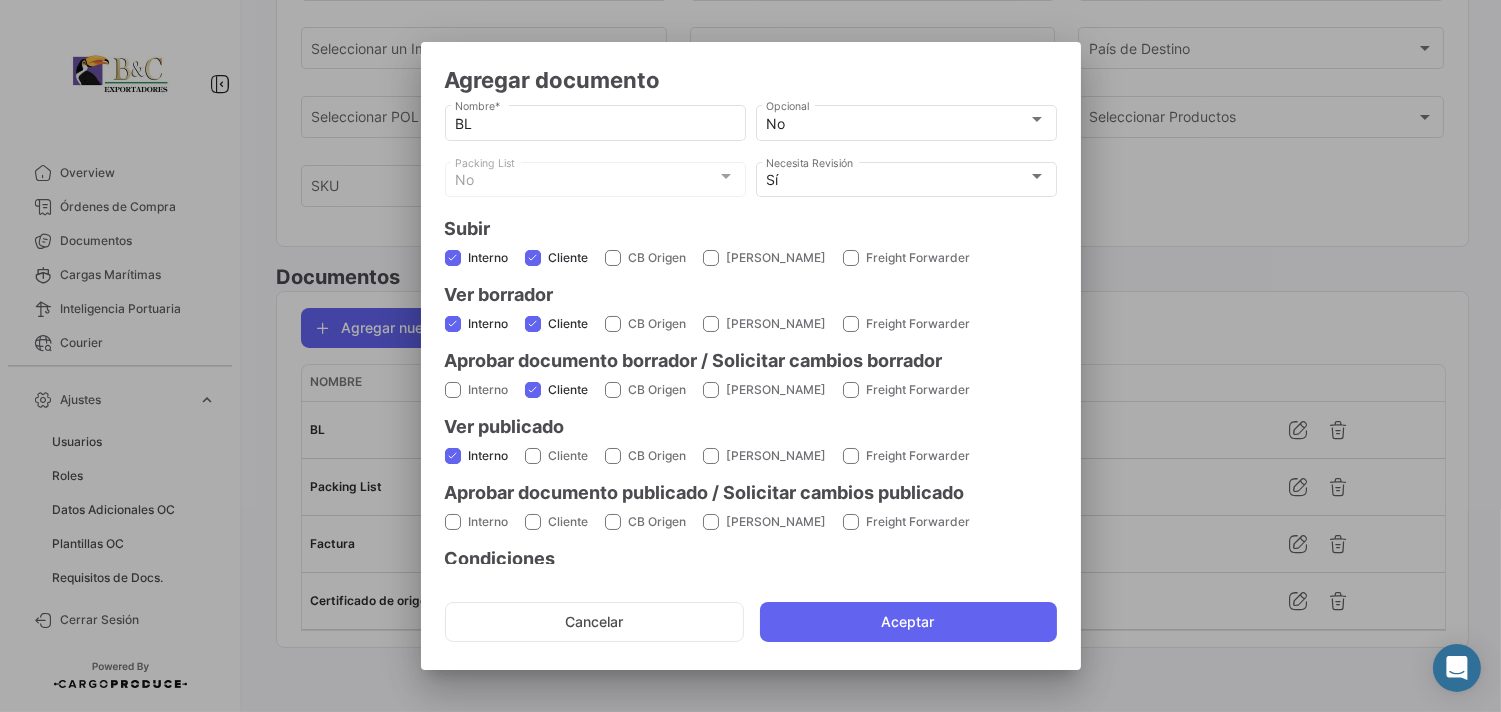 click at bounding box center [453, 390] 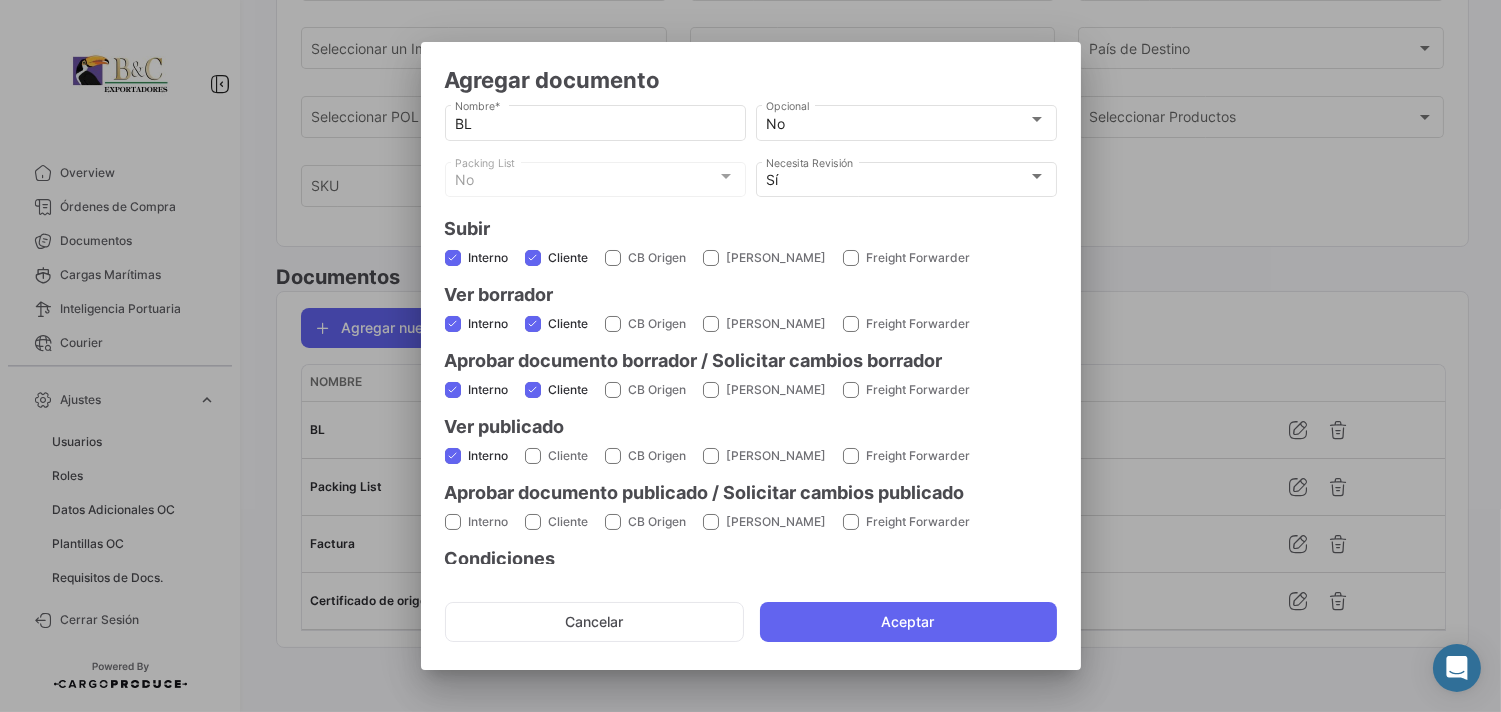 click on "Cliente" at bounding box center [557, 456] 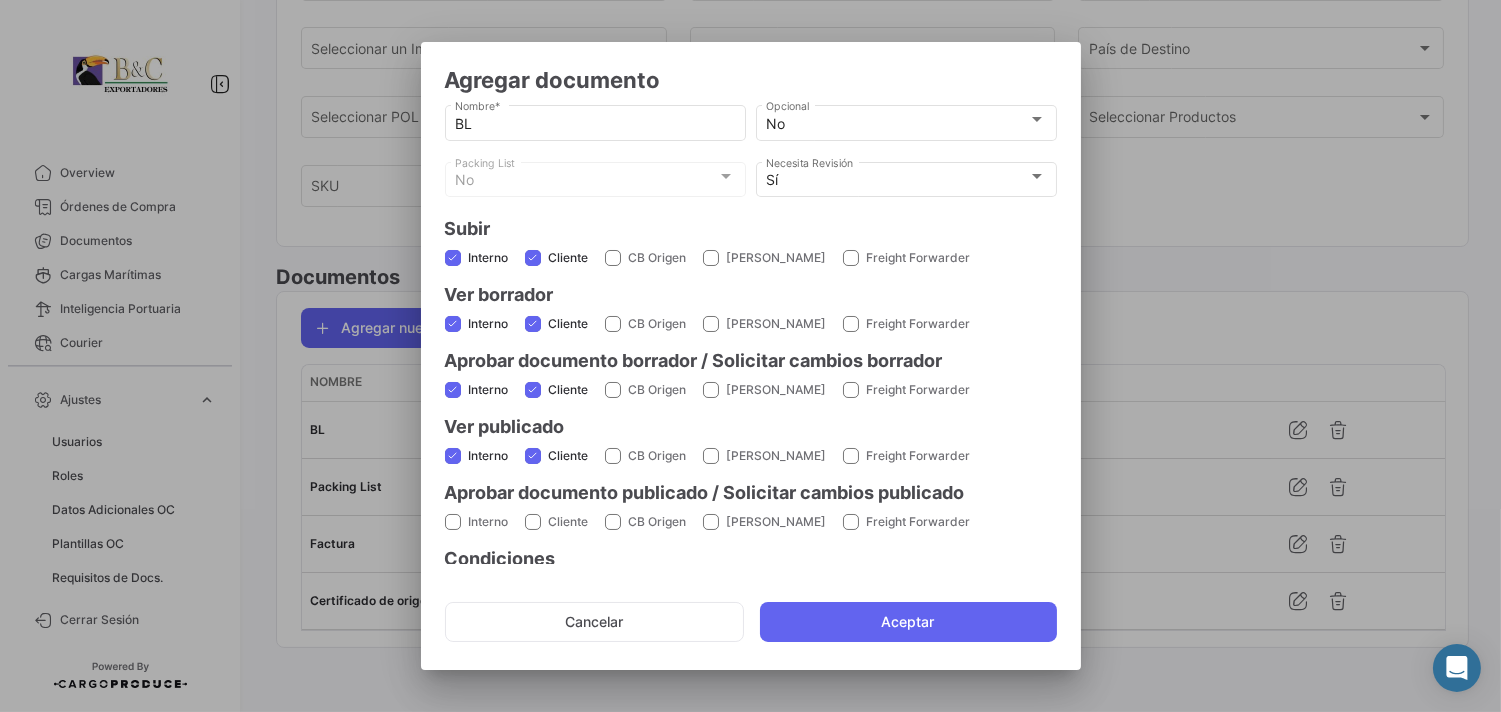 click on "Cliente" at bounding box center [557, 520] 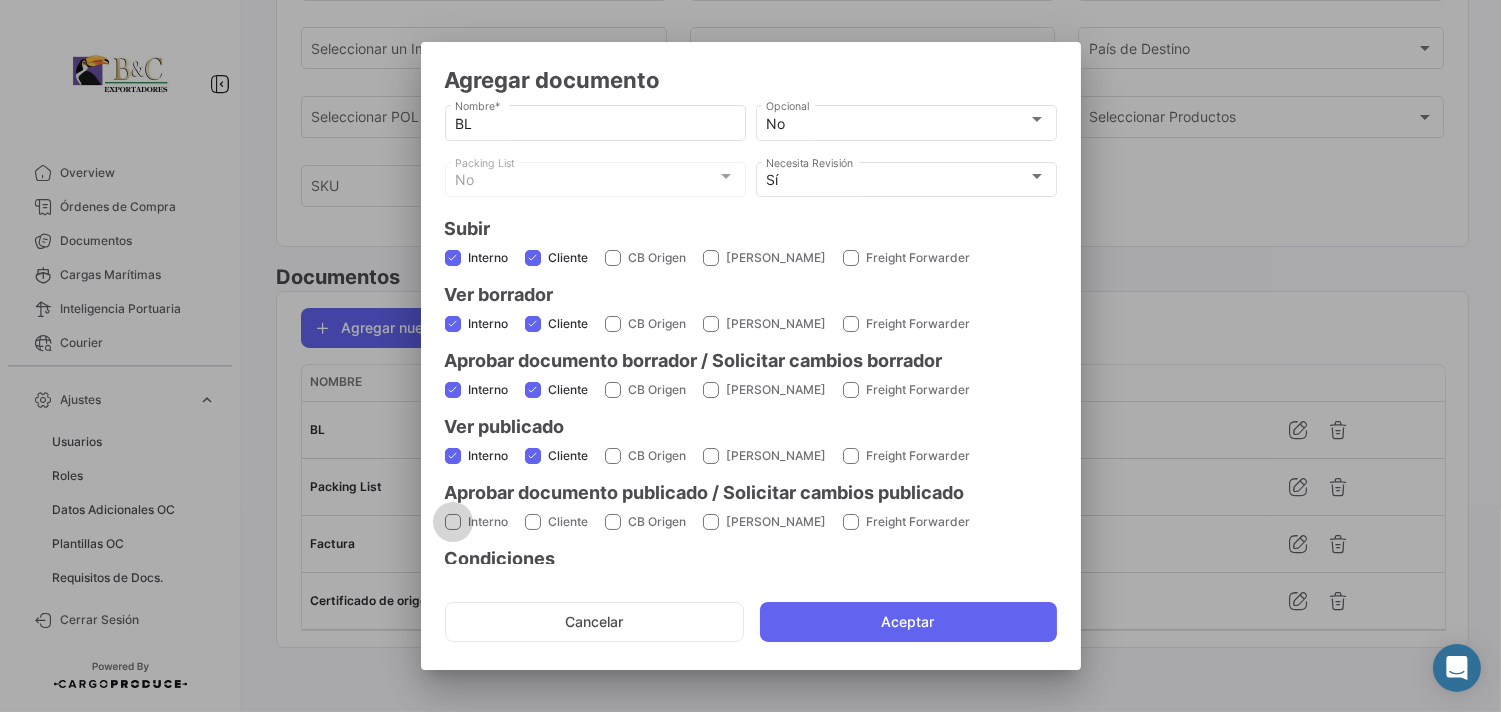 click at bounding box center (453, 522) 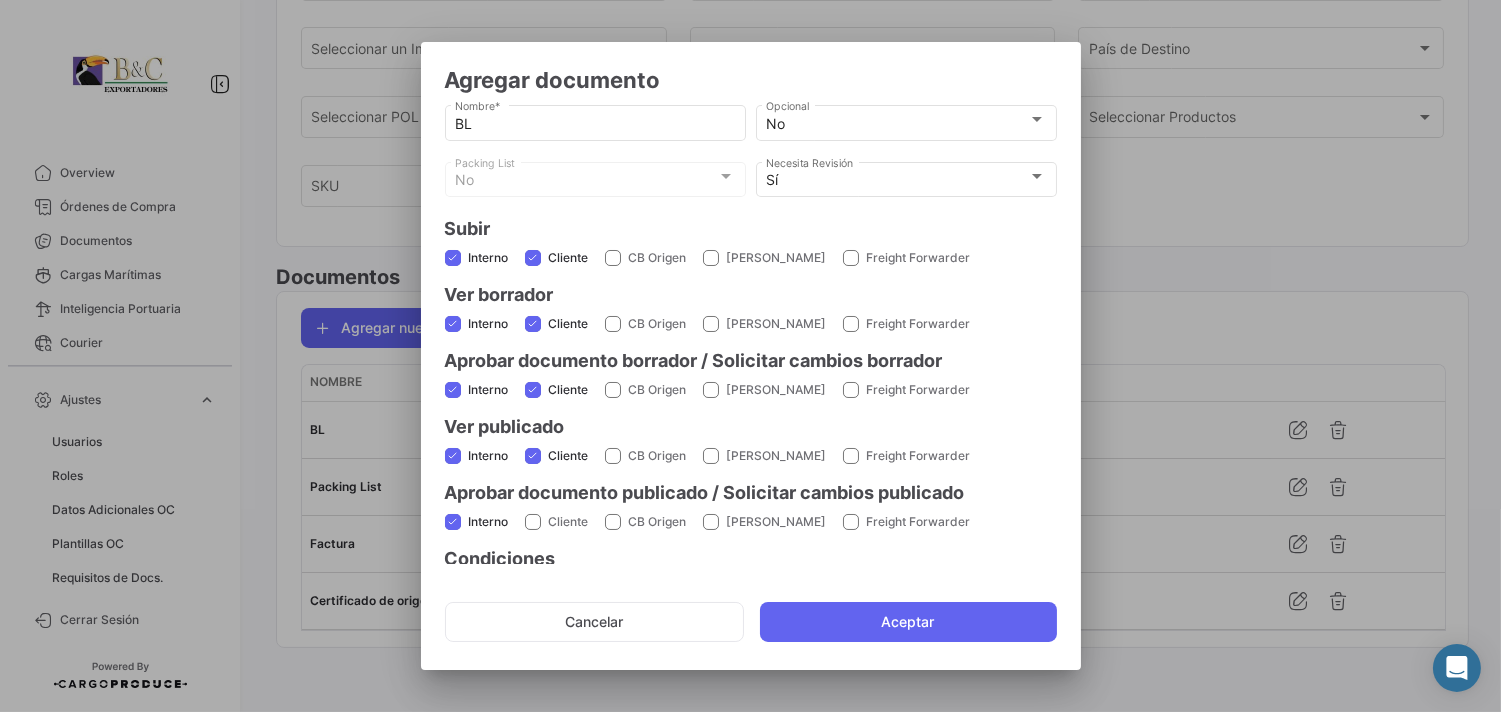 click at bounding box center [533, 522] 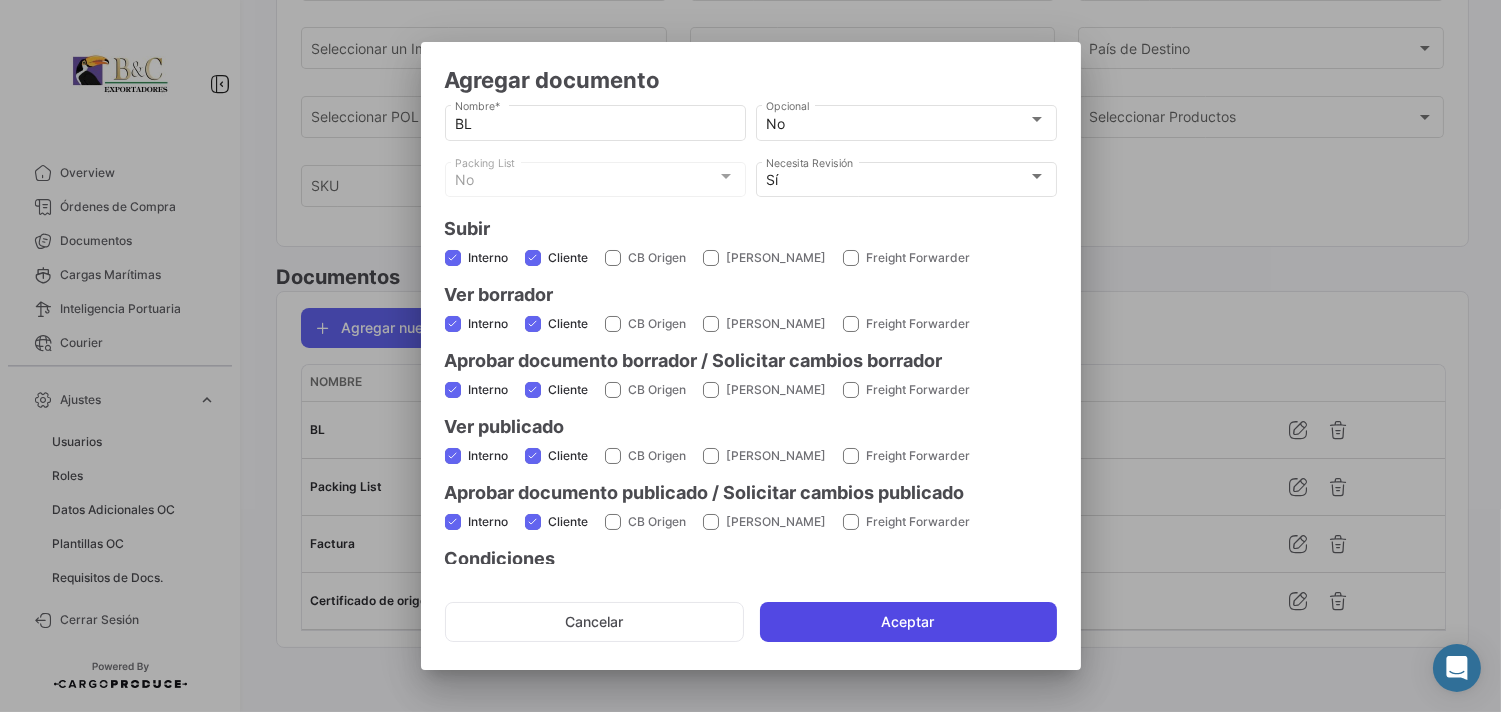 click on "Aceptar" 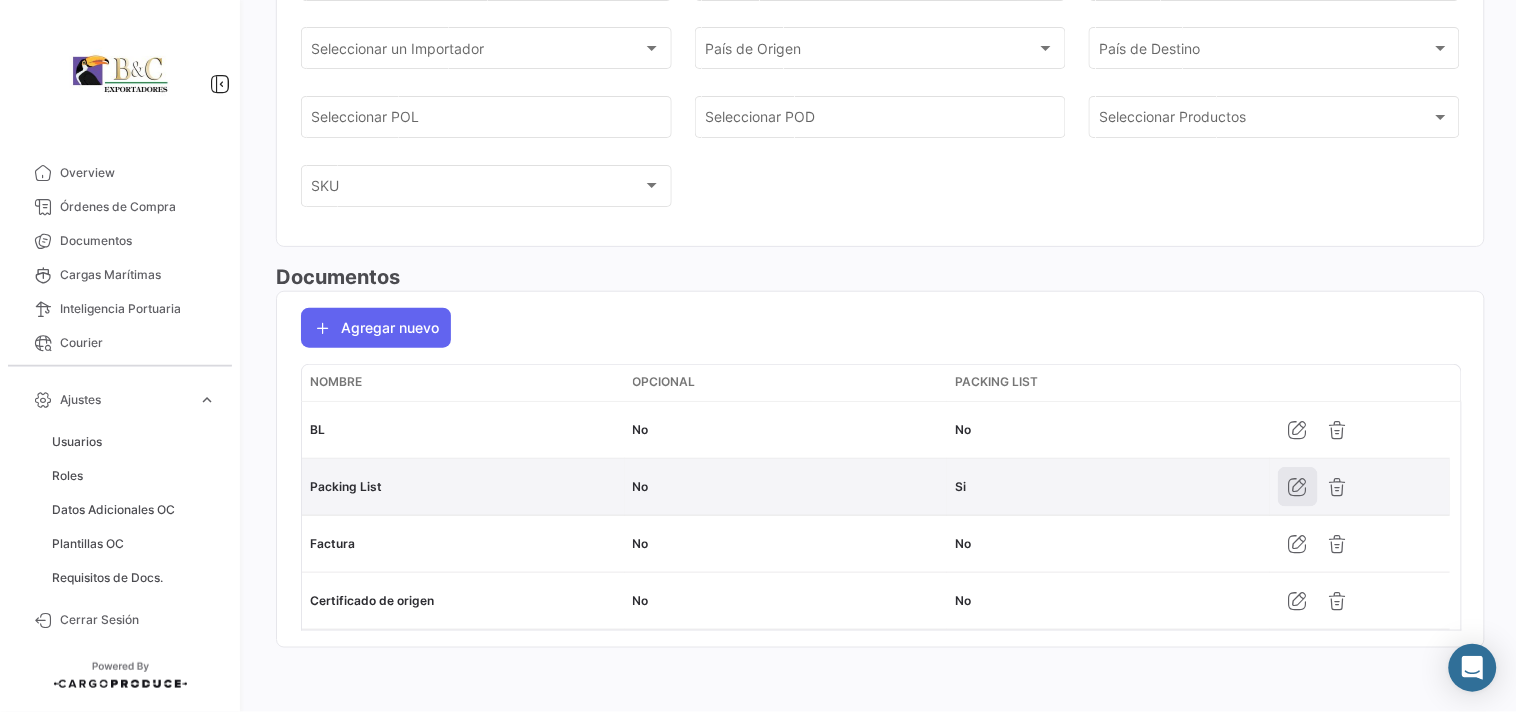 click 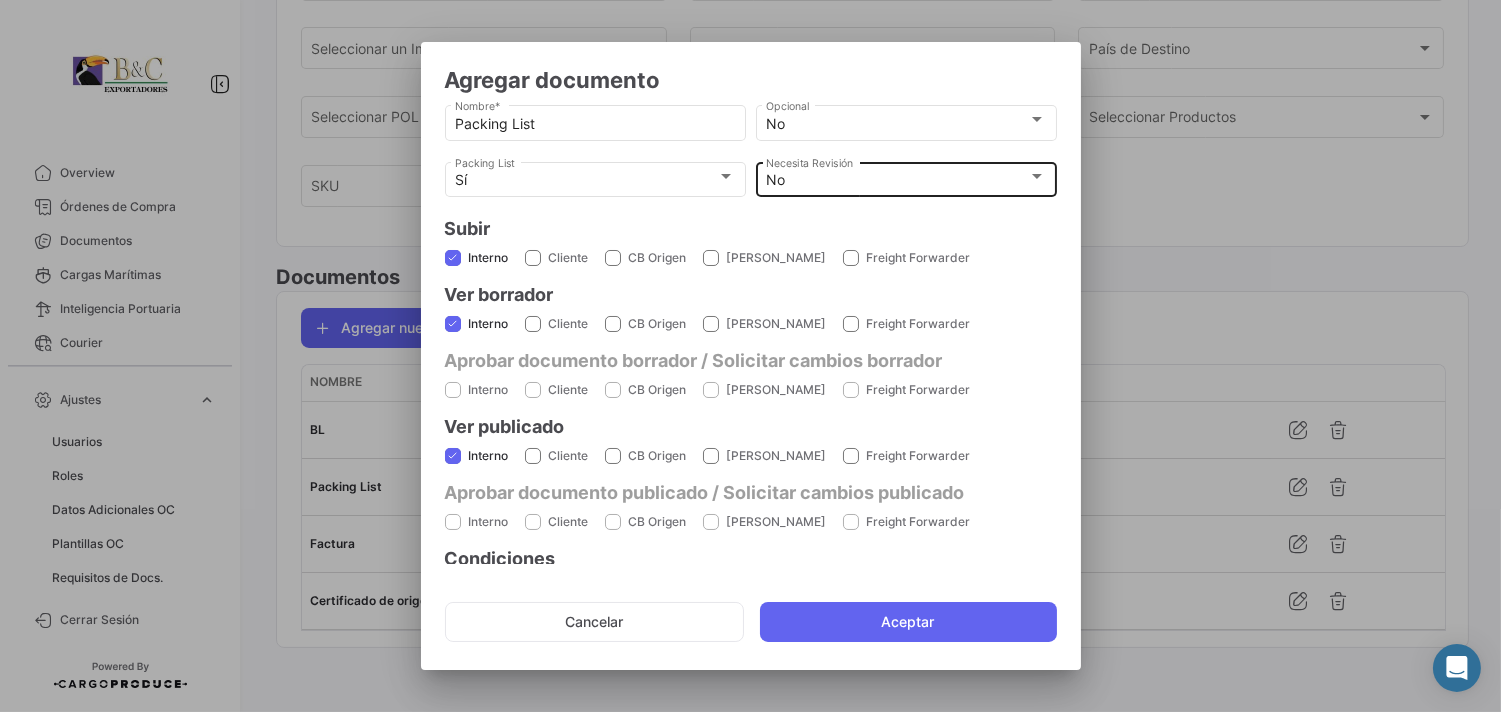 click on "No" at bounding box center [897, 180] 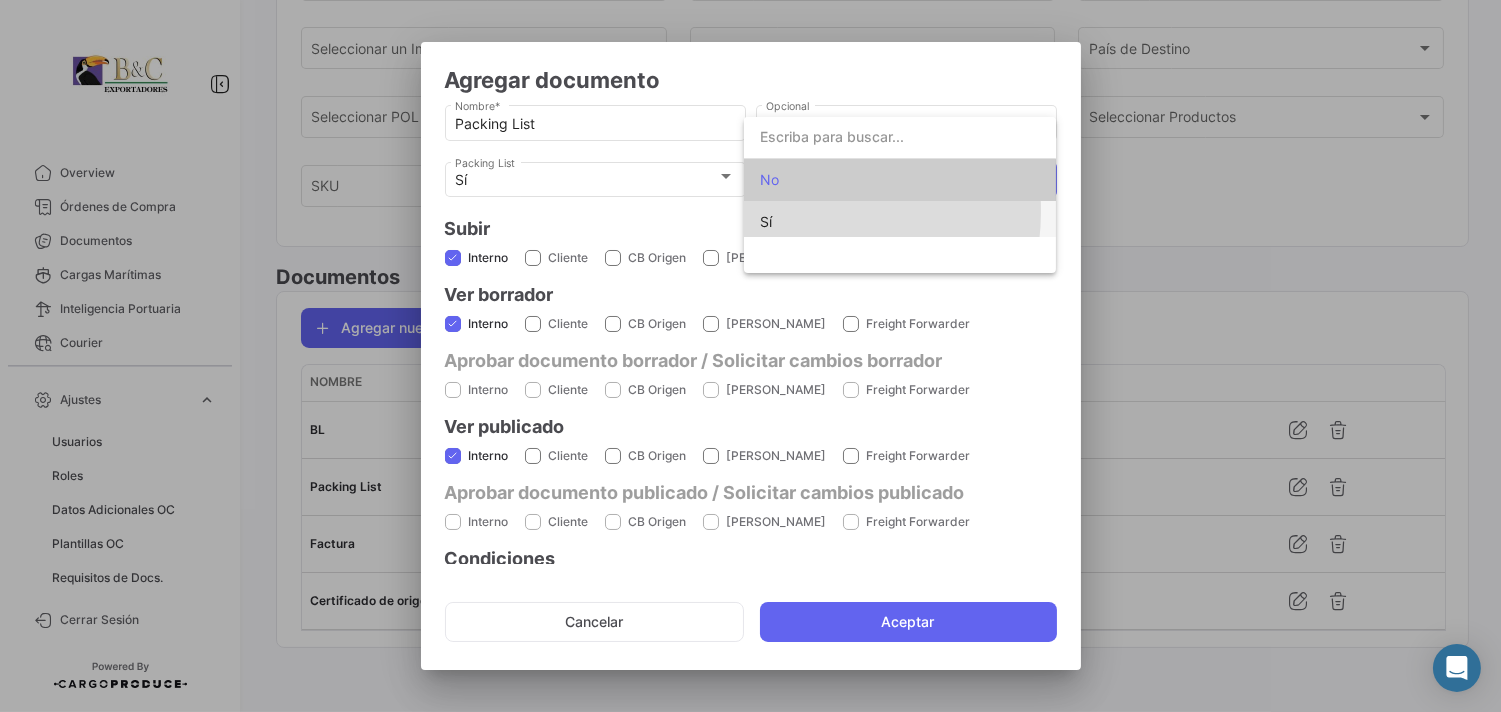 click on "Sí" at bounding box center [900, 222] 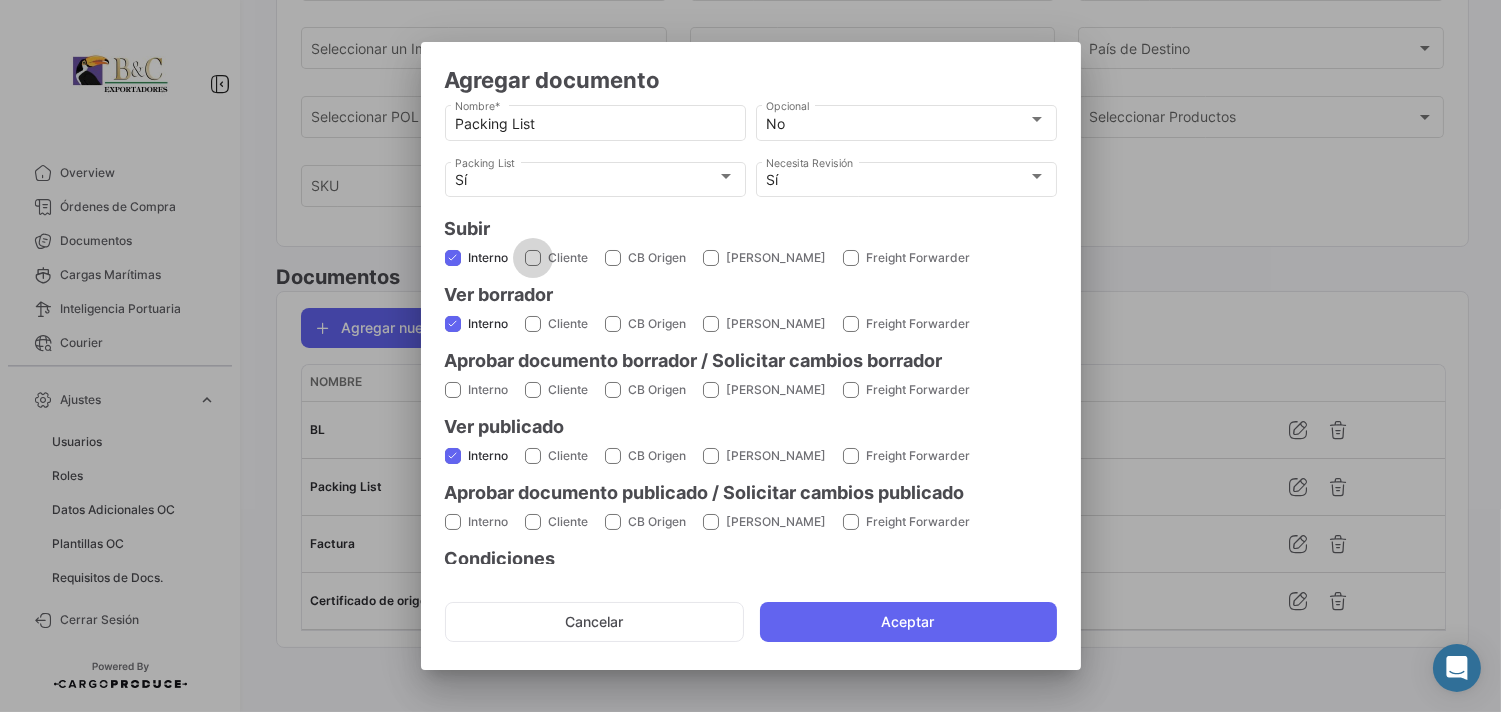 click at bounding box center [533, 258] 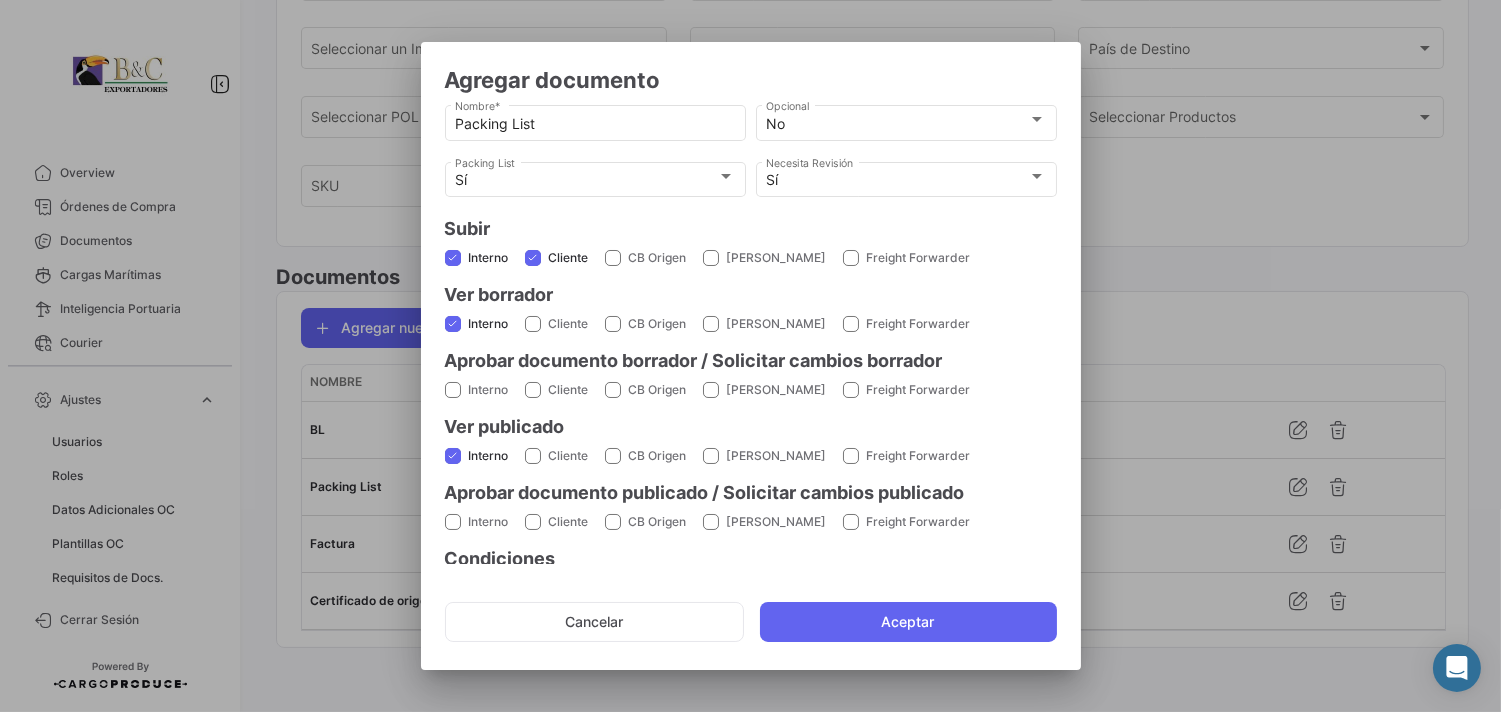 click at bounding box center [533, 324] 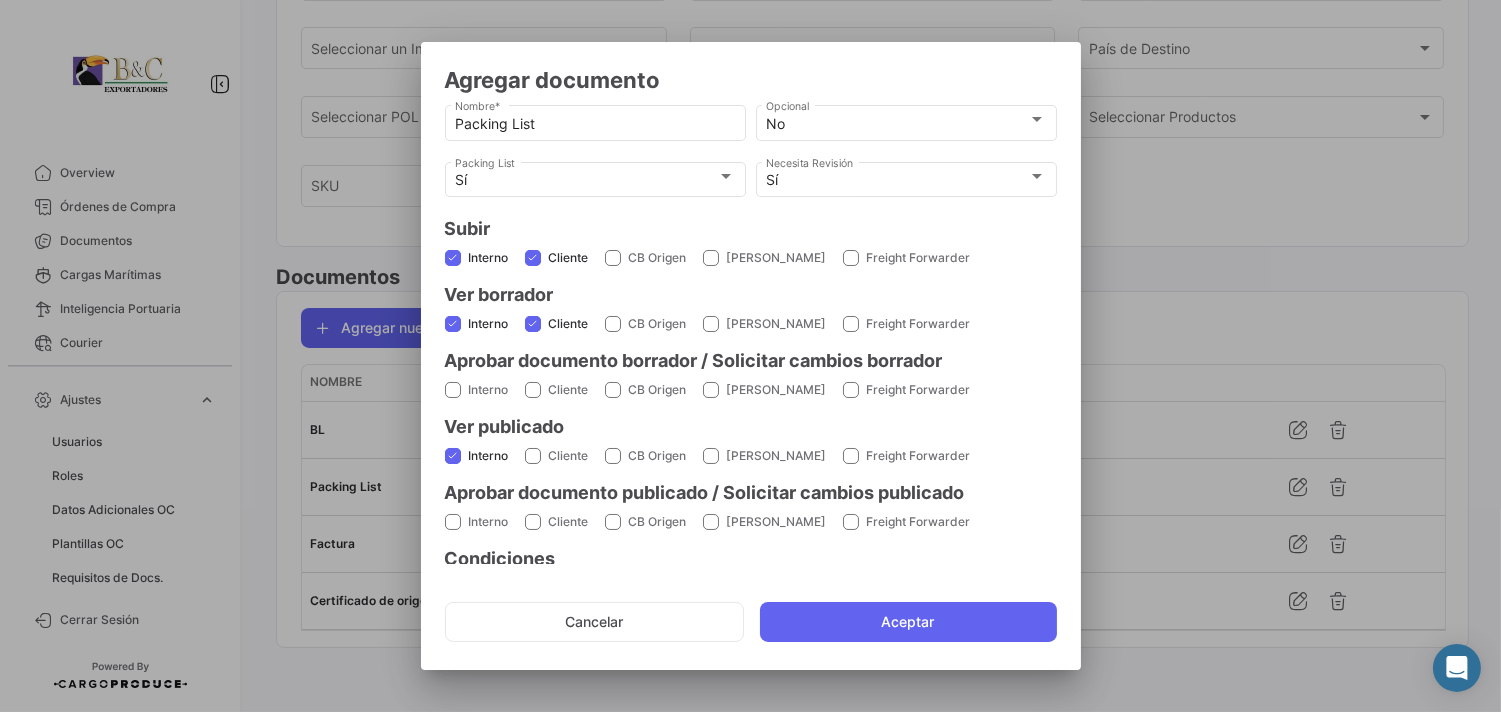 click at bounding box center [533, 390] 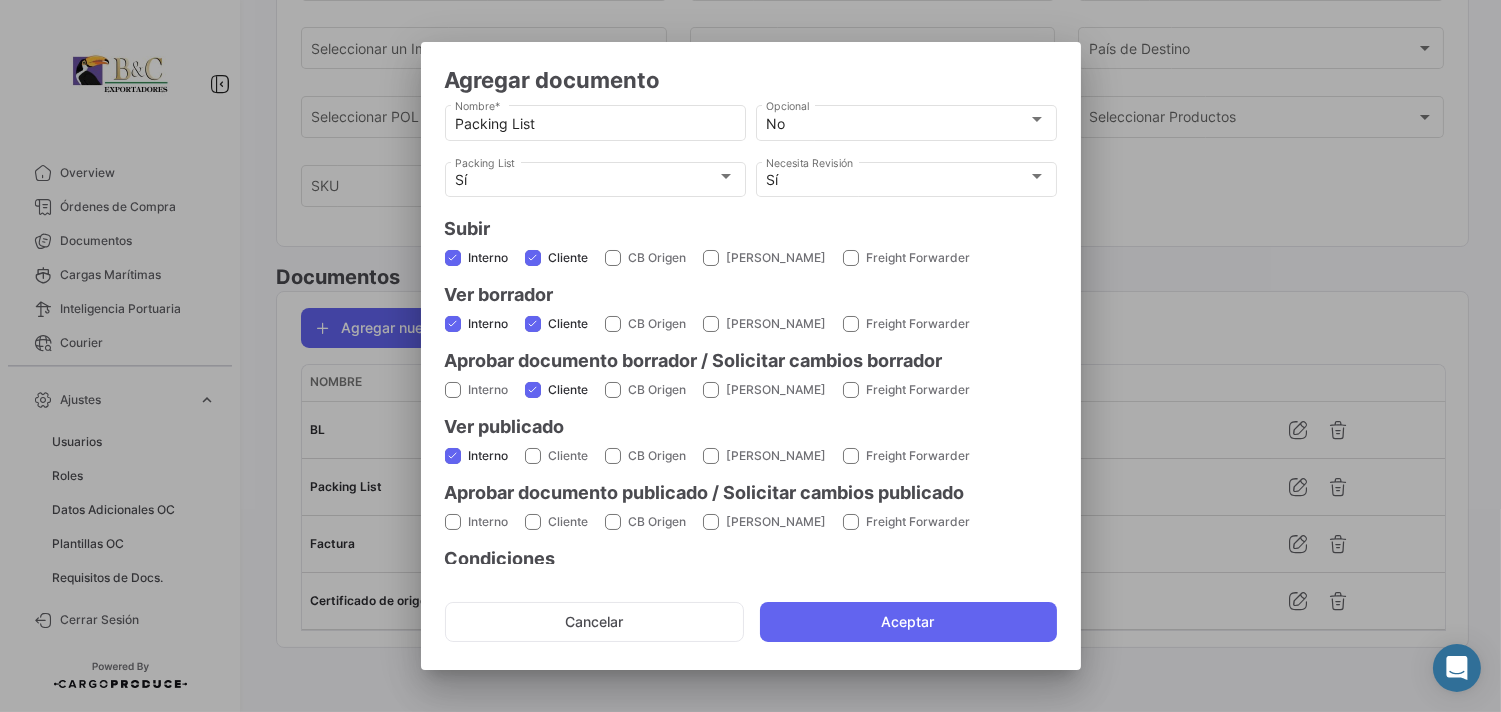 click at bounding box center (453, 390) 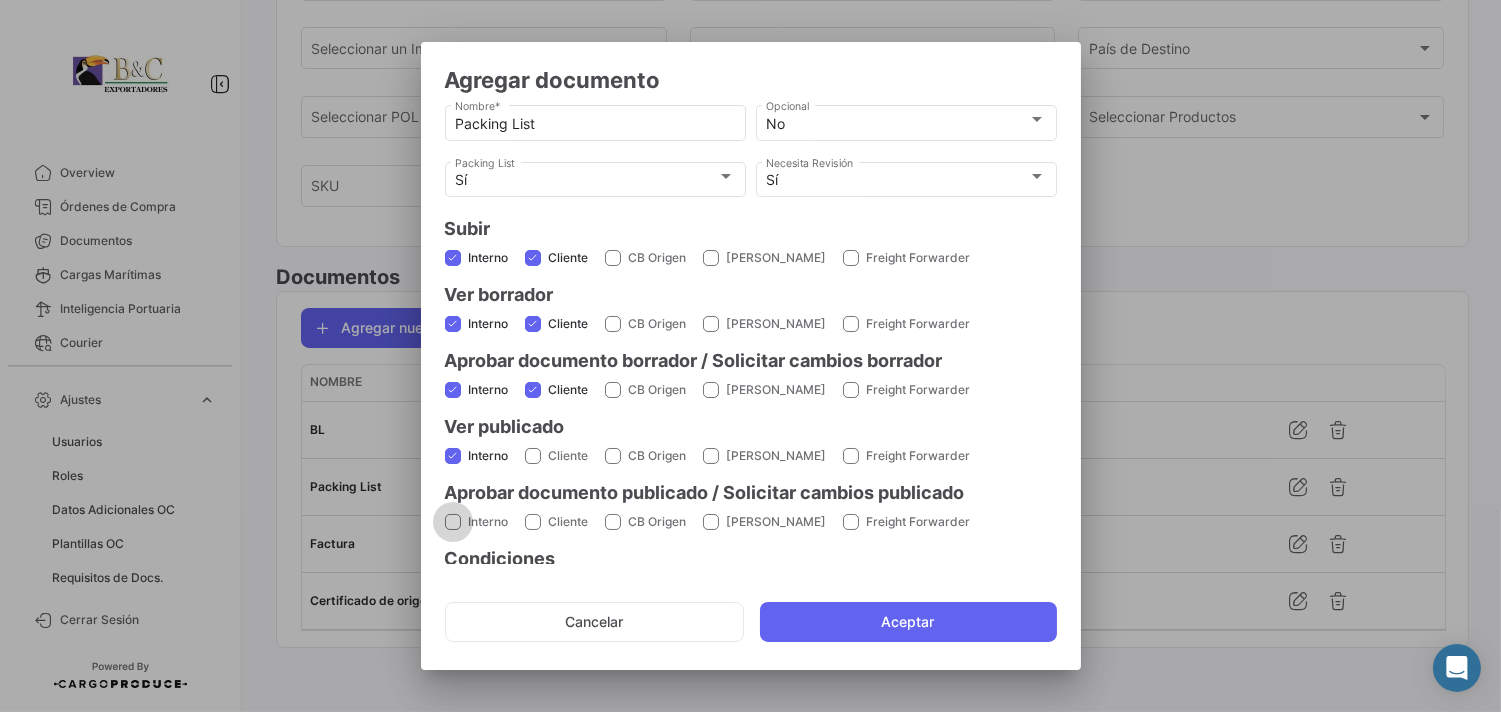 click at bounding box center [453, 522] 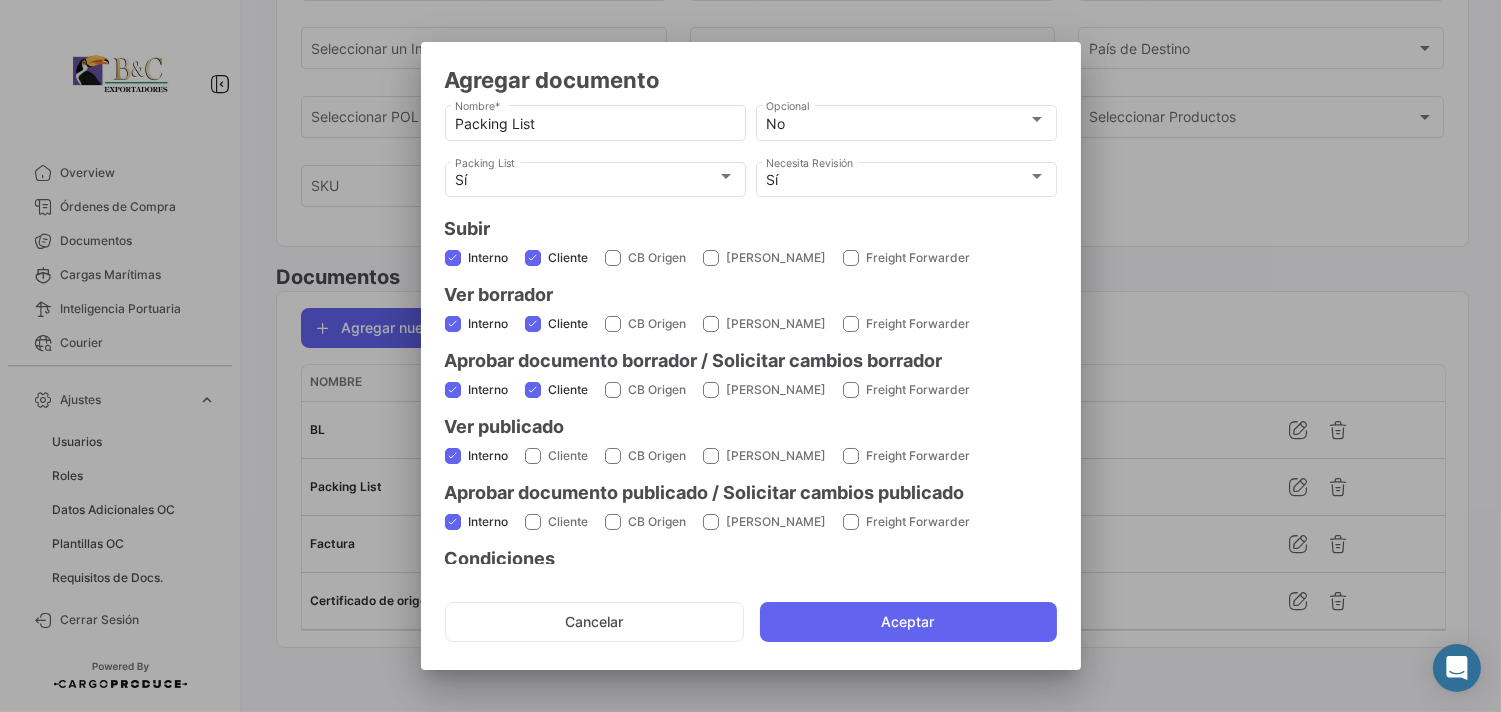 click at bounding box center (533, 456) 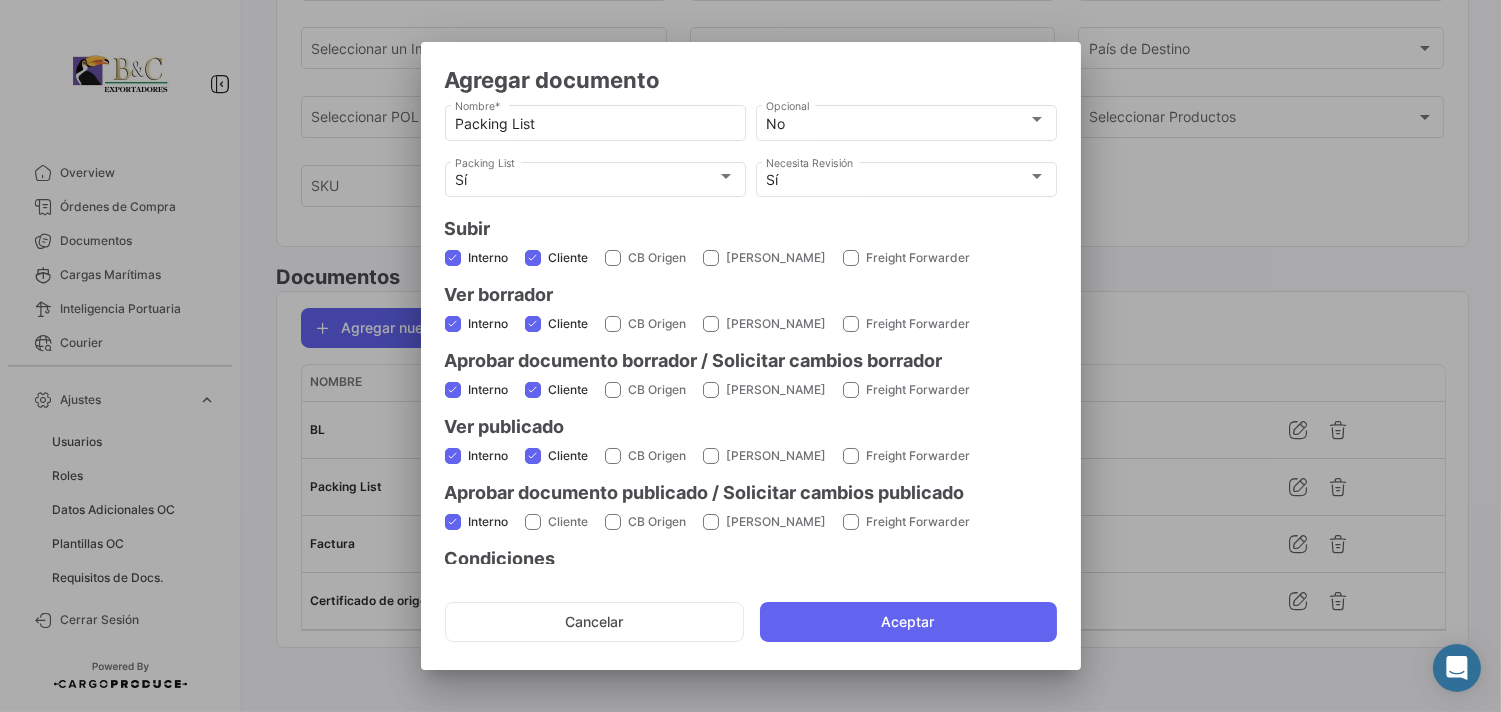 click at bounding box center (533, 522) 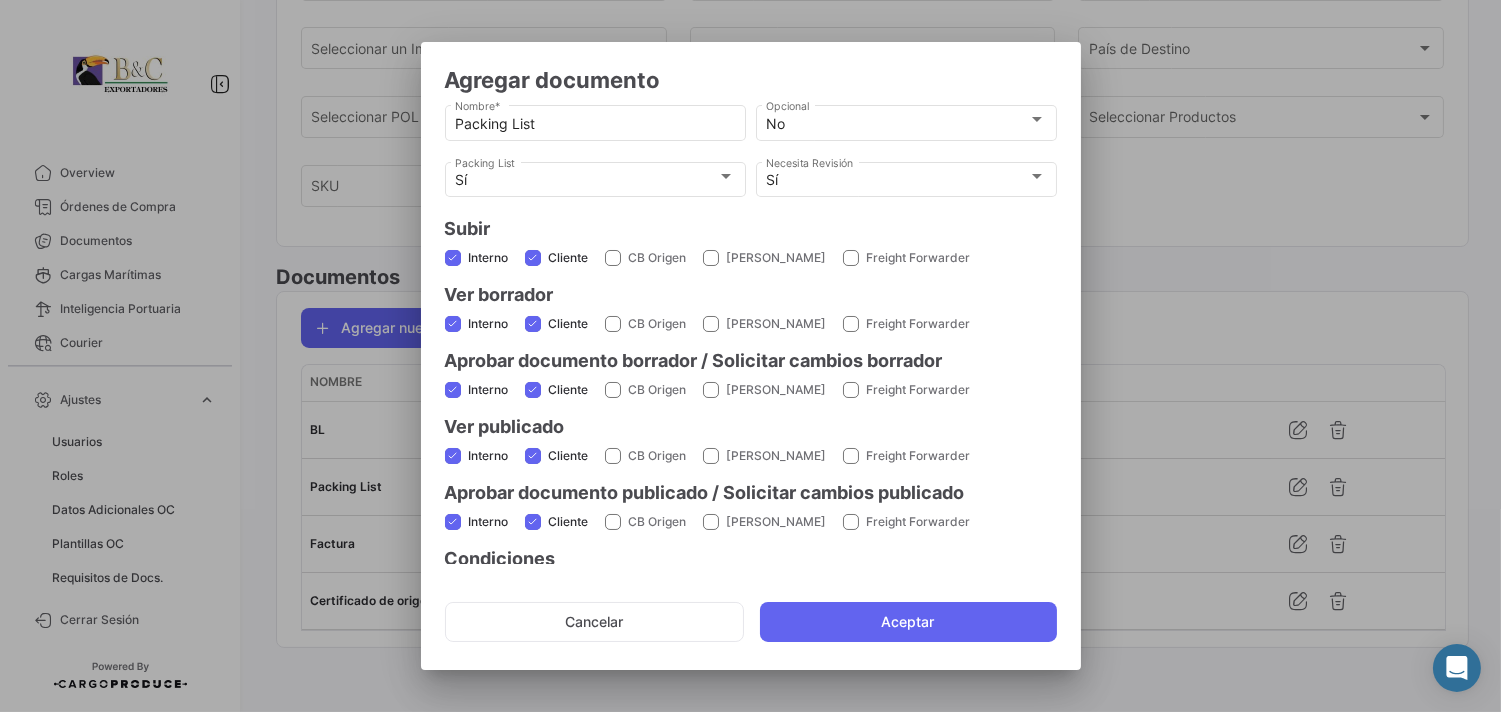 click on "Cancelar   Aceptar" 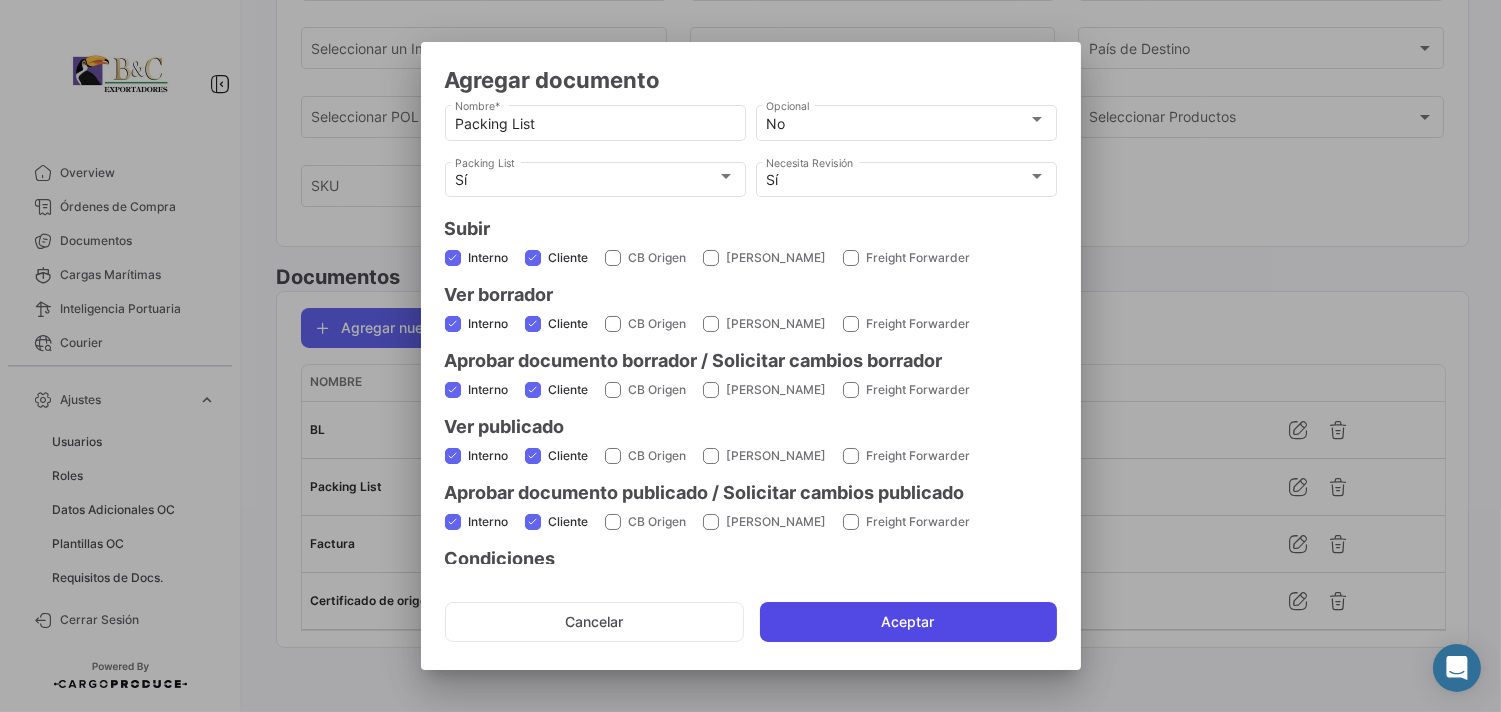click on "Aceptar" 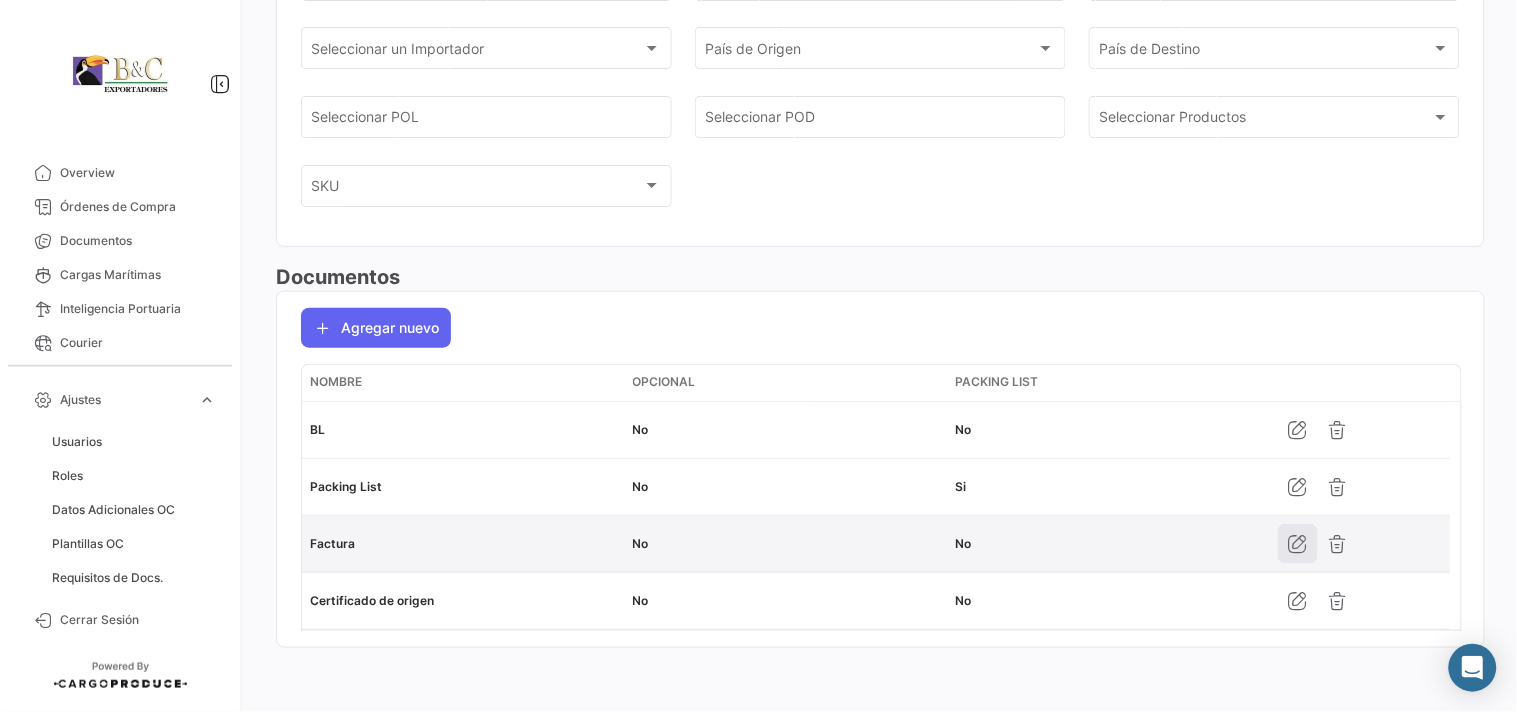 click 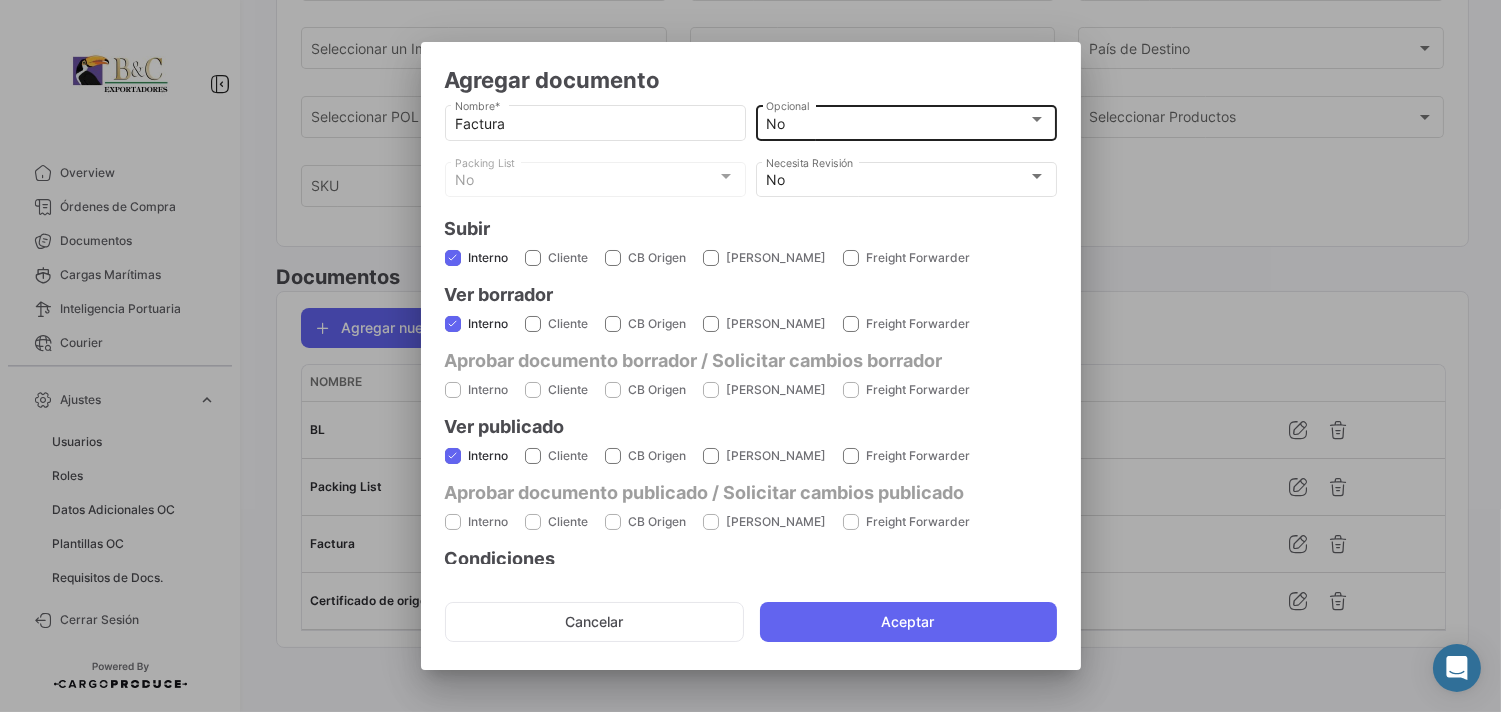 click on "No" at bounding box center (897, 124) 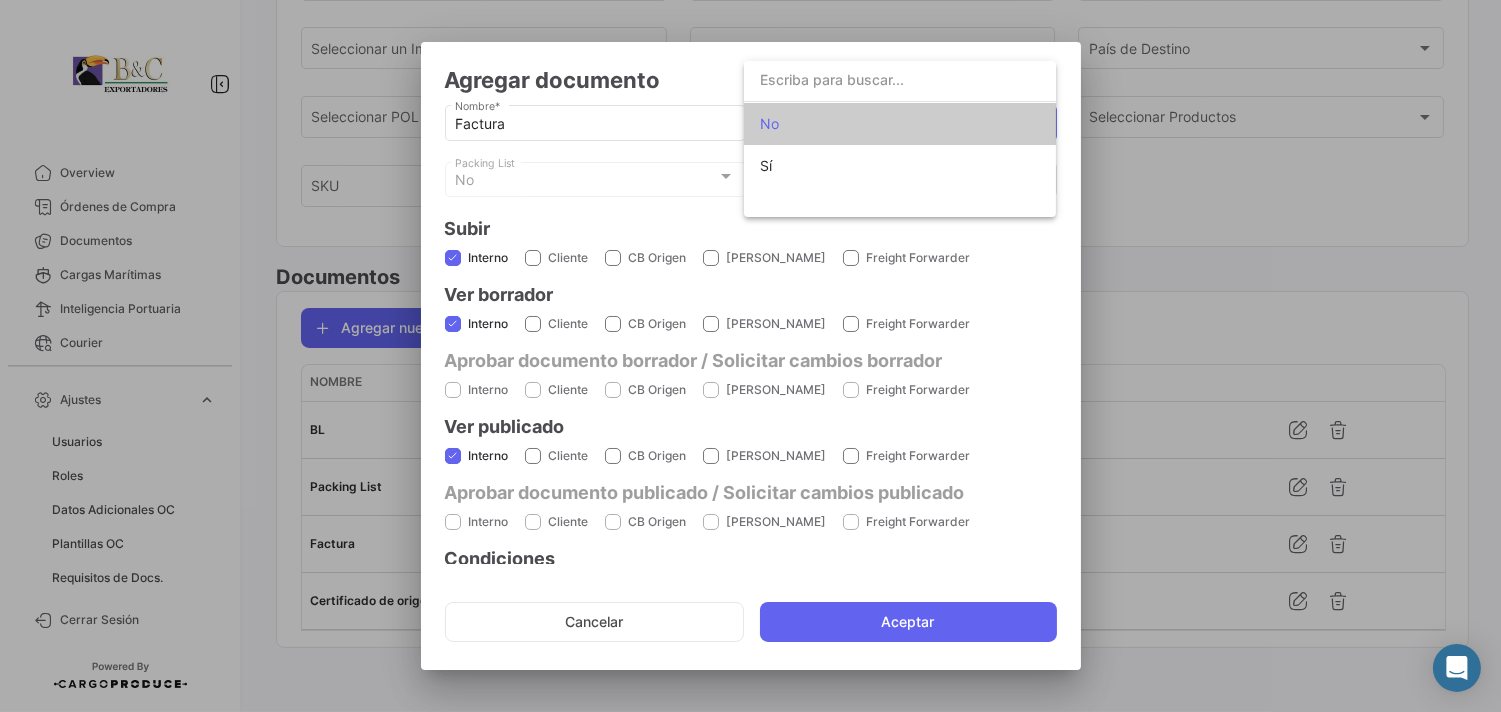 click at bounding box center [900, 80] 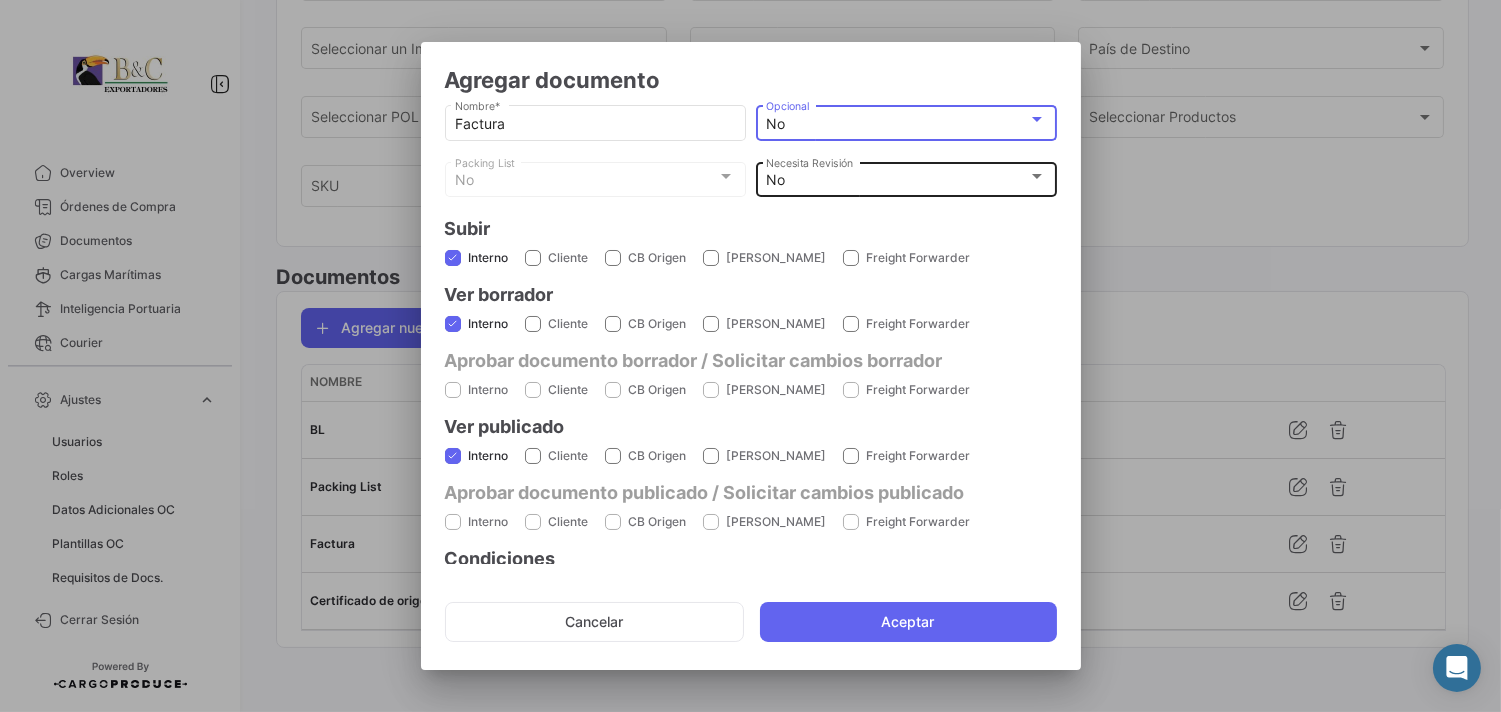click on "No Necesita Revisión" at bounding box center (906, 177) 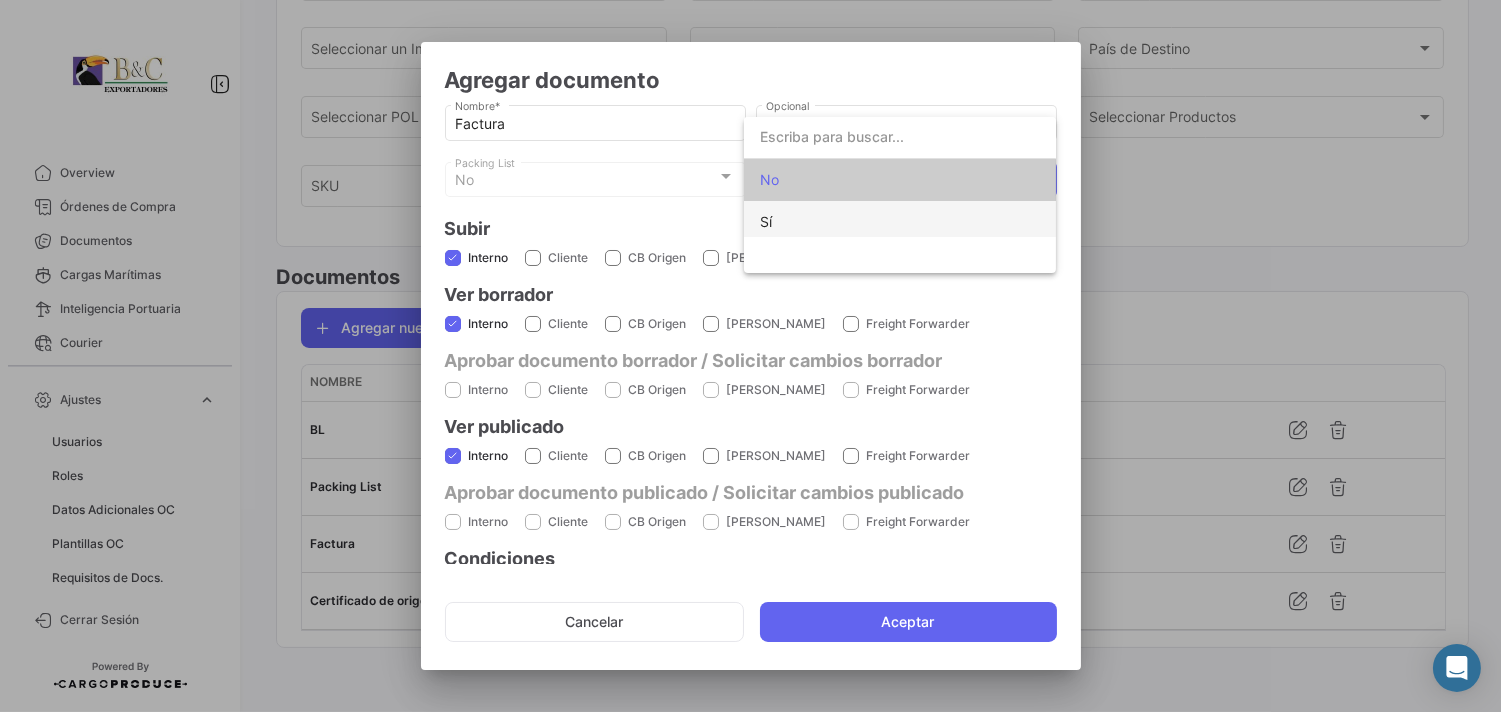 click on "Sí" at bounding box center [900, 222] 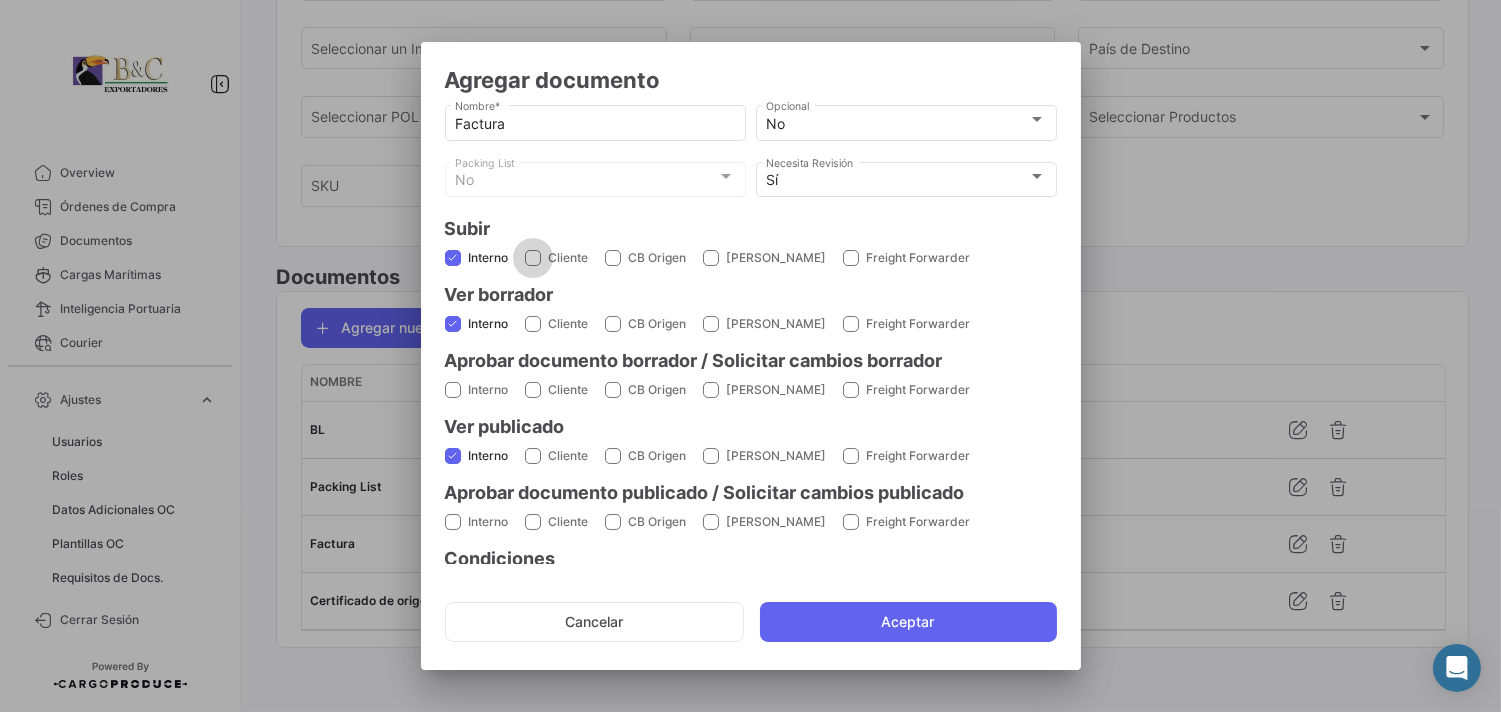 click at bounding box center [533, 258] 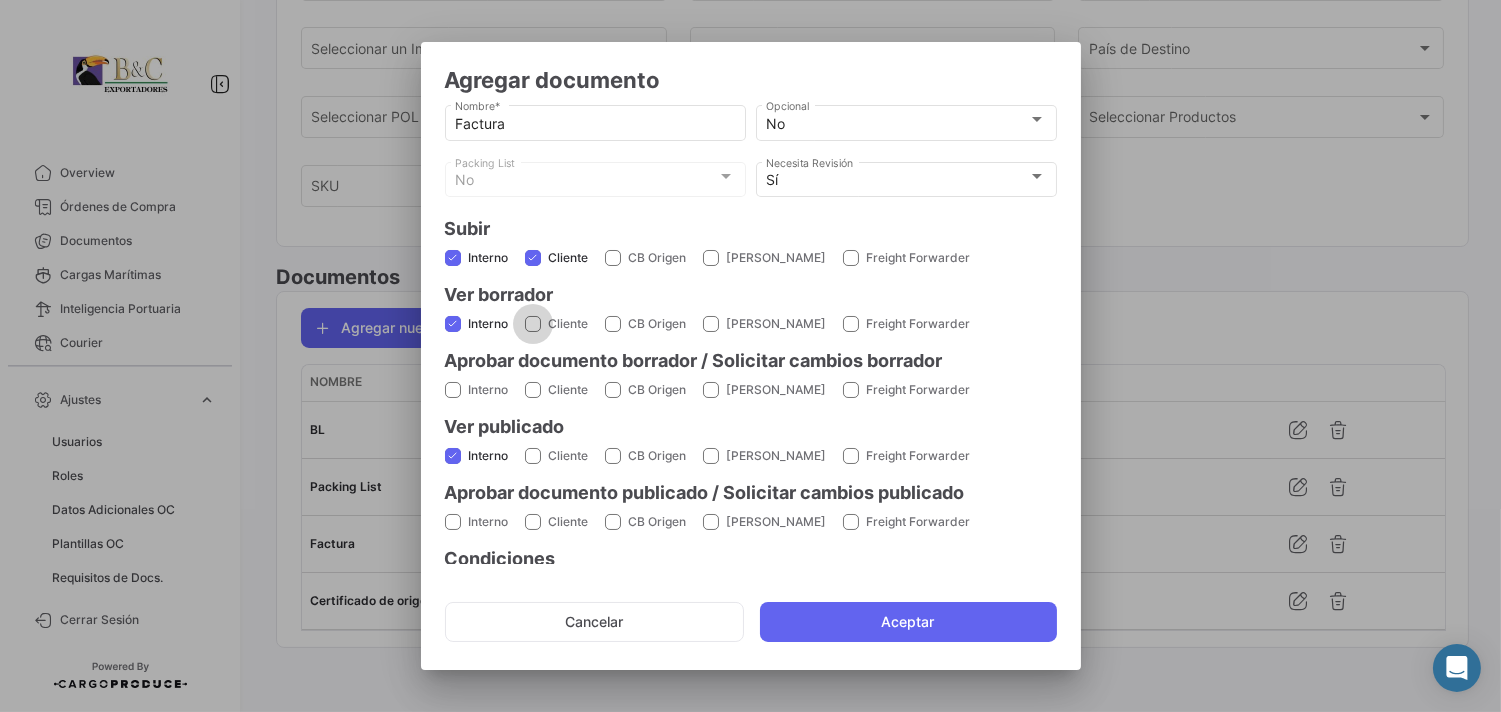 click at bounding box center (533, 324) 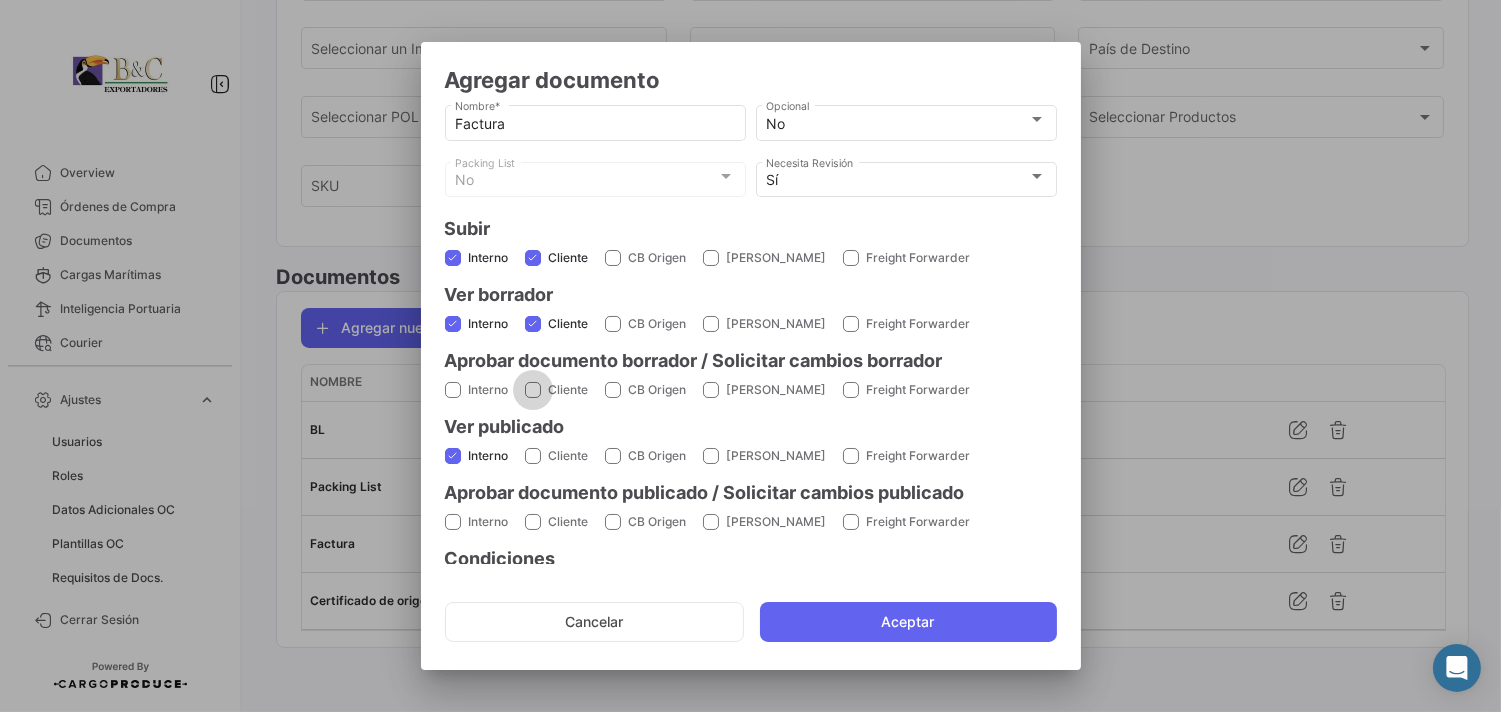 click at bounding box center (533, 390) 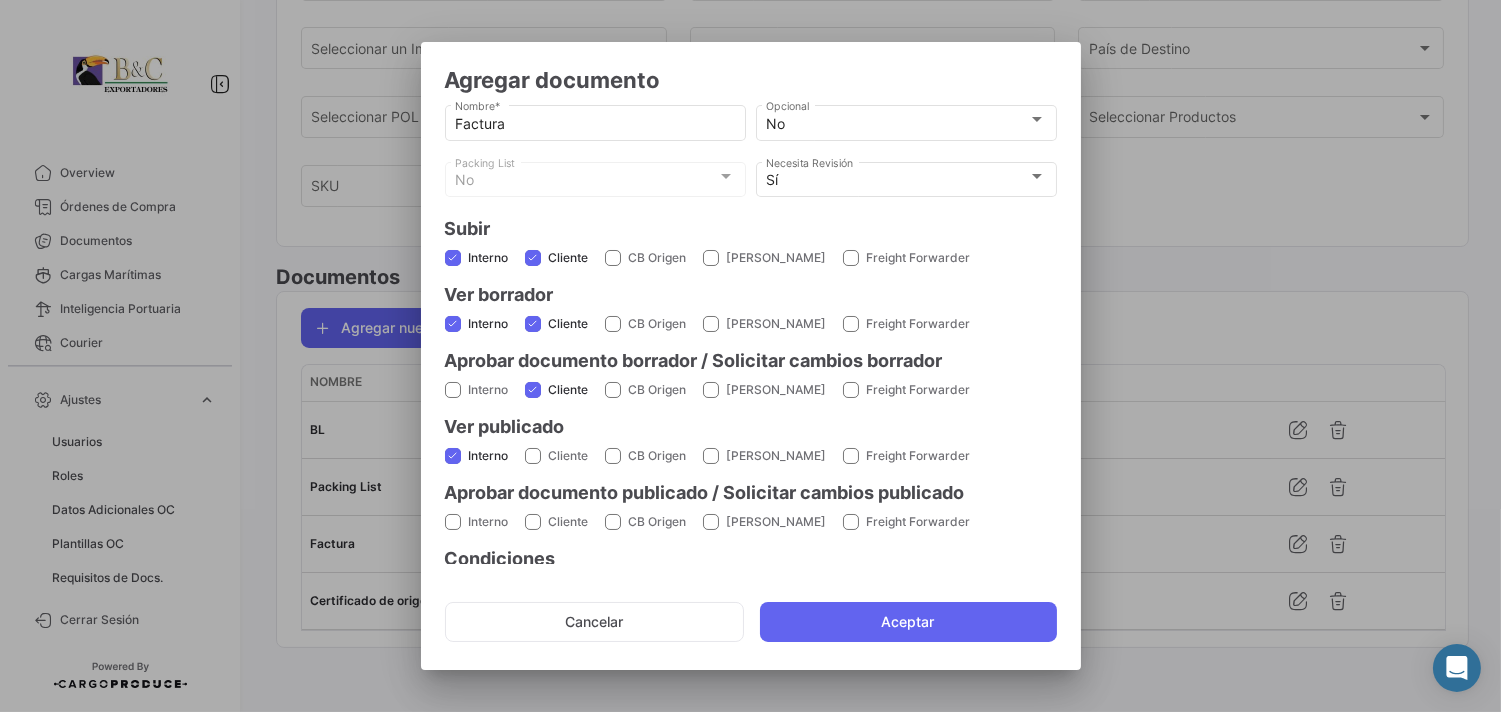 click on "Interno" at bounding box center (477, 388) 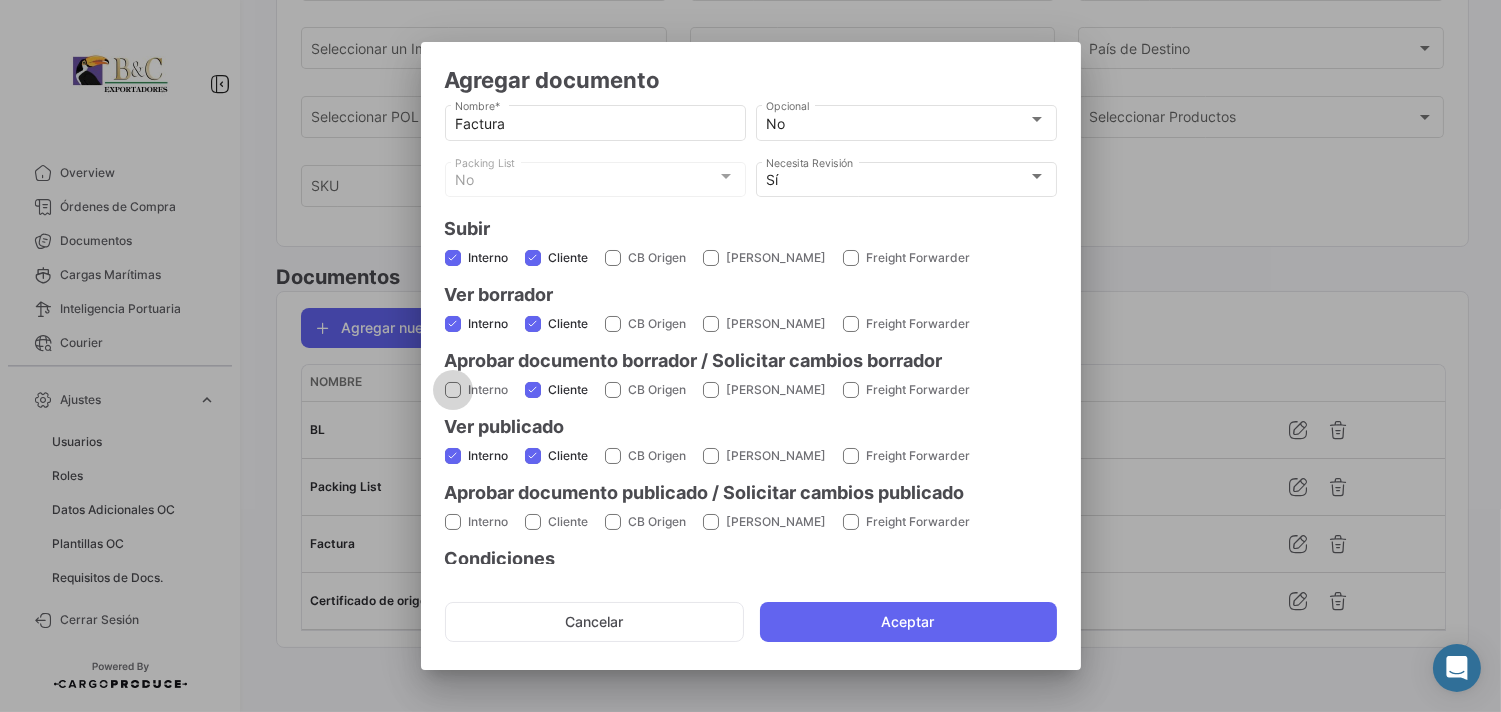 click at bounding box center (453, 390) 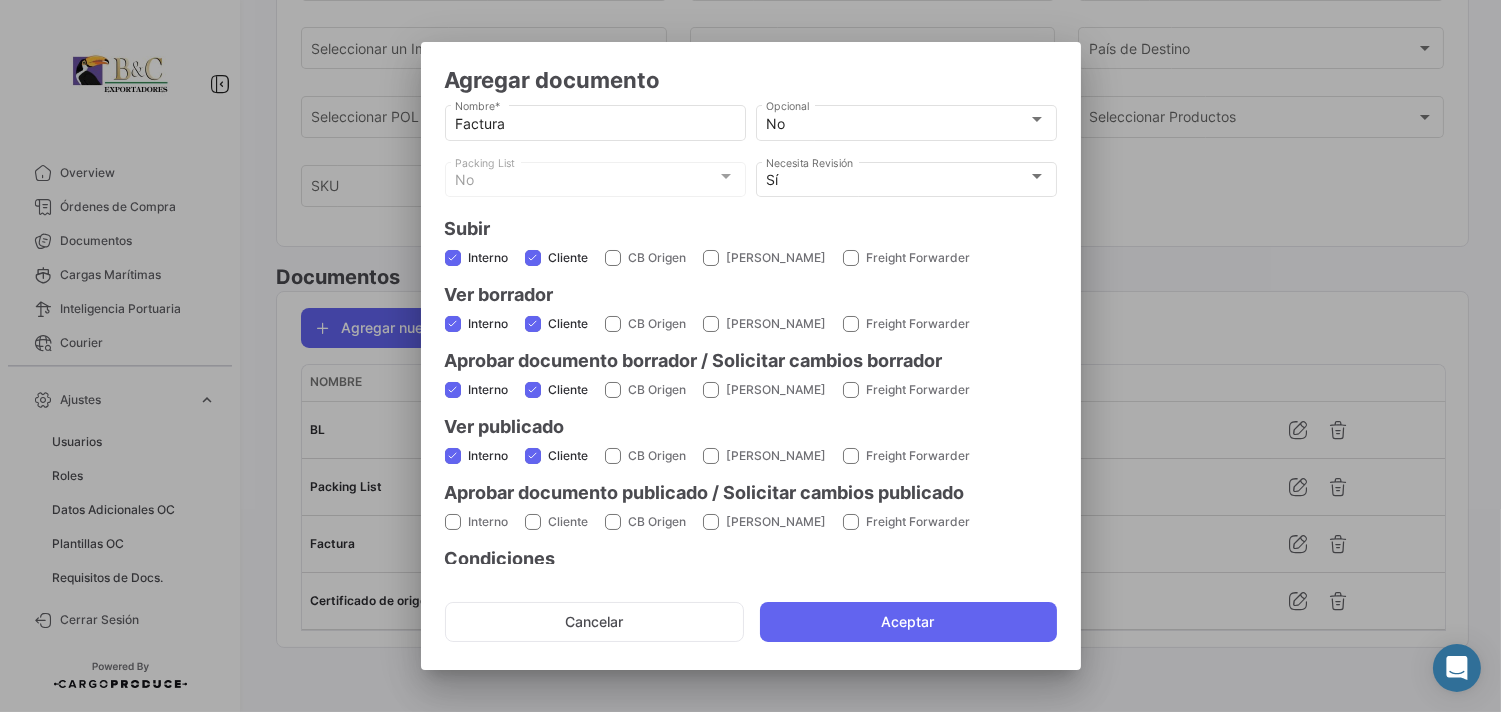click at bounding box center (453, 522) 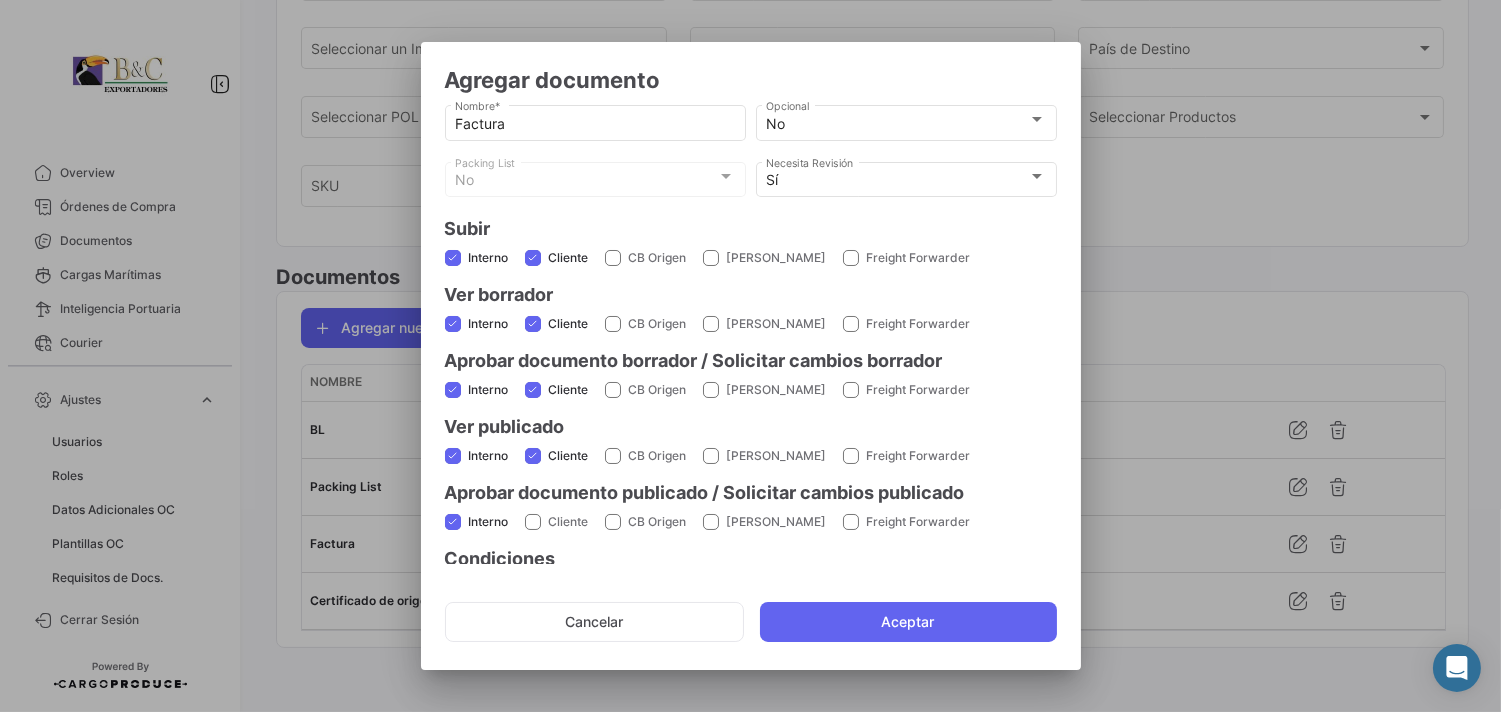 click on "Interno     Cliente     CB Origen     [PERSON_NAME]     Freight Forwarder" at bounding box center [751, 520] 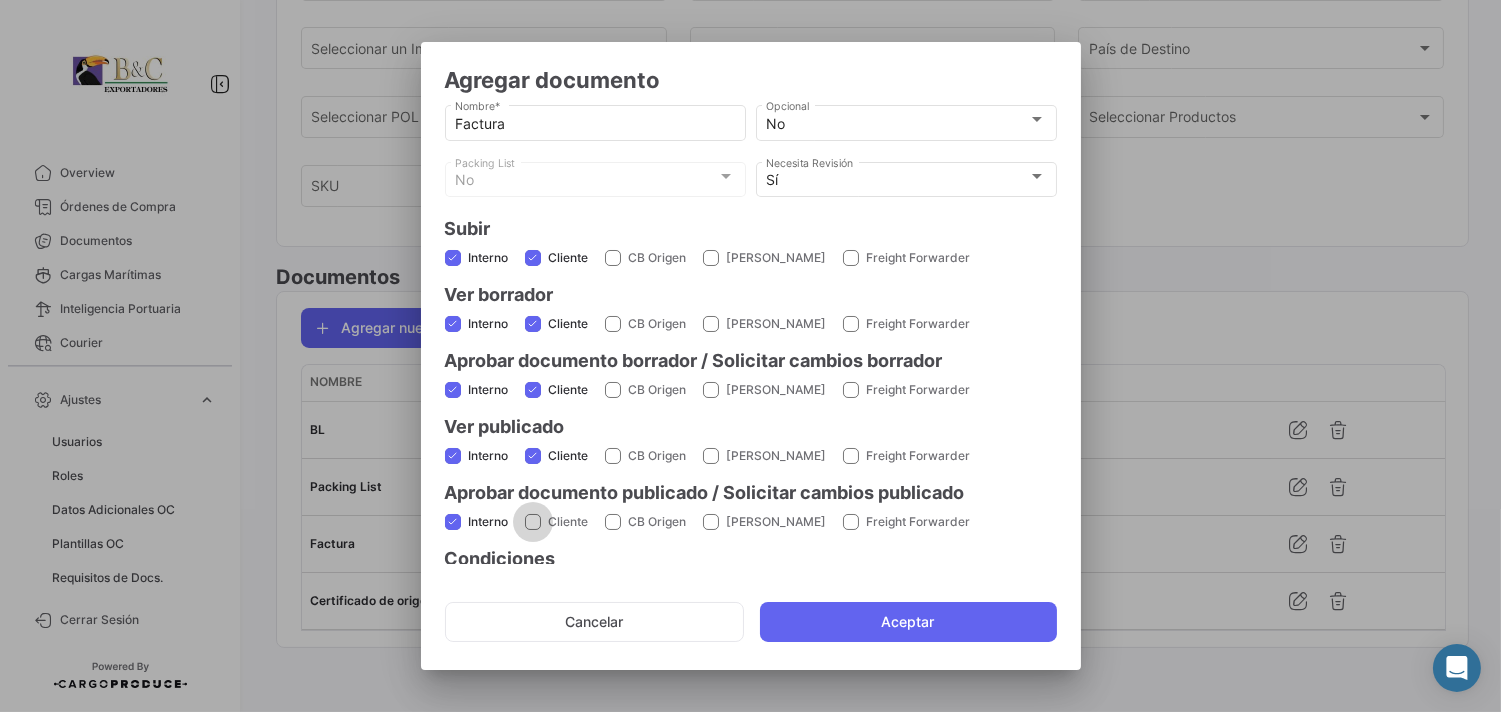 click at bounding box center (533, 522) 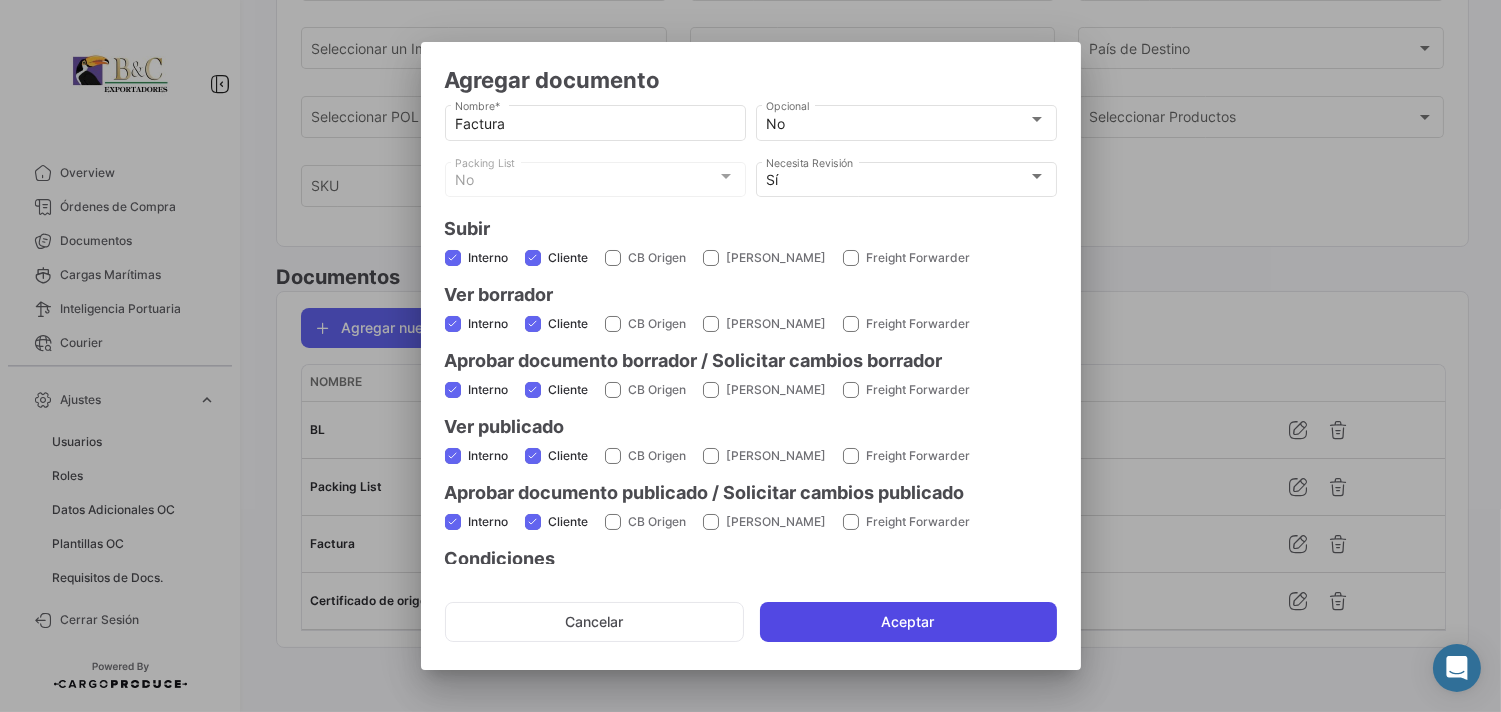 click on "Aceptar" 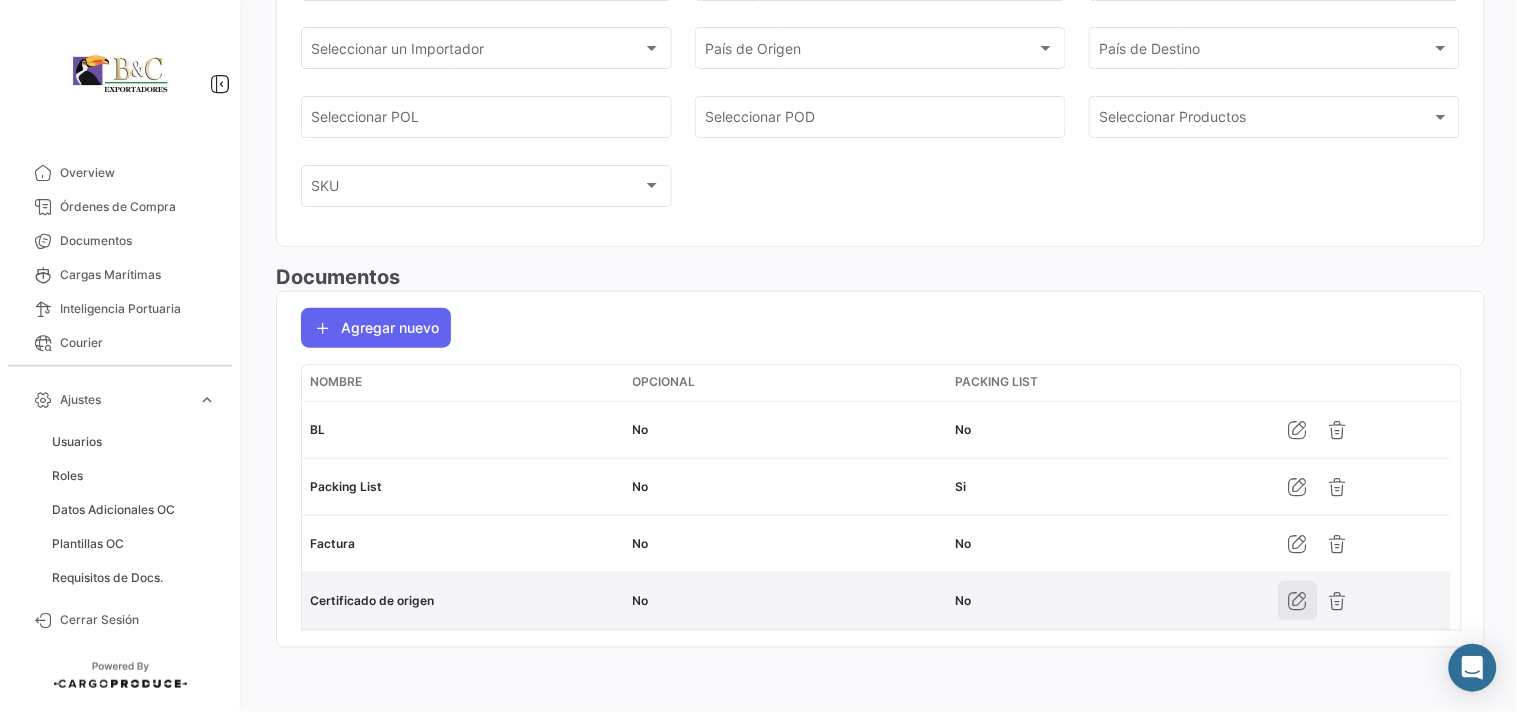 click 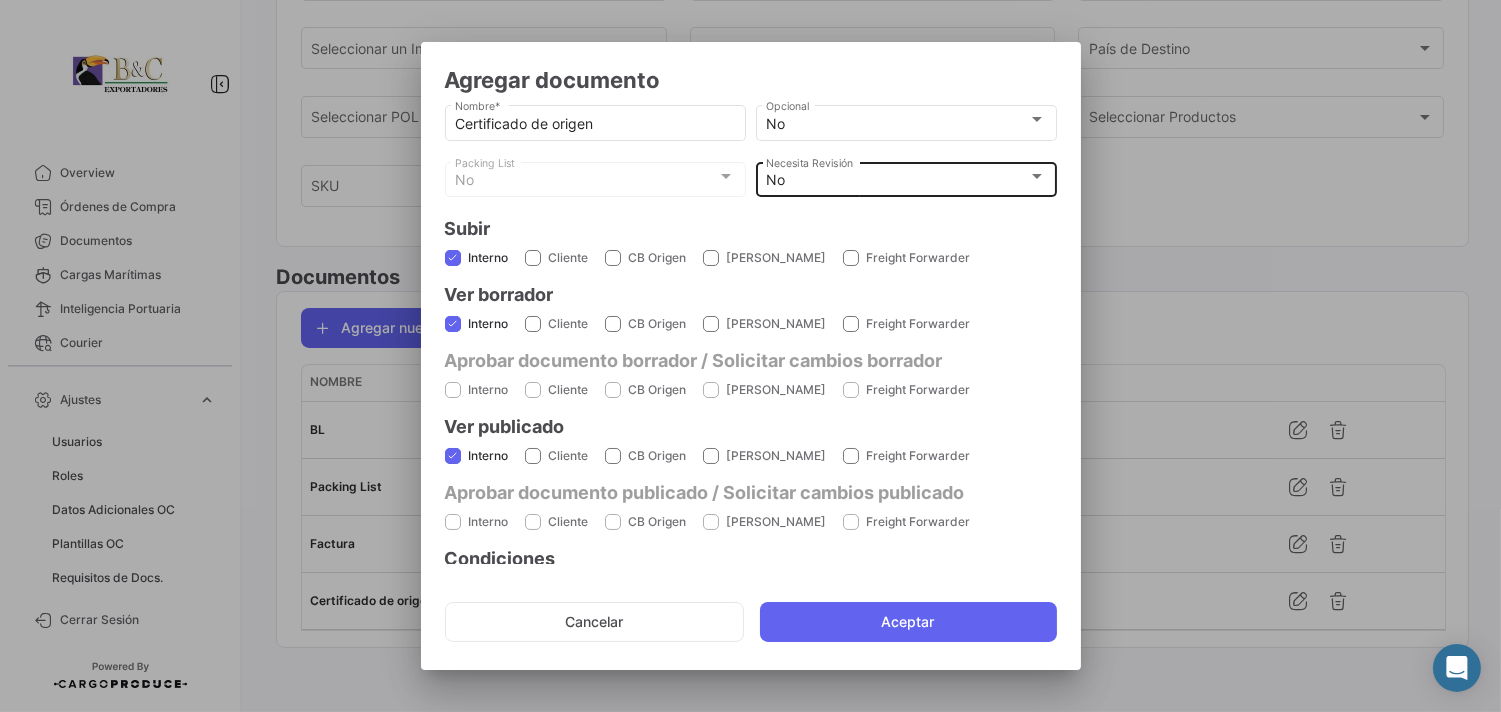click on "No" at bounding box center [897, 180] 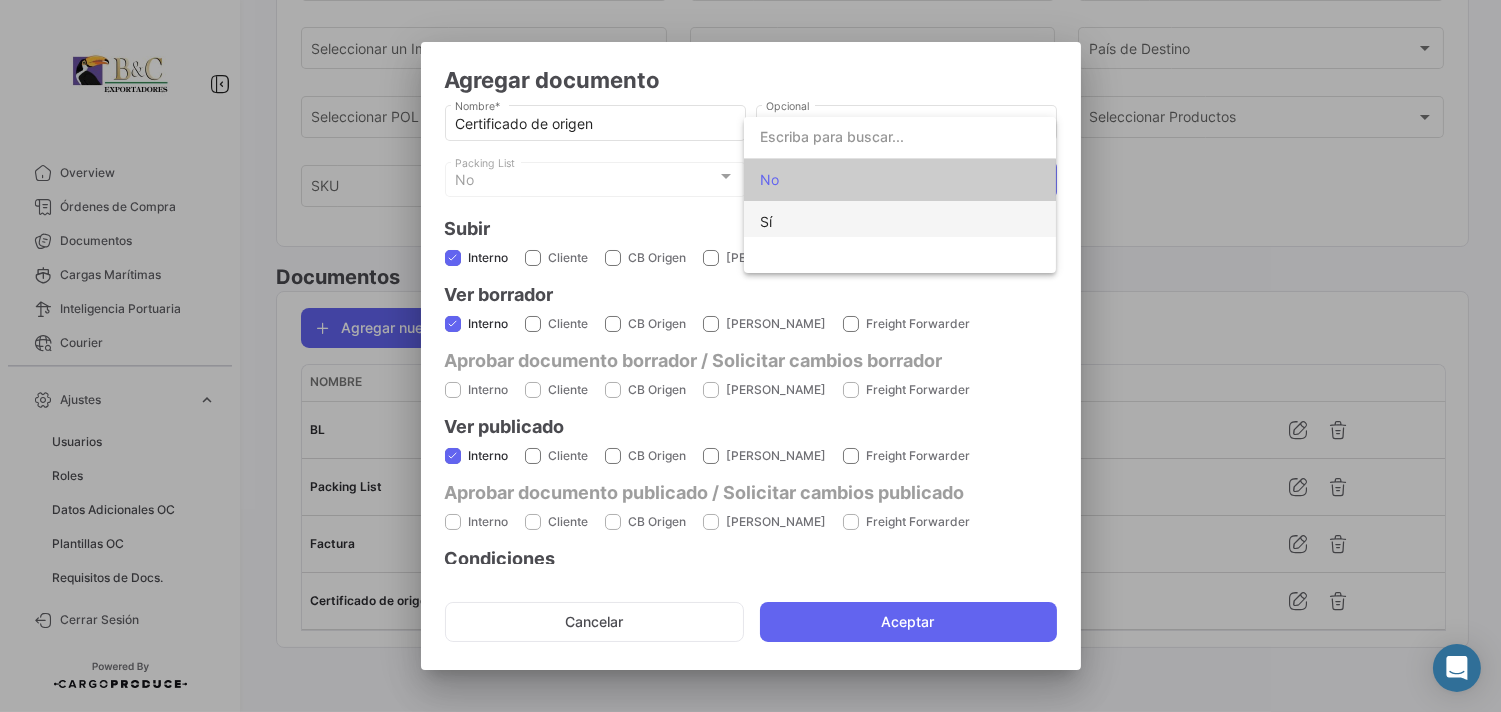 click on "Sí" at bounding box center (766, 221) 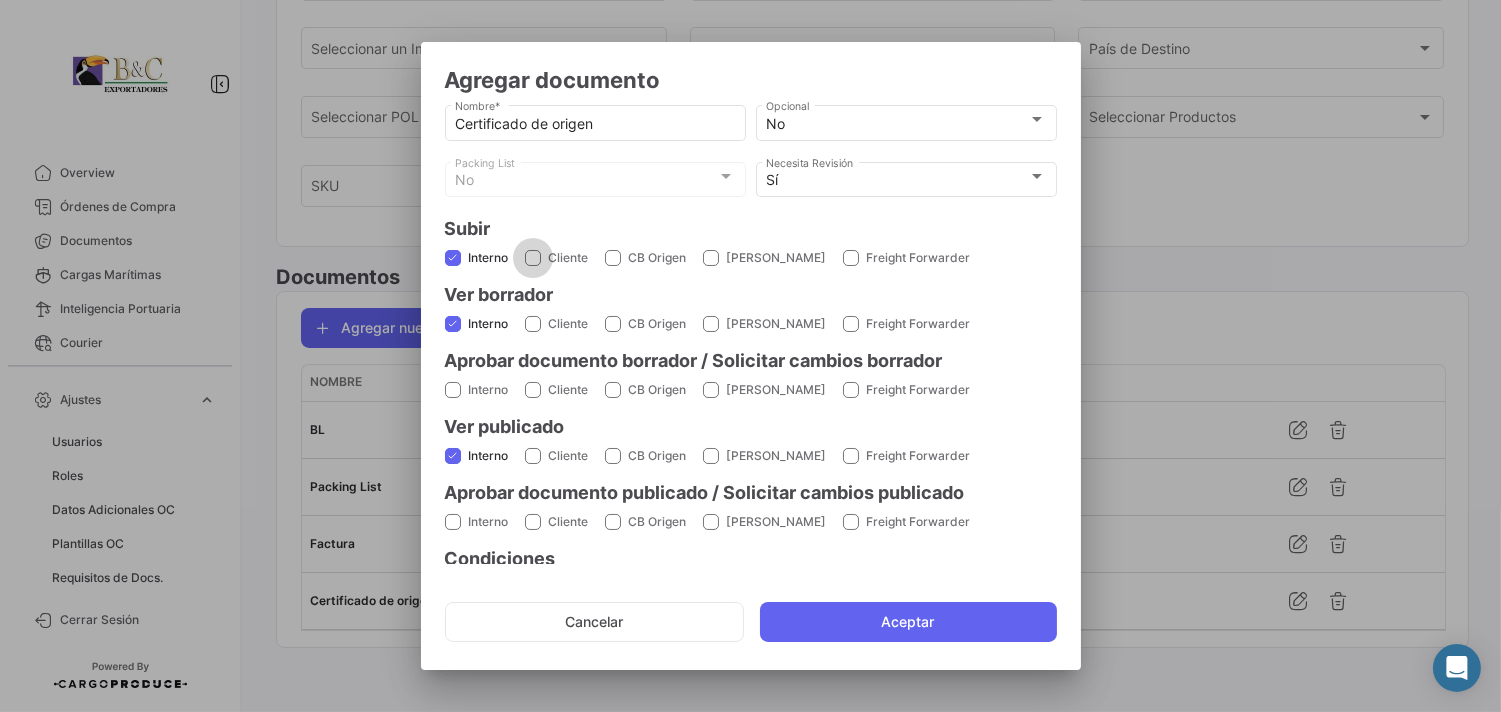 click at bounding box center (533, 258) 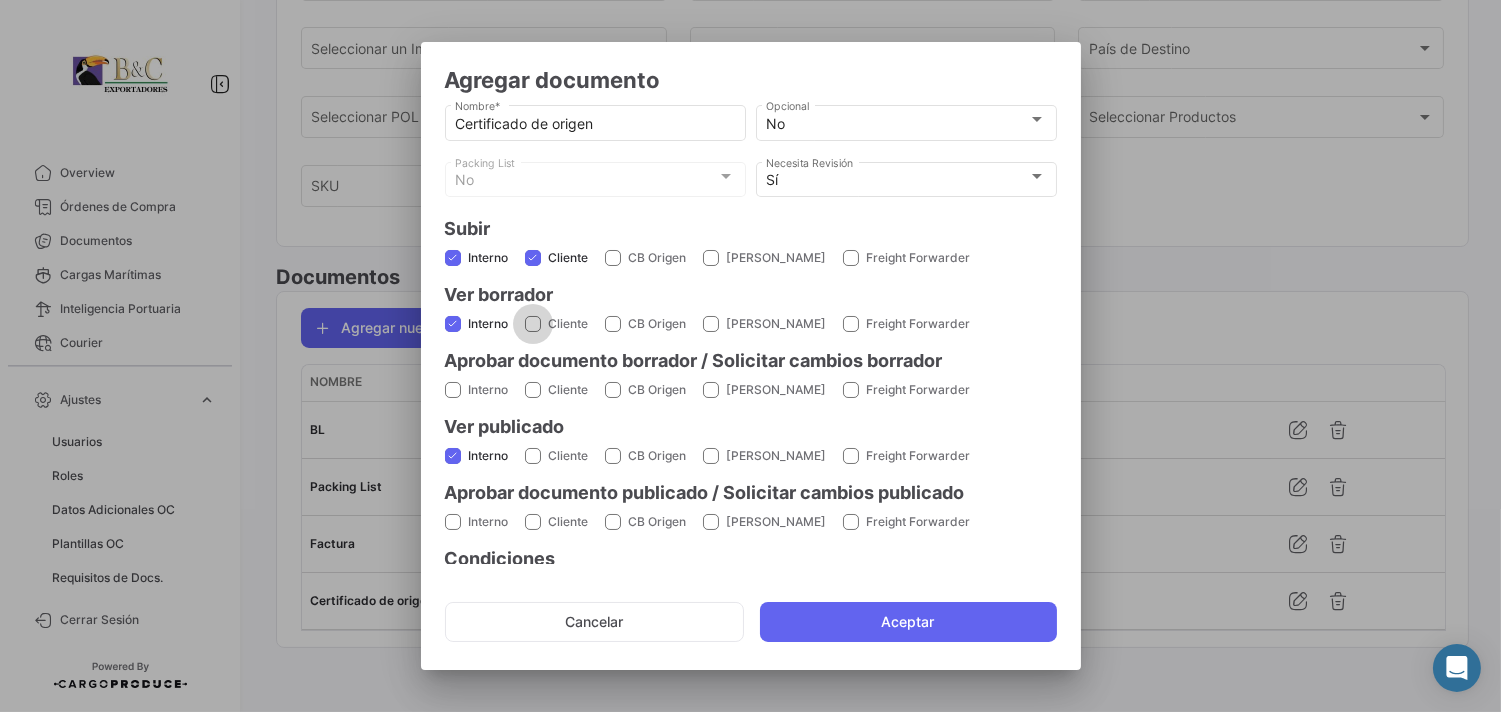 click at bounding box center [533, 324] 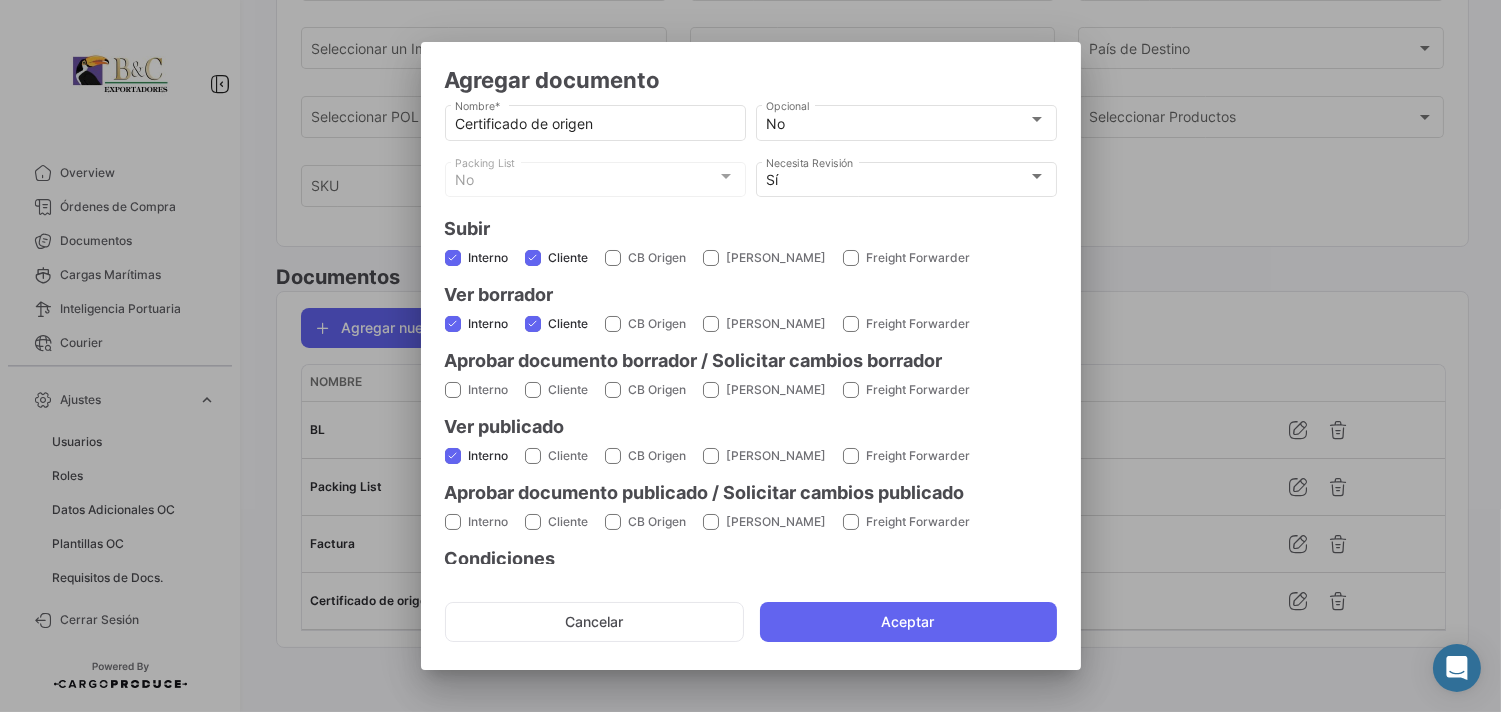 click at bounding box center (453, 390) 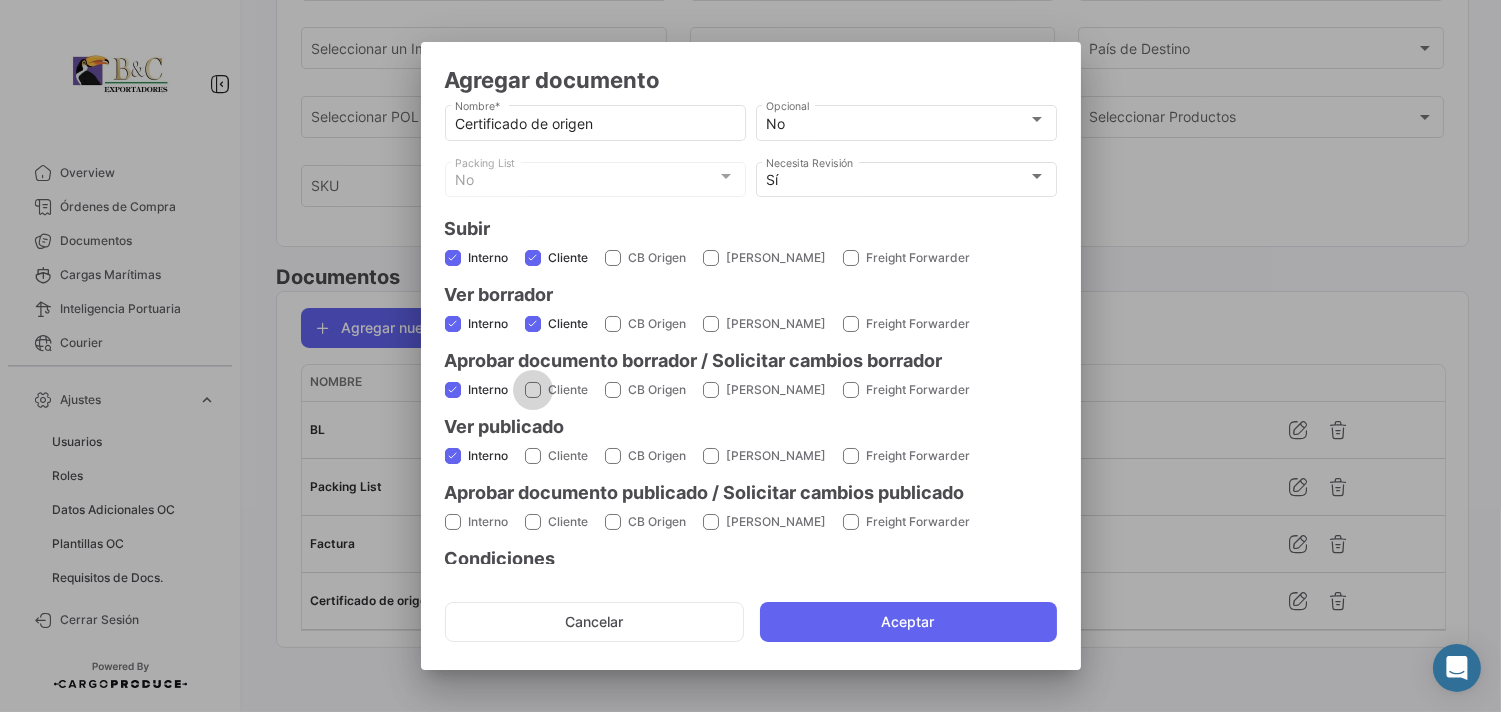click at bounding box center [533, 390] 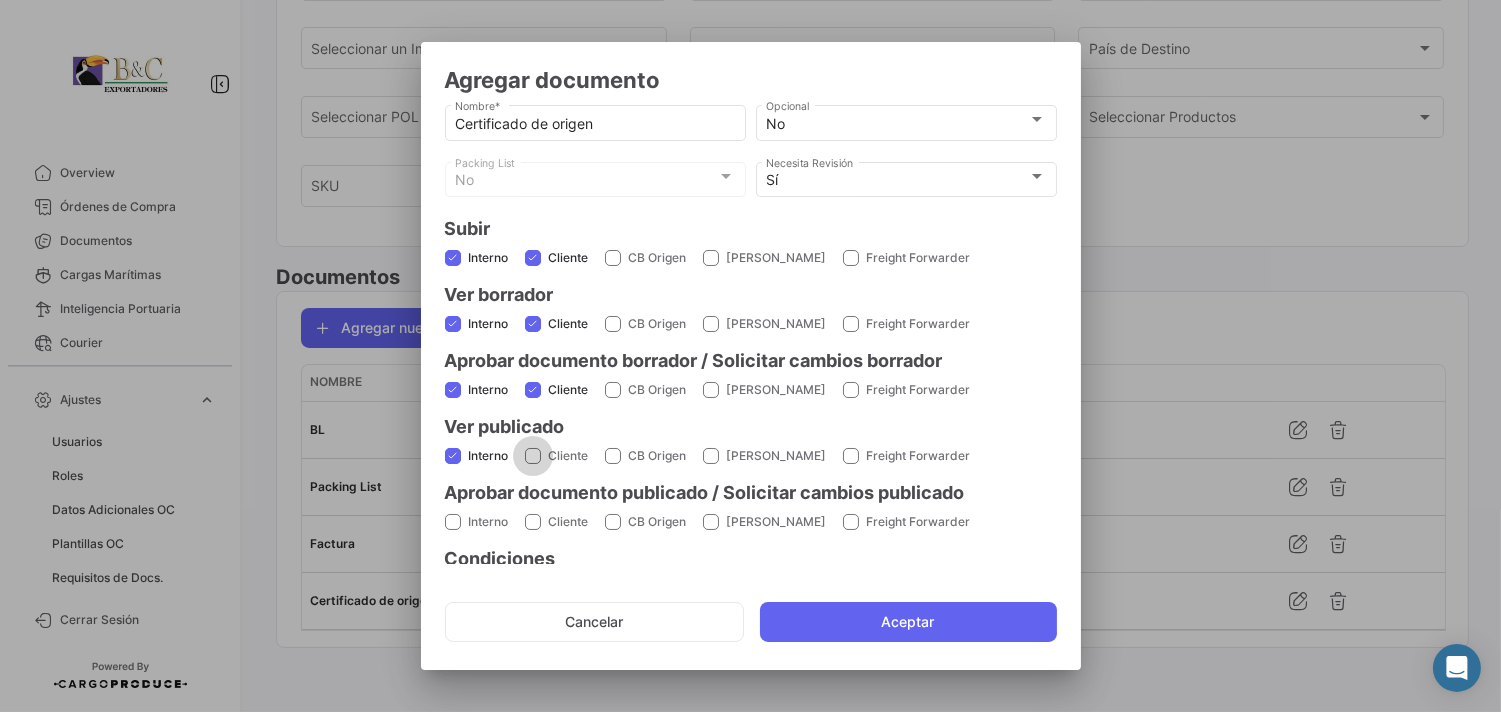 click on "Cliente" at bounding box center [557, 456] 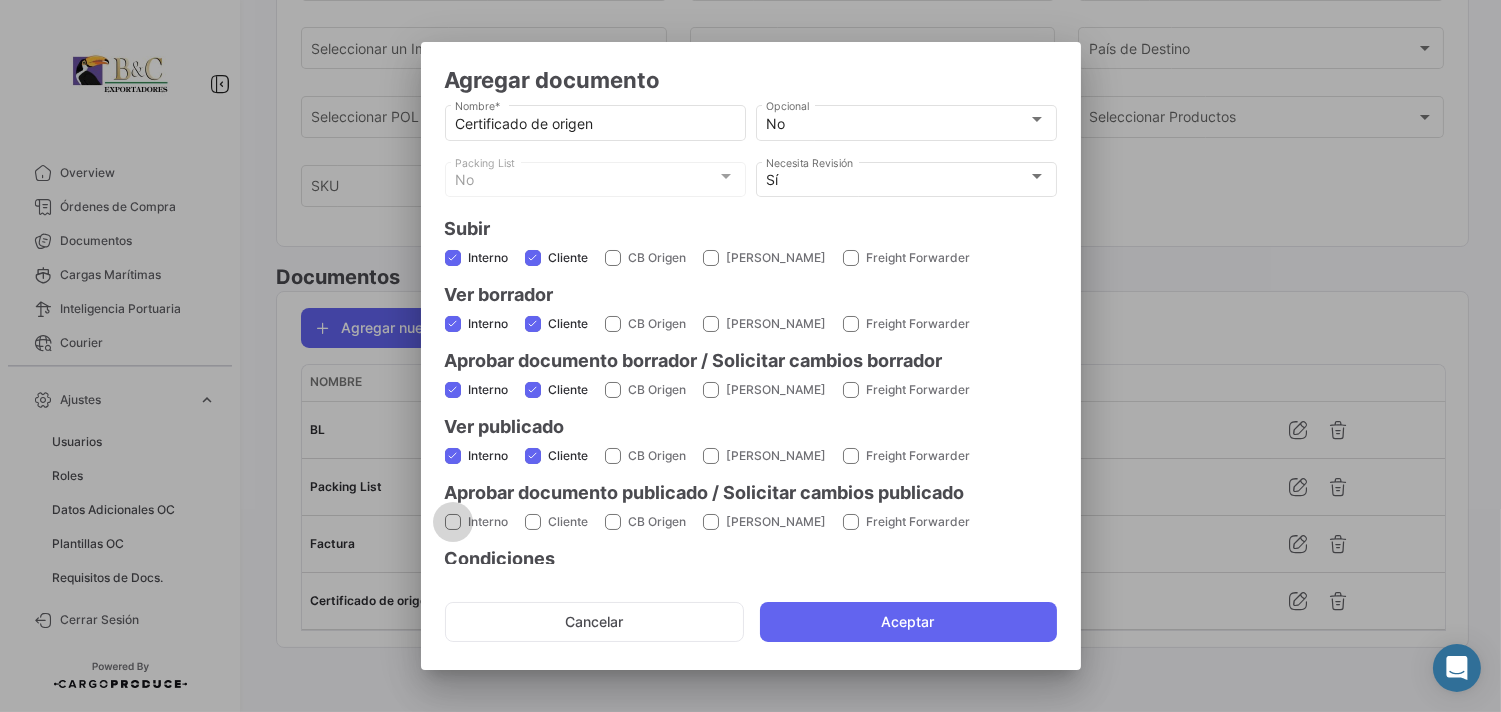 click at bounding box center [453, 522] 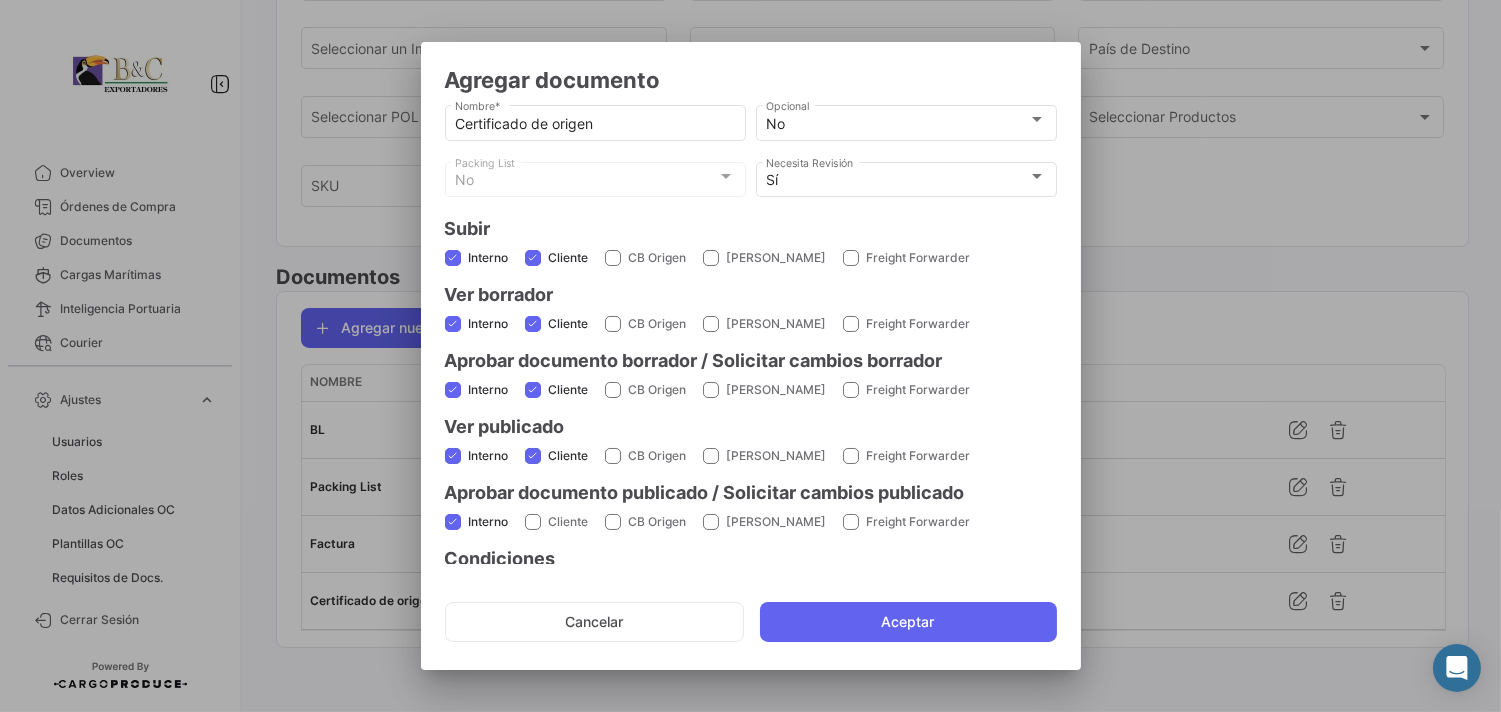 click at bounding box center [533, 522] 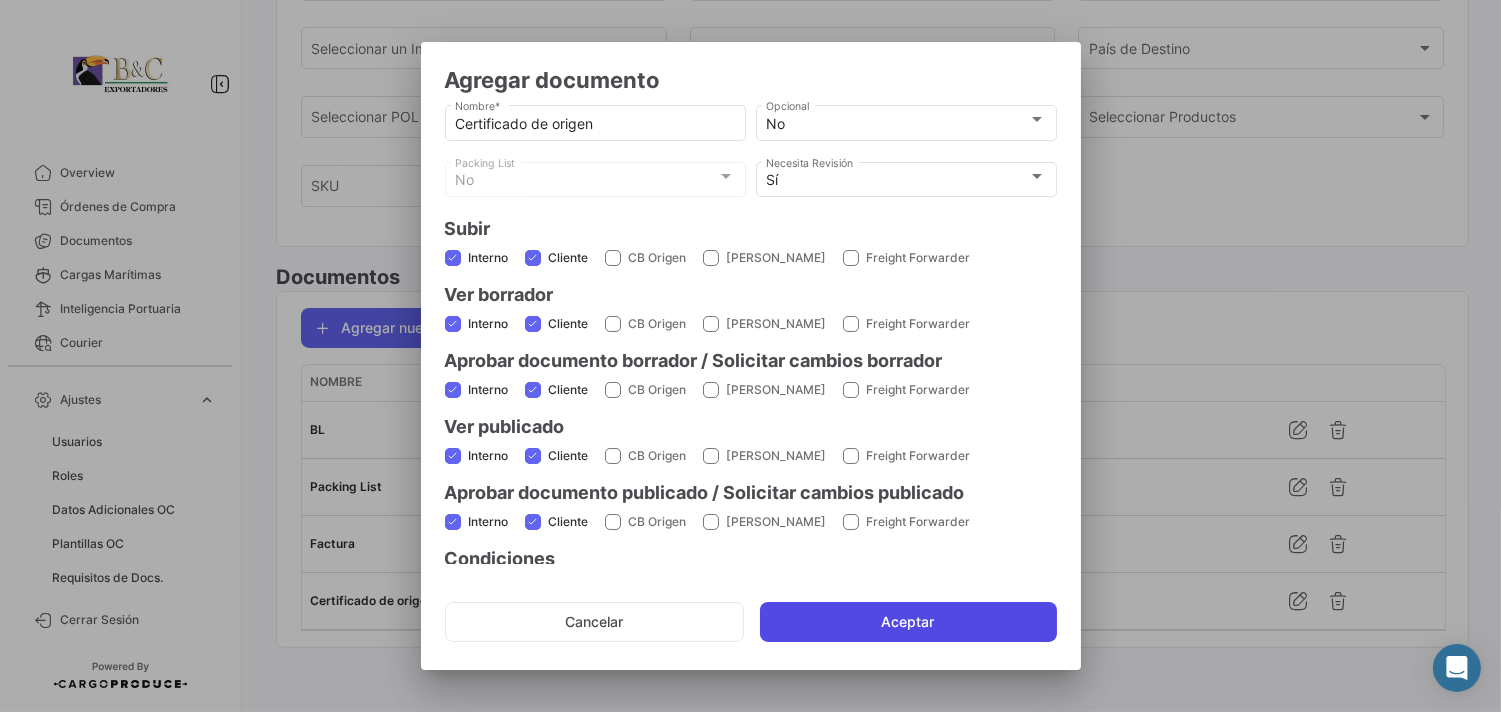 click on "Aceptar" 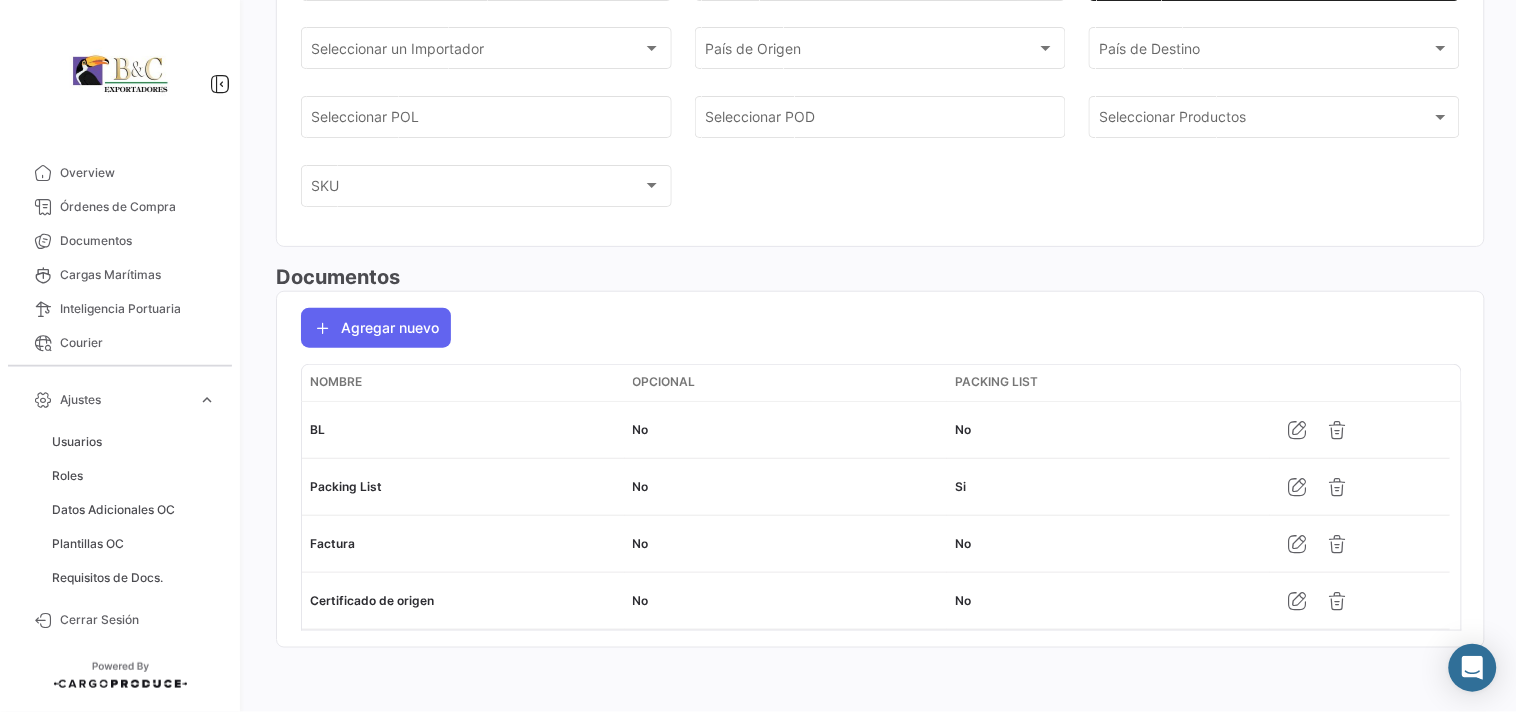 scroll, scrollTop: 0, scrollLeft: 0, axis: both 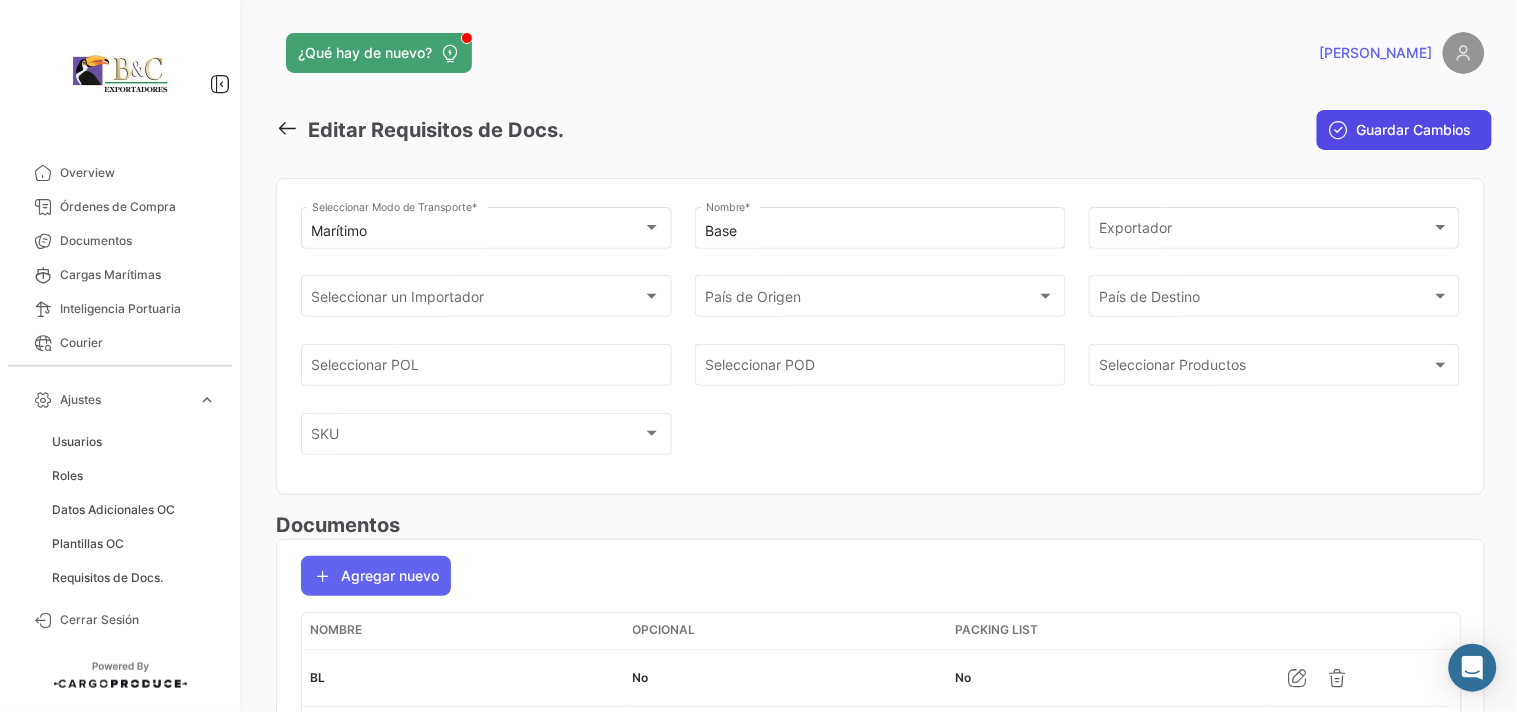 click on "Guardar Cambios" 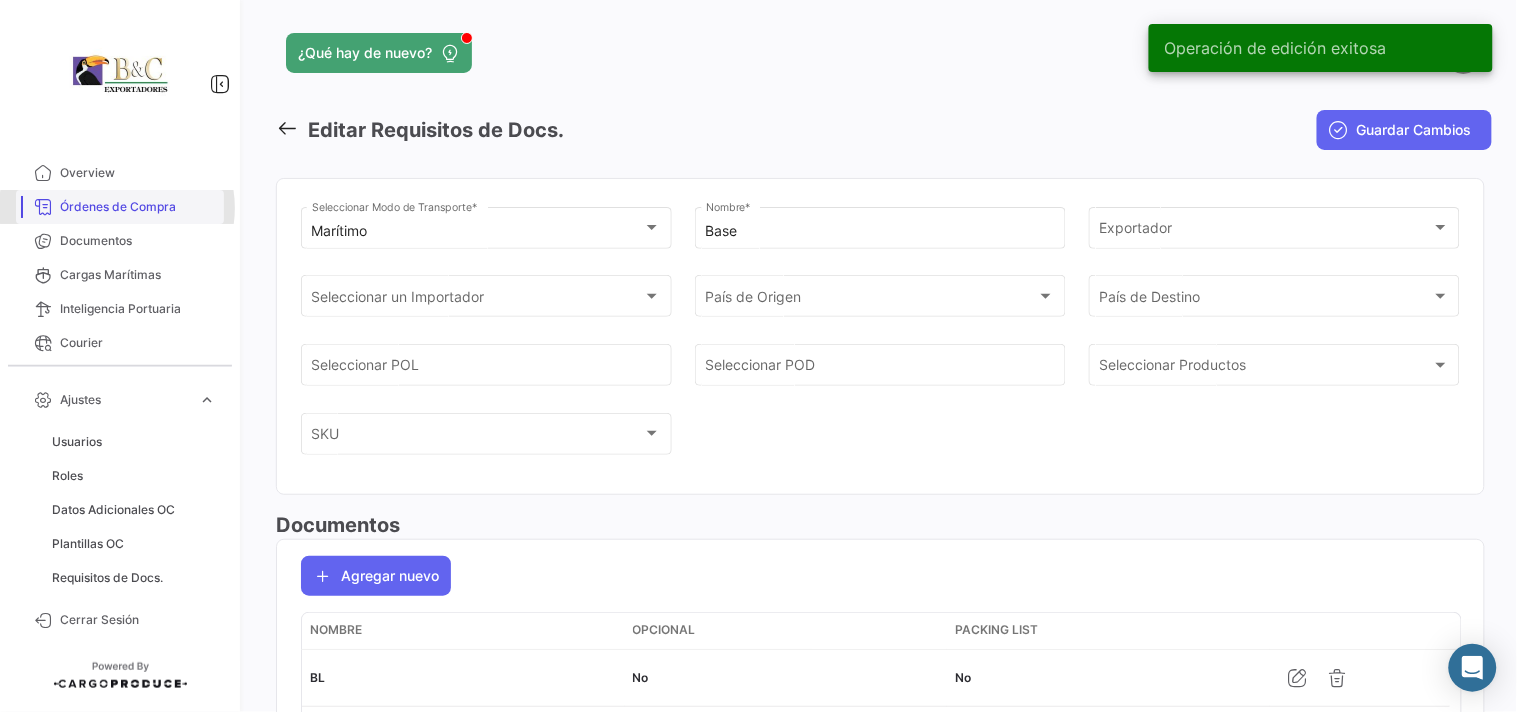 click on "Órdenes de Compra" at bounding box center [138, 207] 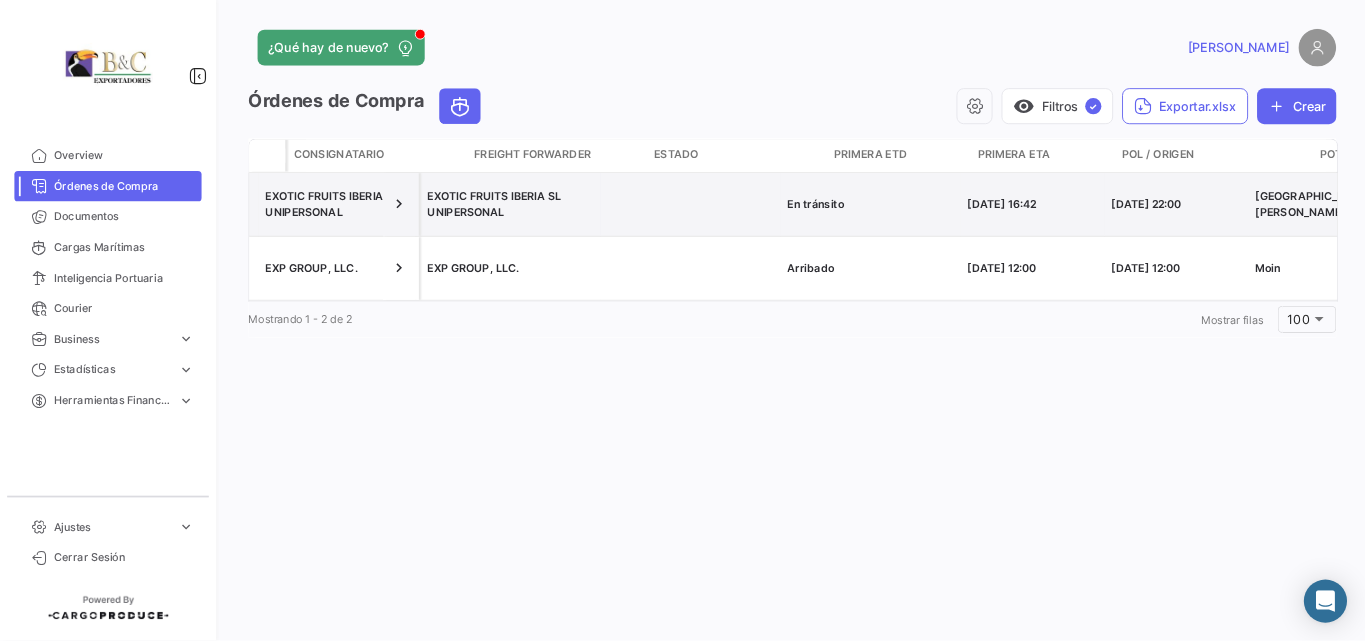 scroll, scrollTop: 0, scrollLeft: 1258, axis: horizontal 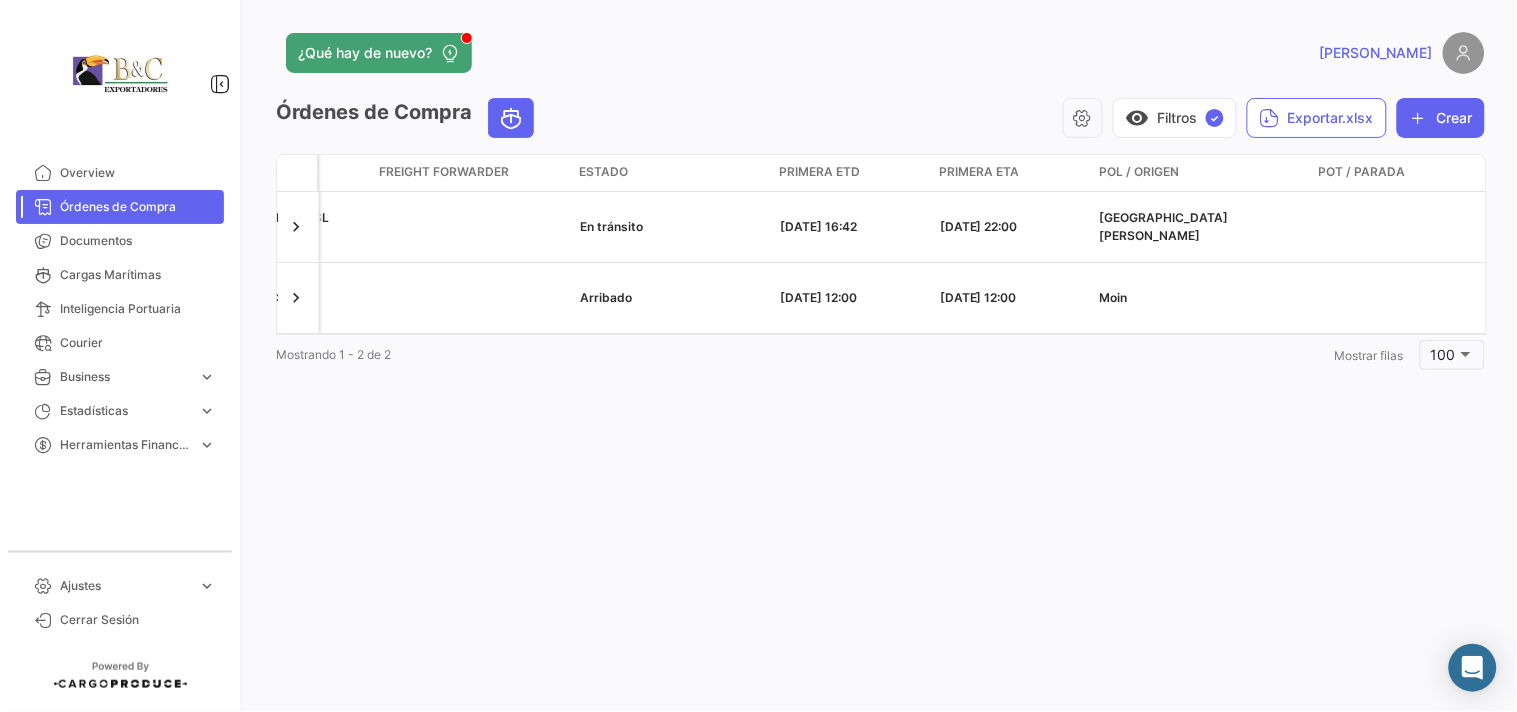click on "Órdenes de Compra" at bounding box center [138, 207] 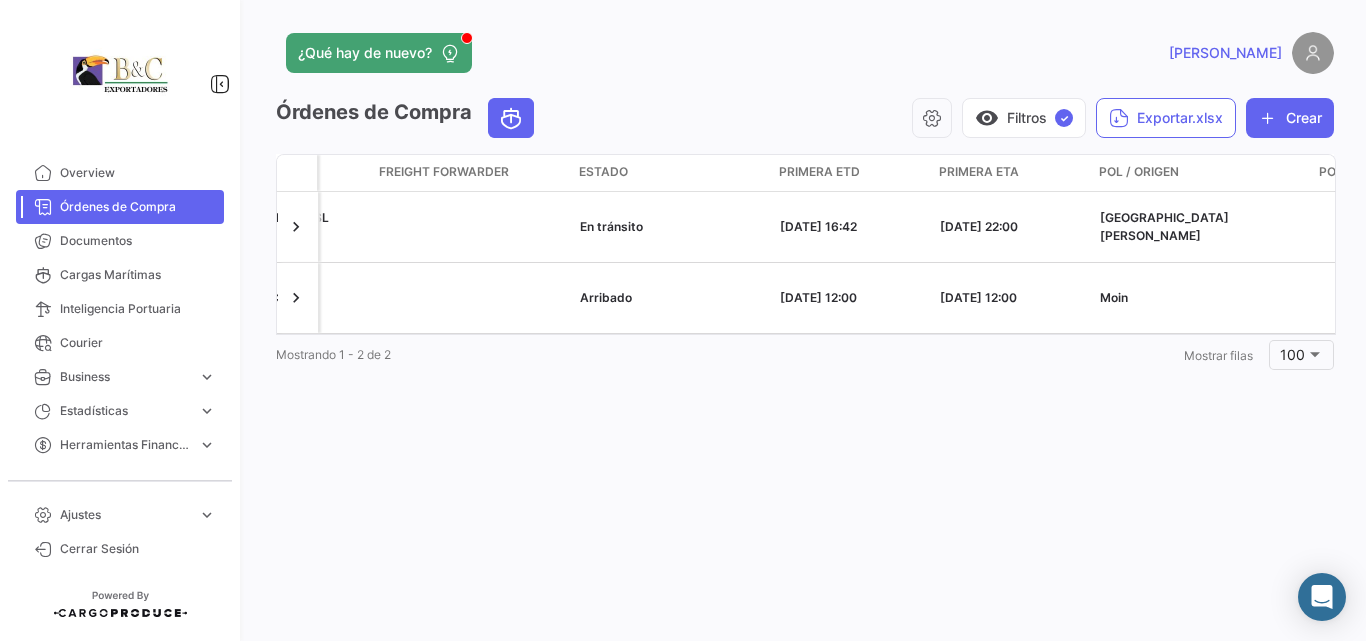scroll, scrollTop: 0, scrollLeft: 1259, axis: horizontal 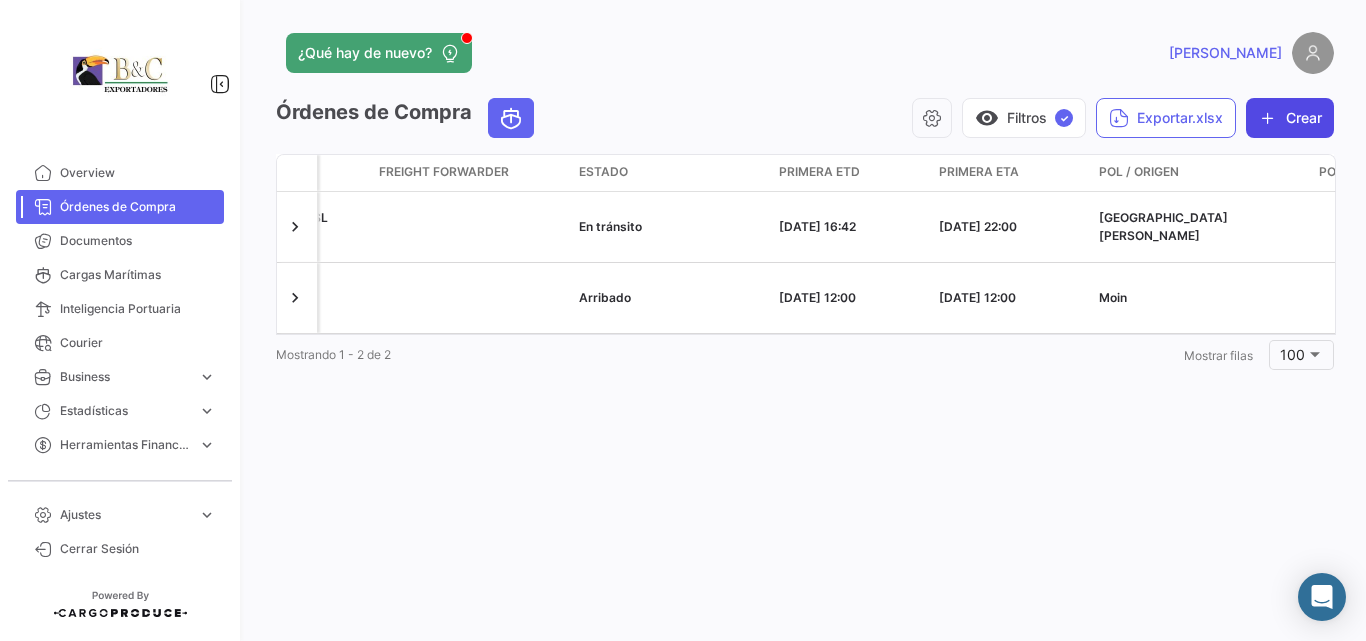 click on "Crear" 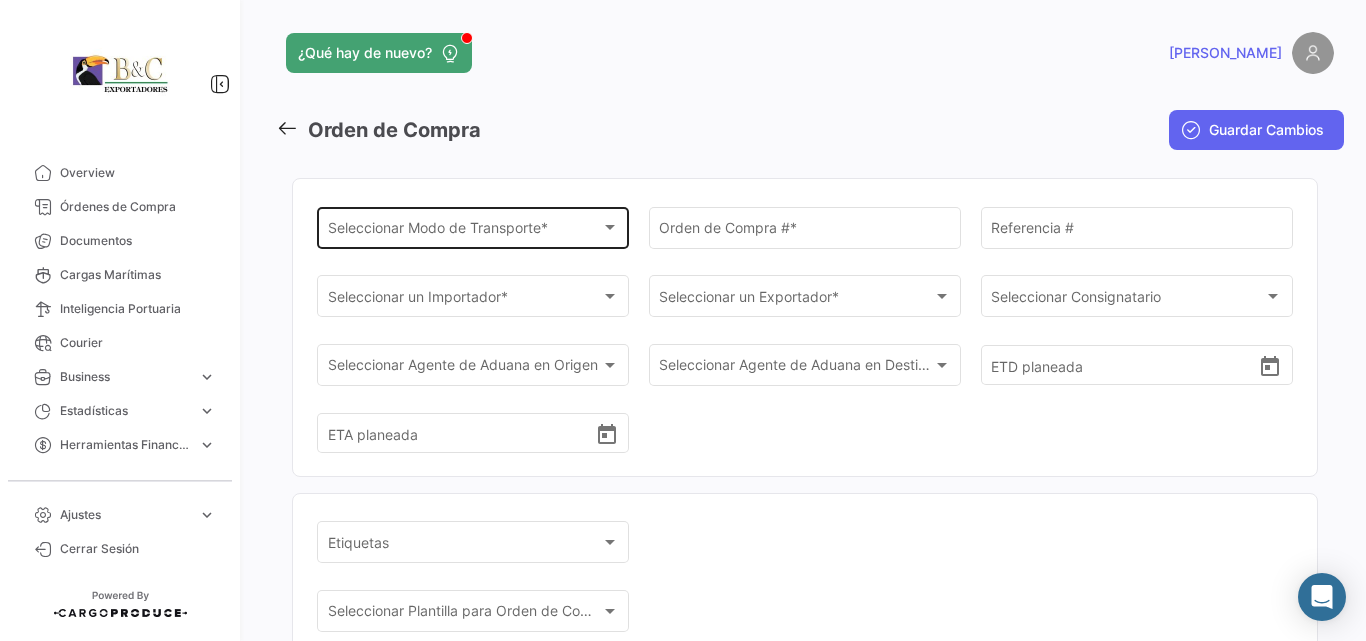 click on "Seleccionar
Modo de Transporte * Seleccionar
Modo de Transporte  *" 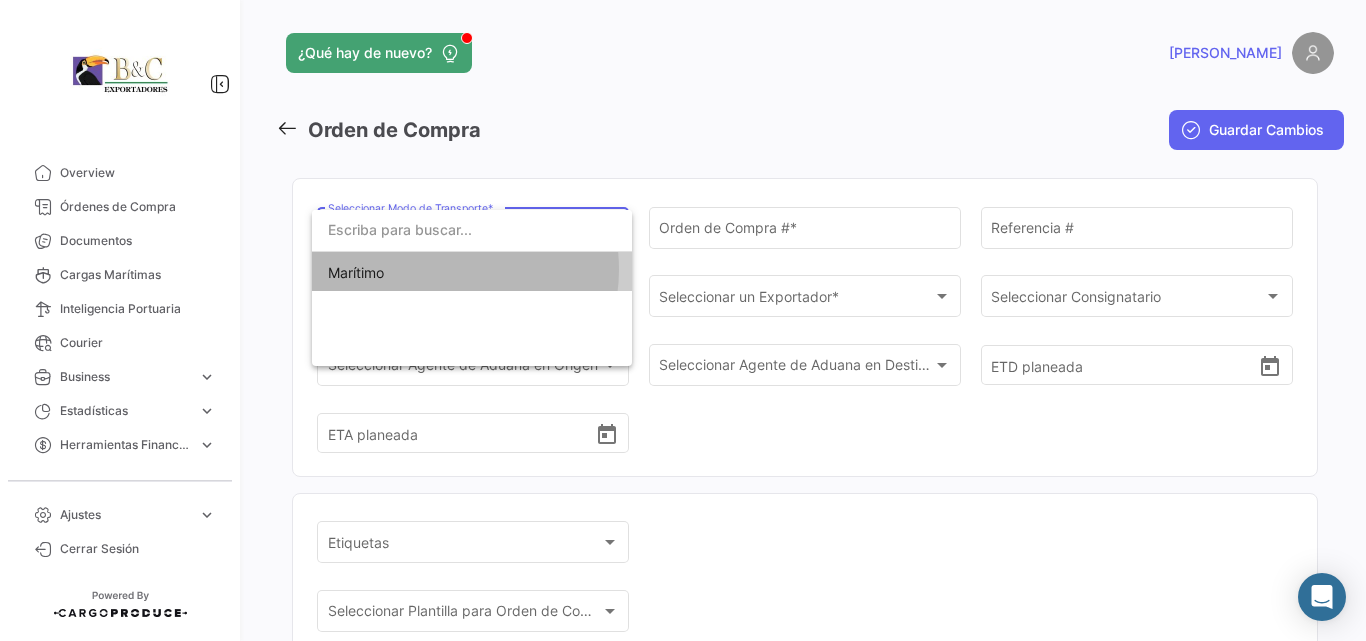 click on "Marítimo" at bounding box center (472, 273) 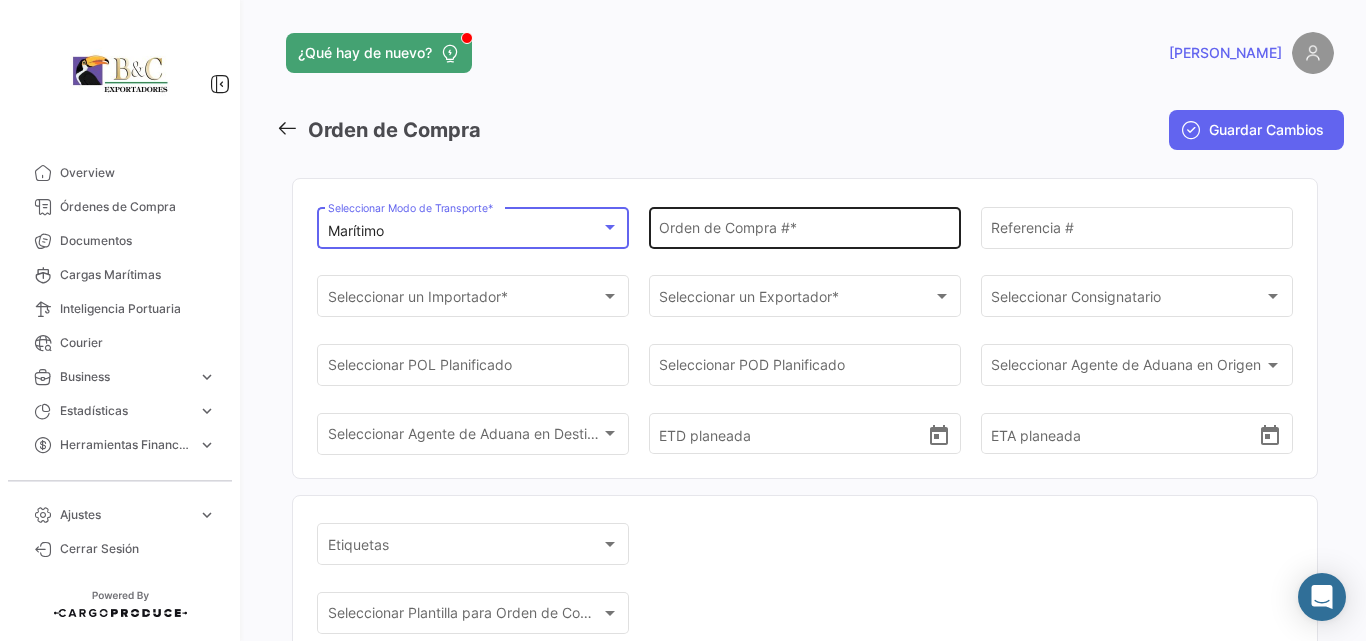 click on "Orden de Compra #  *" at bounding box center [804, 231] 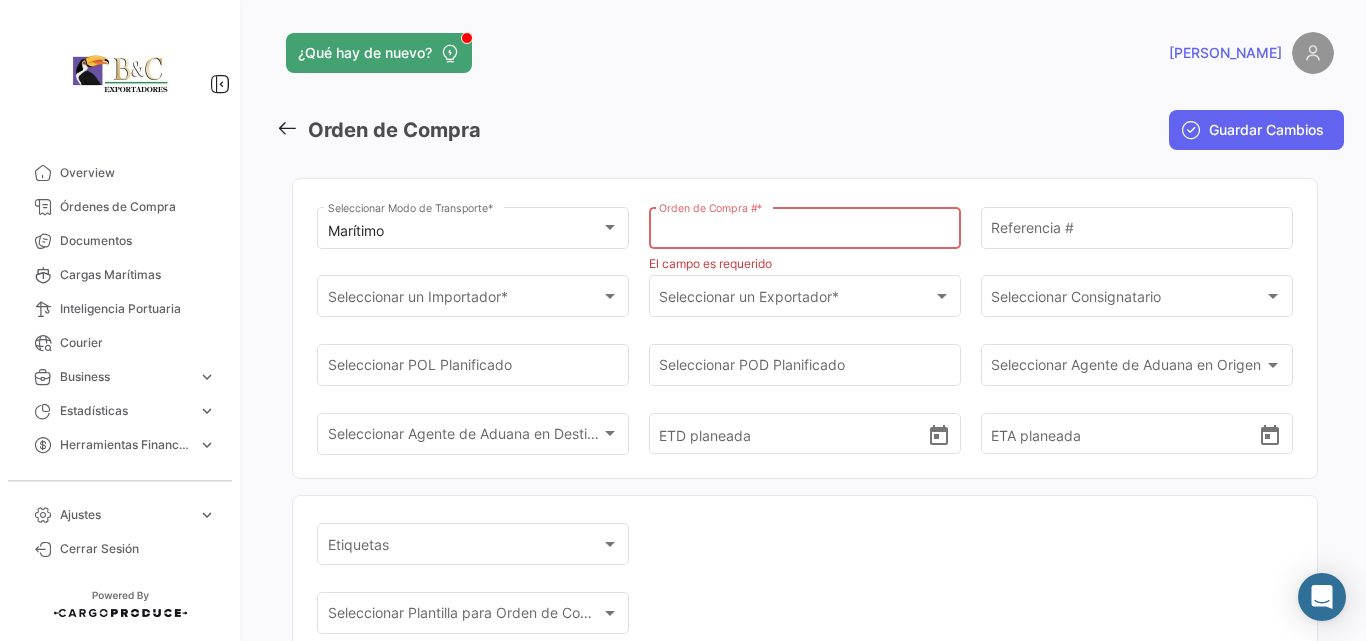 paste on "20635" 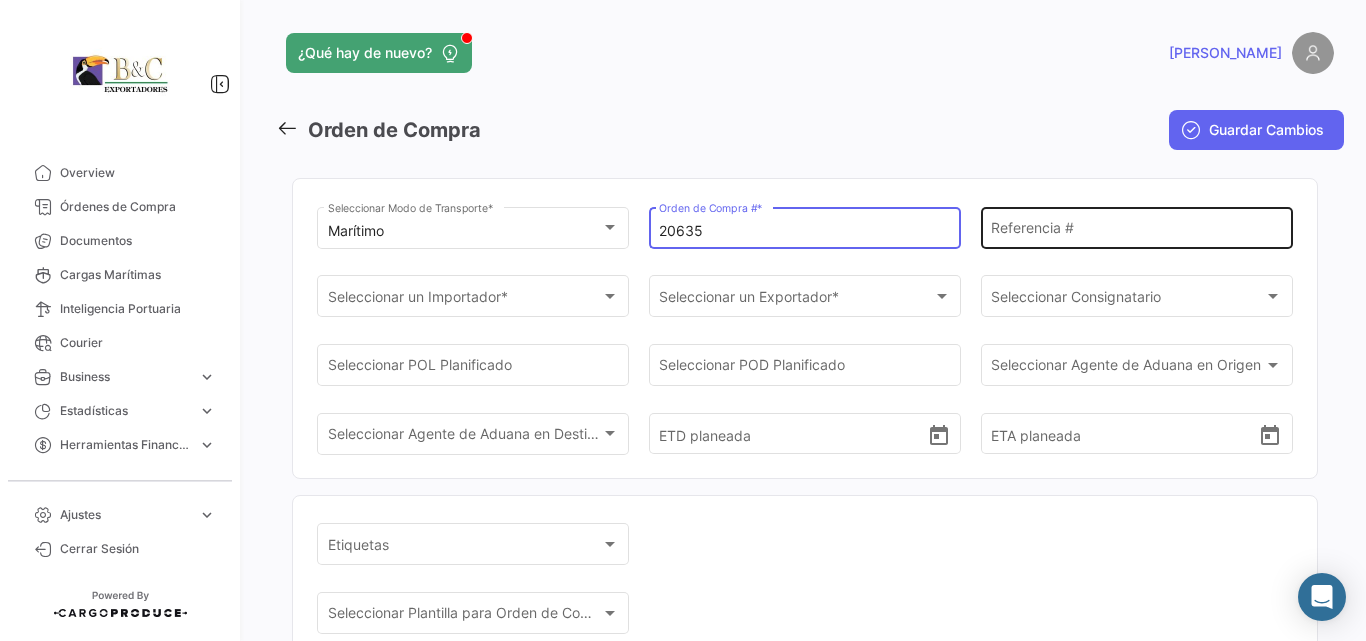 type on "20635" 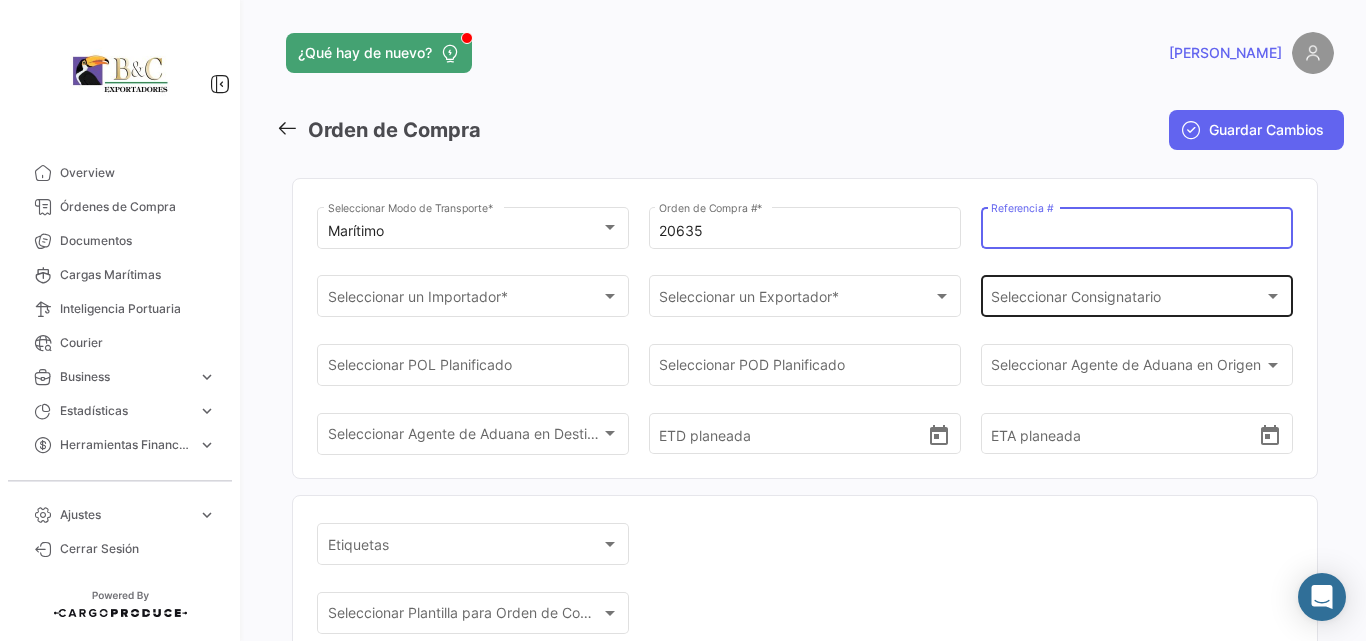 paste on "4007123" 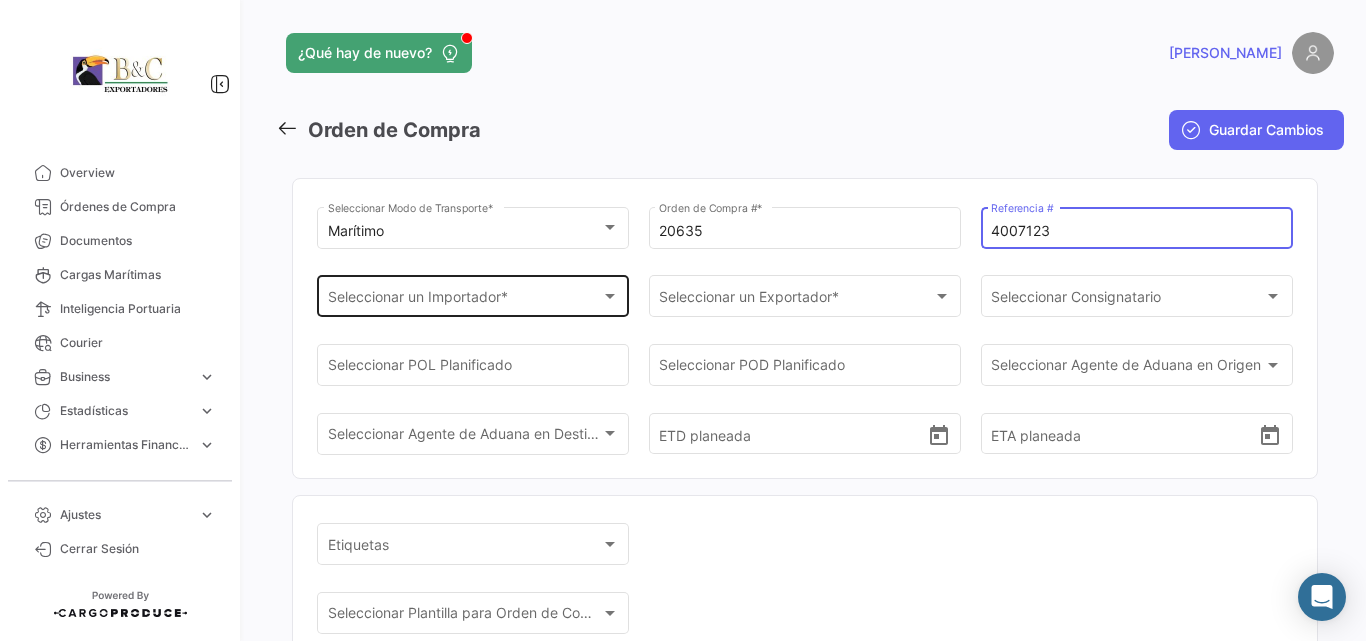 type on "4007123" 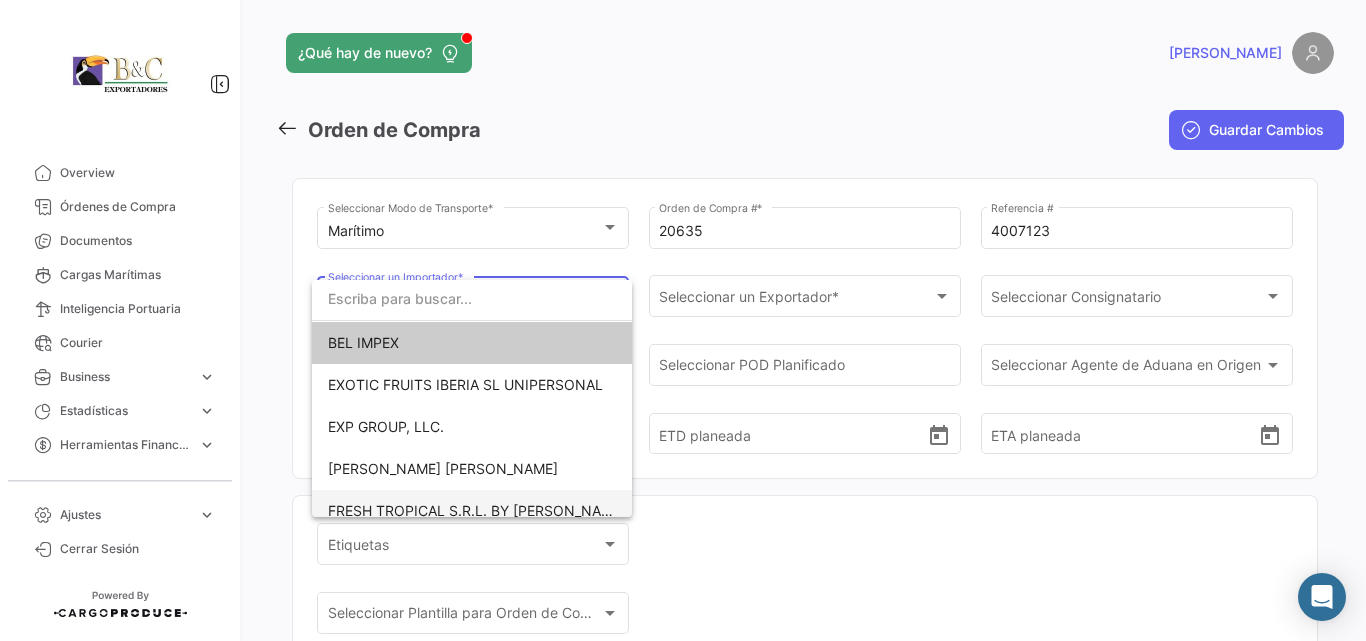 scroll, scrollTop: 99, scrollLeft: 0, axis: vertical 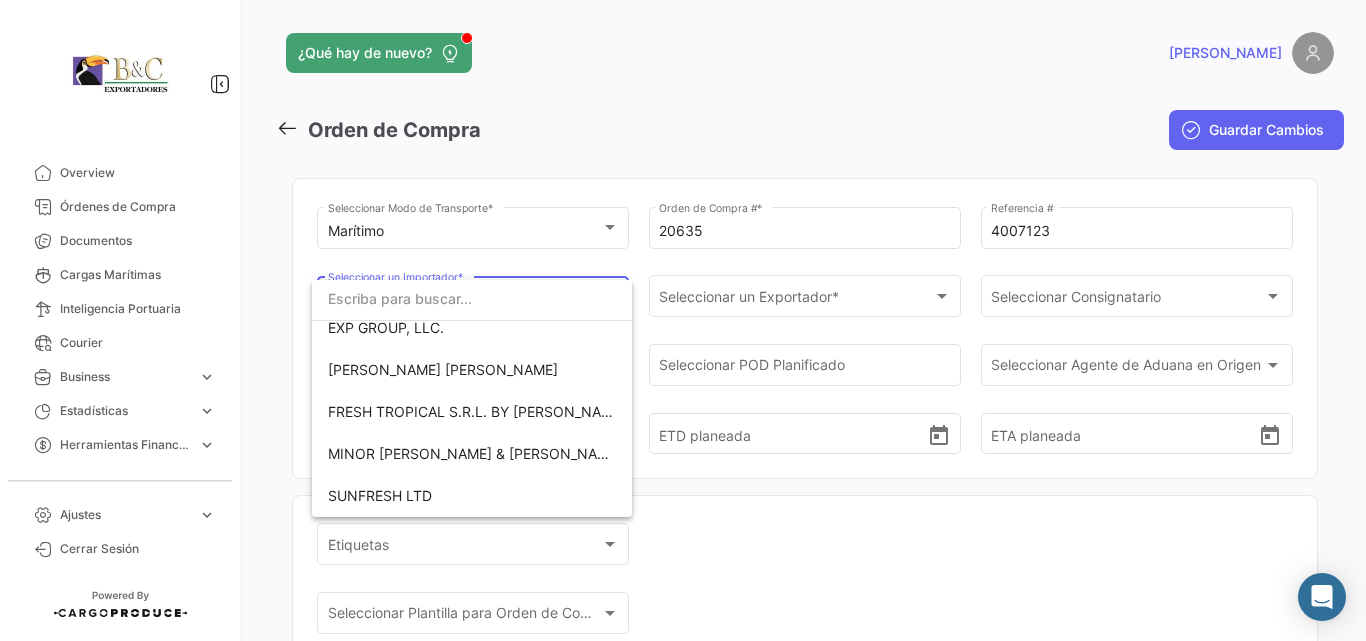 click at bounding box center [683, 320] 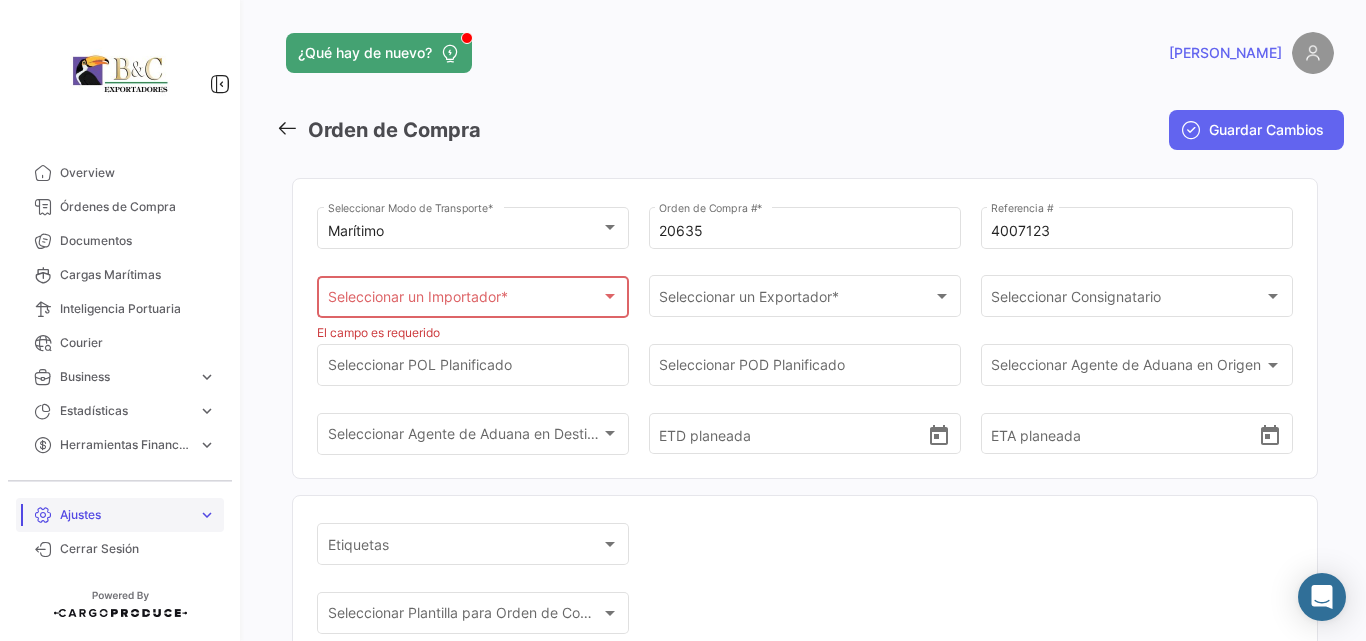 click on "Ajustes" at bounding box center (125, 515) 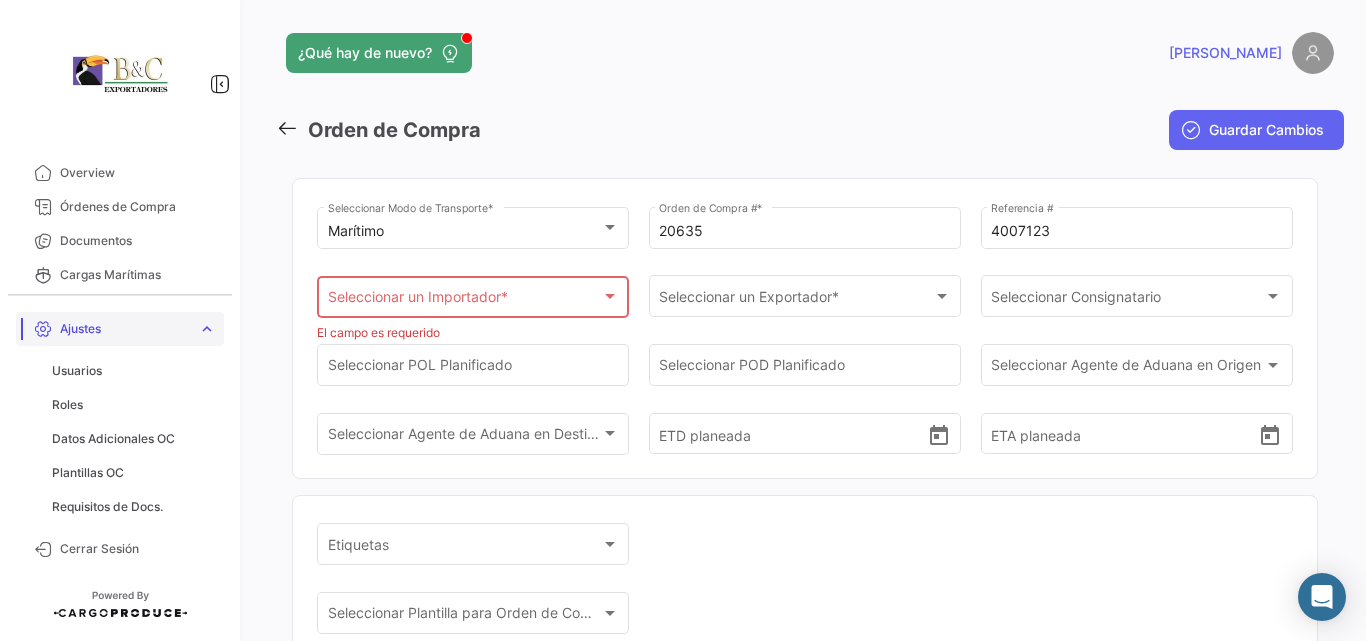 click on "Ajustes" at bounding box center [125, 329] 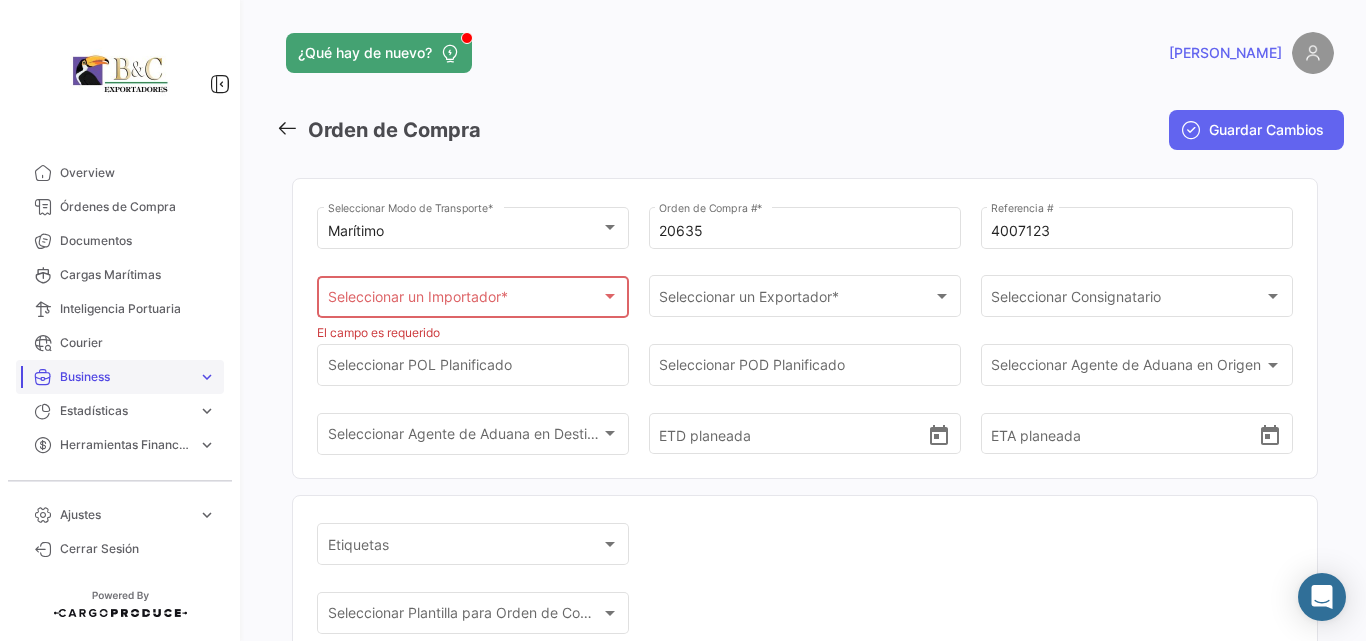 click on "Business" at bounding box center [125, 377] 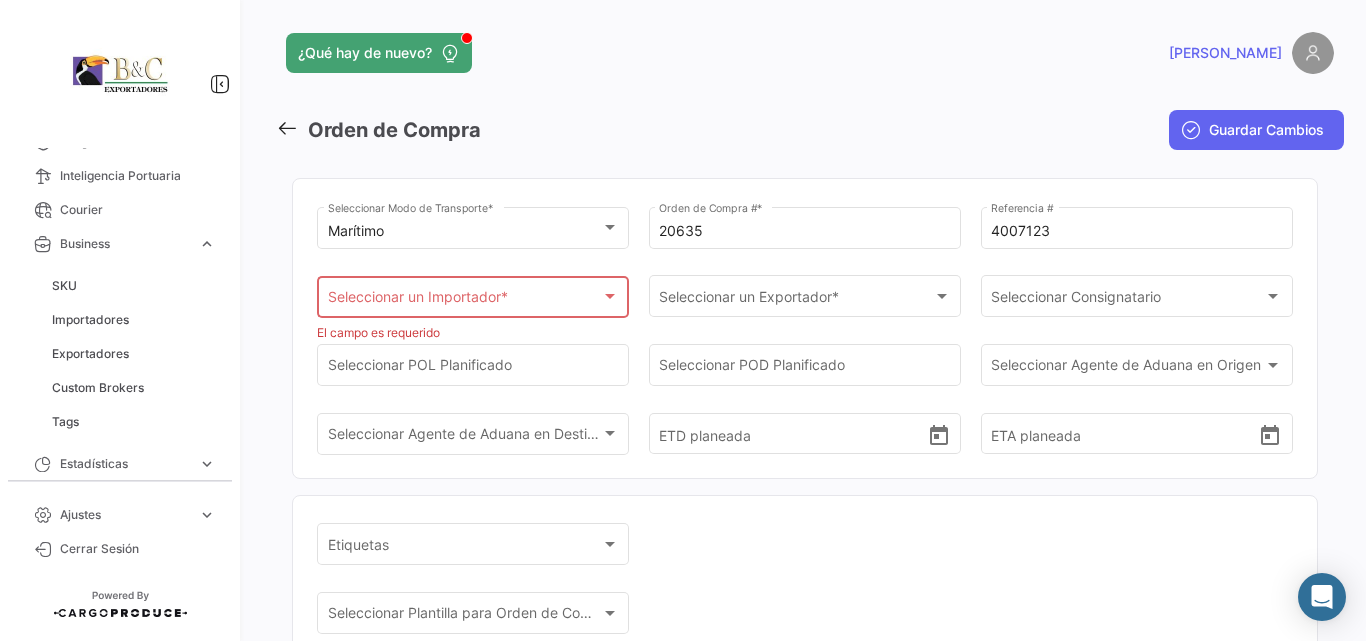 scroll, scrollTop: 176, scrollLeft: 0, axis: vertical 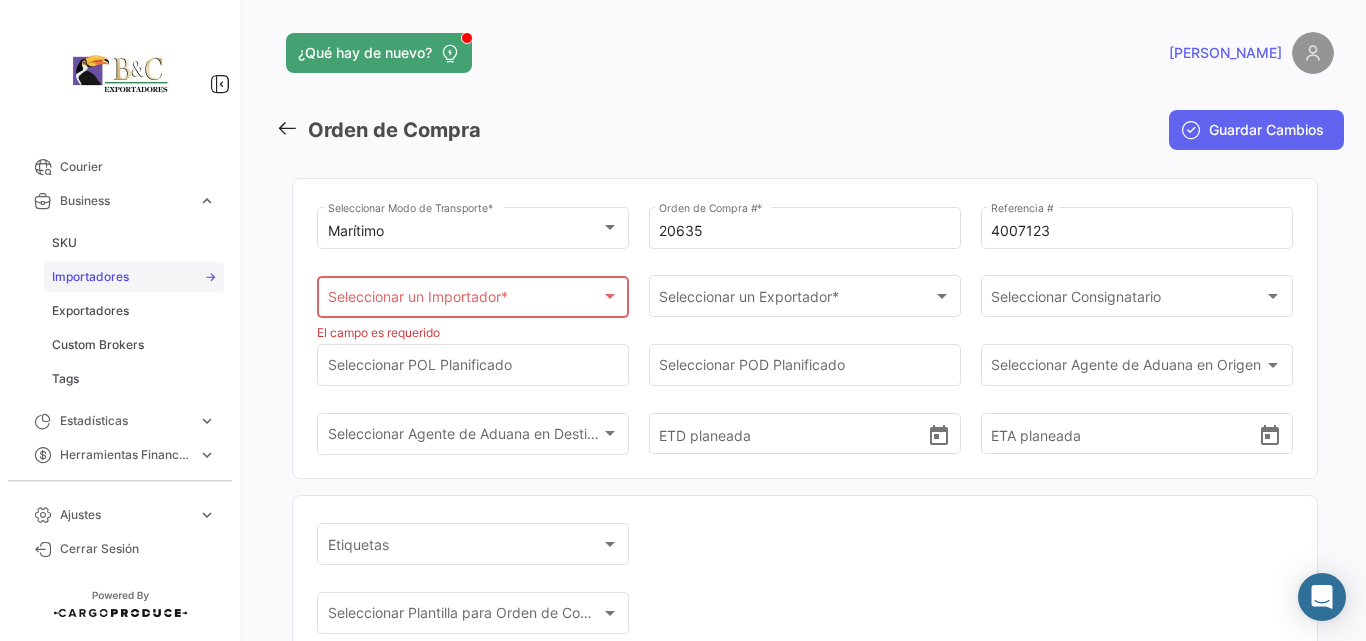 click on "Importadores" at bounding box center (90, 277) 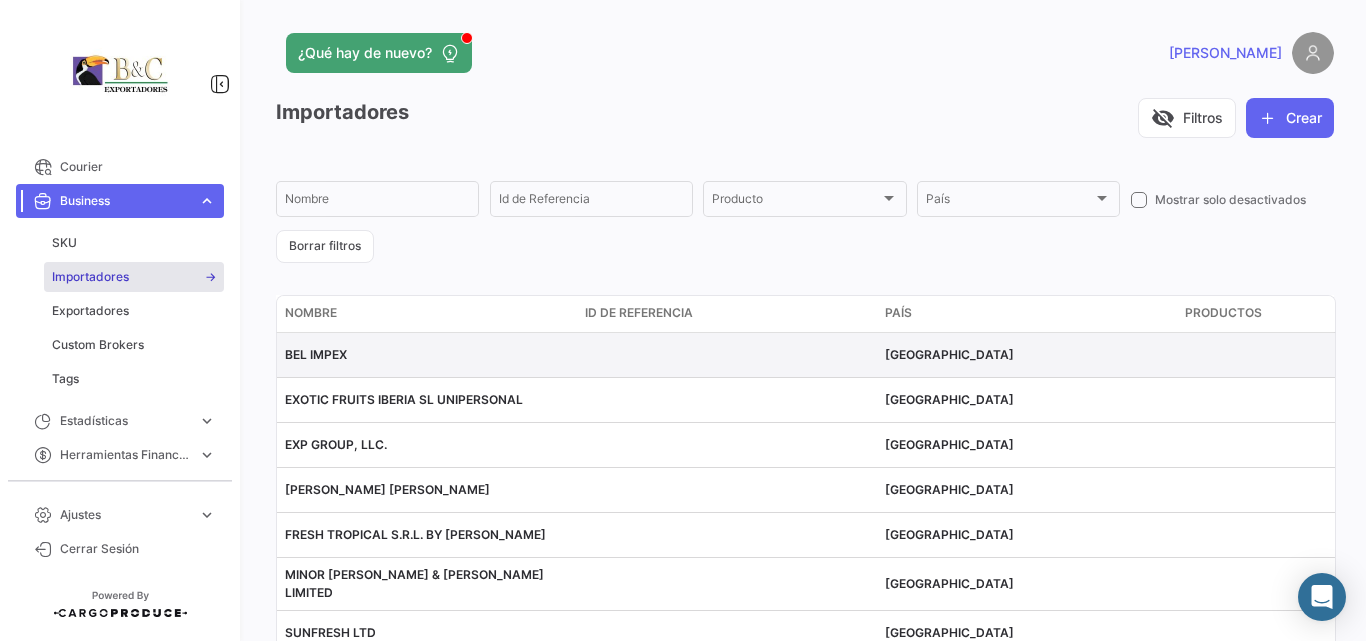 scroll, scrollTop: 111, scrollLeft: 0, axis: vertical 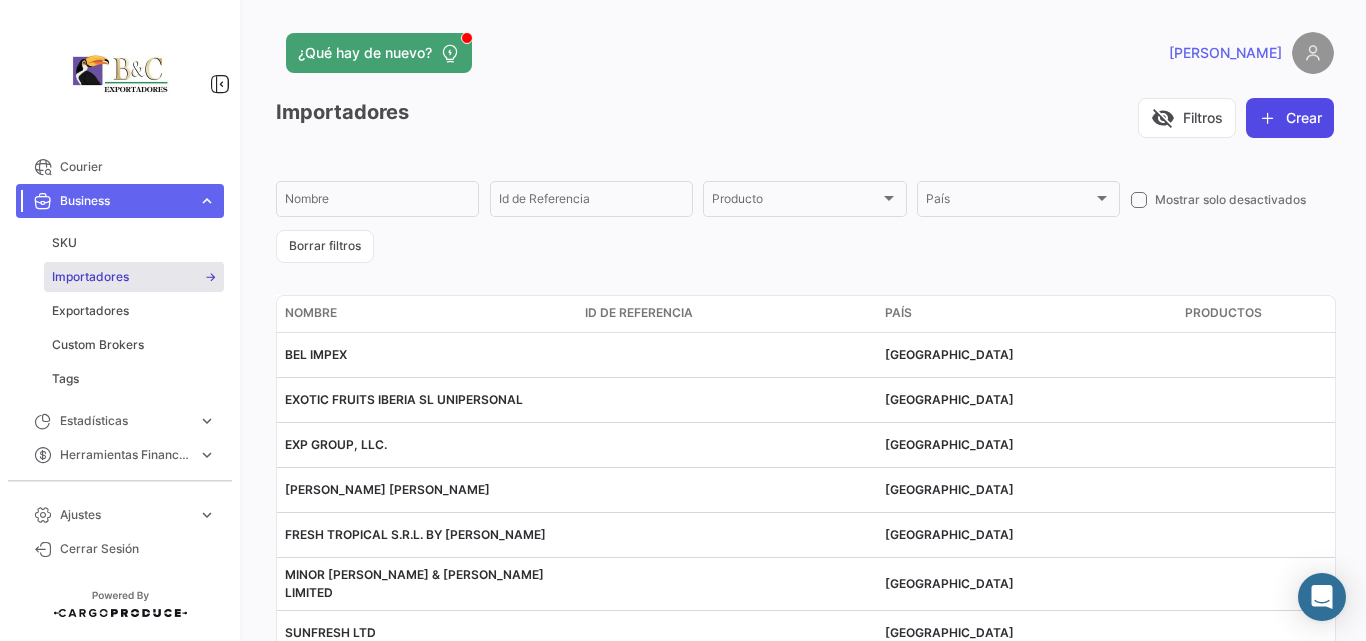 click on "Crear" 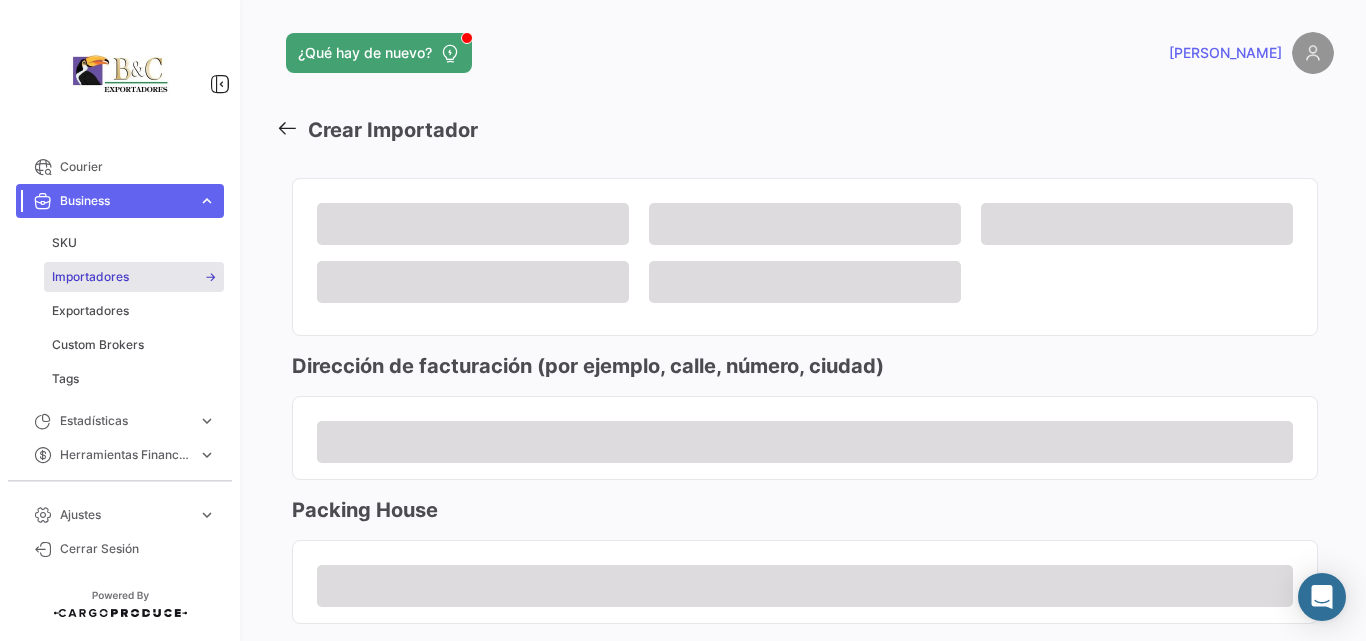 click 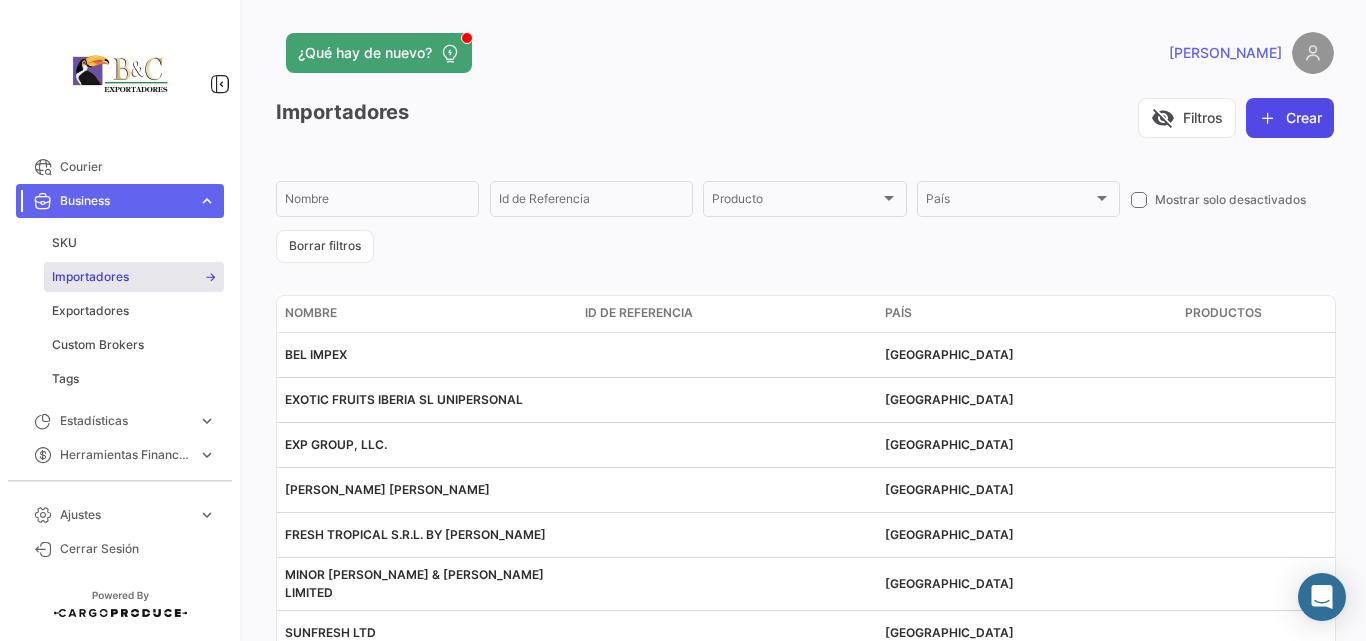 click on "Crear" 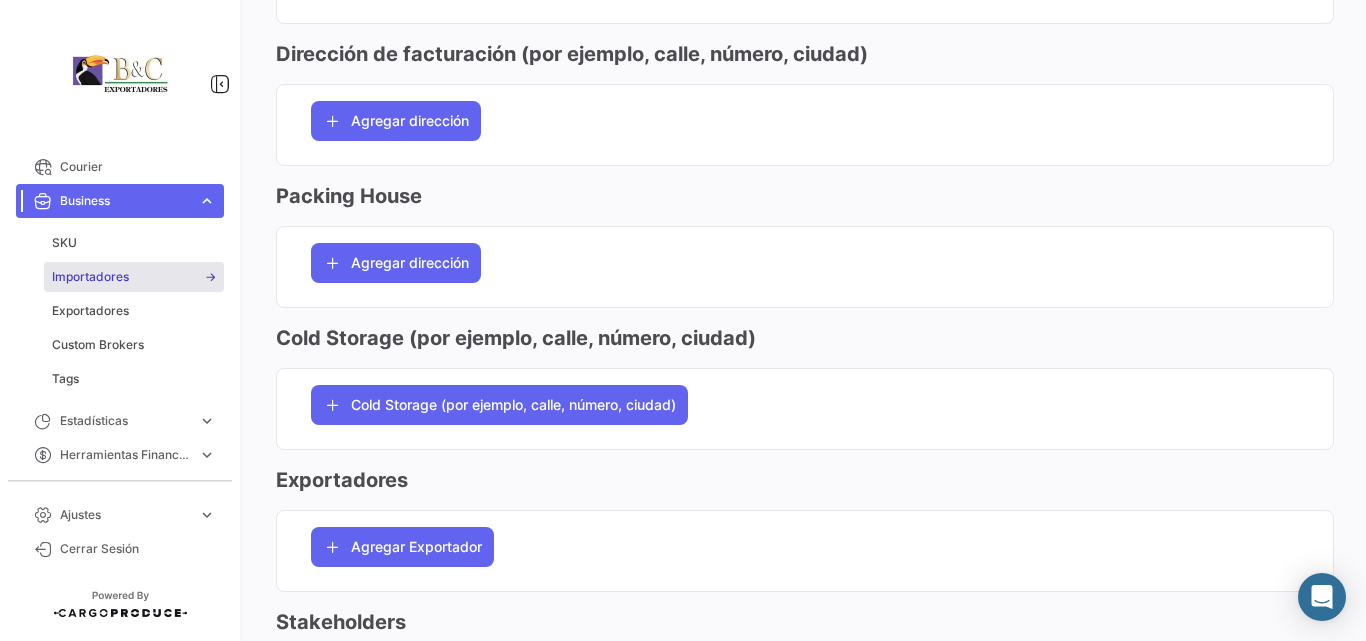 scroll, scrollTop: 0, scrollLeft: 0, axis: both 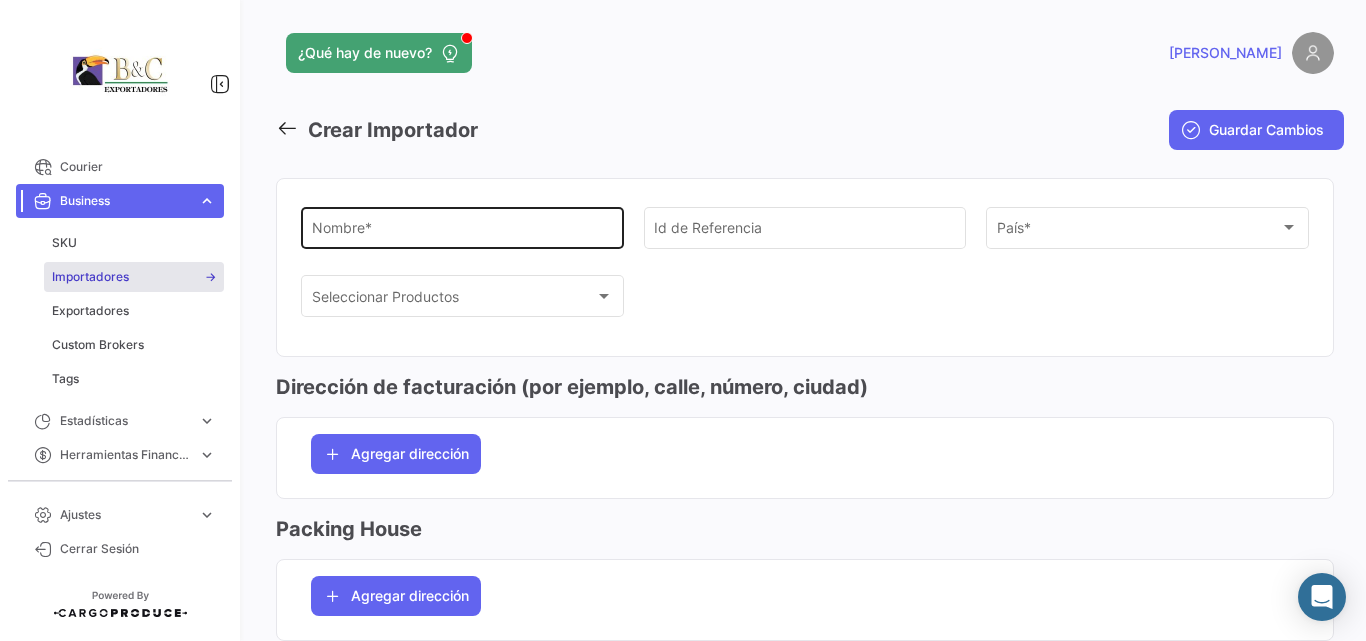 click on "Nombre  *" at bounding box center [463, 231] 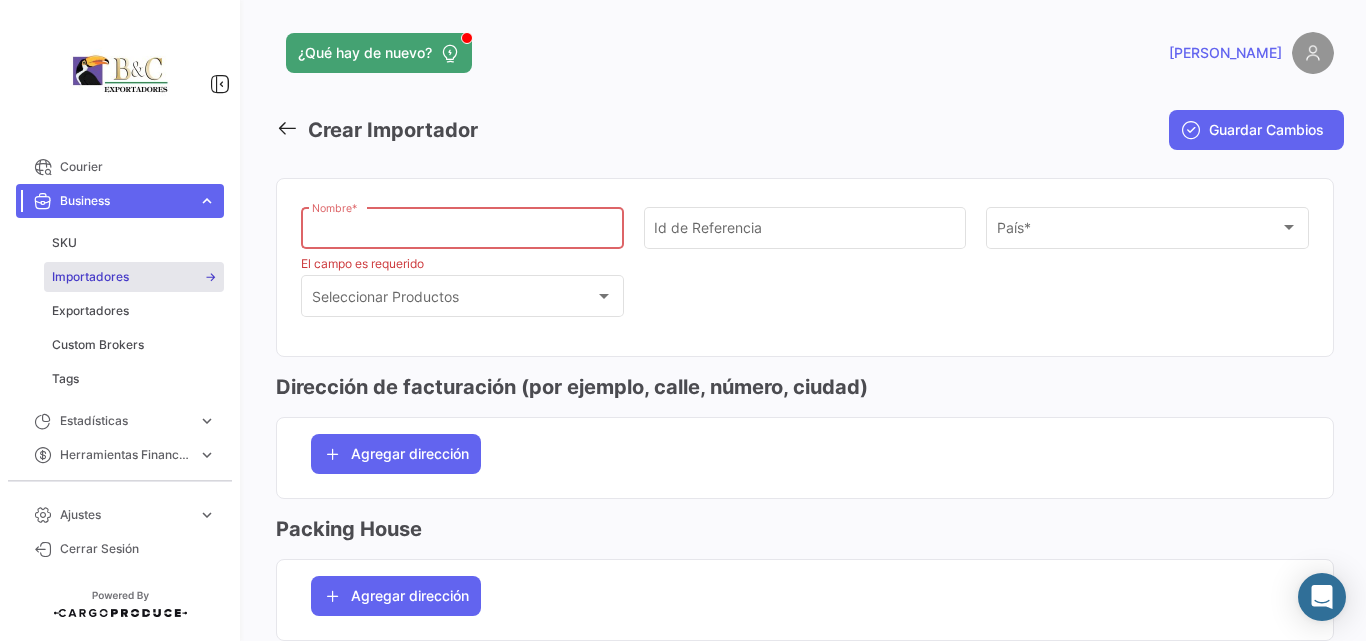 paste on "VINTAGE FRUIT, LDA" 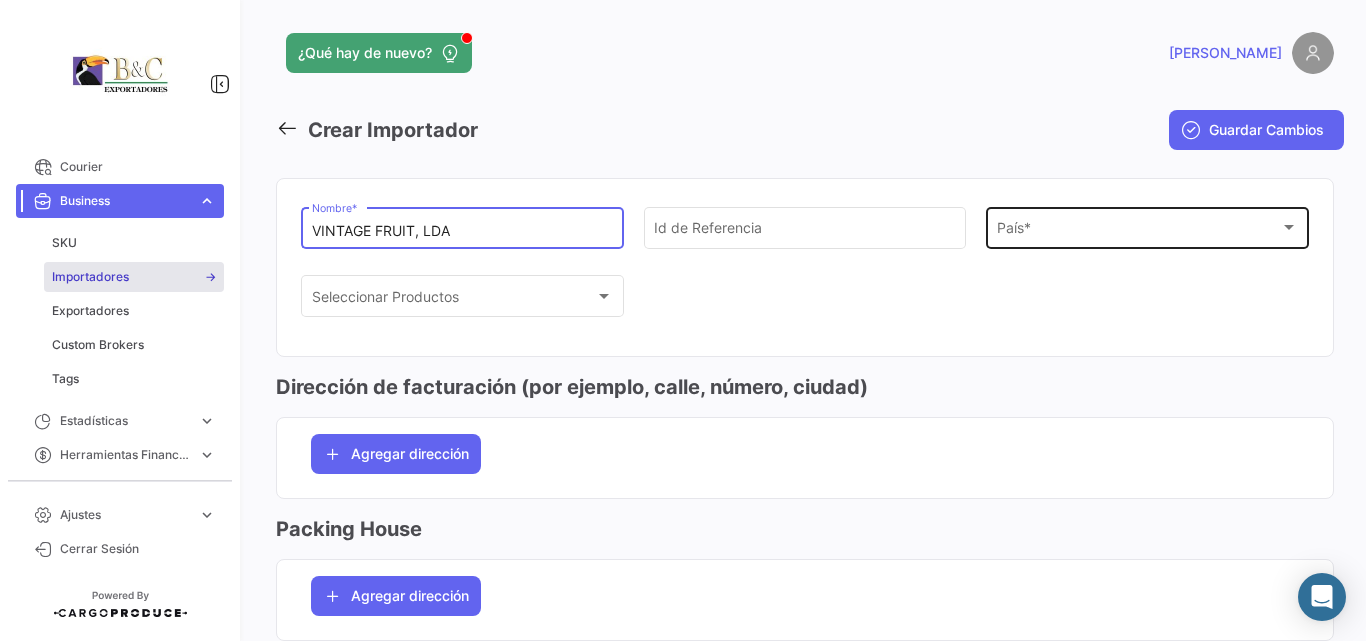 type on "VINTAGE FRUIT, LDA" 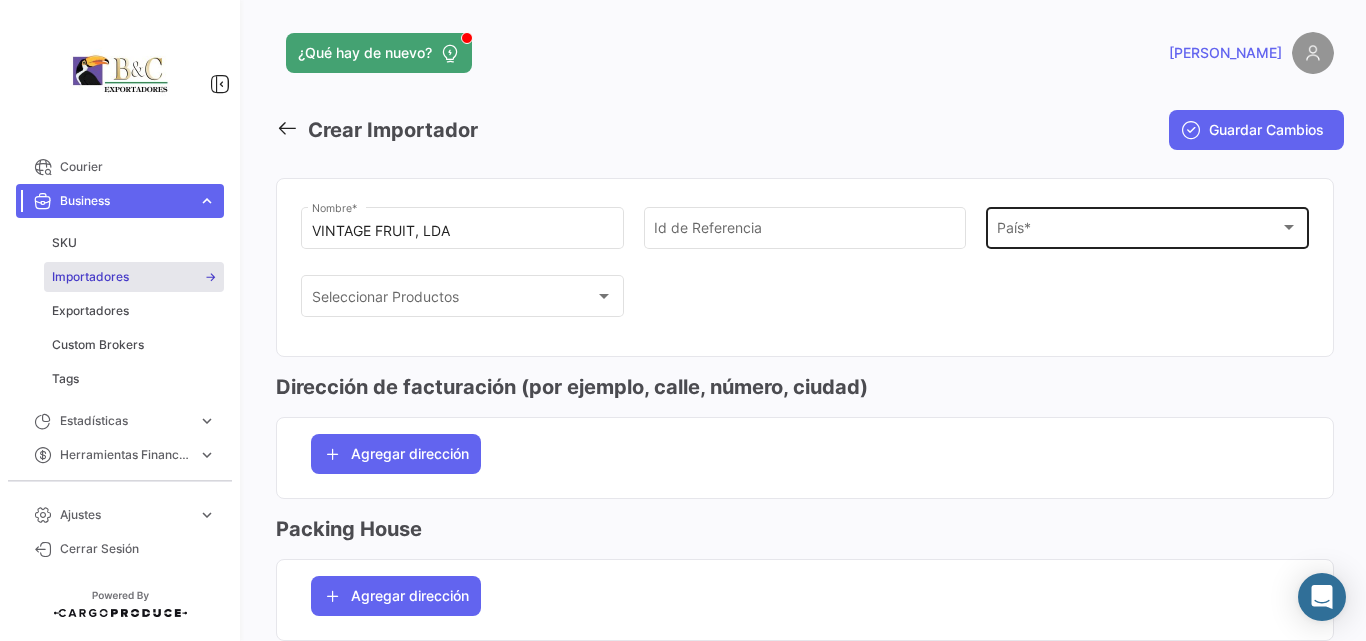 click on "País * País  *" 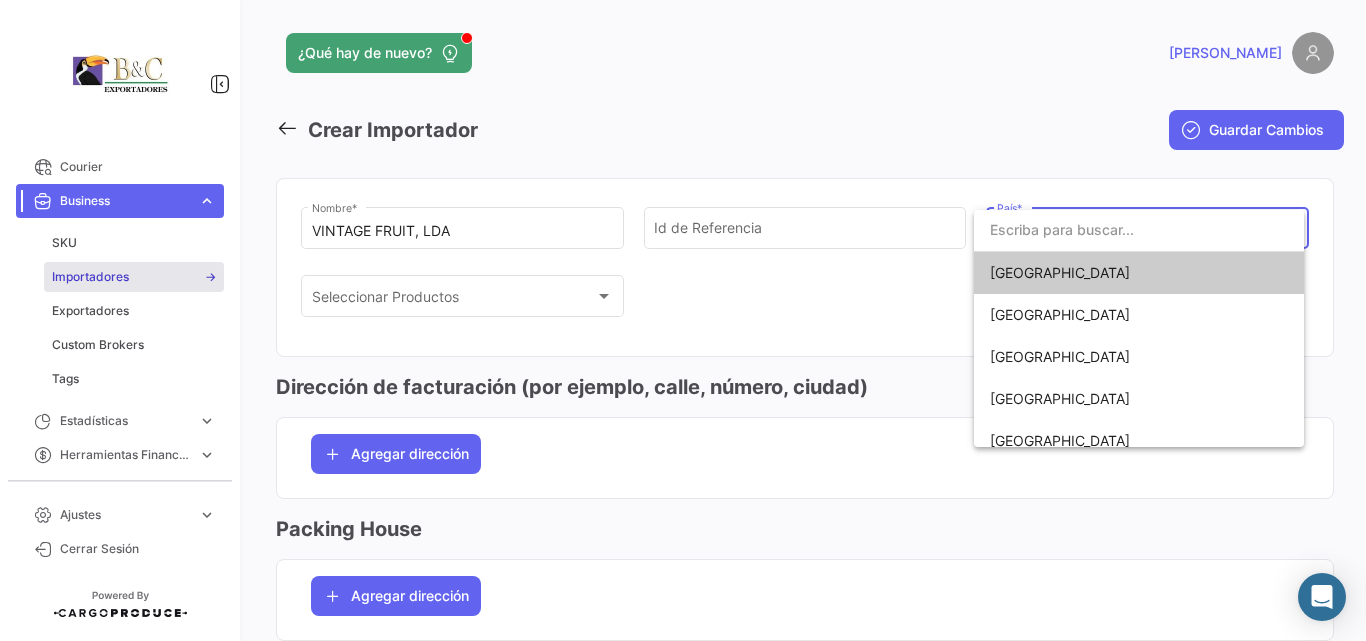 click at bounding box center [1139, 230] 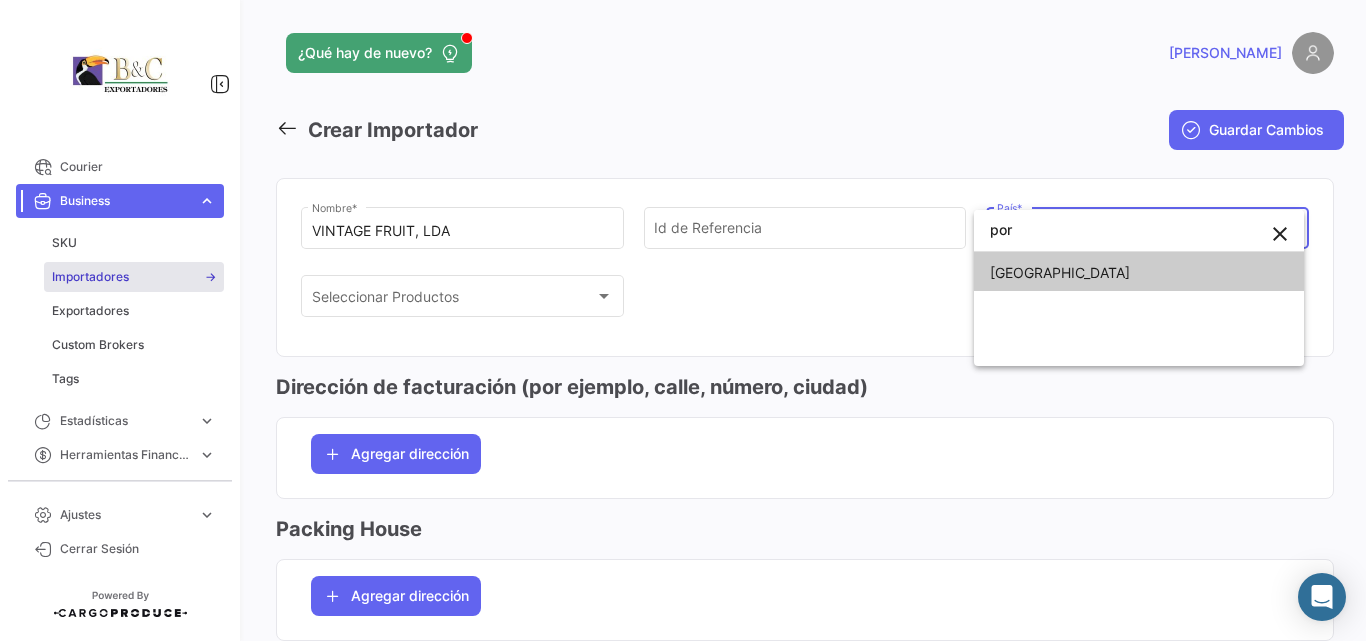type on "por" 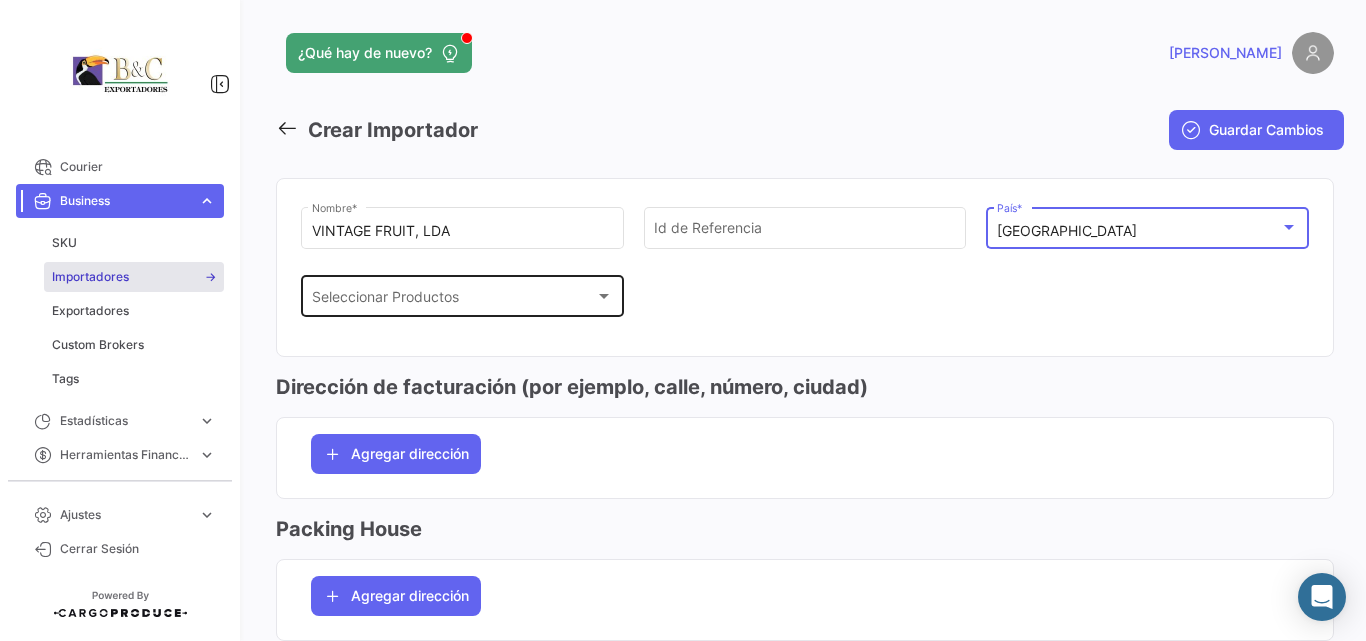 click at bounding box center (604, 296) 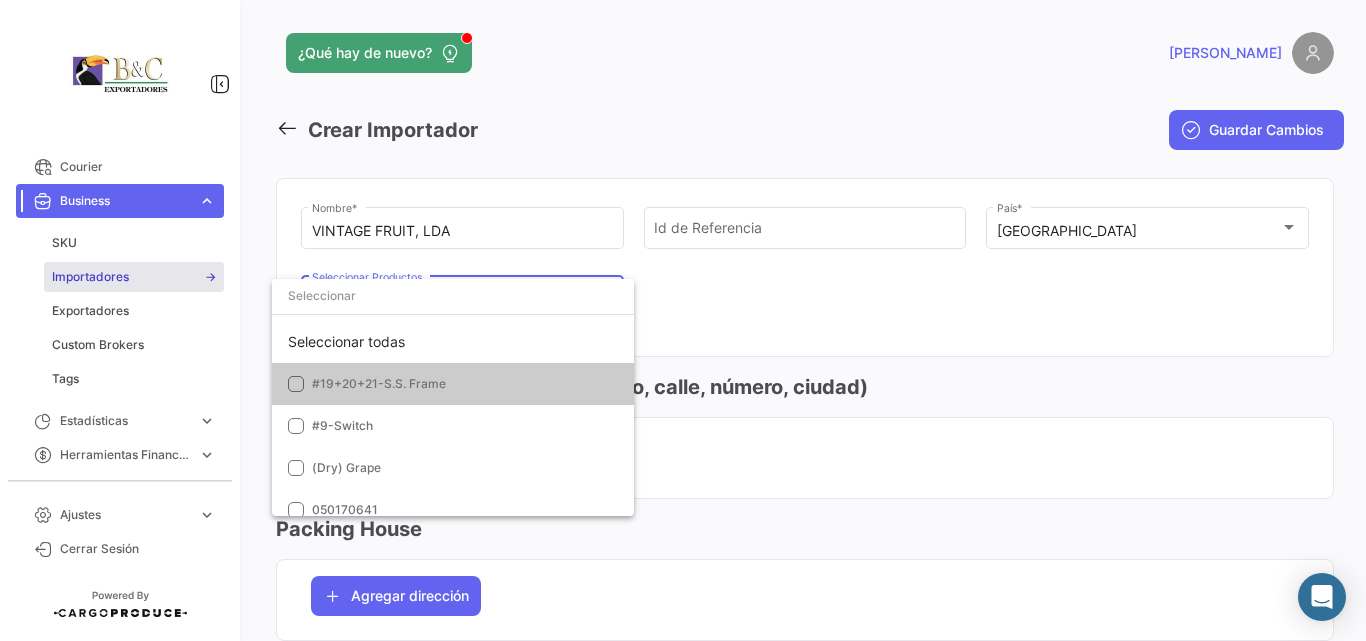 click at bounding box center (683, 320) 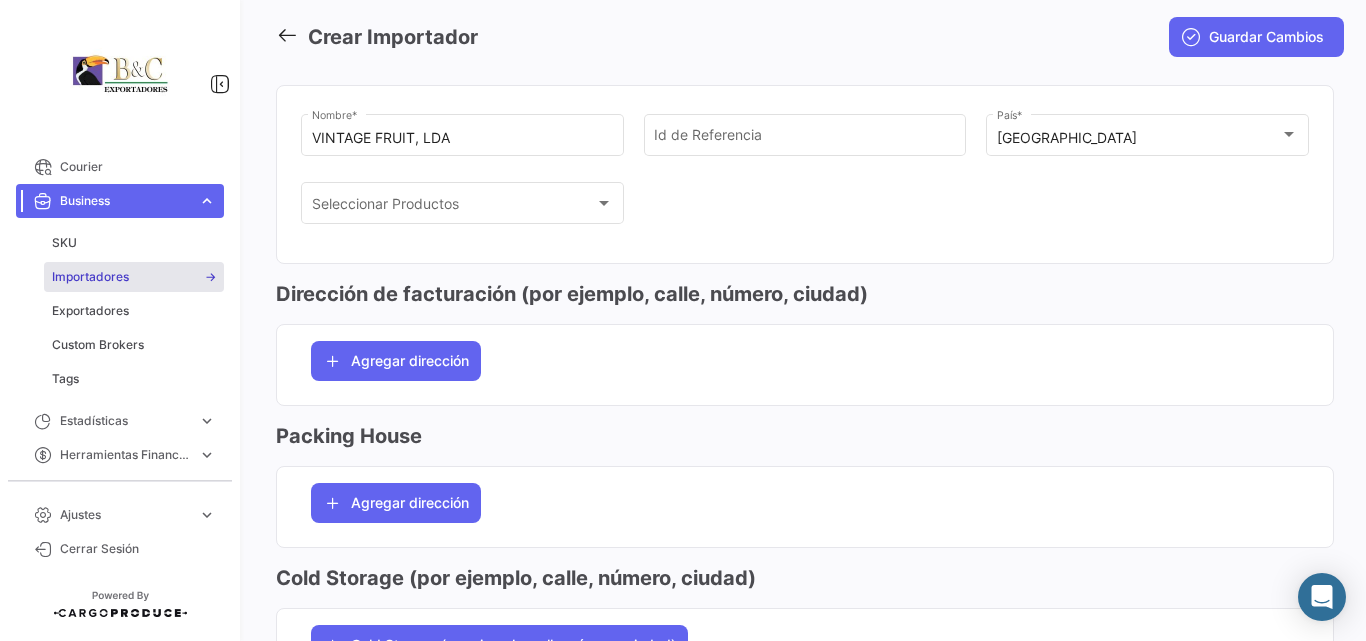 scroll, scrollTop: 0, scrollLeft: 0, axis: both 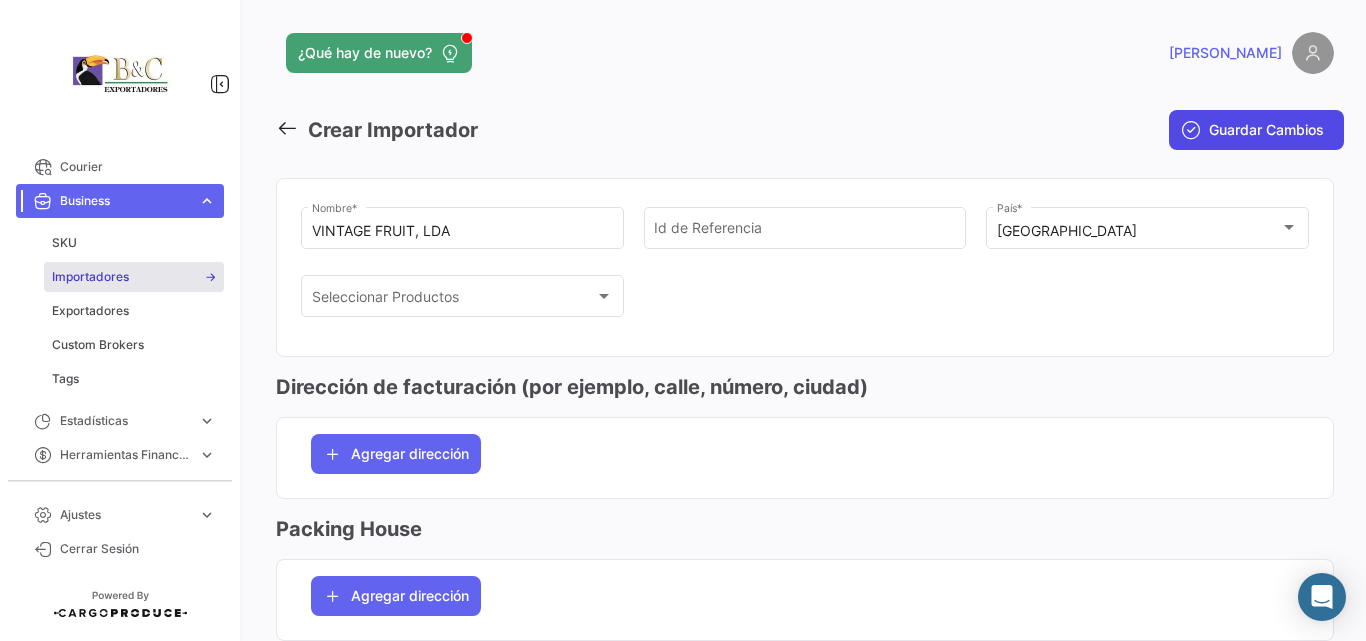click on "Guardar Cambios" 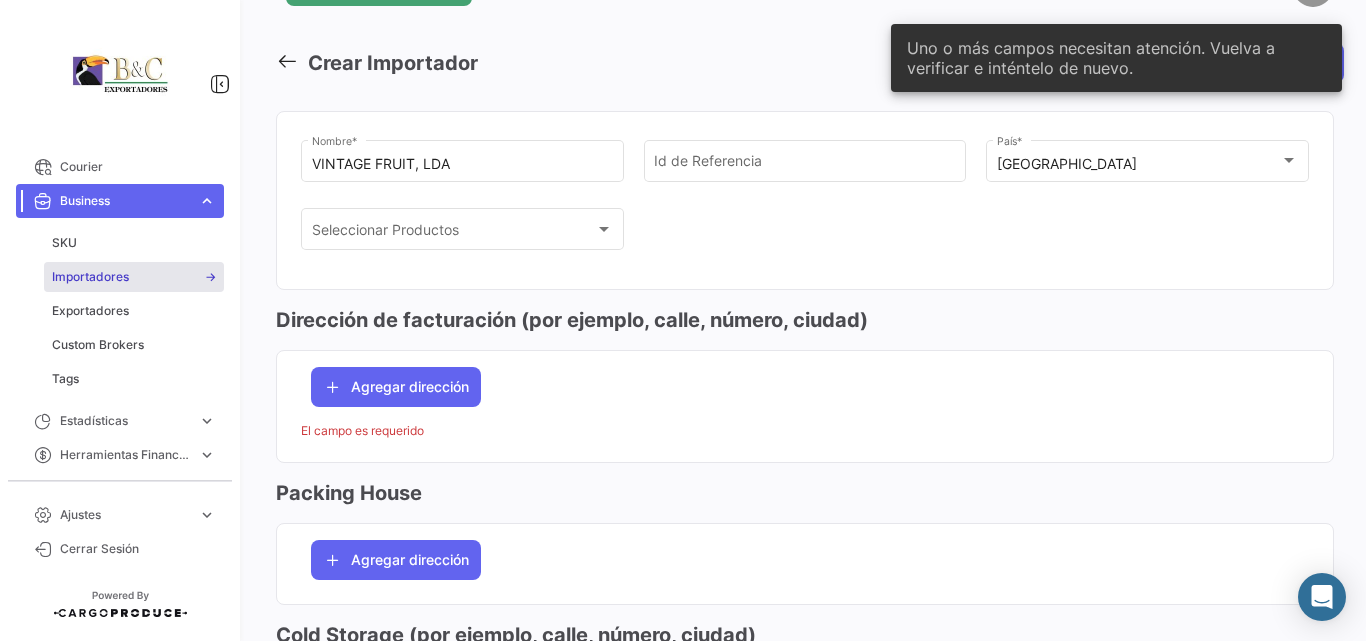 scroll, scrollTop: 333, scrollLeft: 0, axis: vertical 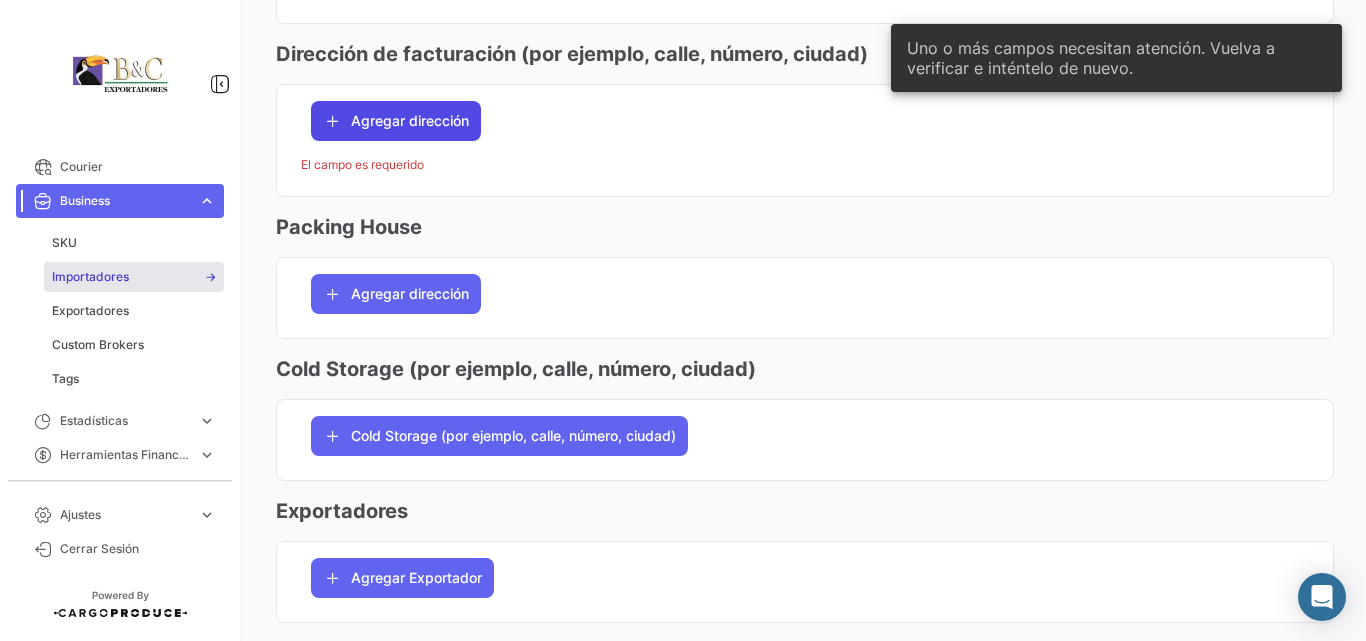 click on "Agregar dirección" 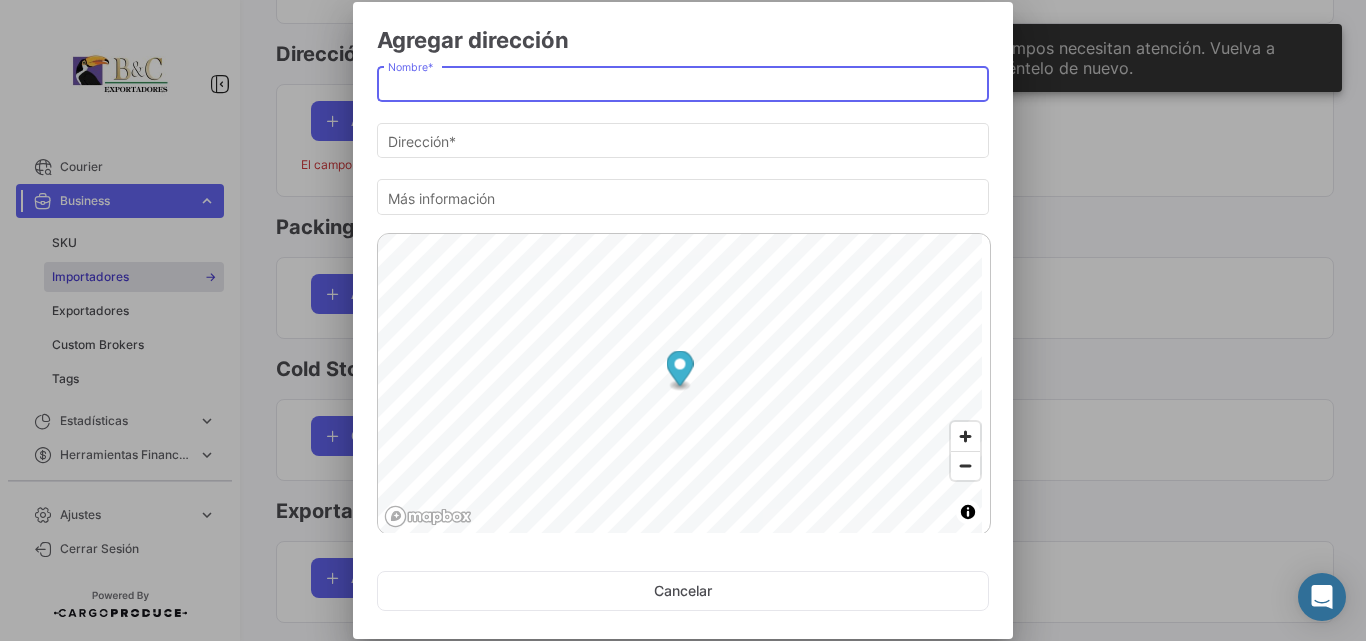 click on "Nombre  *" at bounding box center (683, 84) 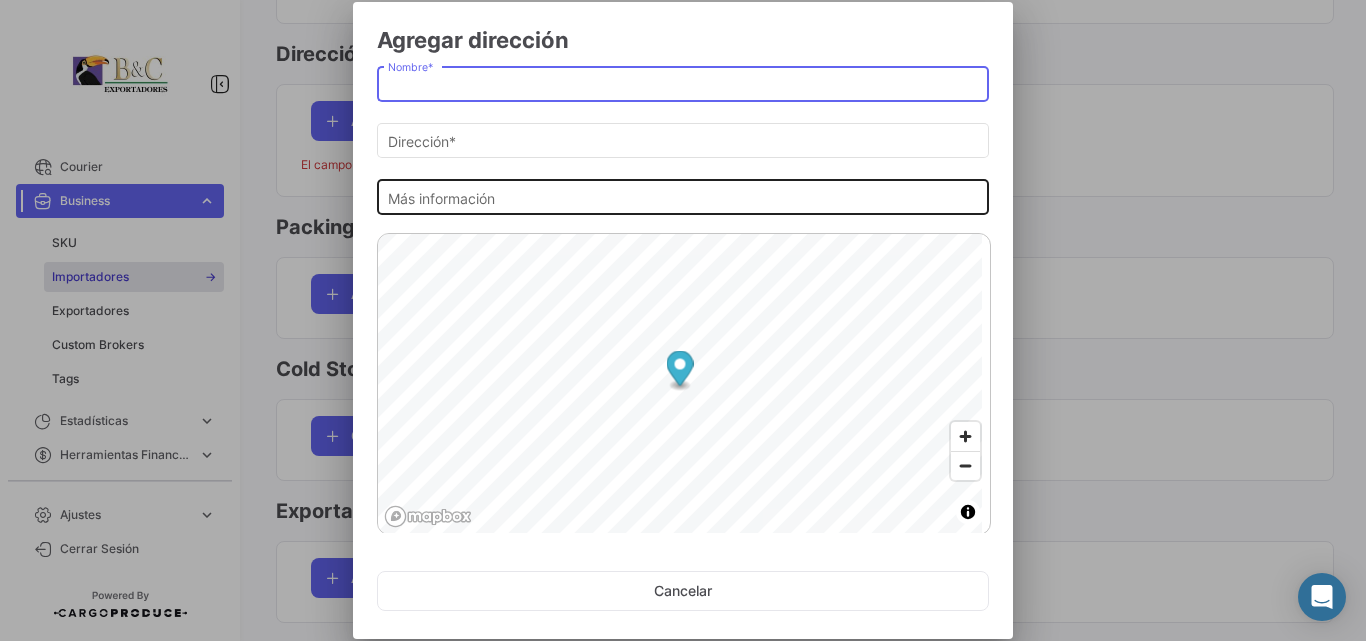 paste on "VINTAGE FRUIT, LDA" 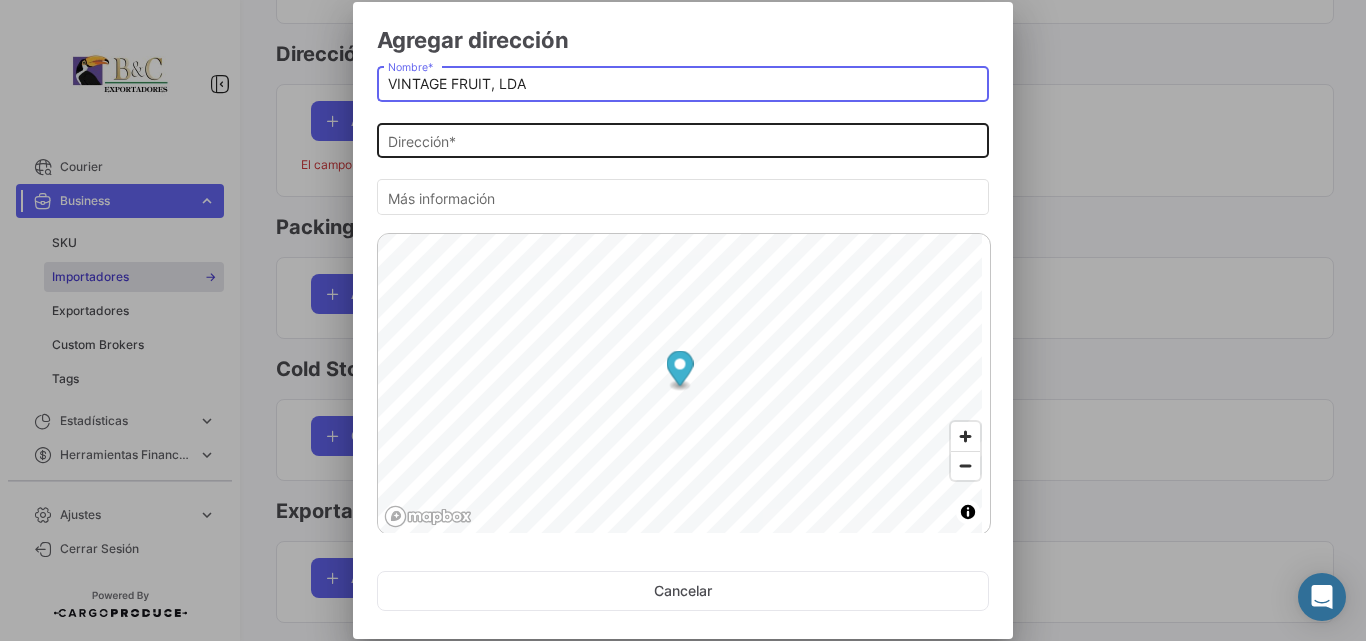 type on "VINTAGE FRUIT, LDA" 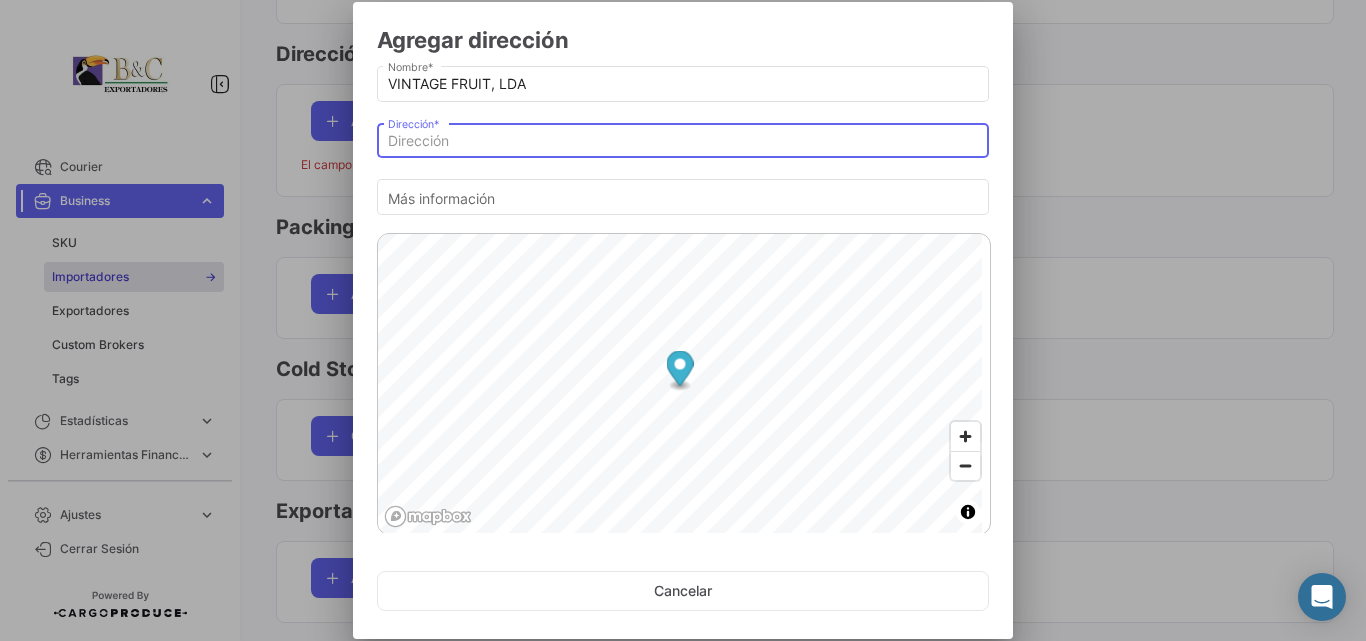 click on "Dirección  *" at bounding box center (683, 141) 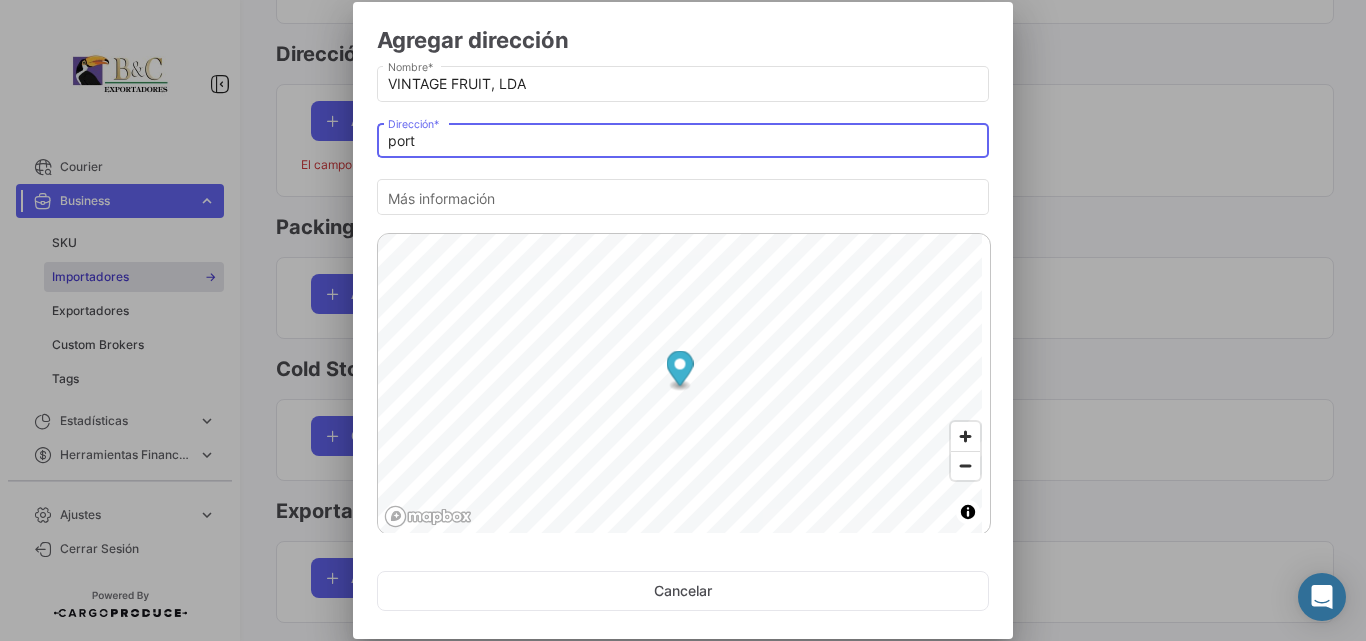 type on "portu" 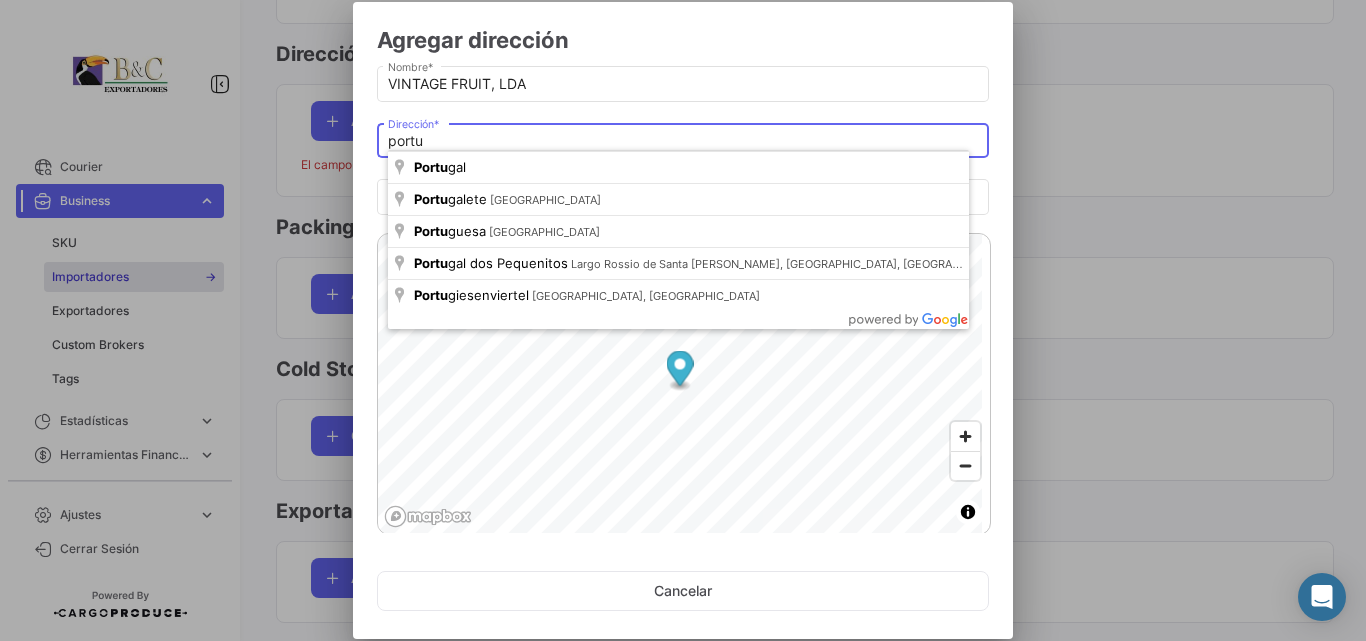 drag, startPoint x: 451, startPoint y: 148, endPoint x: 369, endPoint y: 155, distance: 82.29824 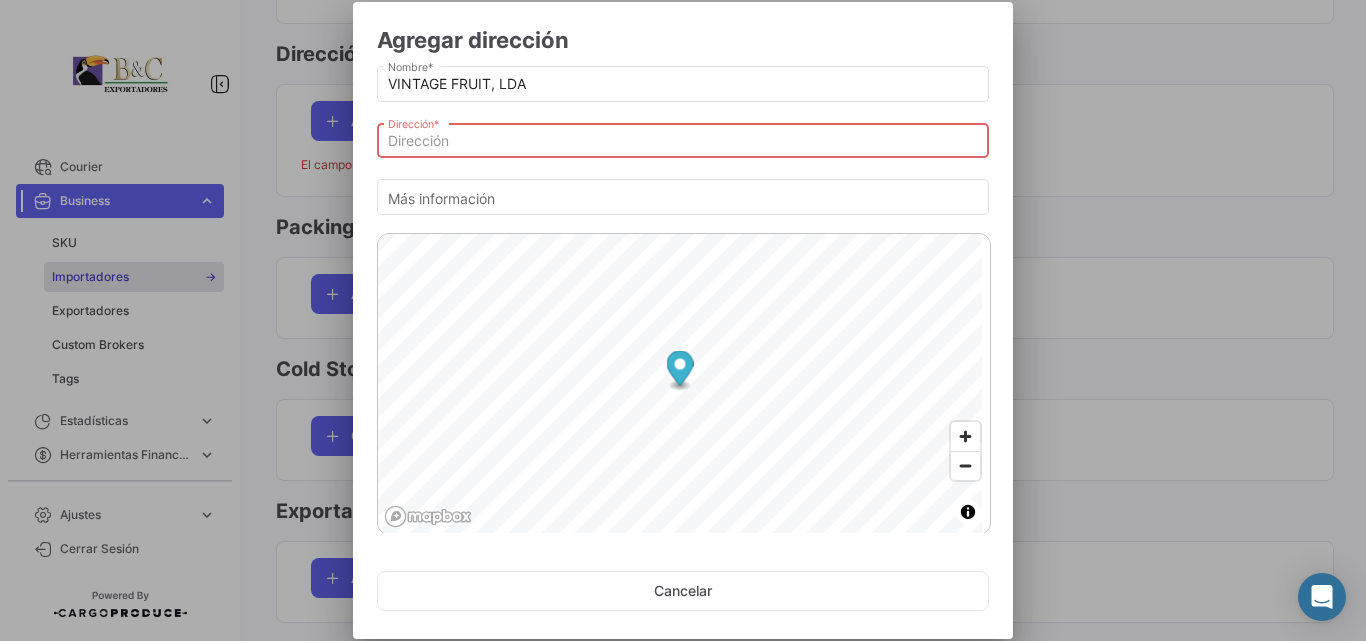 paste on "[STREET_ADDRESS]" 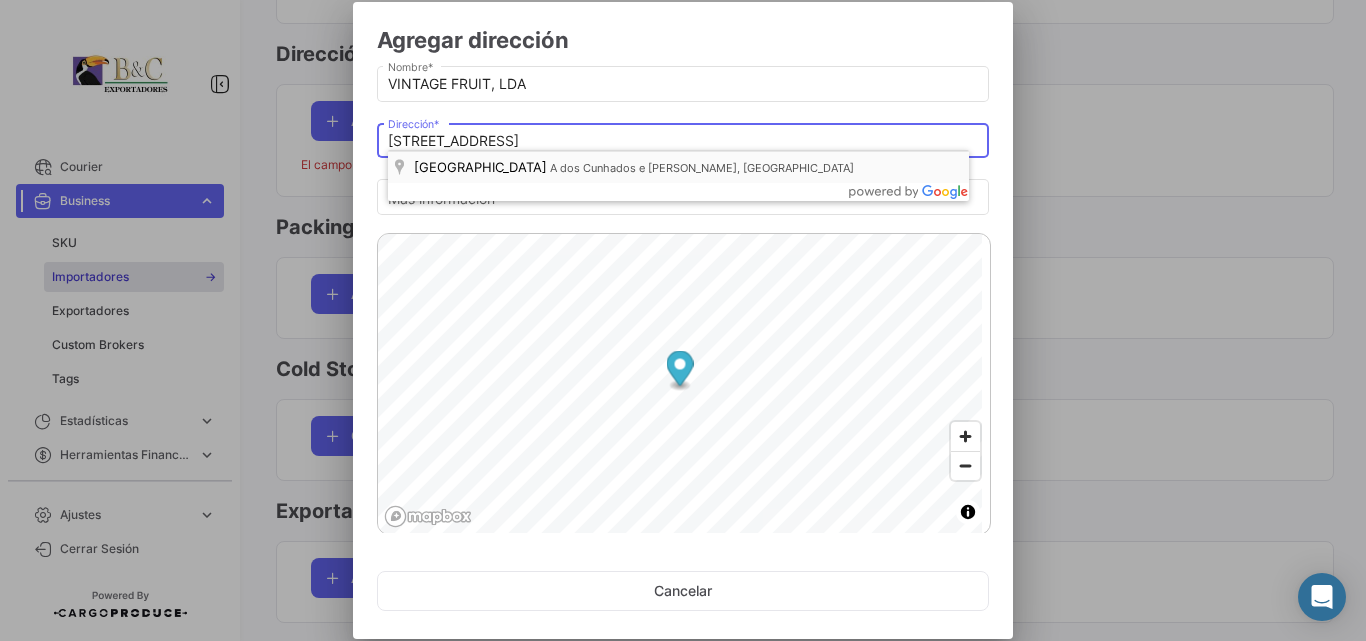 type on "[GEOGRAPHIC_DATA], A dos Cunhados e [GEOGRAPHIC_DATA], [GEOGRAPHIC_DATA]" 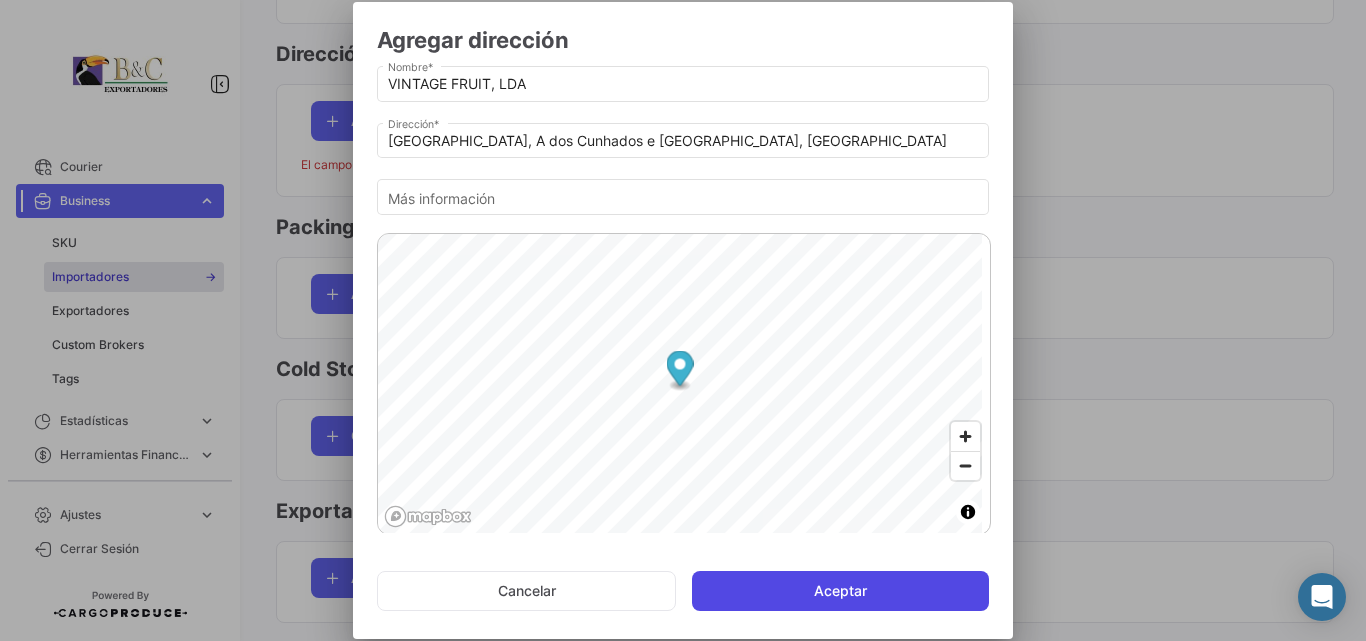 click on "Aceptar" 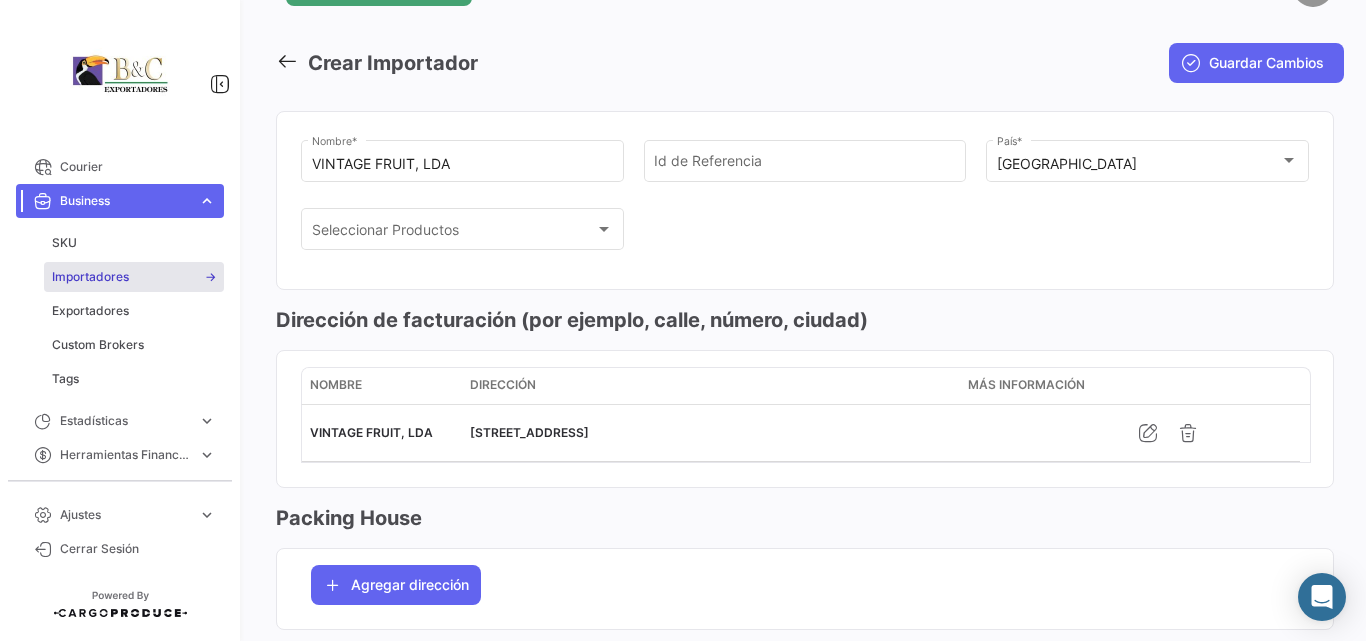 scroll, scrollTop: 0, scrollLeft: 0, axis: both 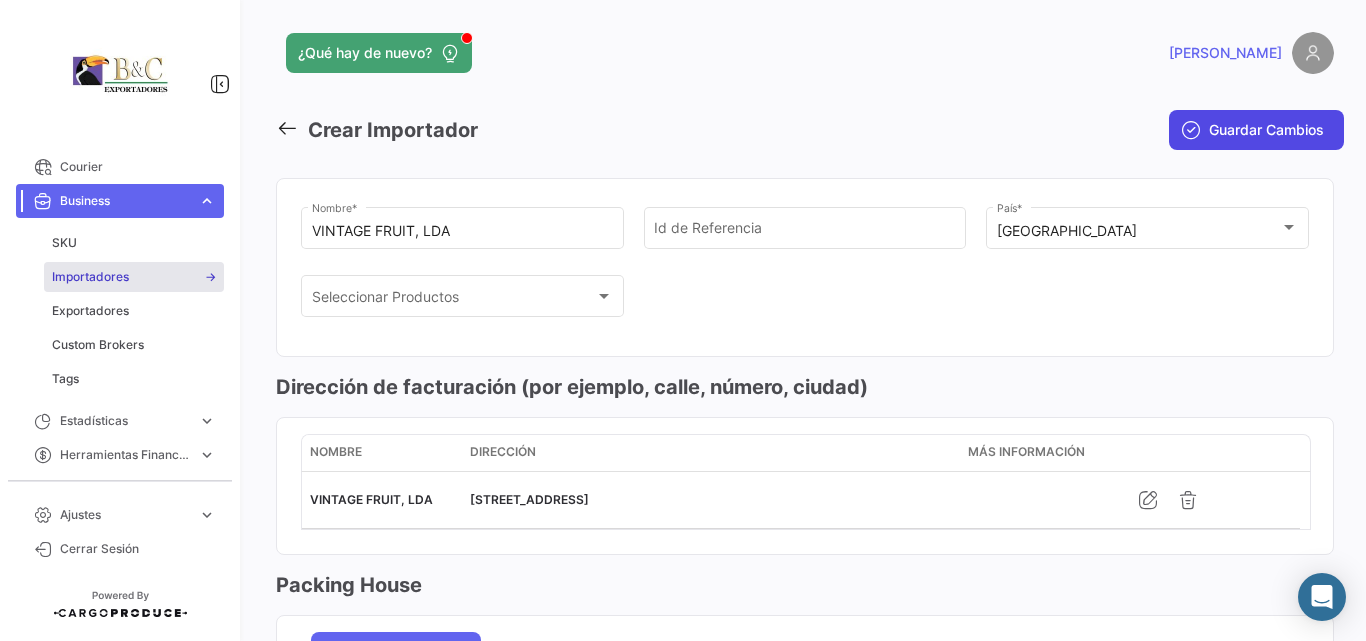 click on "Guardar Cambios" 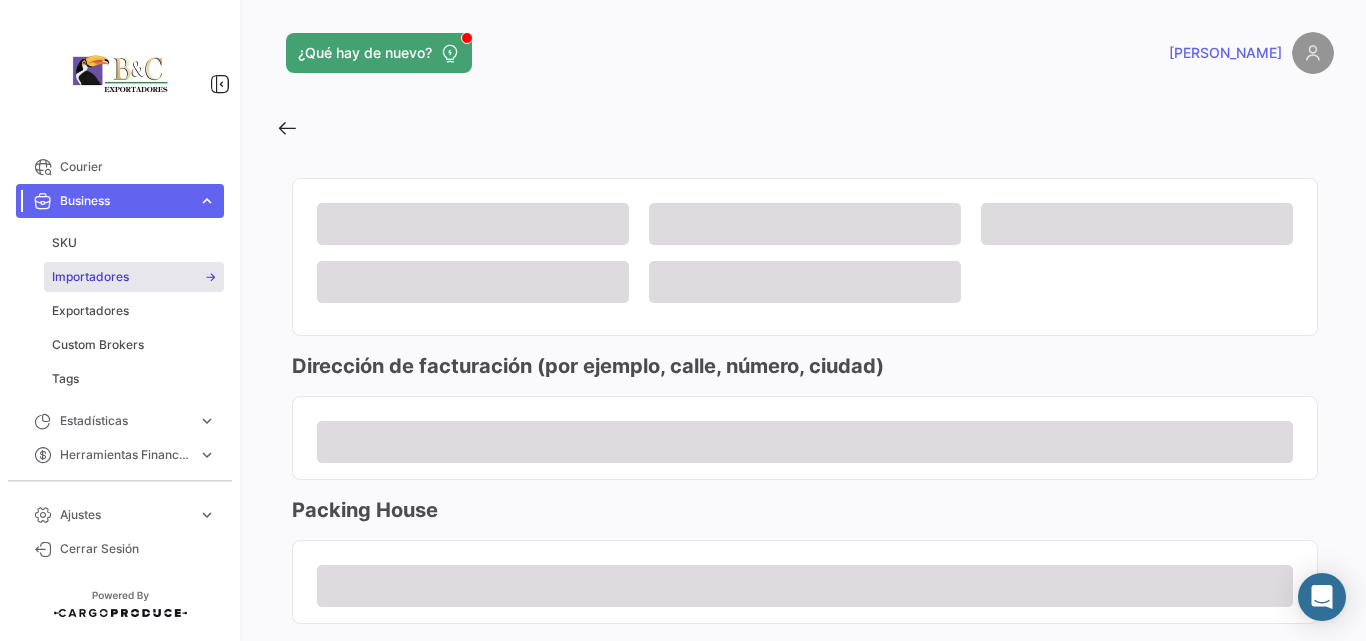 click on "Importadores" at bounding box center [134, 277] 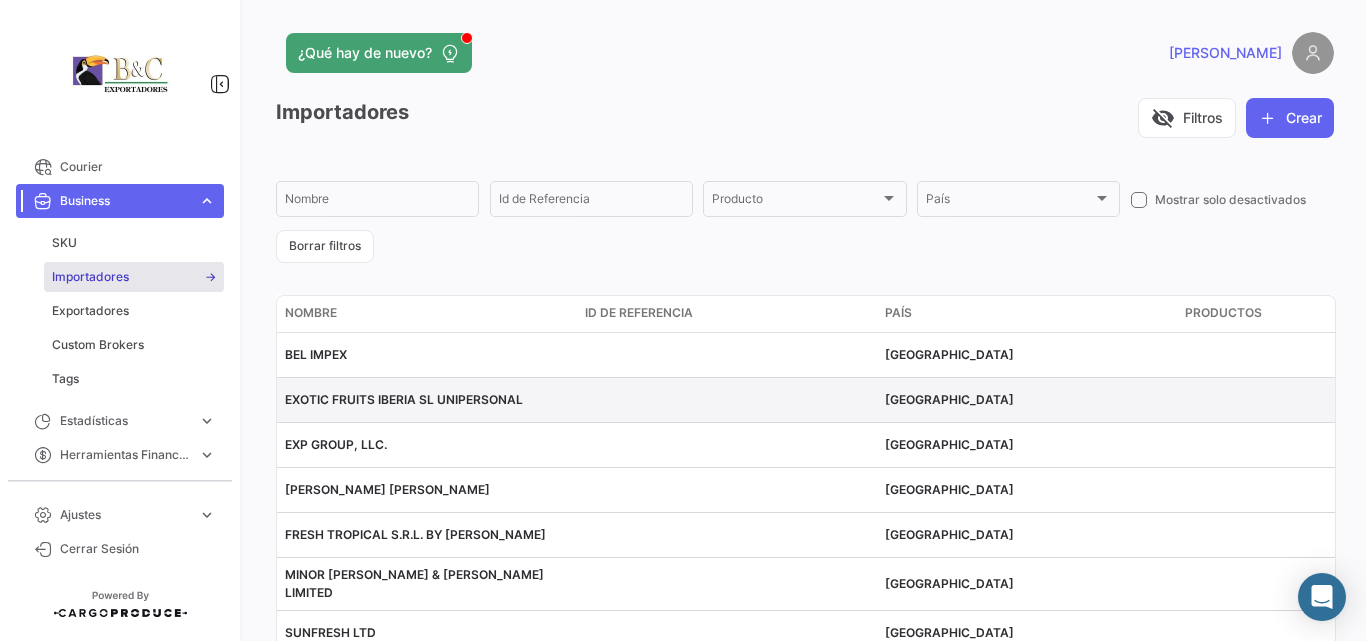 scroll, scrollTop: 156, scrollLeft: 0, axis: vertical 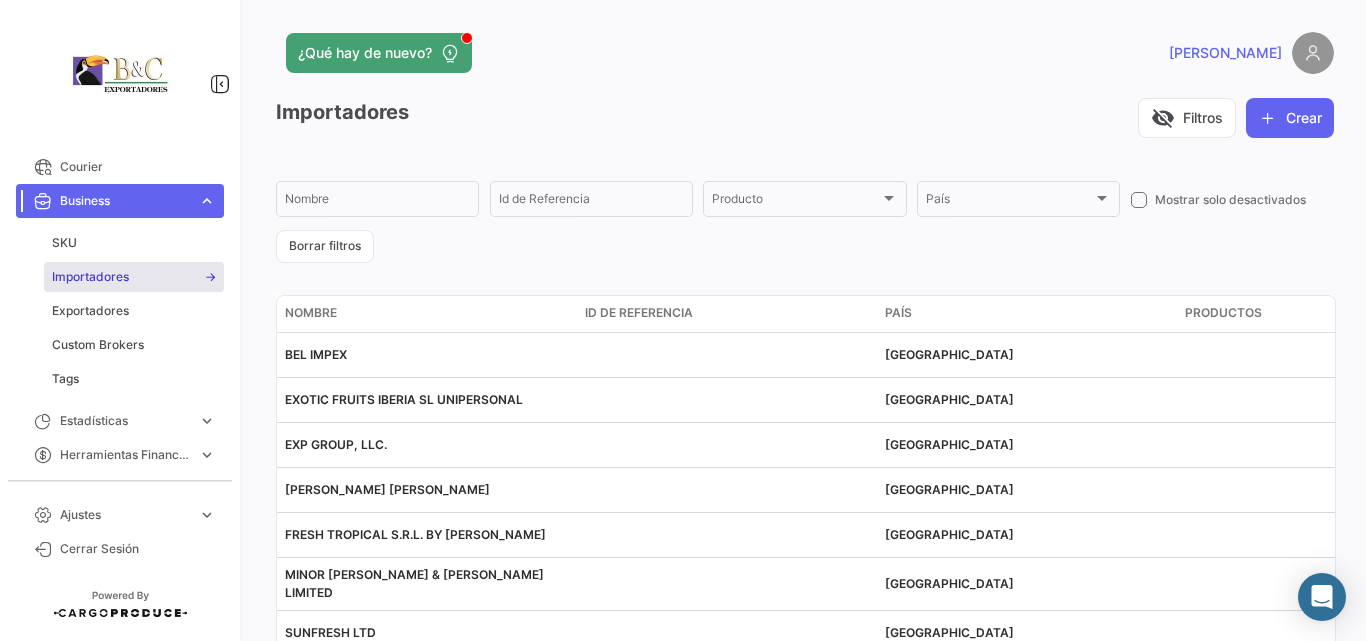 click on "Business" at bounding box center [125, 201] 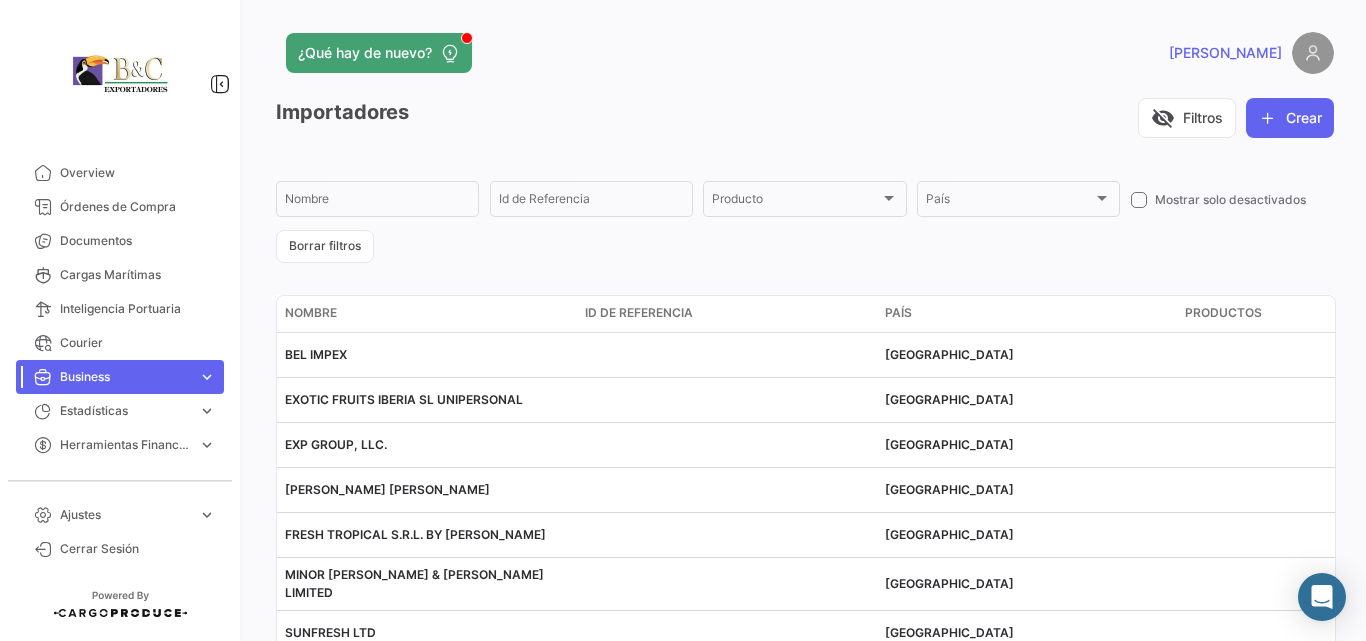 scroll, scrollTop: 0, scrollLeft: 0, axis: both 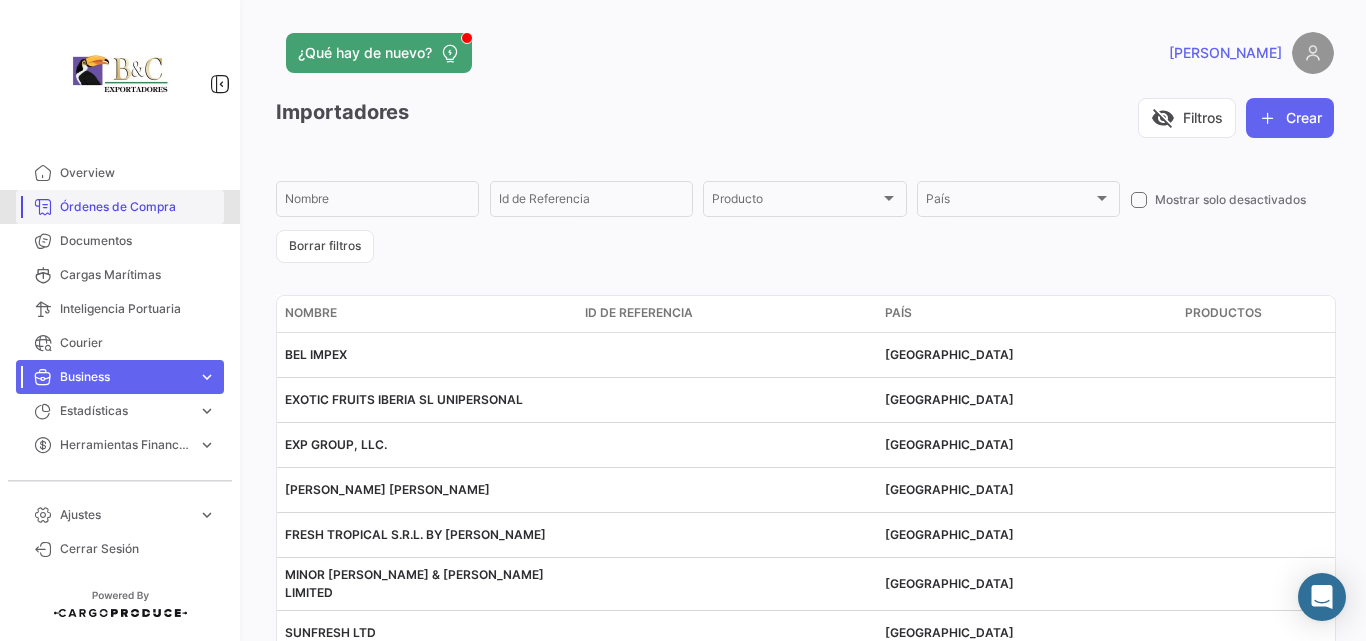click on "Órdenes de Compra" at bounding box center [138, 207] 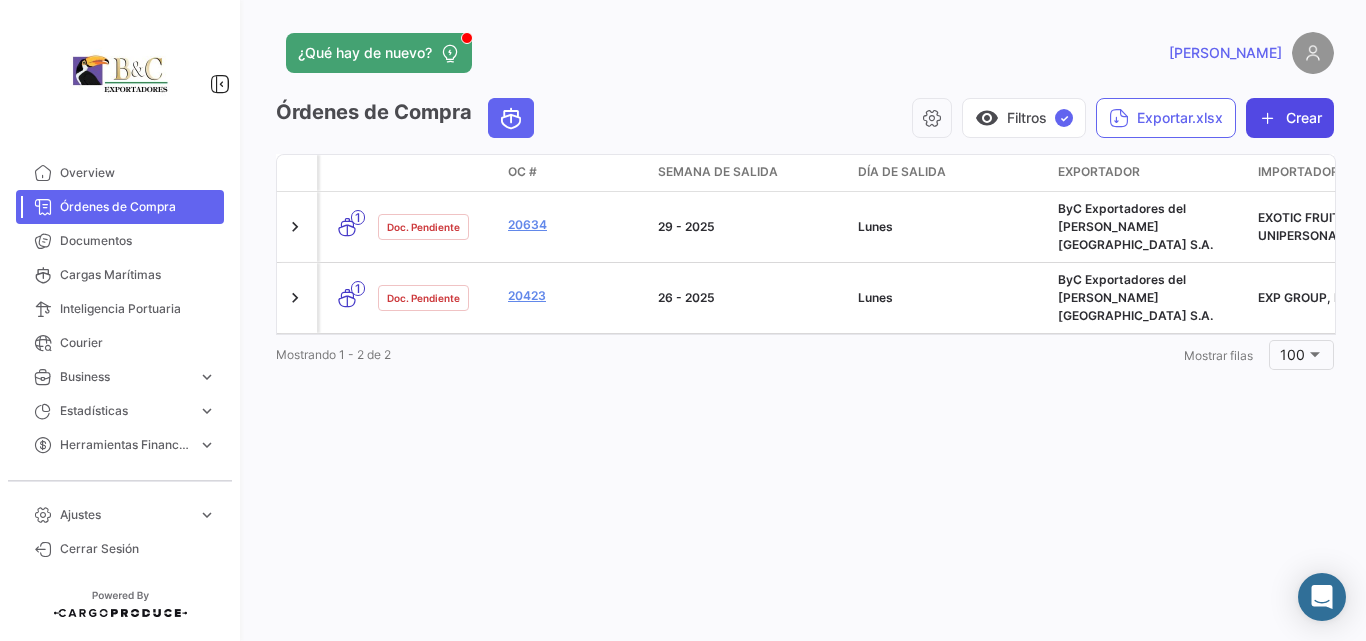 click 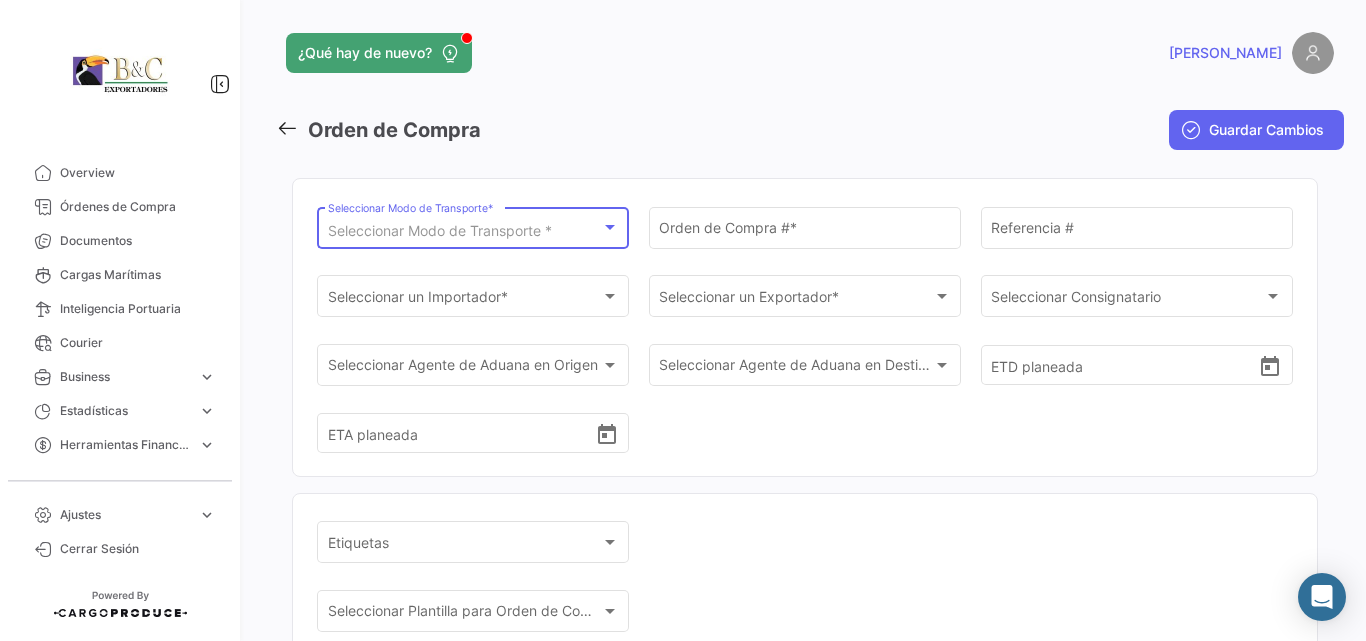 click on "Seleccionar
Modo de Transporte *" at bounding box center (440, 230) 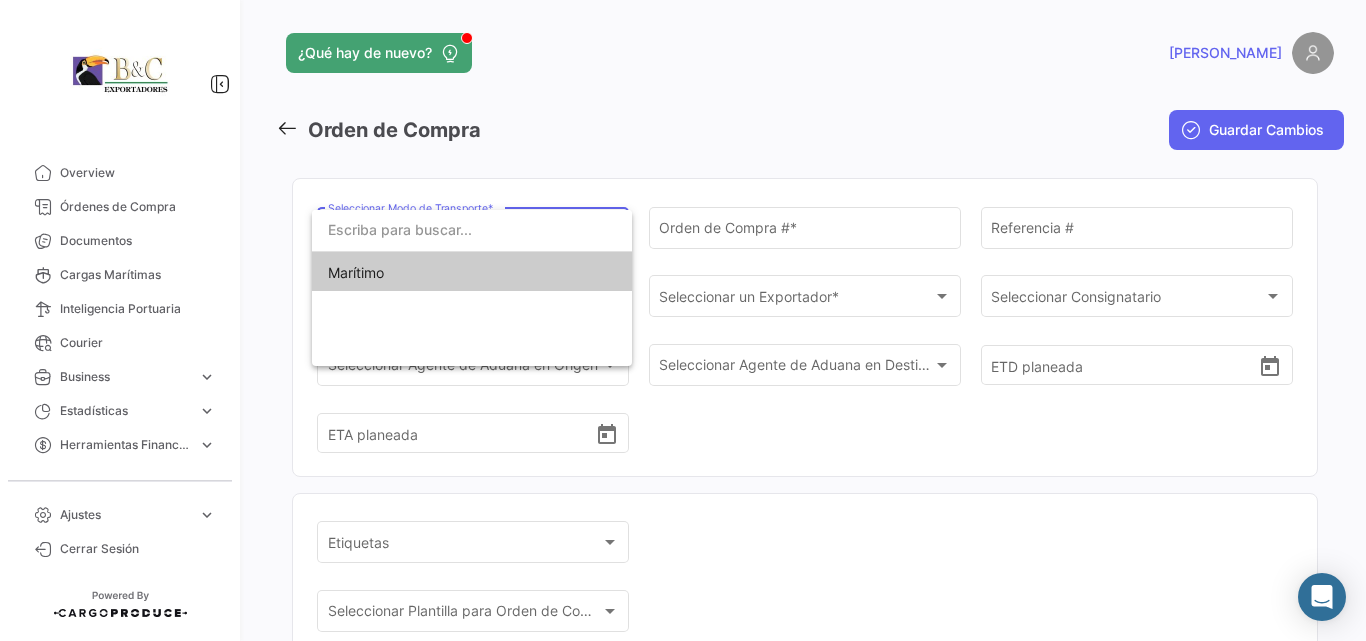 click on "Marítimo" at bounding box center (472, 273) 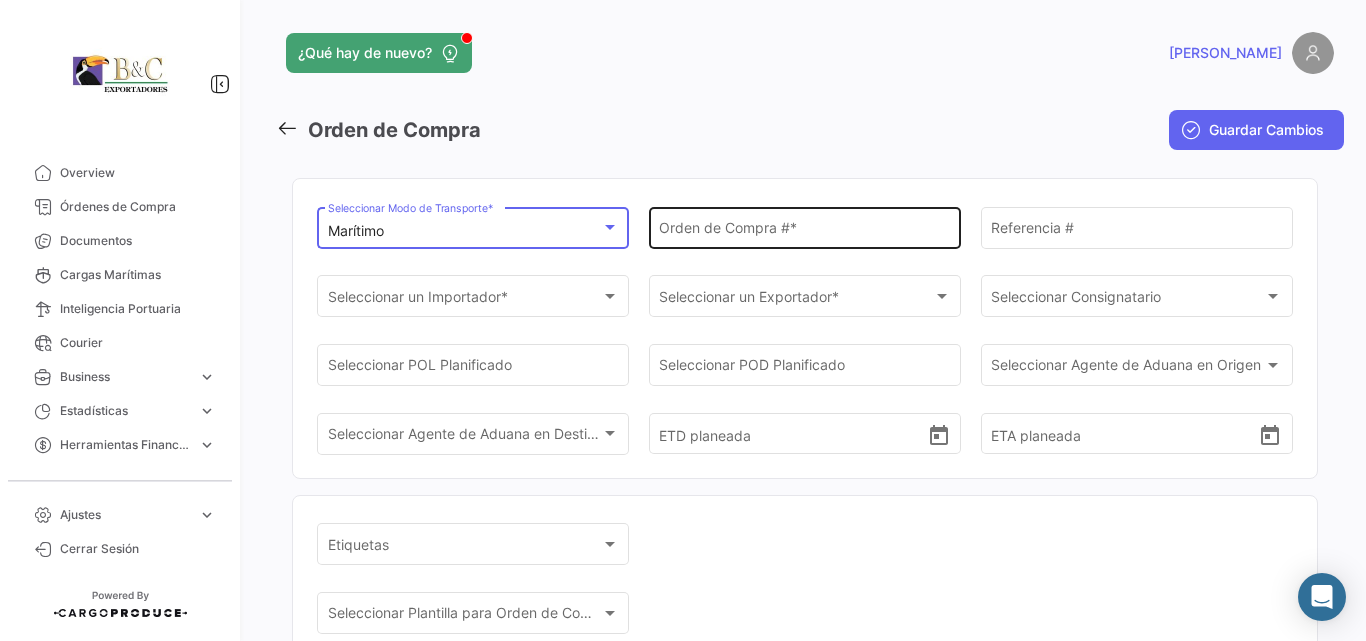click on "Orden de Compra #  *" at bounding box center [804, 231] 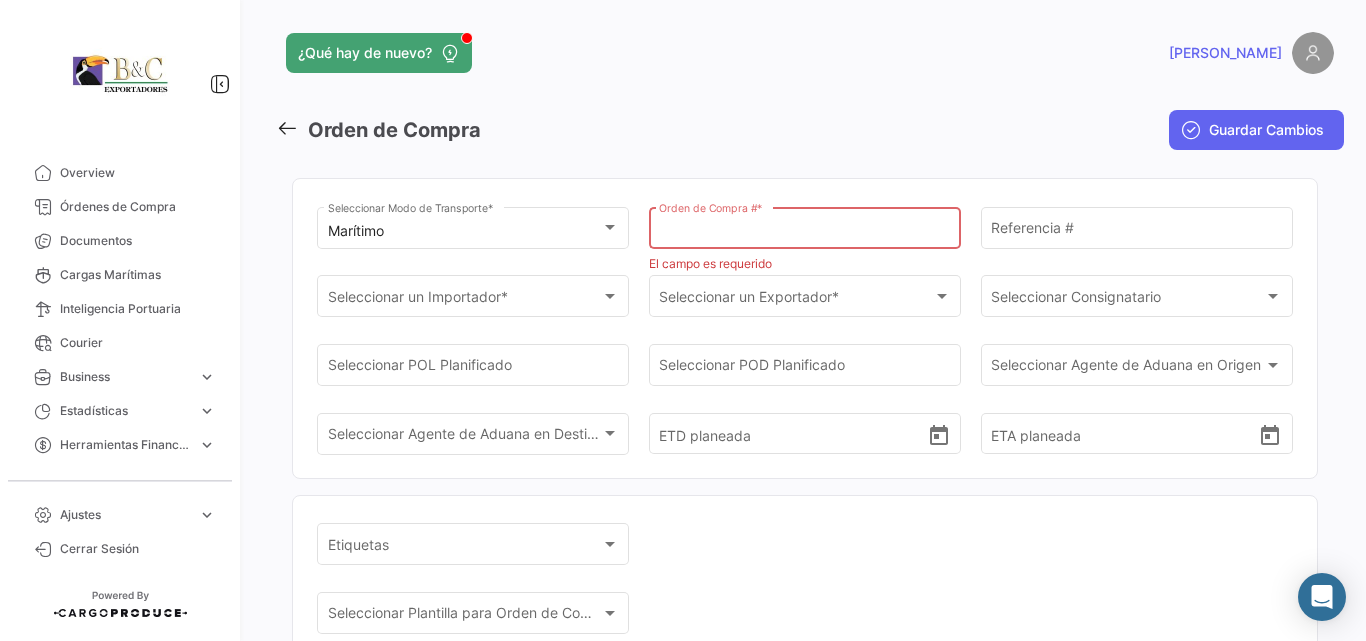 paste on "20635" 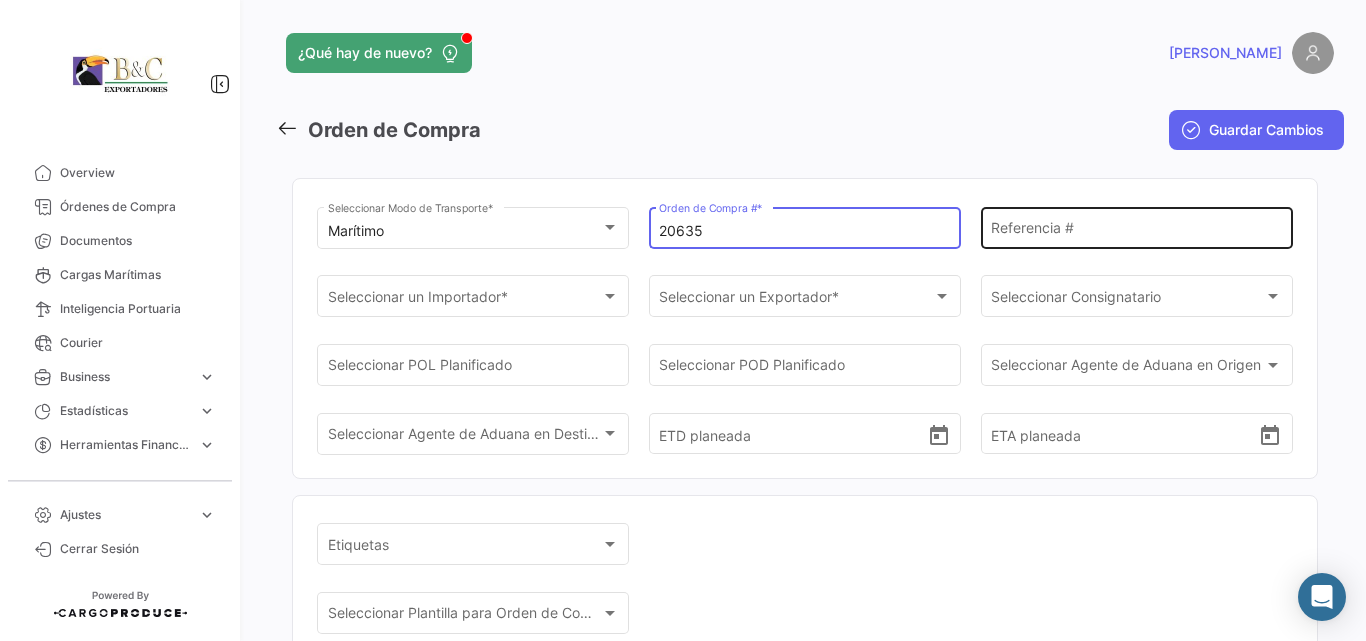 type on "20635" 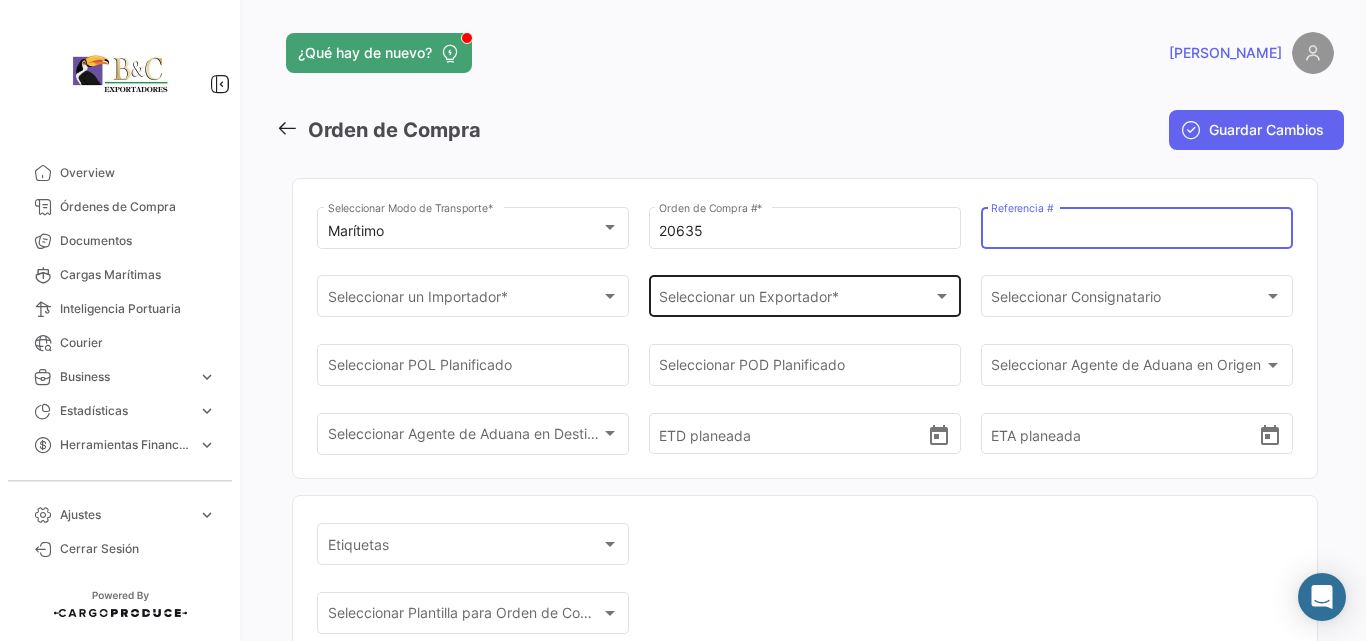 paste on "4007123" 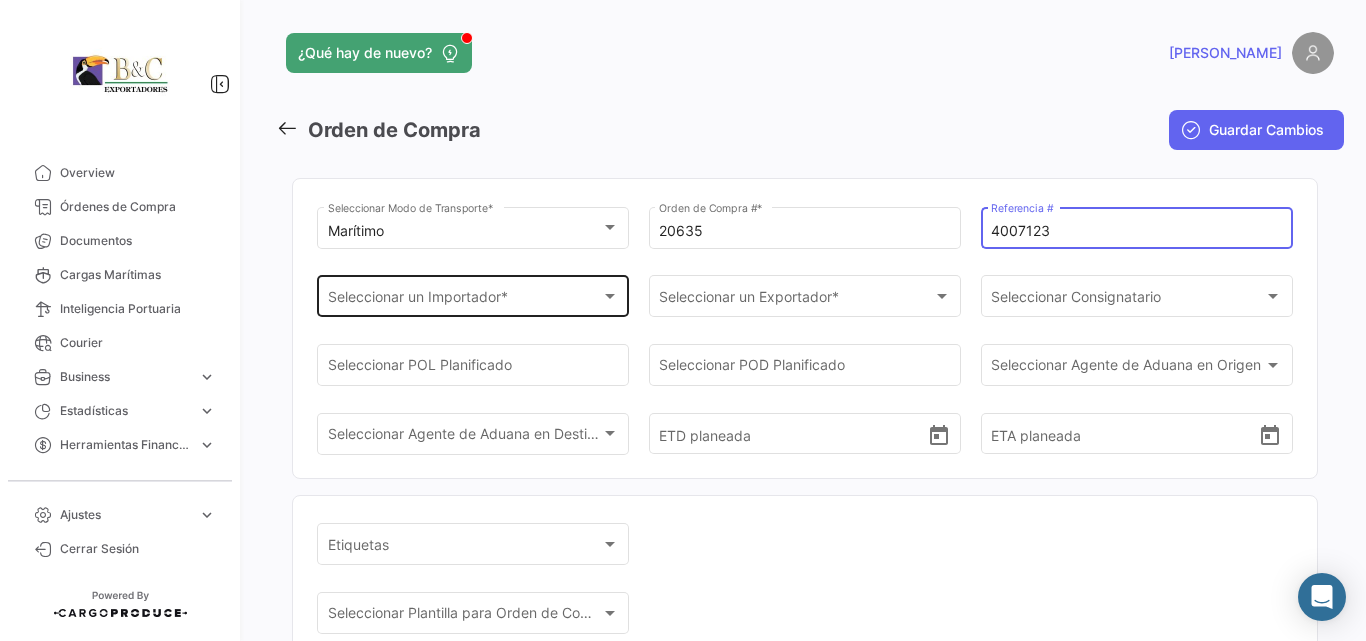type on "4007123" 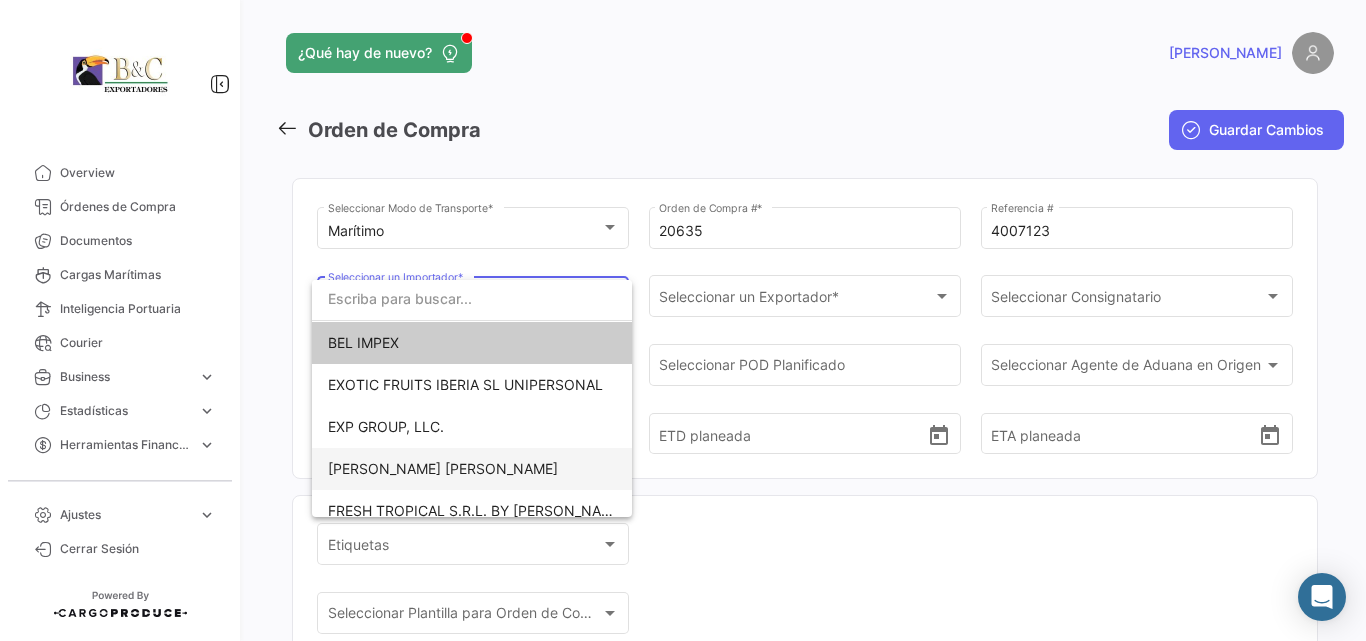 scroll, scrollTop: 99, scrollLeft: 0, axis: vertical 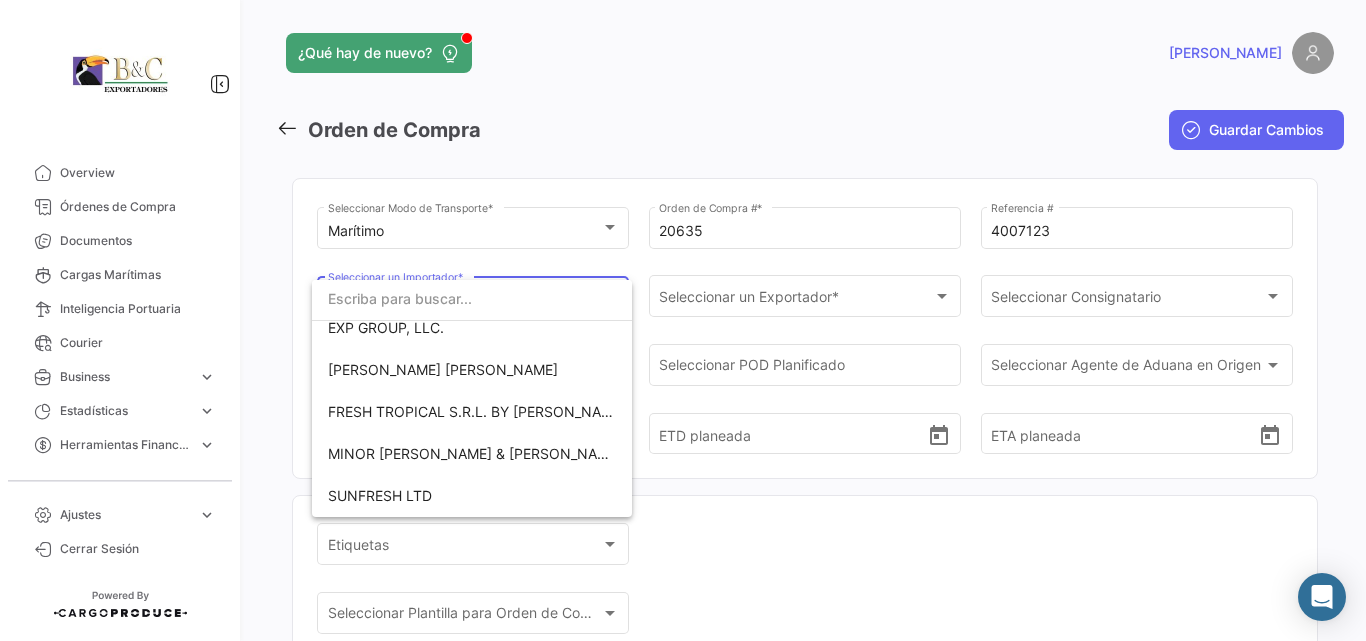 click at bounding box center [683, 320] 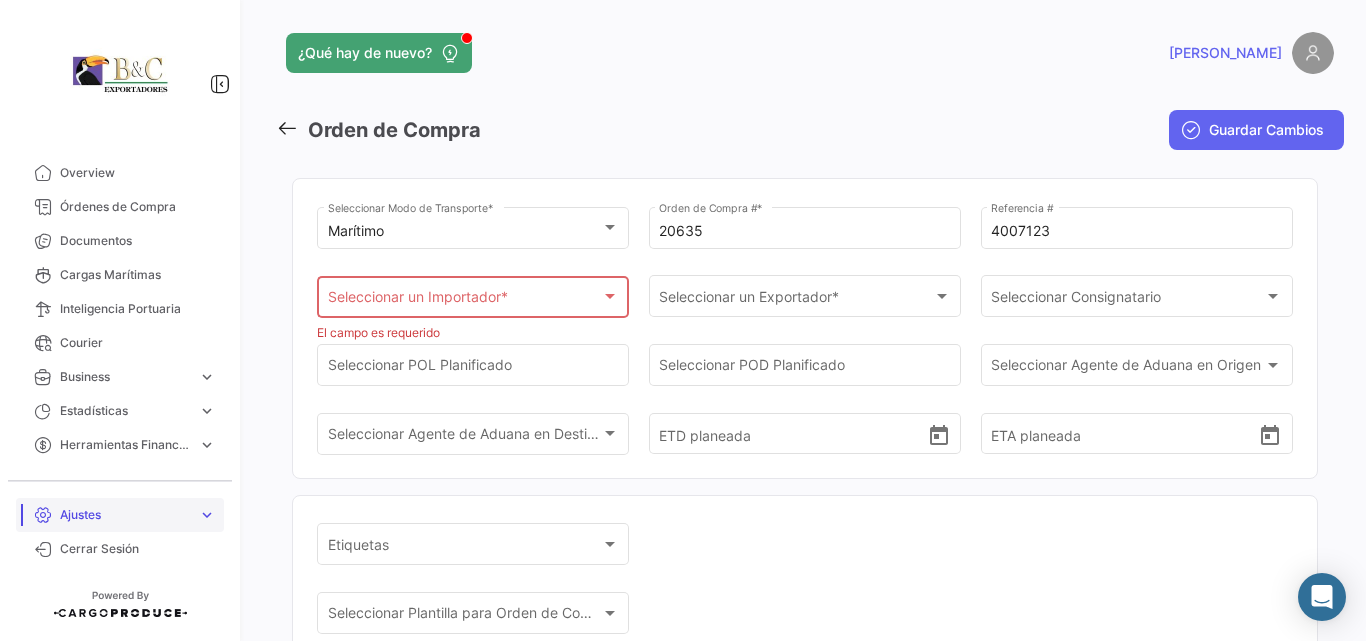 click on "Ajustes" at bounding box center [125, 515] 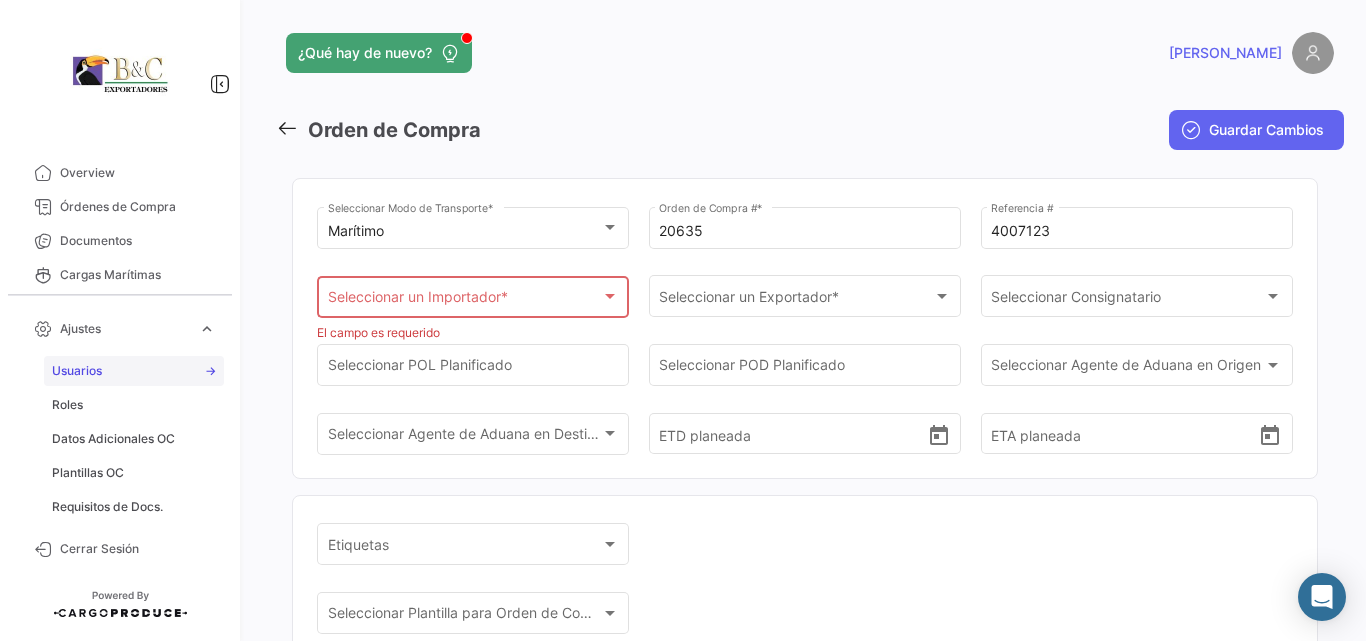 click on "Usuarios" at bounding box center (134, 371) 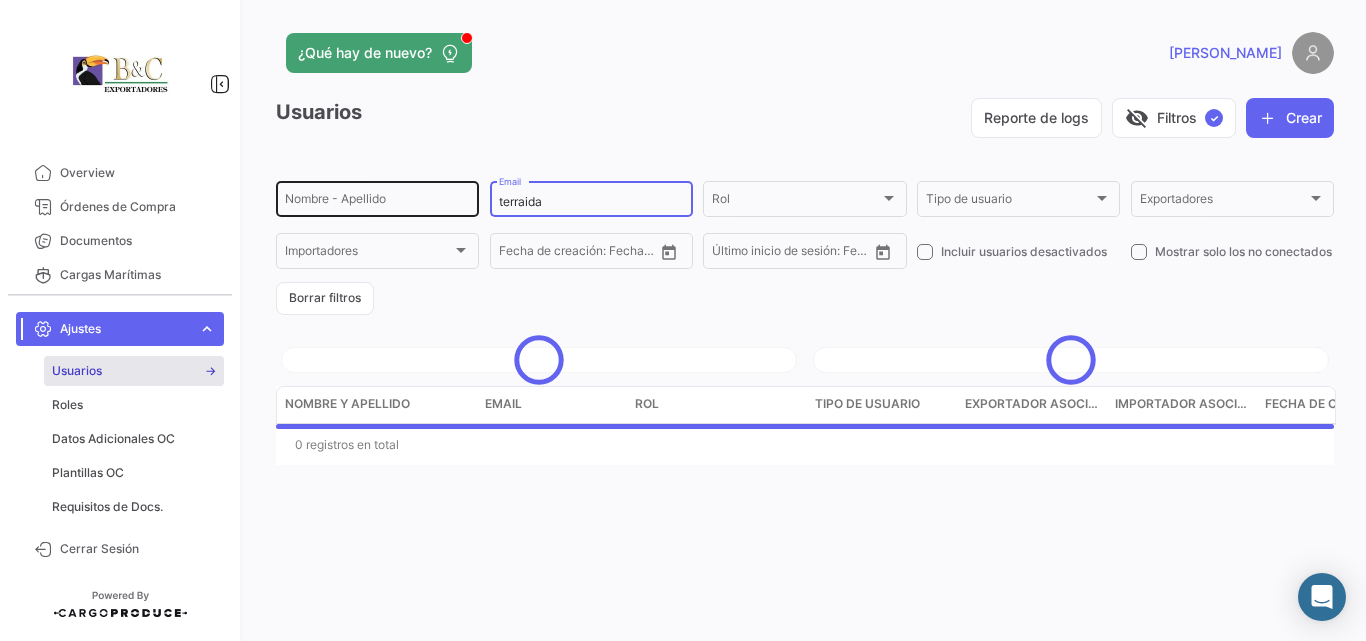 drag, startPoint x: 625, startPoint y: 207, endPoint x: 454, endPoint y: 207, distance: 171 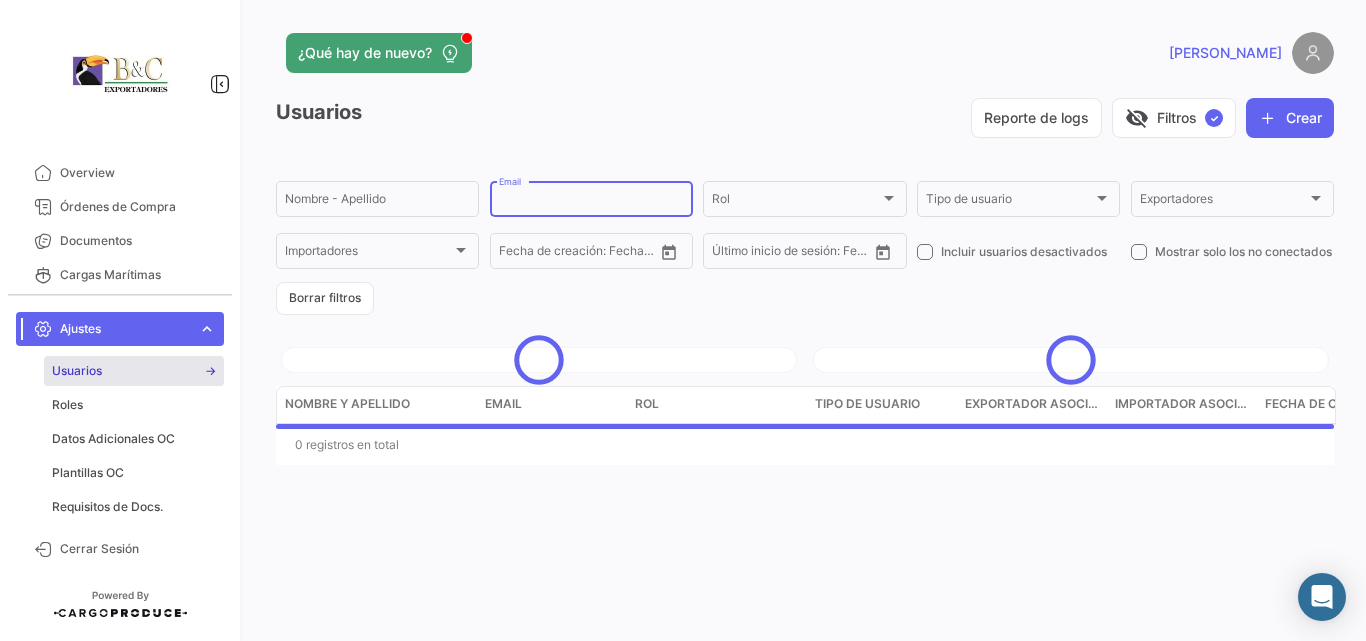 type 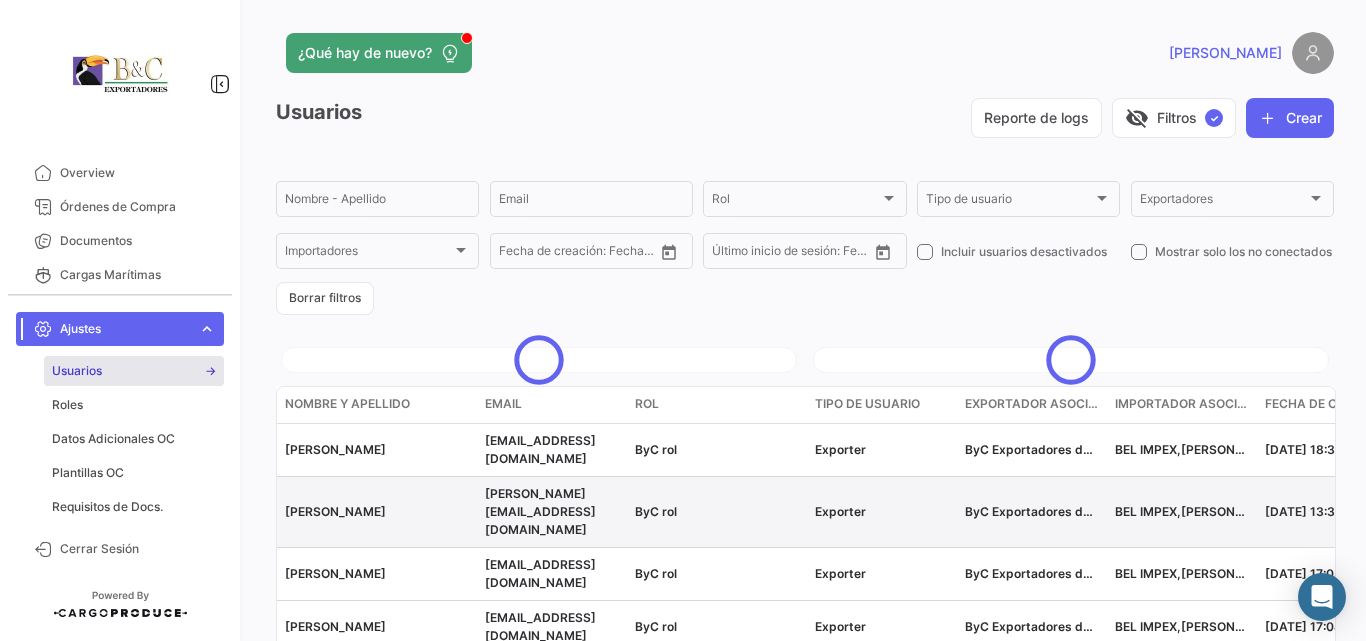 scroll, scrollTop: 133, scrollLeft: 0, axis: vertical 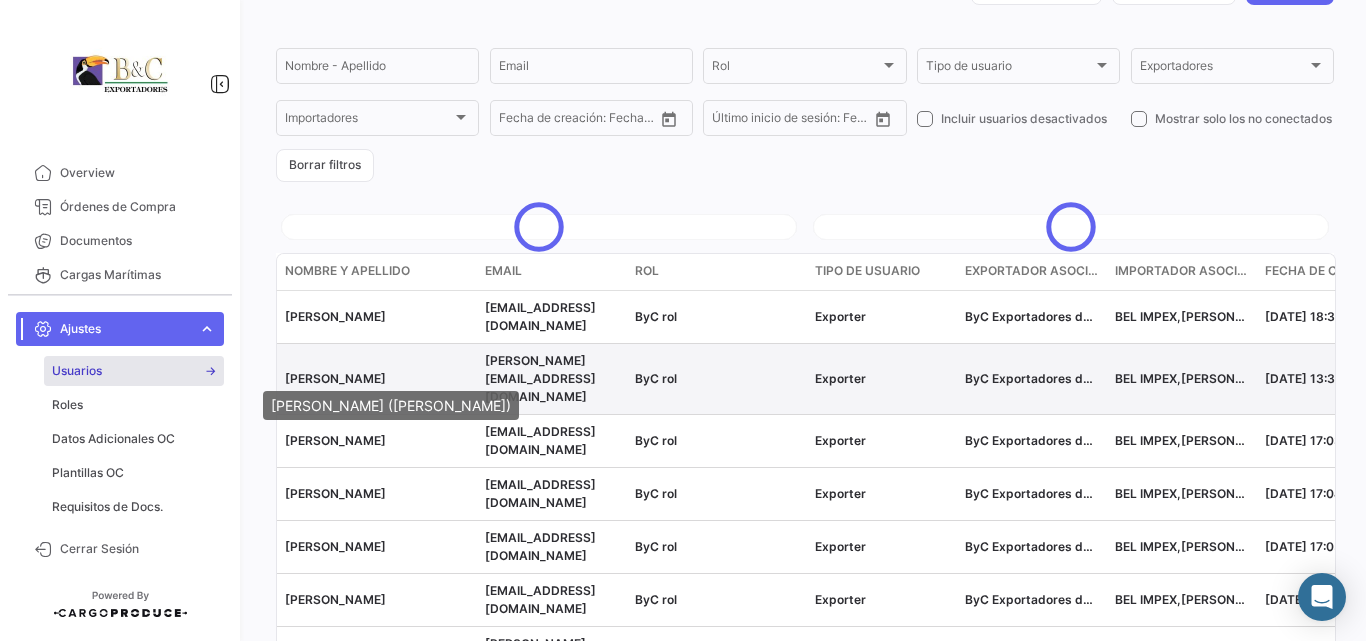 click on "[PERSON_NAME]" 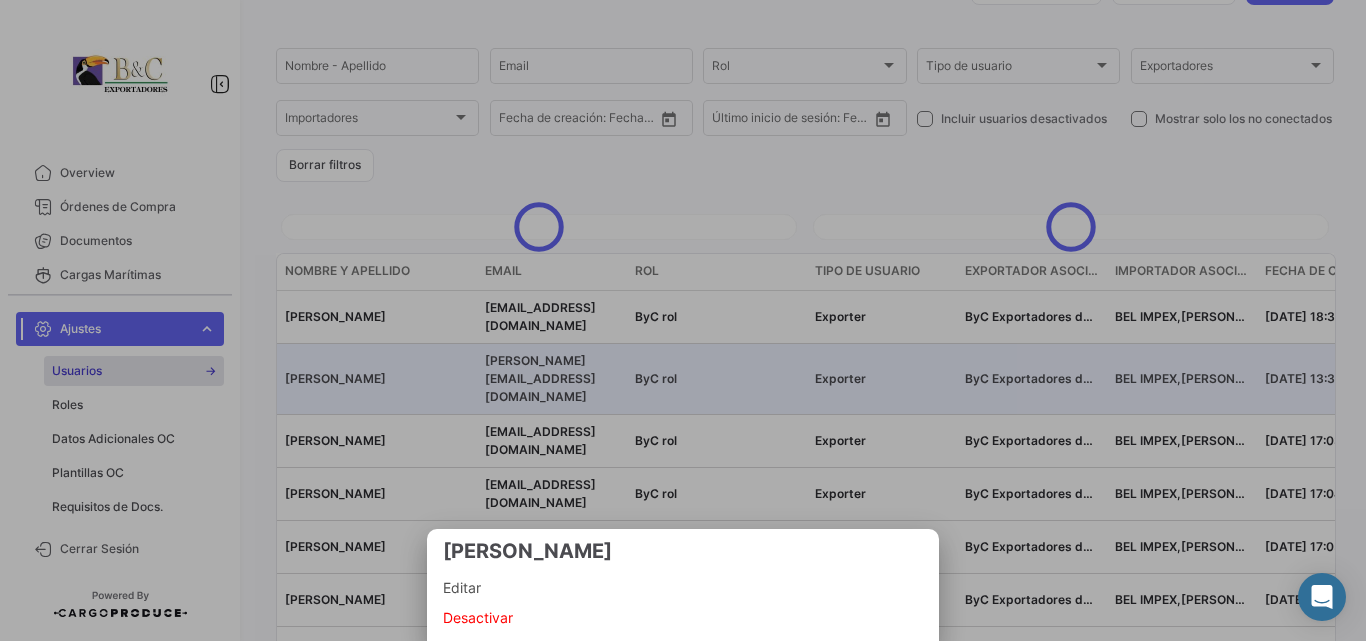 click on "Editar" at bounding box center (683, 588) 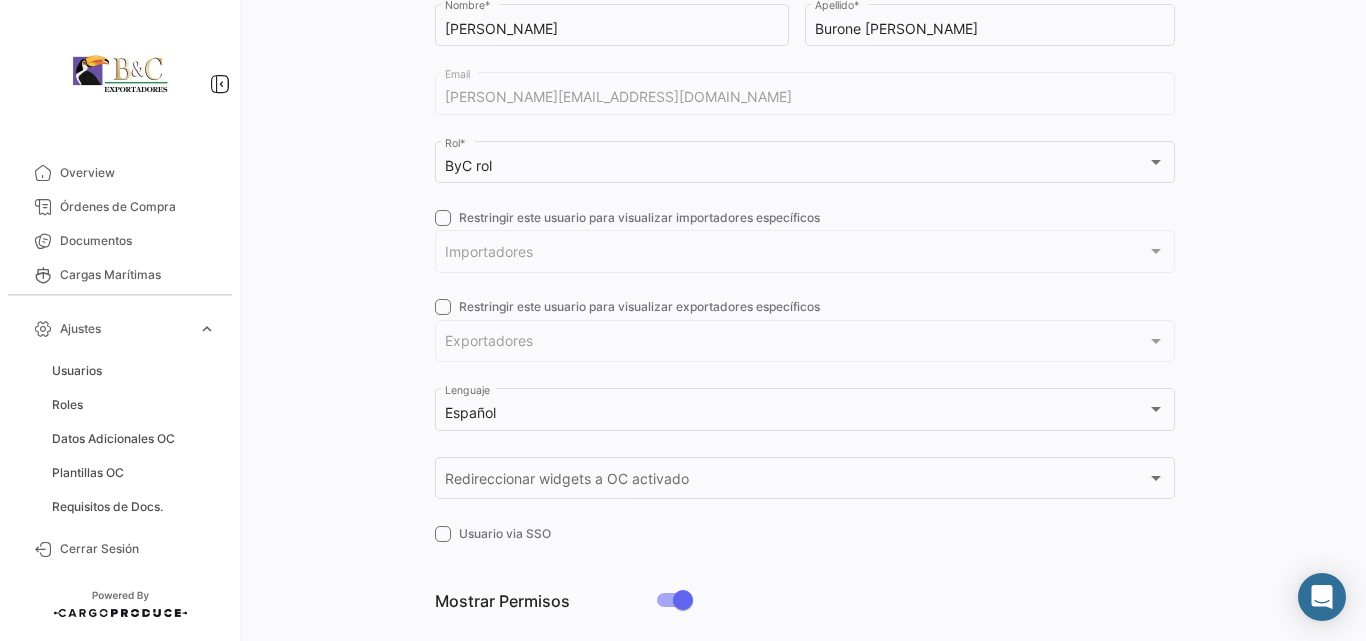 scroll, scrollTop: 334, scrollLeft: 0, axis: vertical 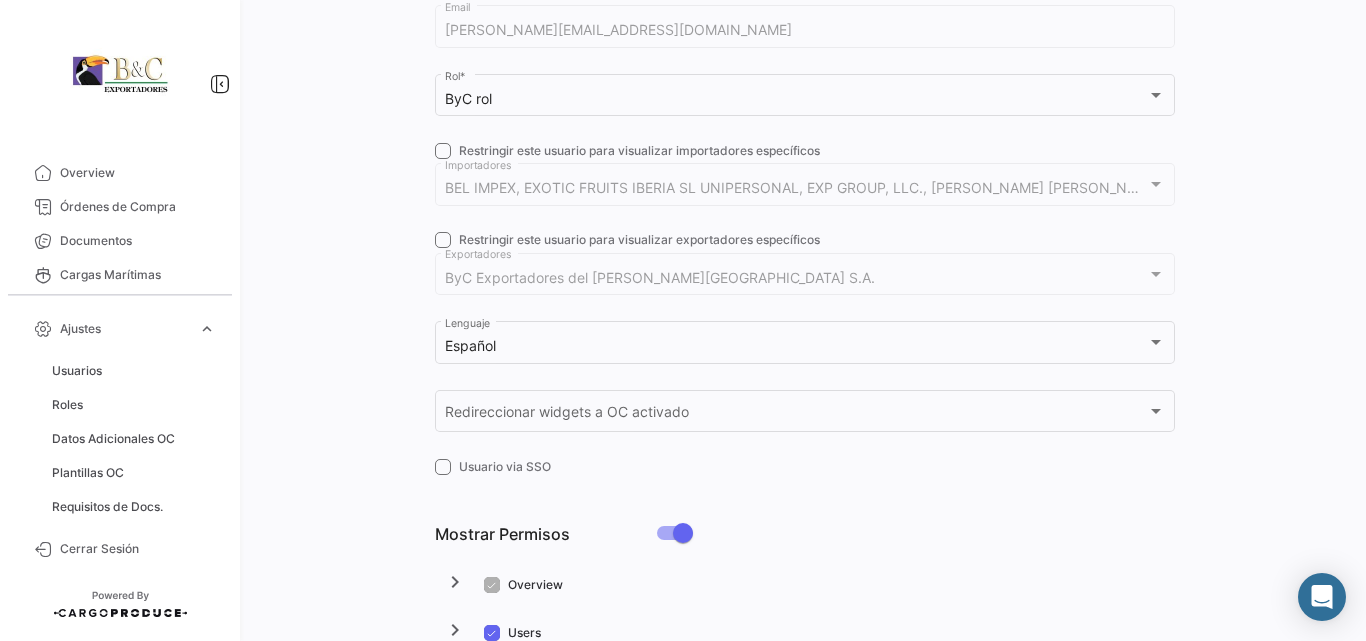 click on "BEL IMPEX, EXOTIC FRUITS IBERIA SL UNIPERSONAL, EXP GROUP, LLC., [PERSON_NAME] [PERSON_NAME], FRESH TROPICAL S.R.L. BY JAWAD, MINOR [PERSON_NAME] & [PERSON_NAME] LIMITED, SUNFRESH LTD" at bounding box center (1158, 187) 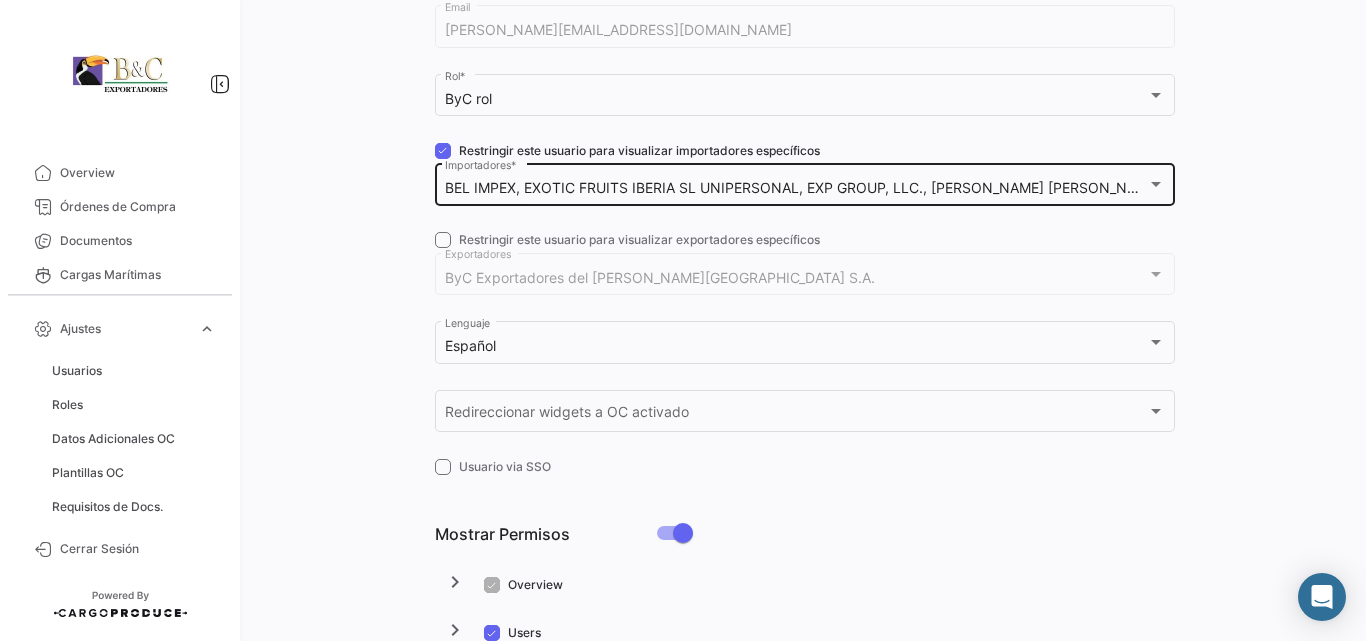 click at bounding box center (1156, 184) 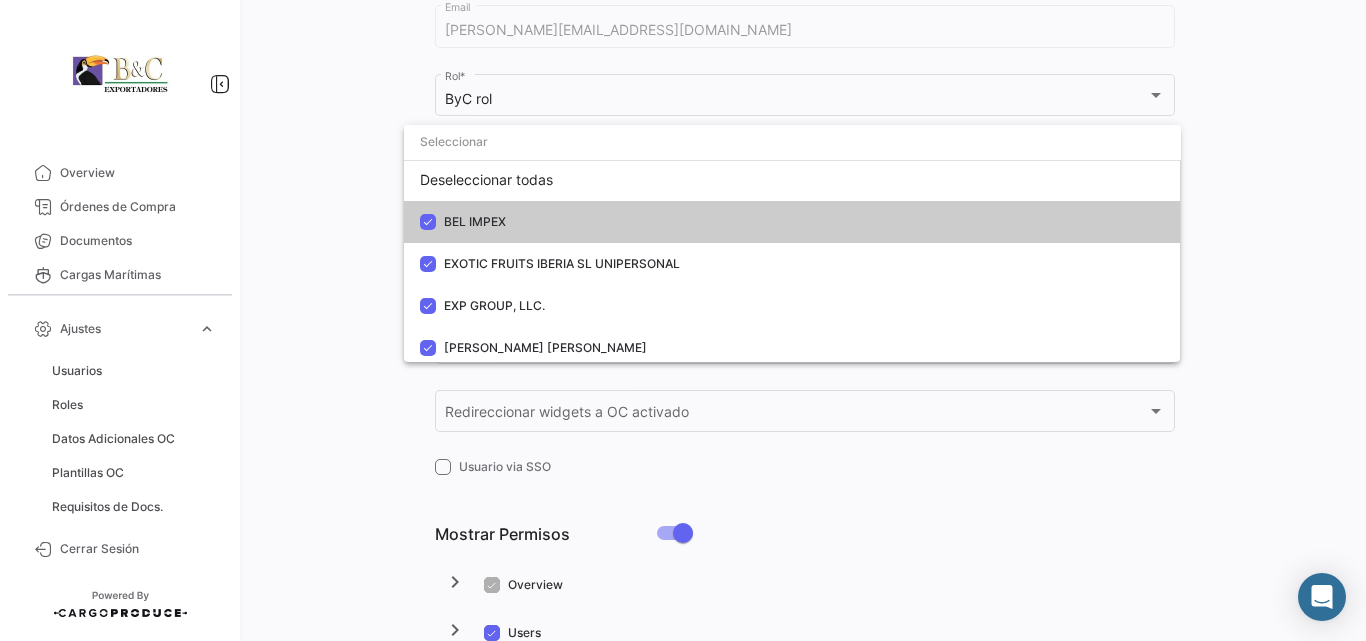 scroll, scrollTop: 0, scrollLeft: 0, axis: both 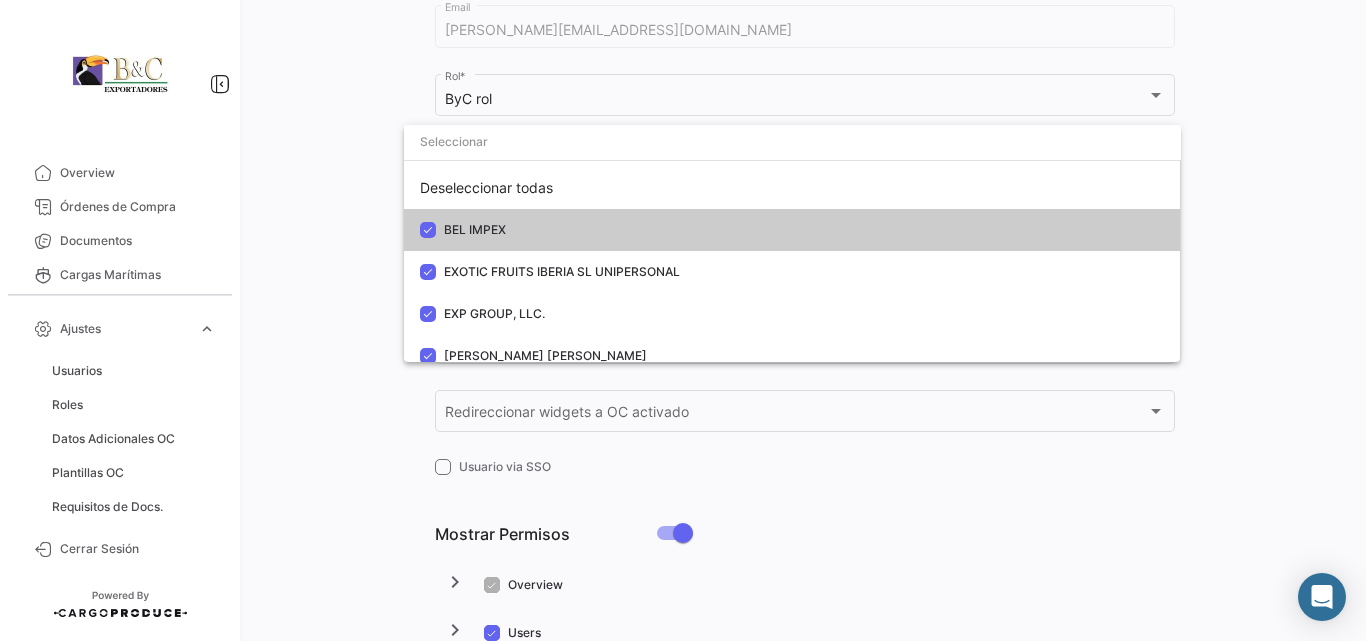 click at bounding box center [683, 320] 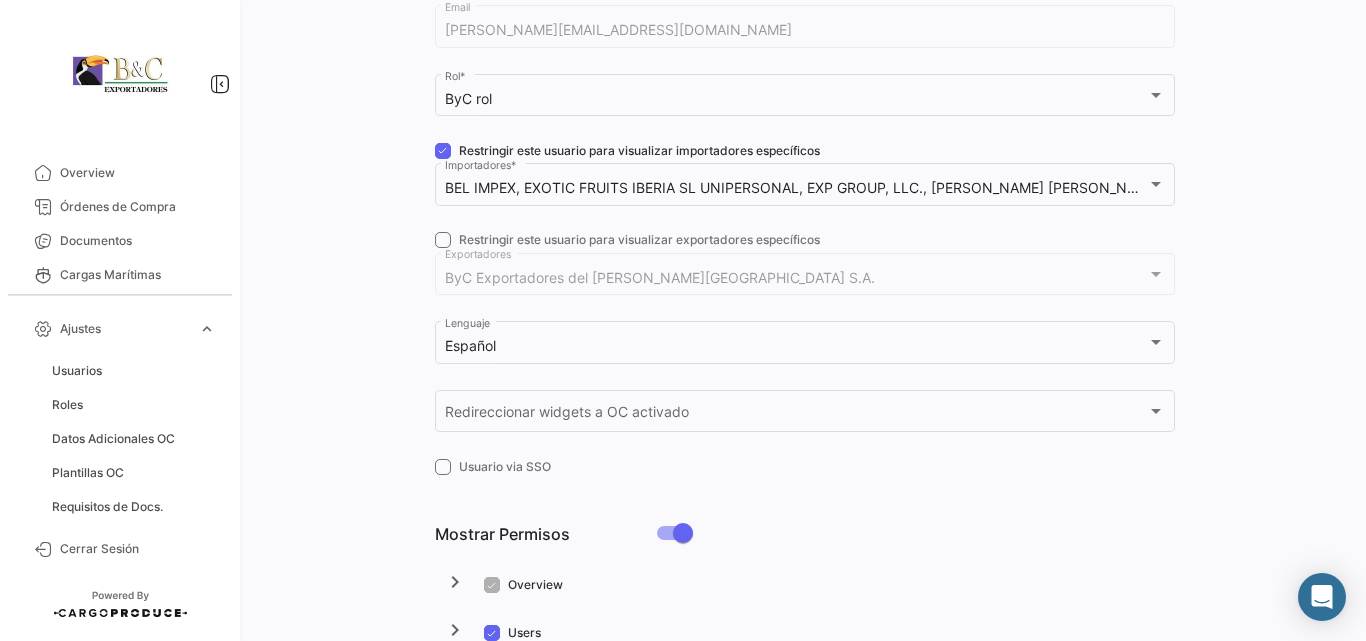 click at bounding box center (443, 151) 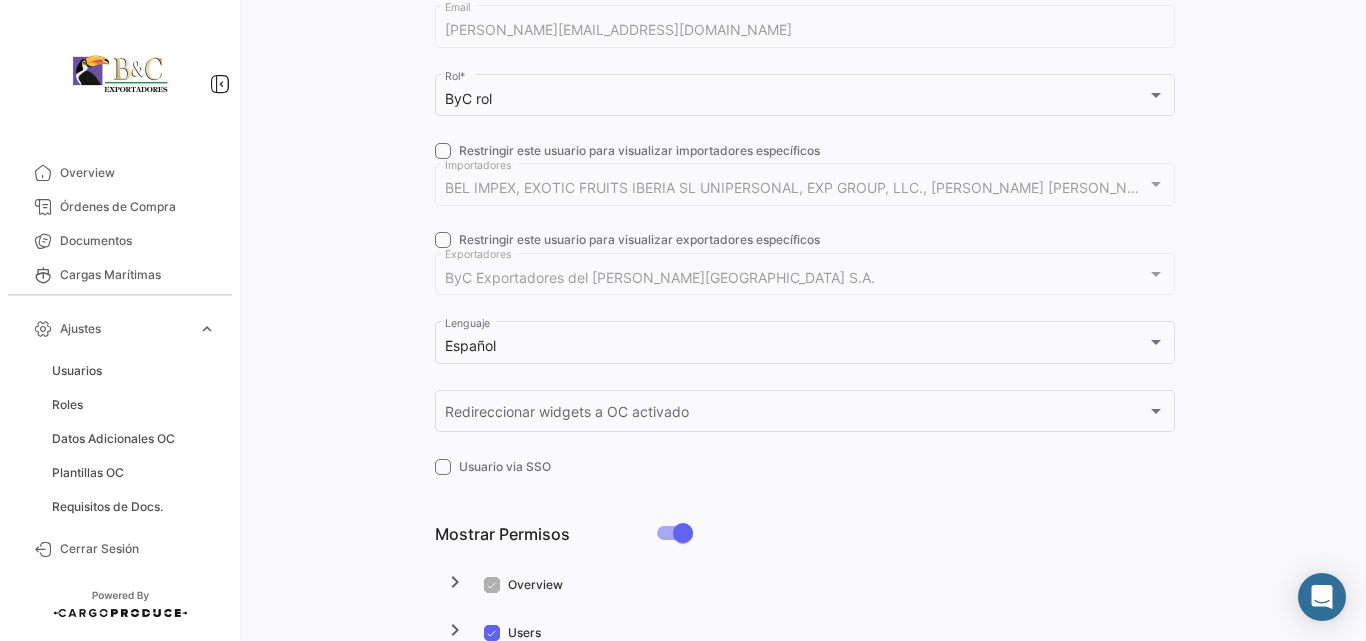 scroll, scrollTop: 534, scrollLeft: 0, axis: vertical 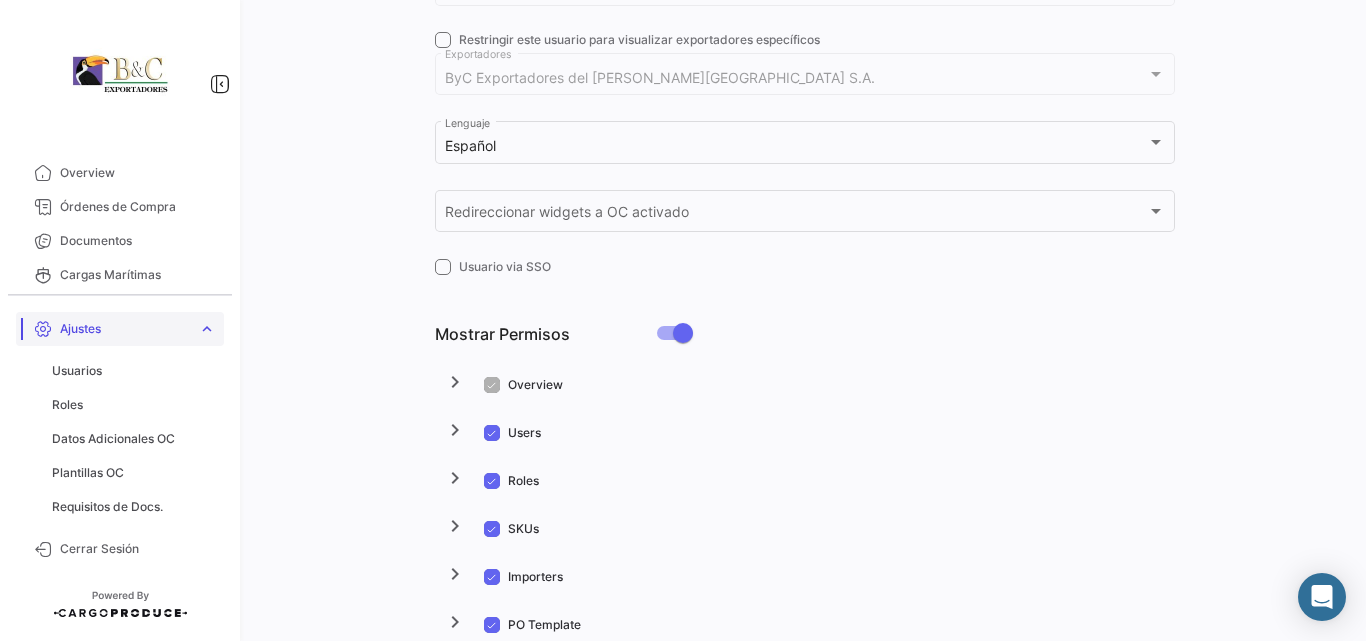click on "expand_more" at bounding box center (207, 329) 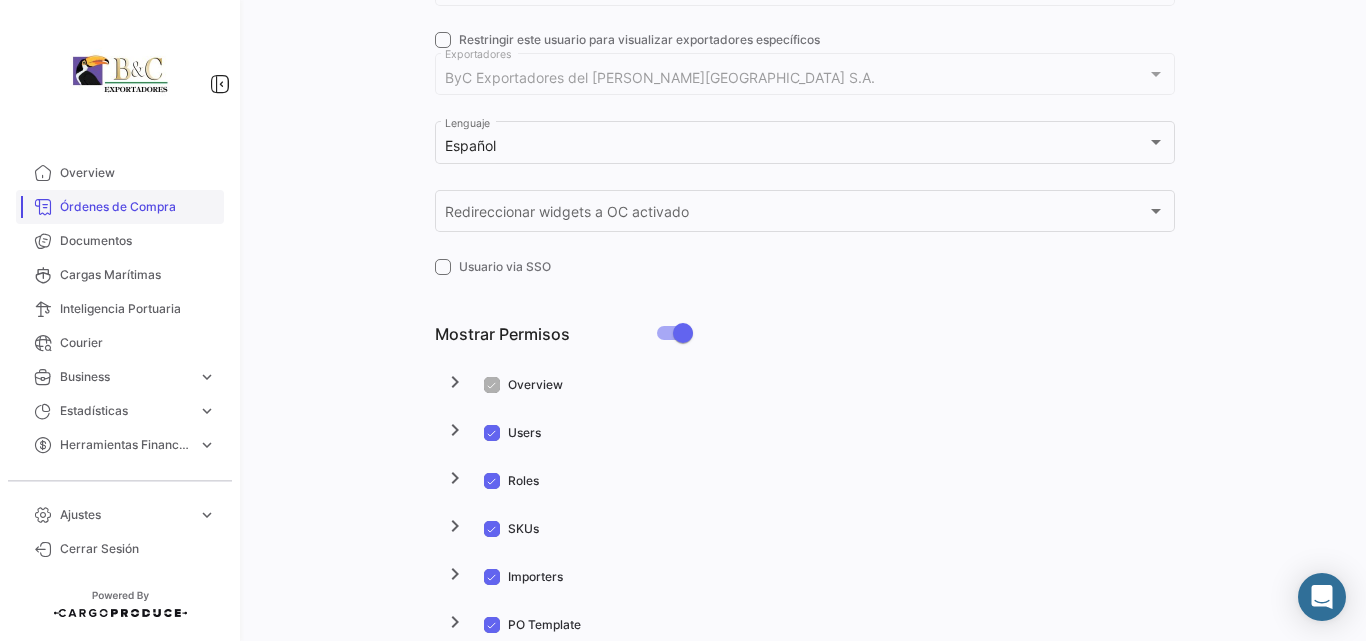 click on "Órdenes de Compra" at bounding box center (138, 207) 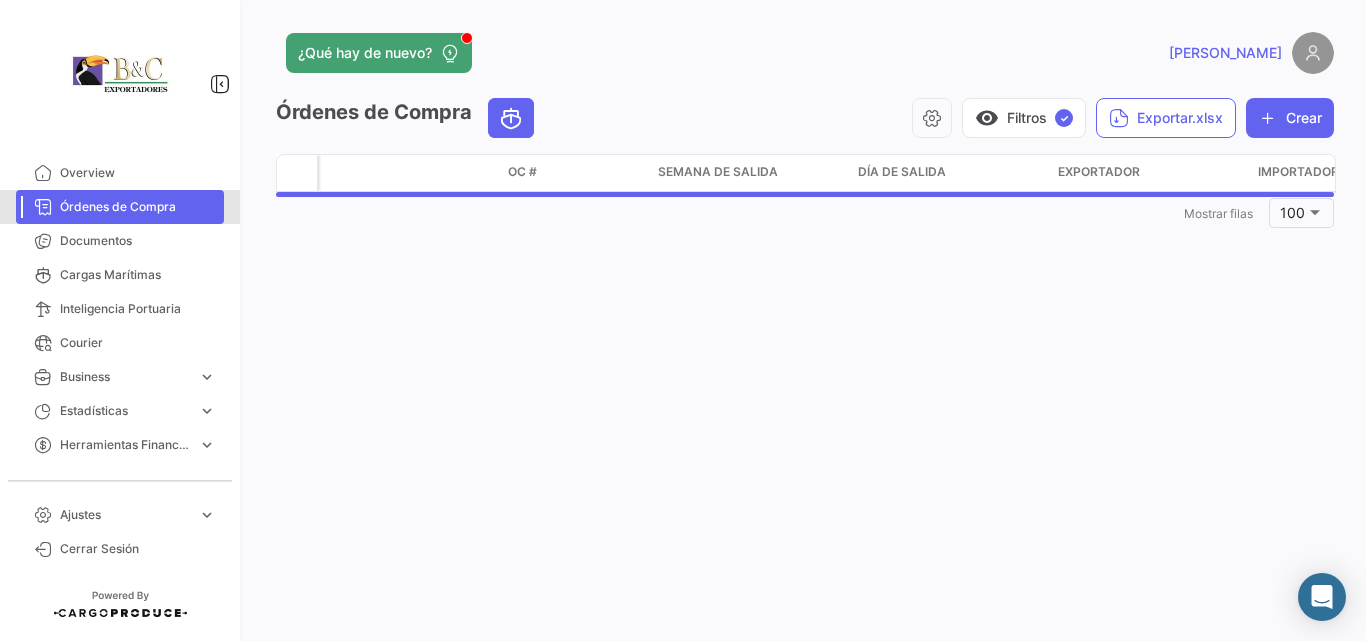 scroll, scrollTop: 0, scrollLeft: 0, axis: both 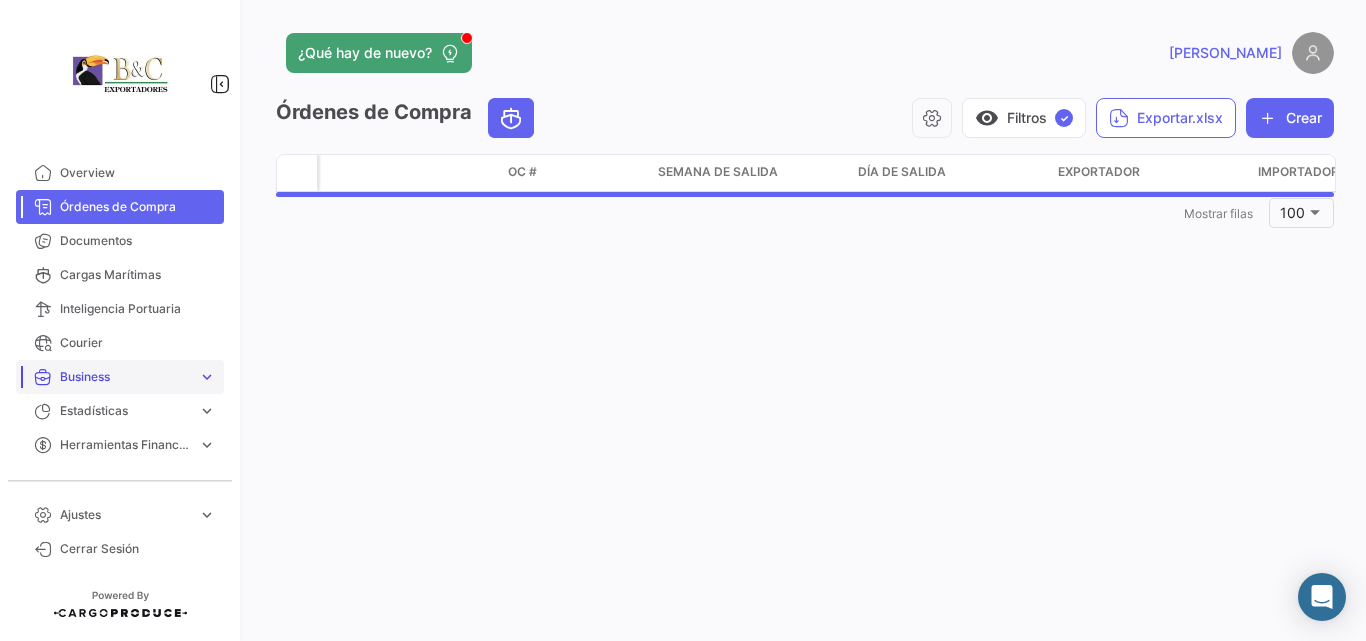 click on "Business" at bounding box center (125, 377) 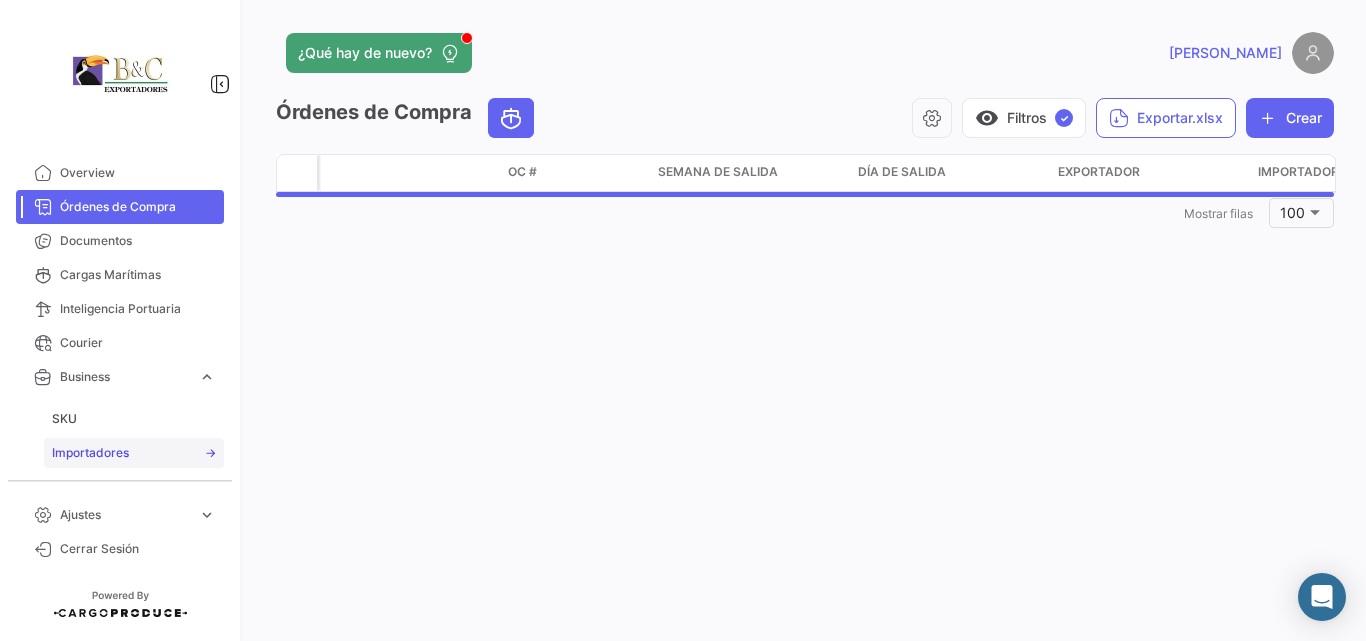 scroll, scrollTop: 176, scrollLeft: 0, axis: vertical 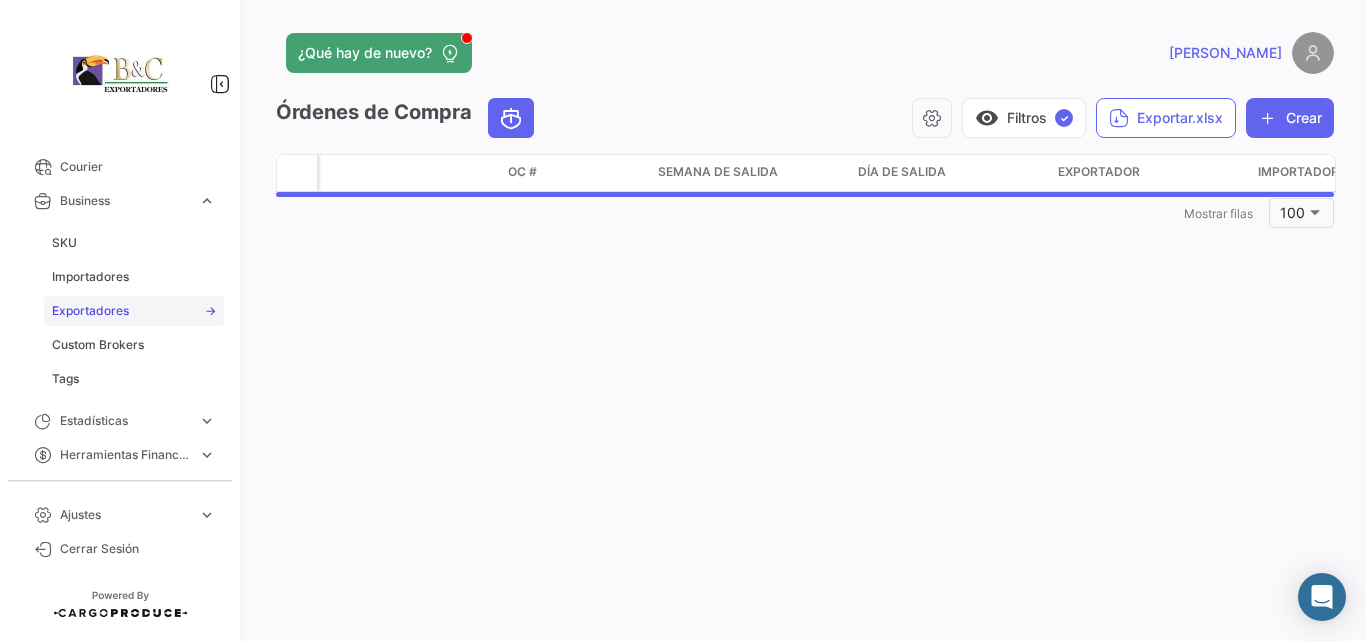 click on "Exportadores" at bounding box center [90, 311] 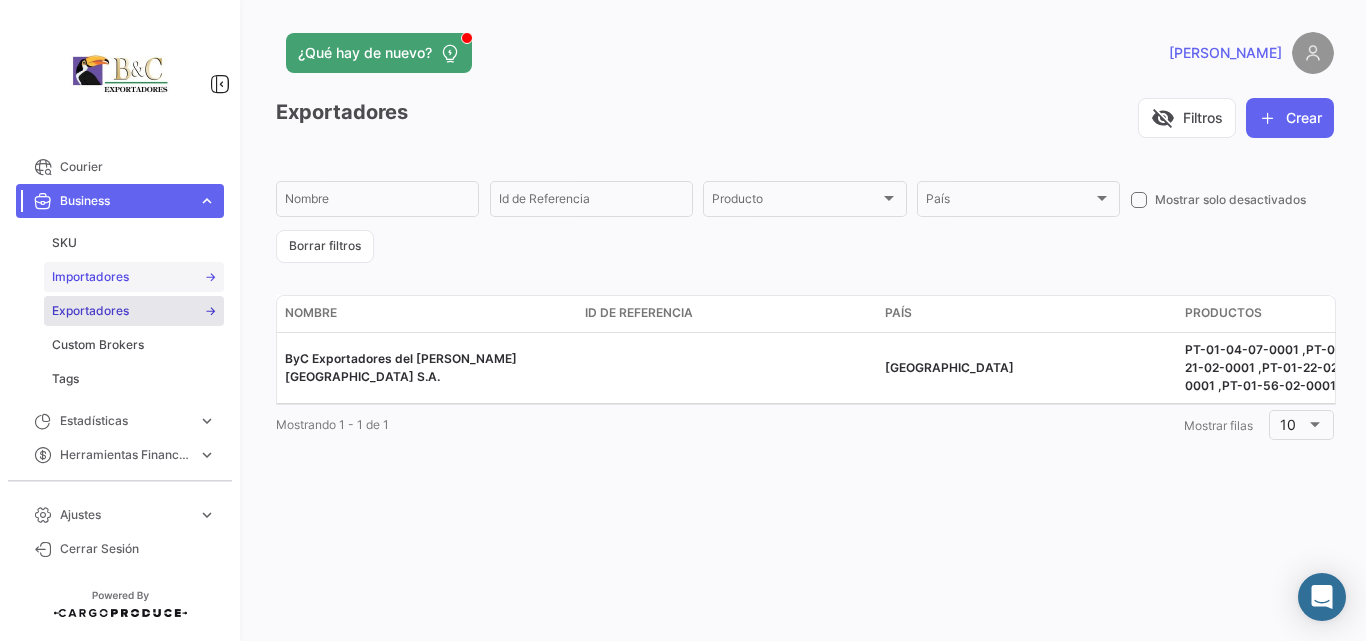 click on "Importadores" at bounding box center [90, 277] 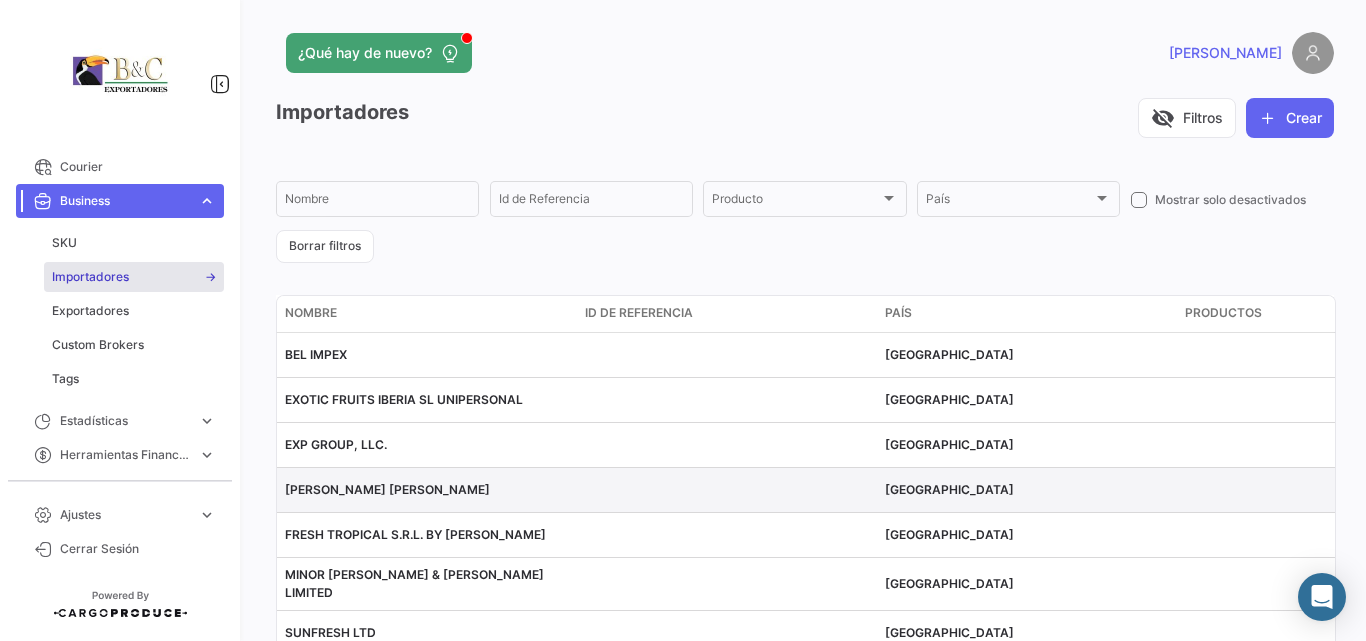 scroll, scrollTop: 156, scrollLeft: 0, axis: vertical 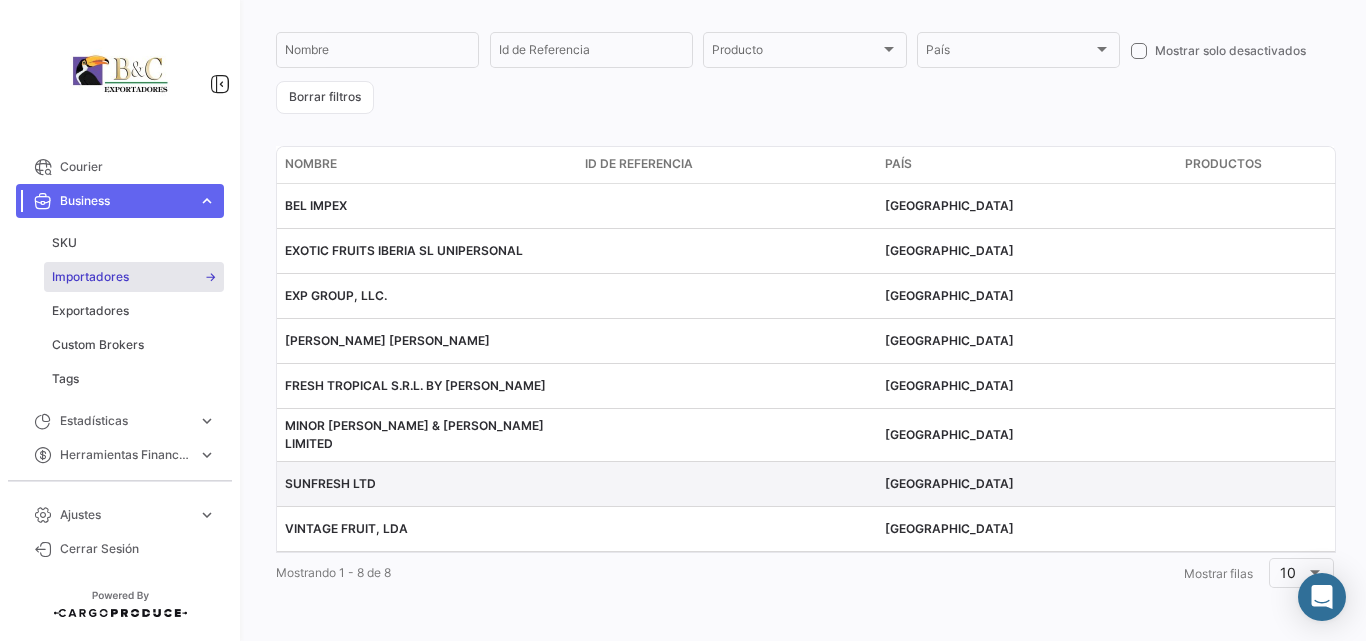 click on "SUNFRESH LTD" 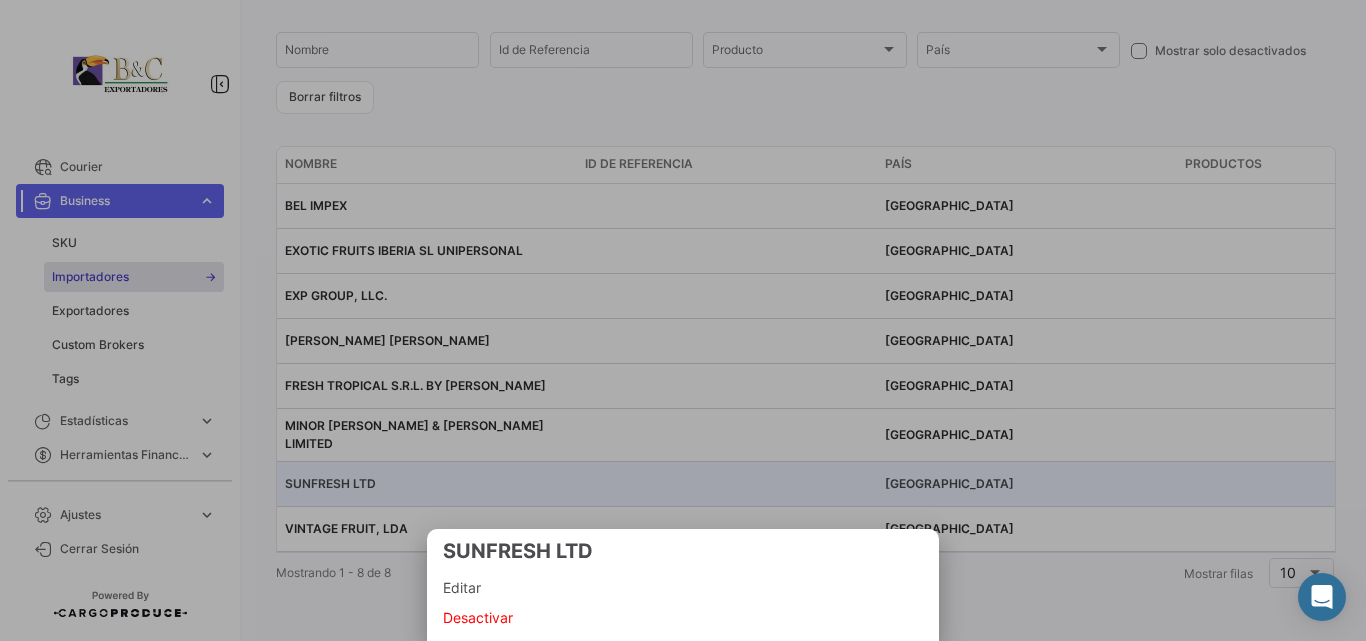 click on "Editar" at bounding box center [683, 588] 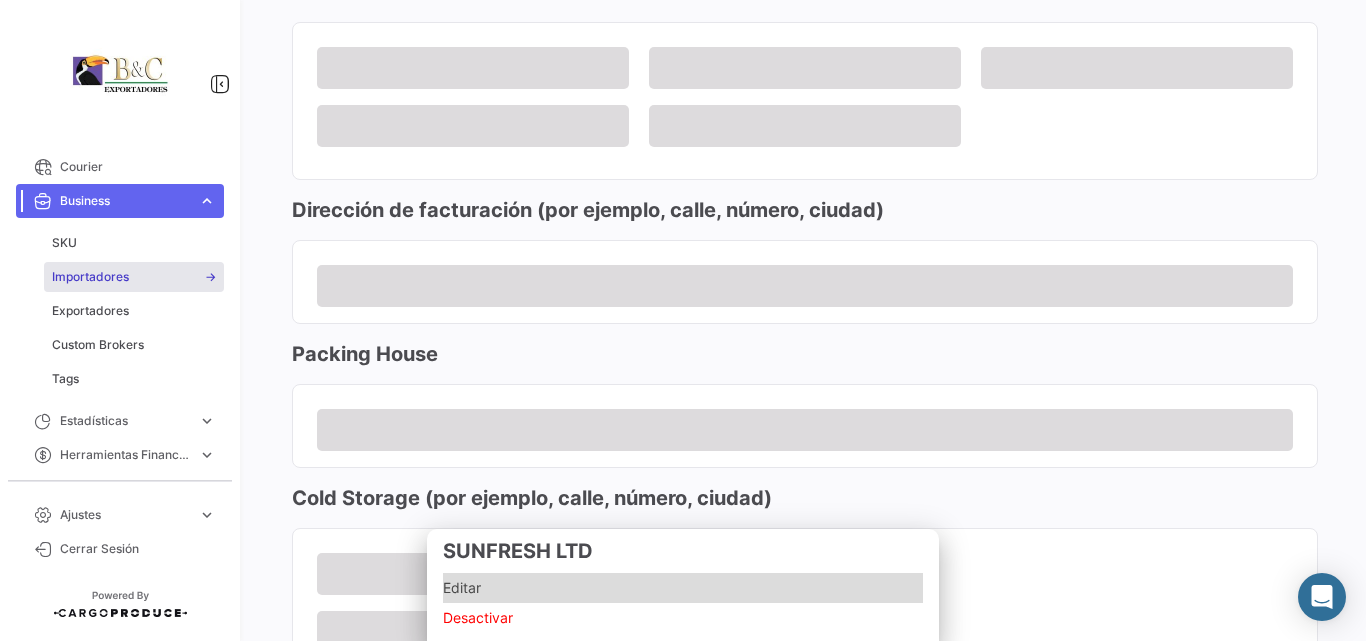 scroll, scrollTop: 0, scrollLeft: 0, axis: both 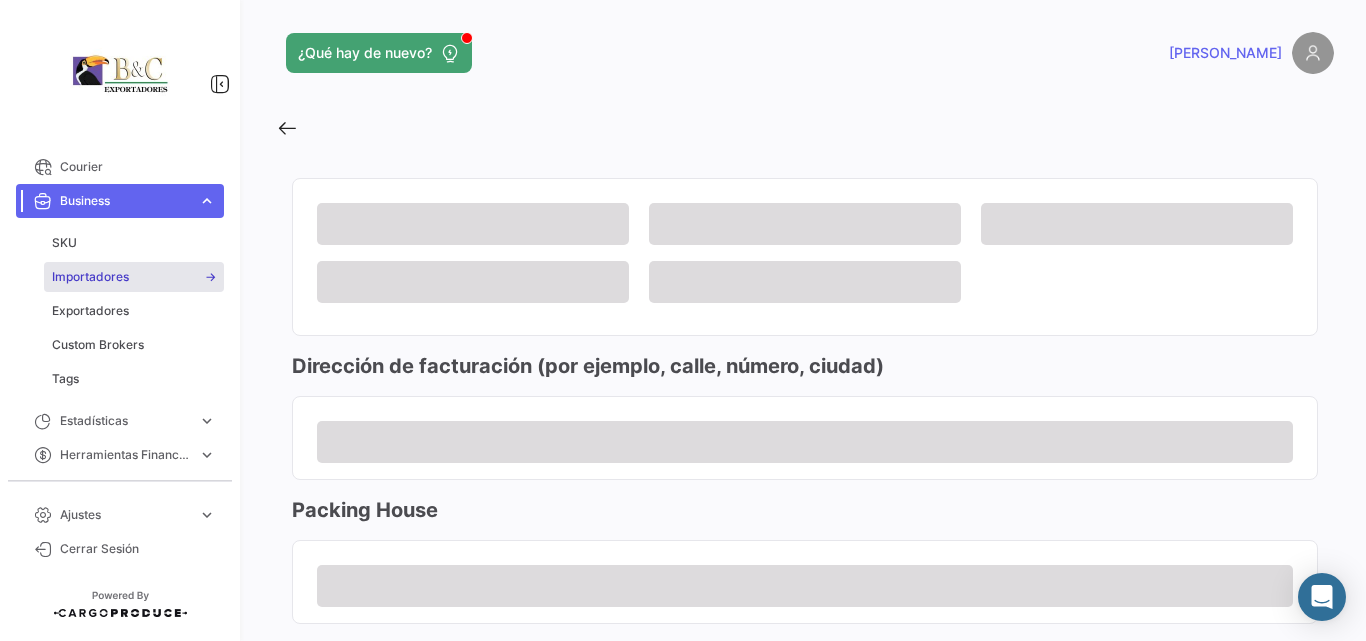 click 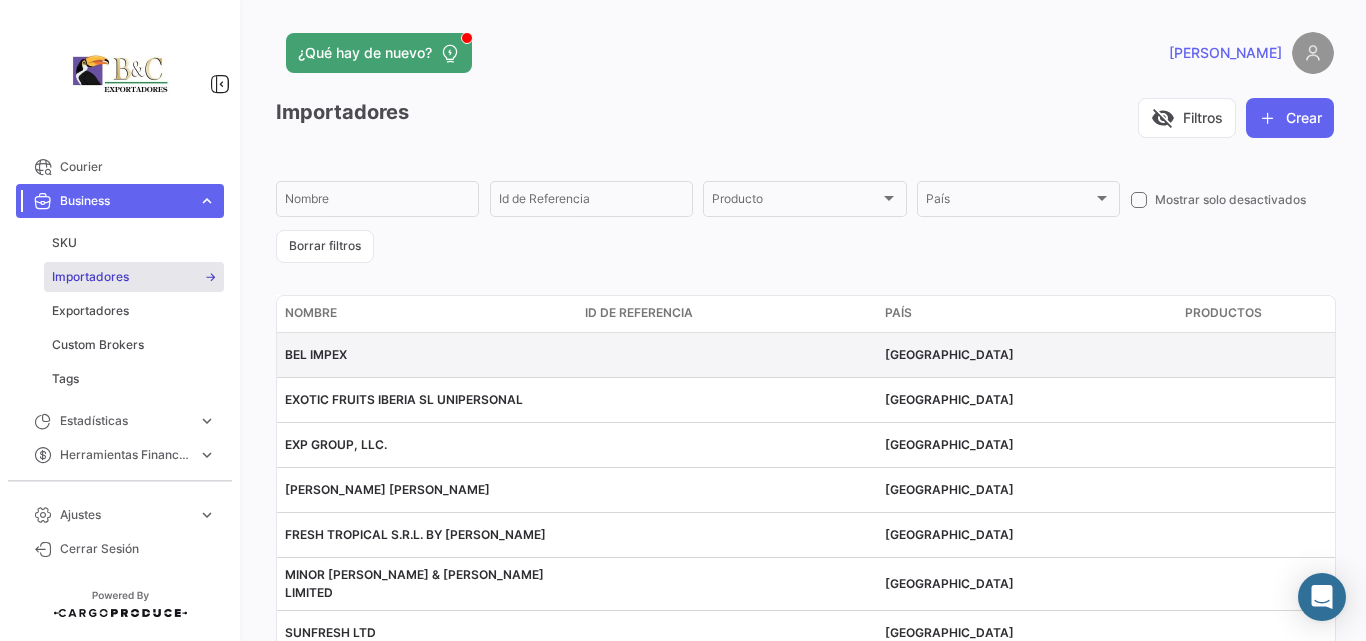 click on "BEL IMPEX" 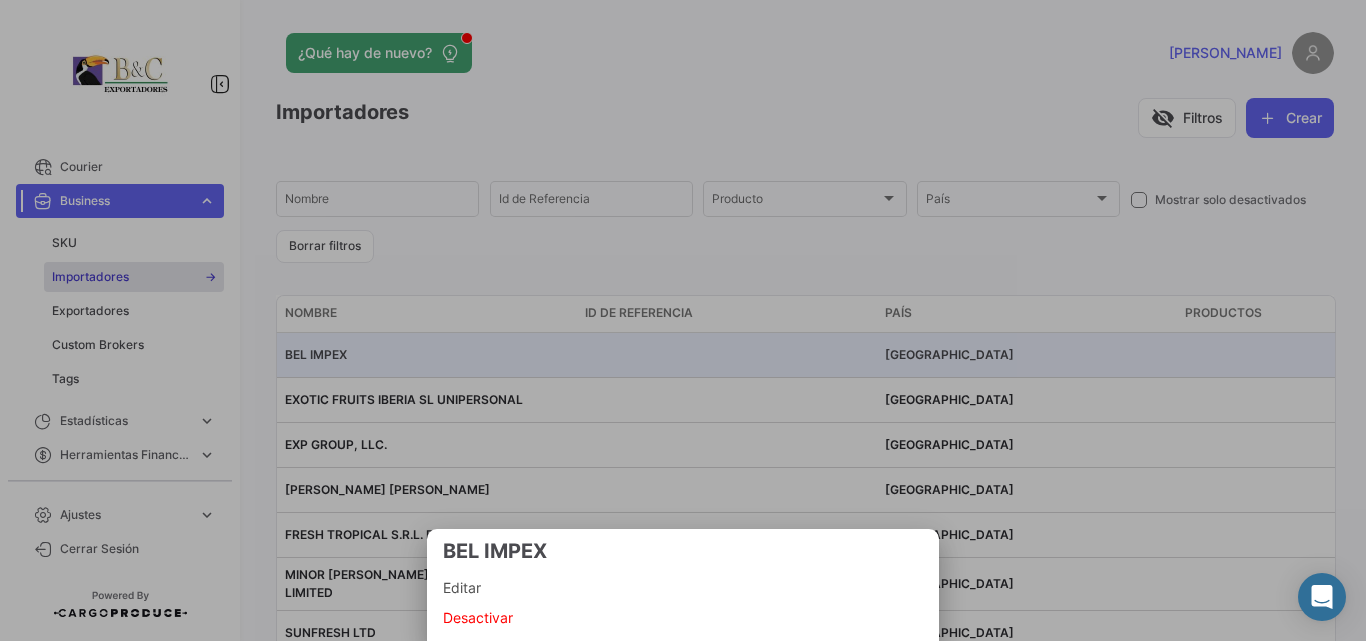click on "Editar" at bounding box center (683, 588) 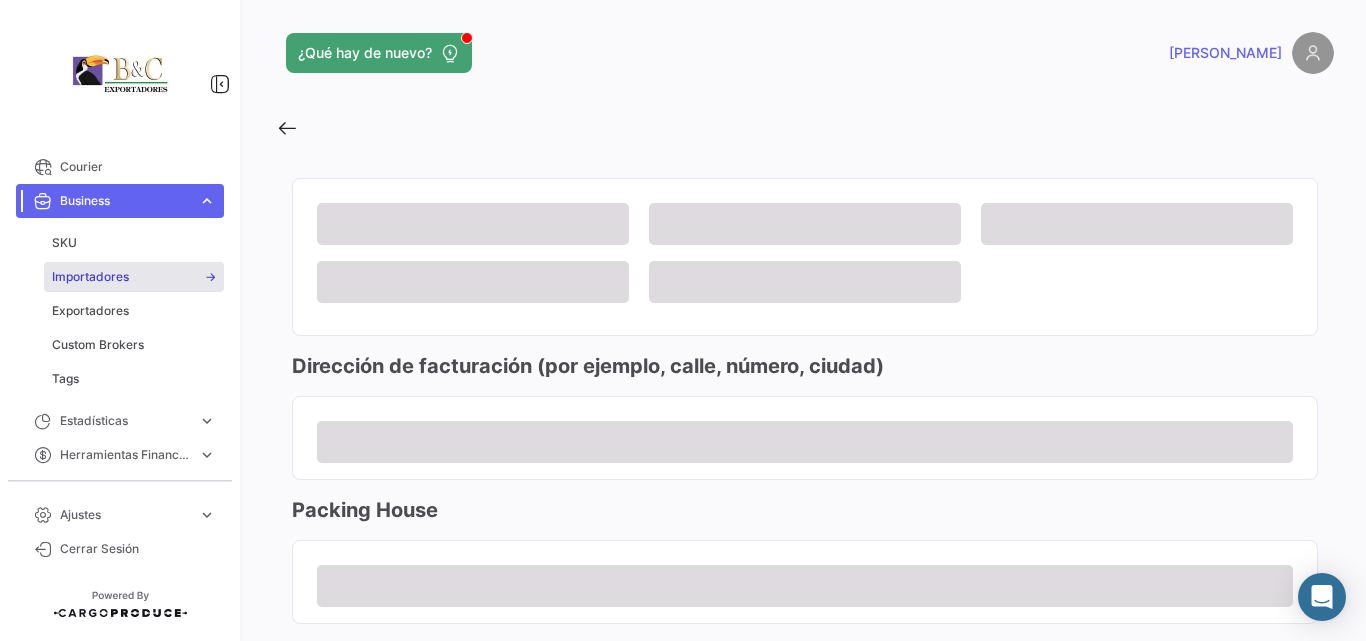 click on "Packing House" 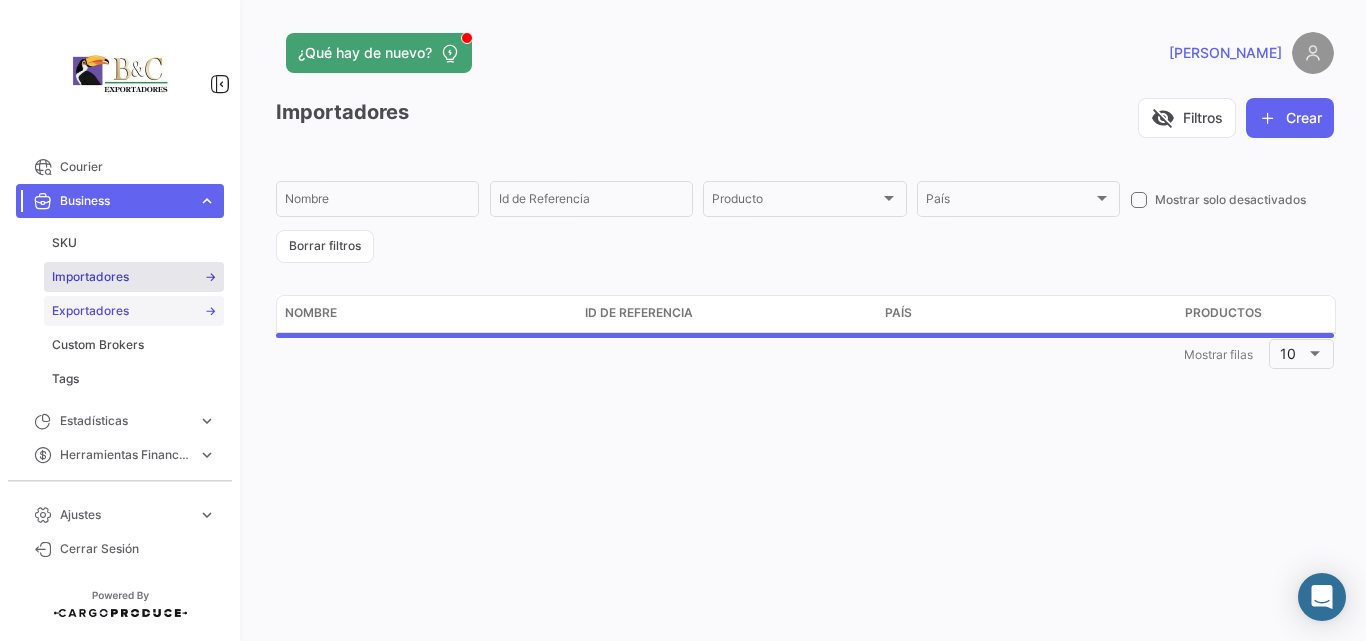 click on "Exportadores" at bounding box center [90, 311] 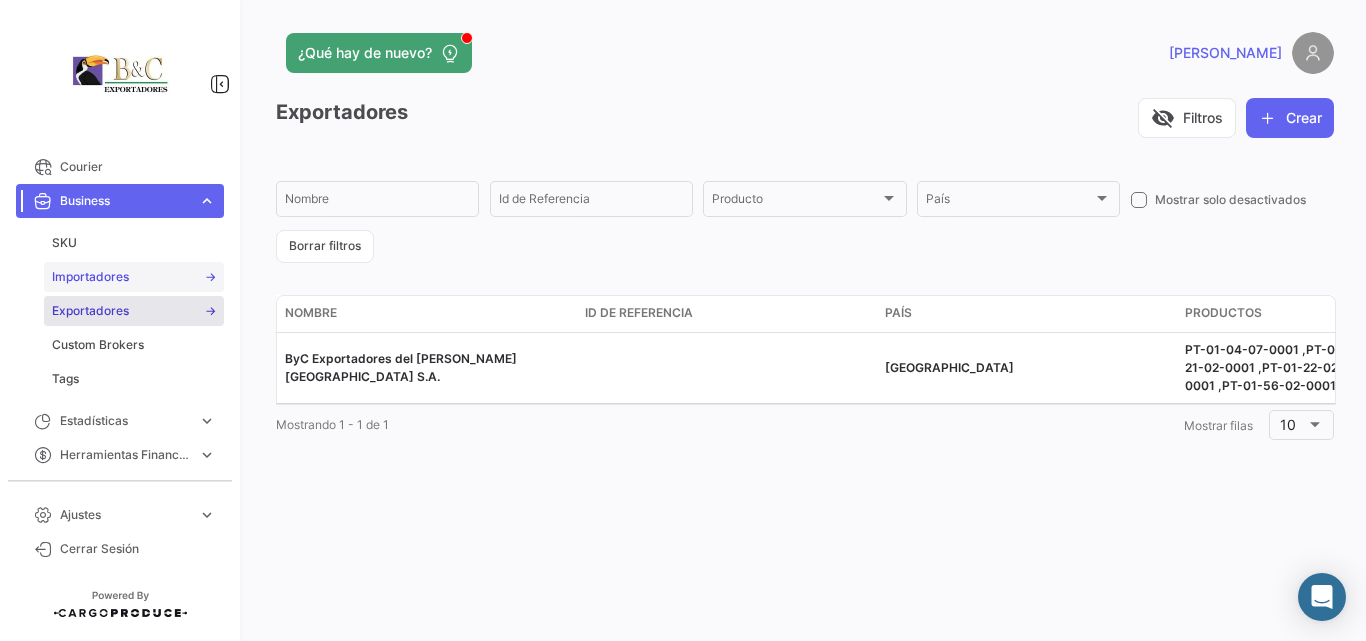 click on "Importadores" at bounding box center [90, 277] 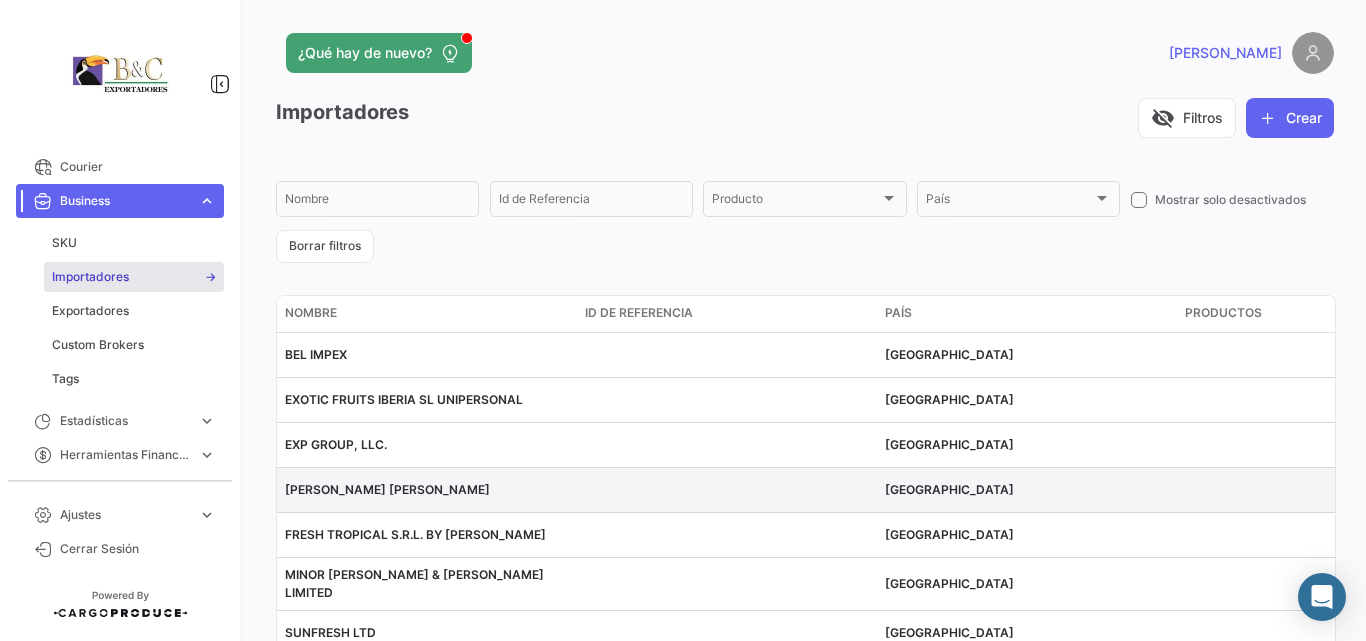 scroll, scrollTop: 156, scrollLeft: 0, axis: vertical 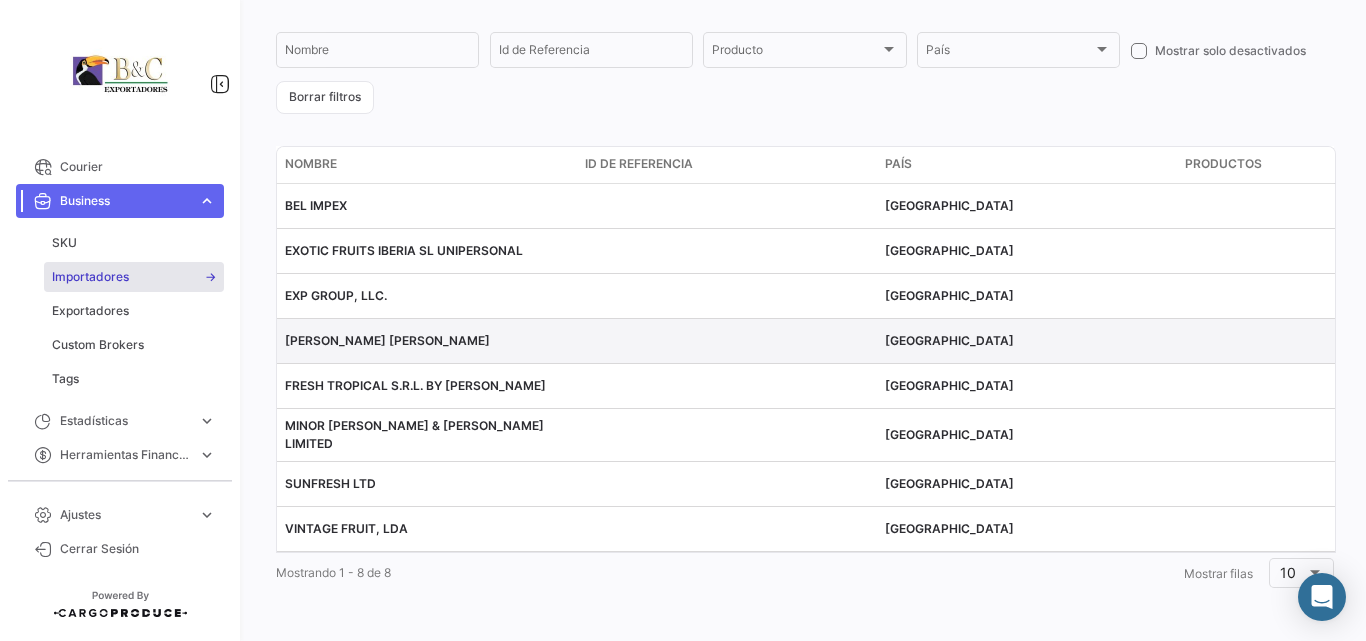 click on "[PERSON_NAME] [PERSON_NAME]" 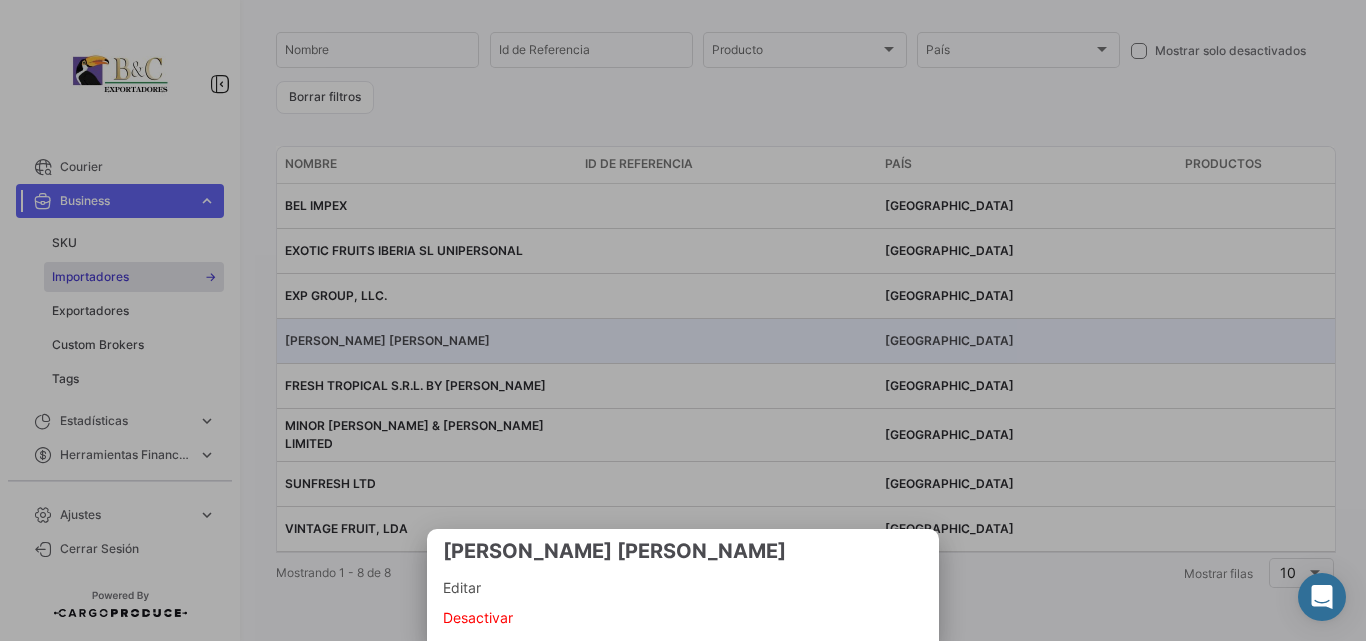 click on "Editar" at bounding box center [683, 588] 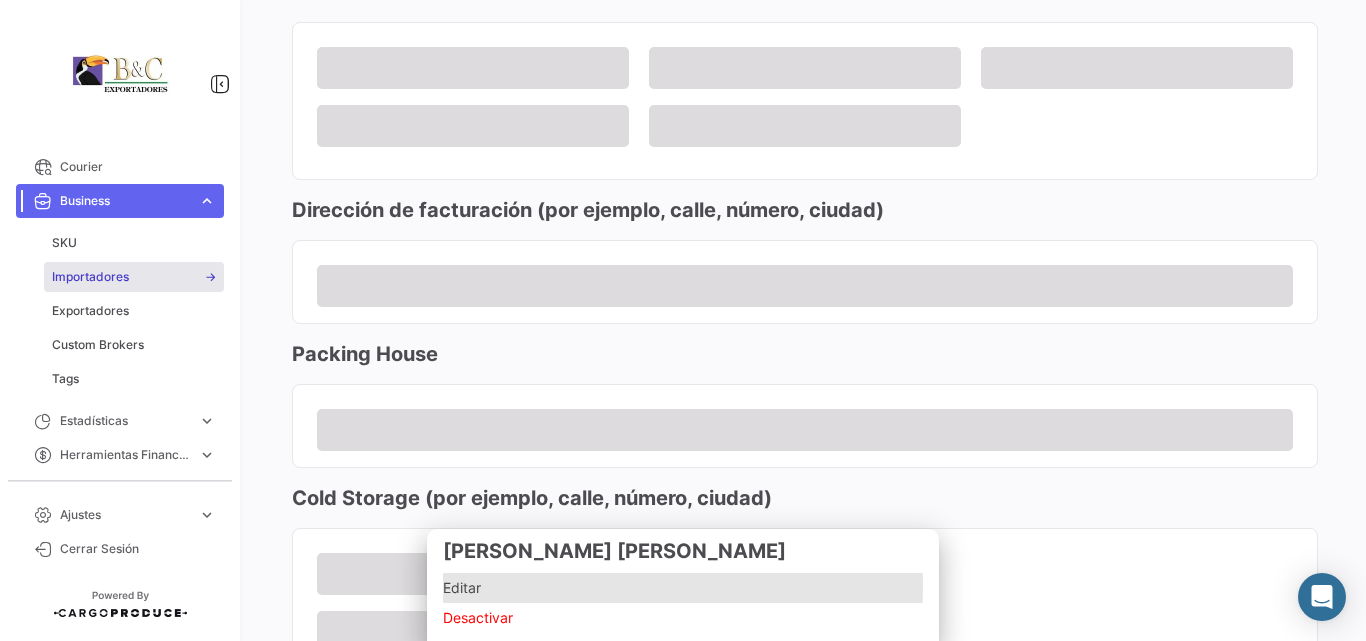scroll, scrollTop: 0, scrollLeft: 0, axis: both 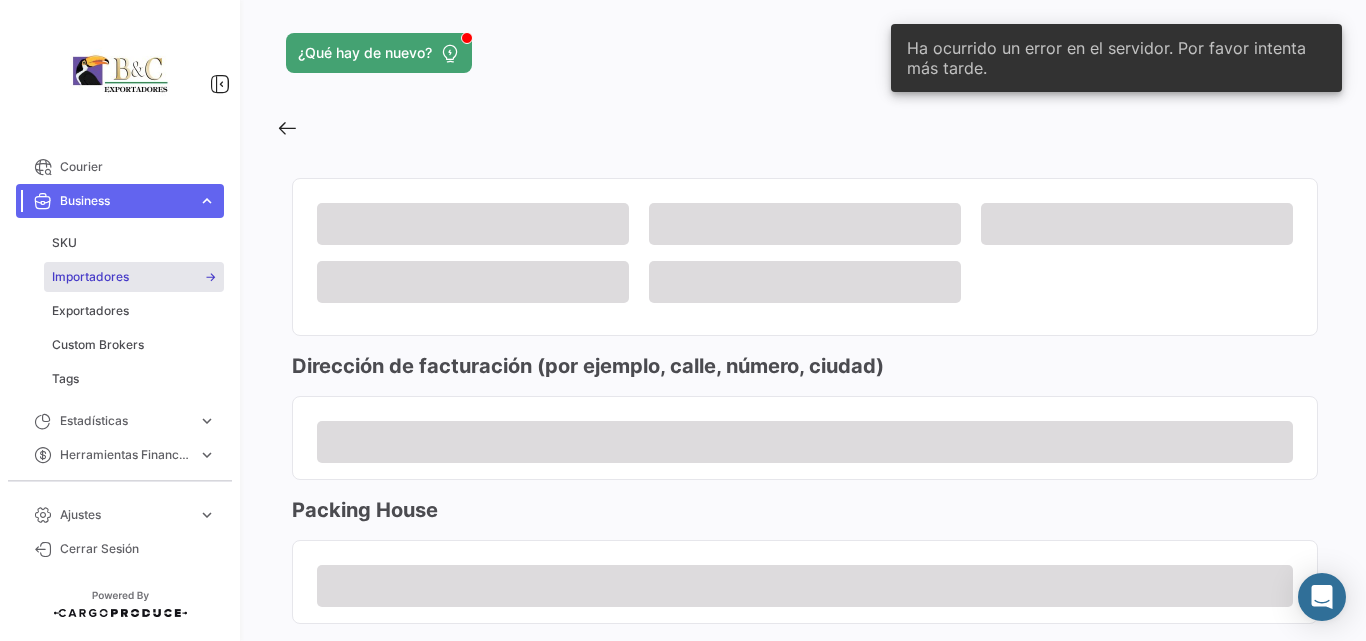 click 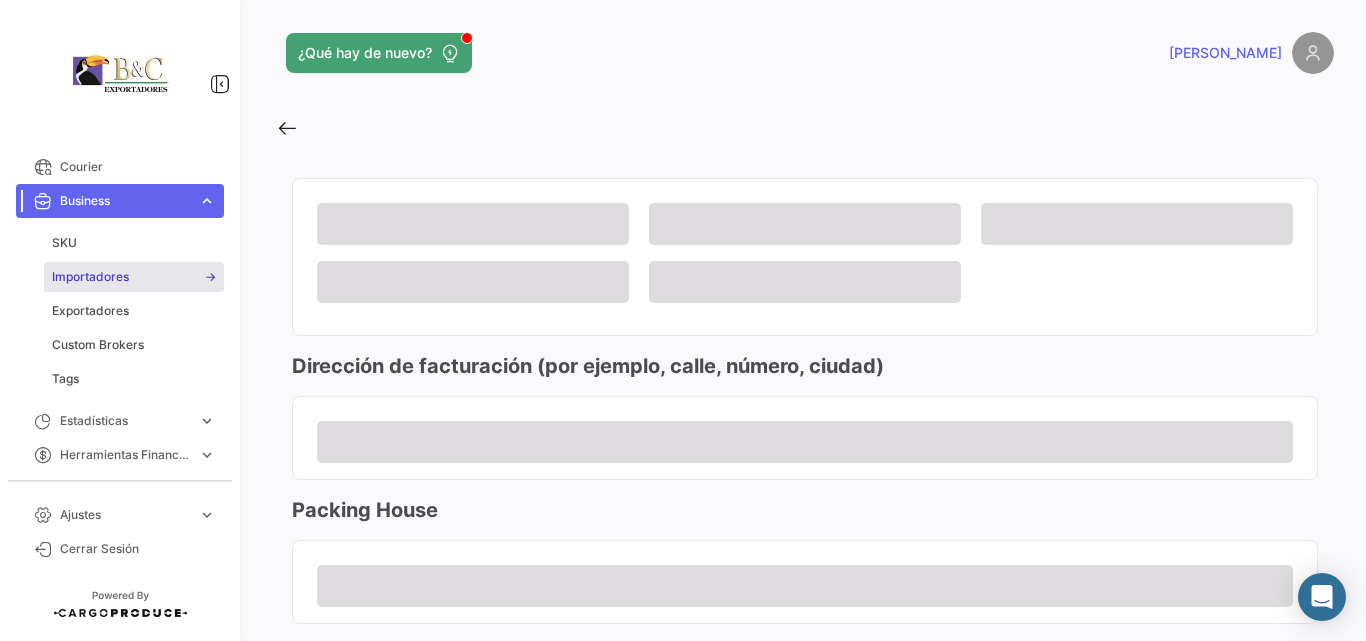 click 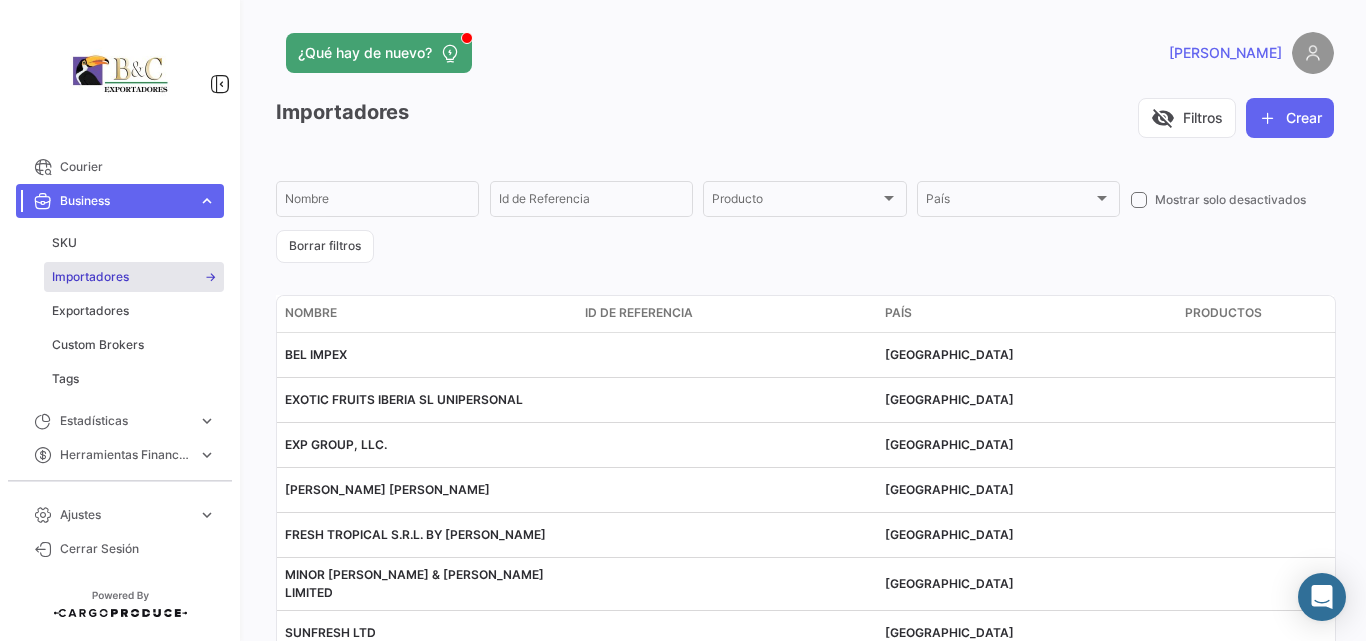 click on "Business" at bounding box center [125, 201] 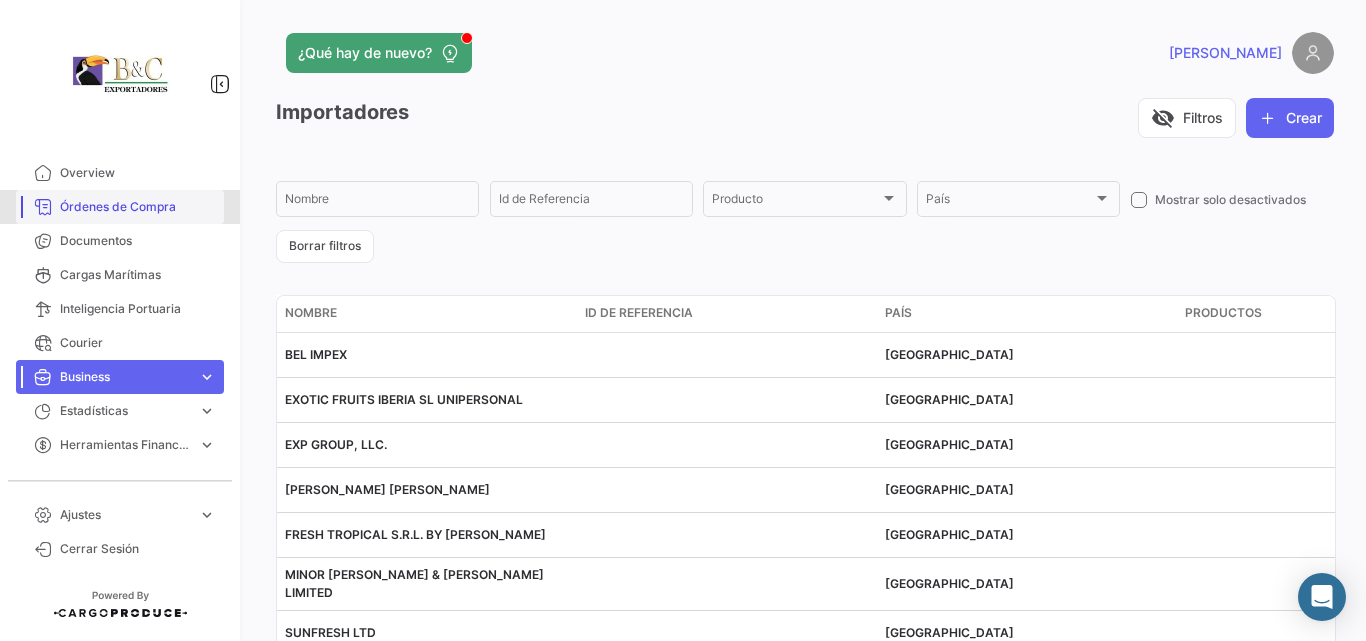 click on "Órdenes de Compra" at bounding box center [120, 207] 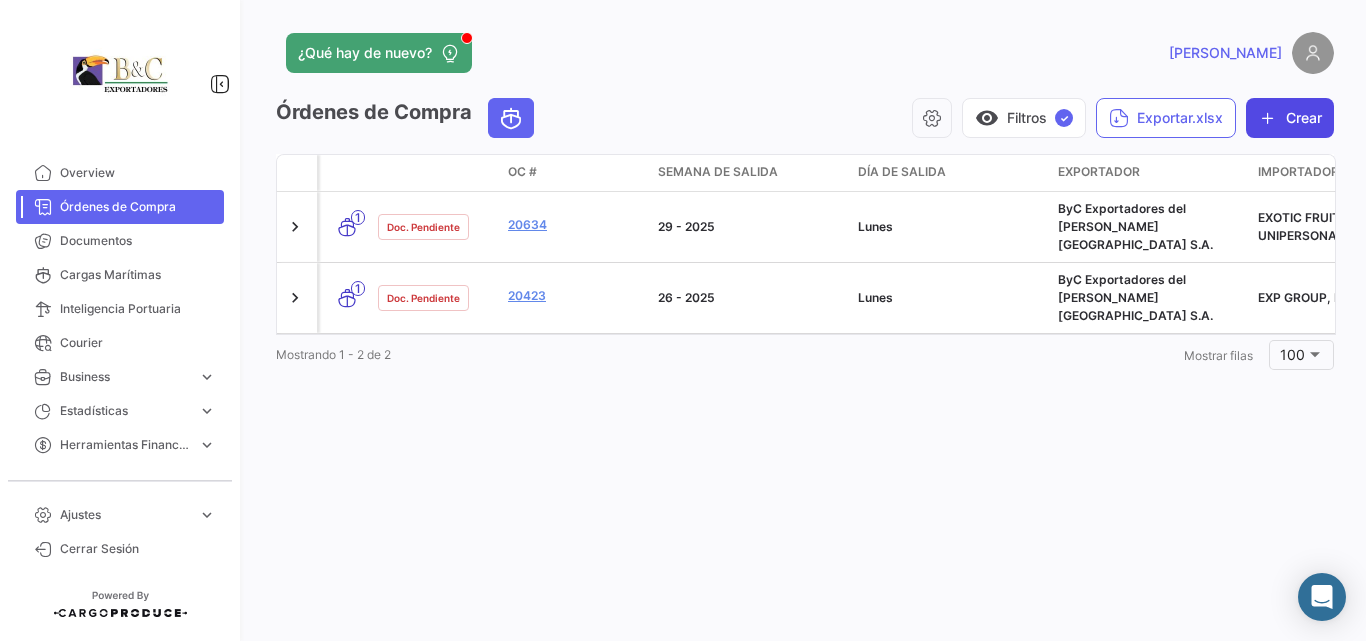 click on "Crear" 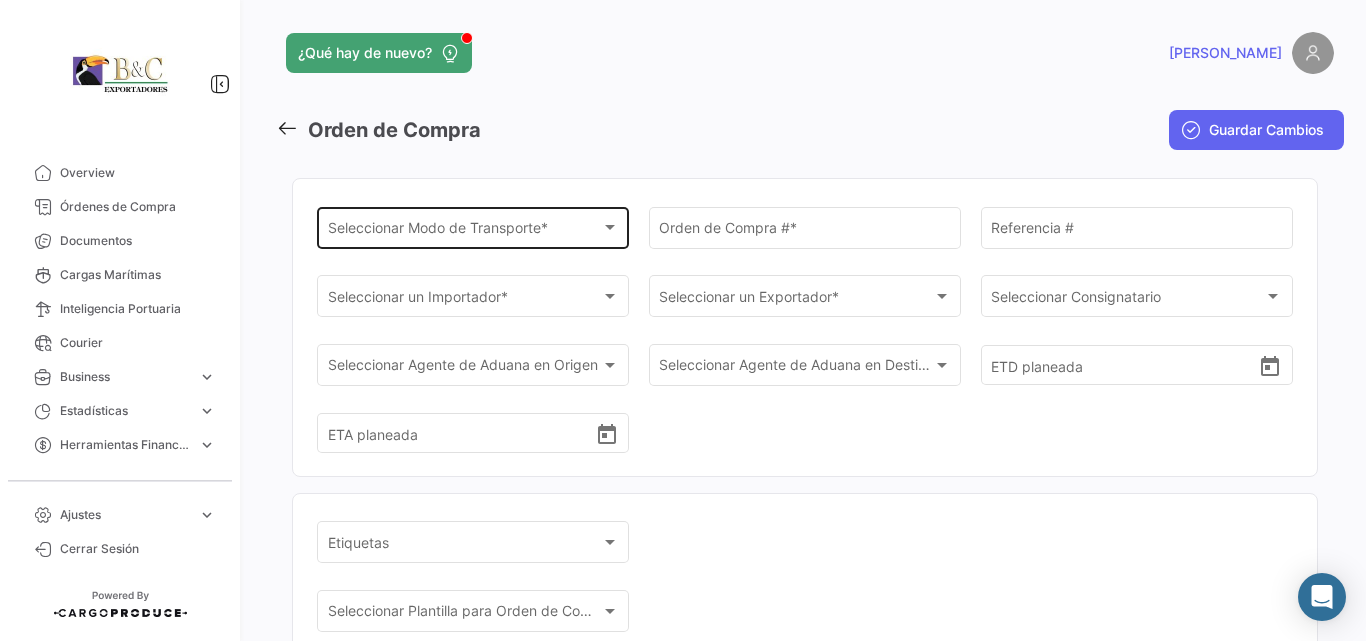 click on "Seleccionar
Modo de Transporte * Seleccionar
Modo de Transporte  *" 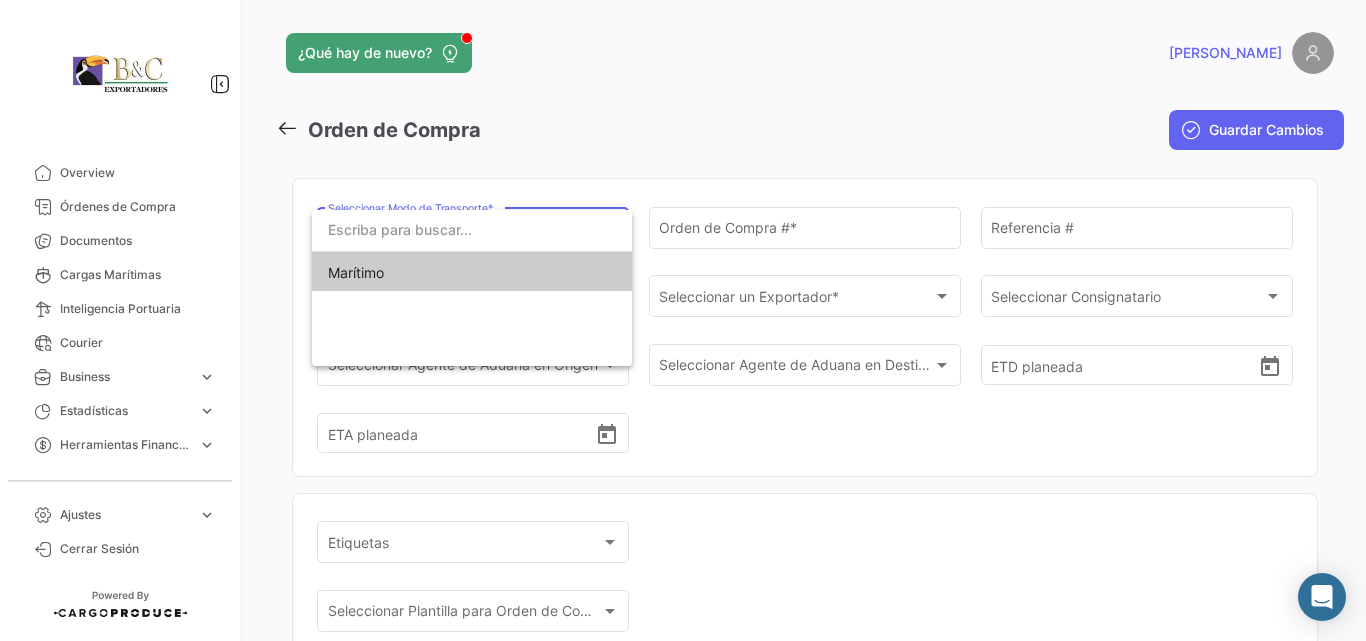 click on "Marítimo" at bounding box center (472, 273) 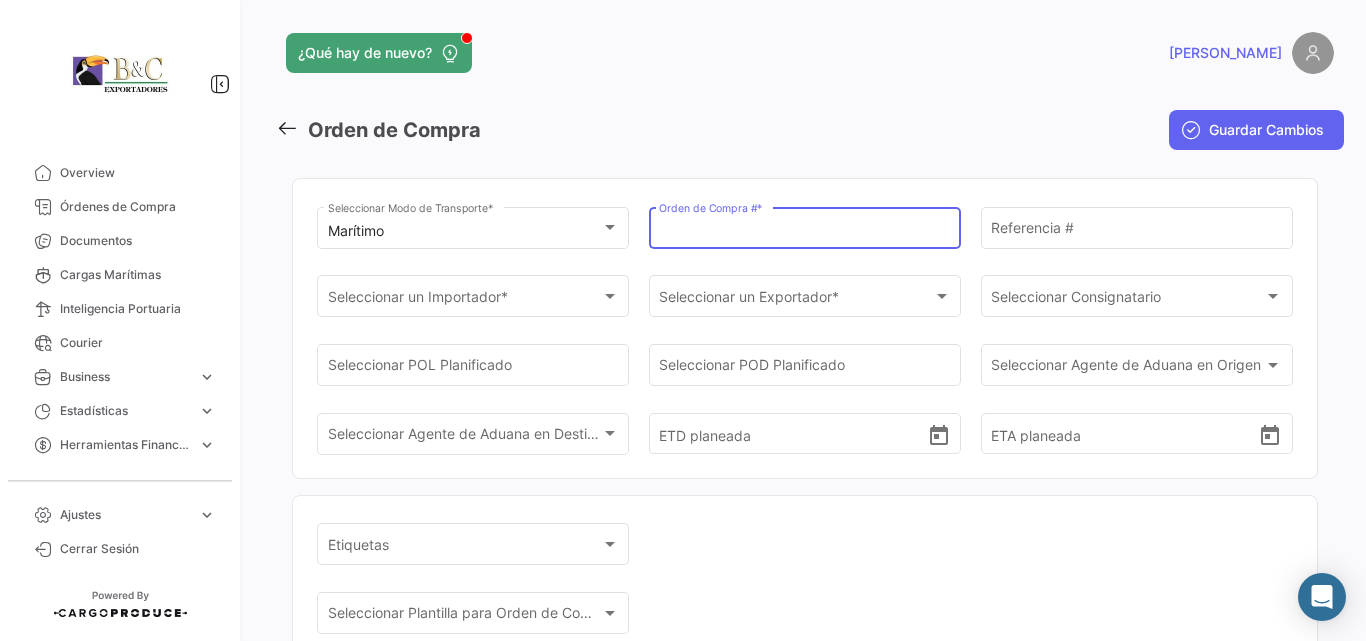 click on "Orden de Compra #  *" at bounding box center [804, 231] 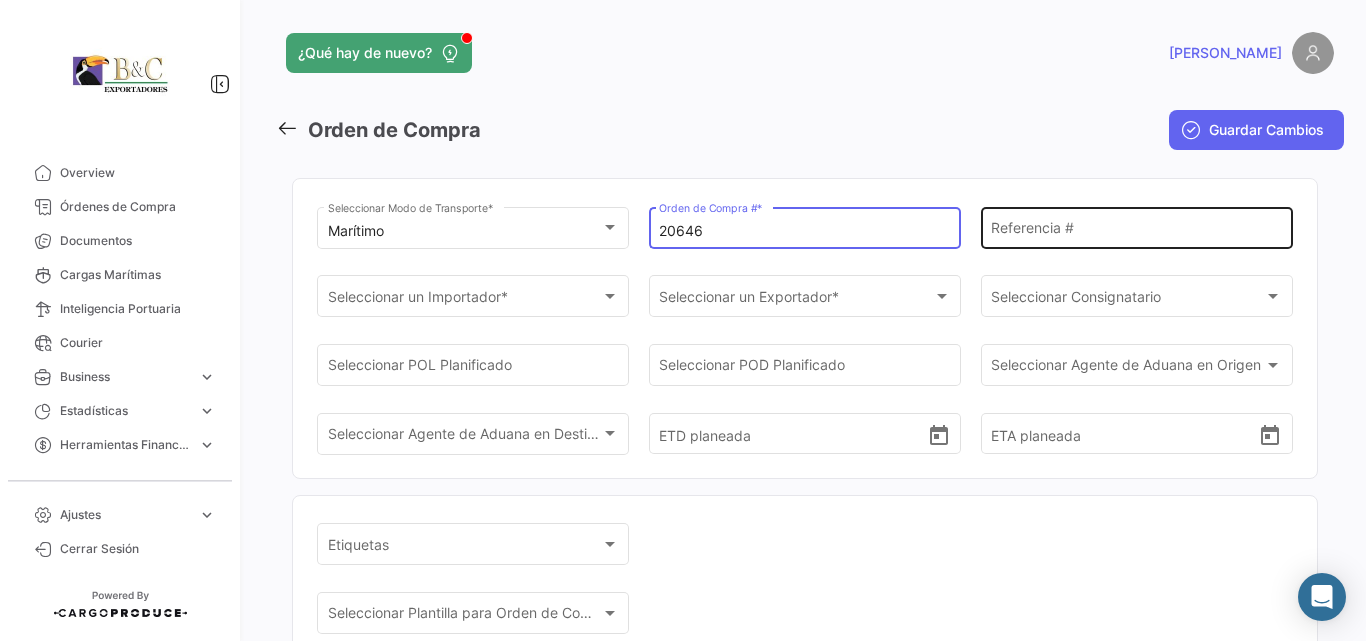type on "20646" 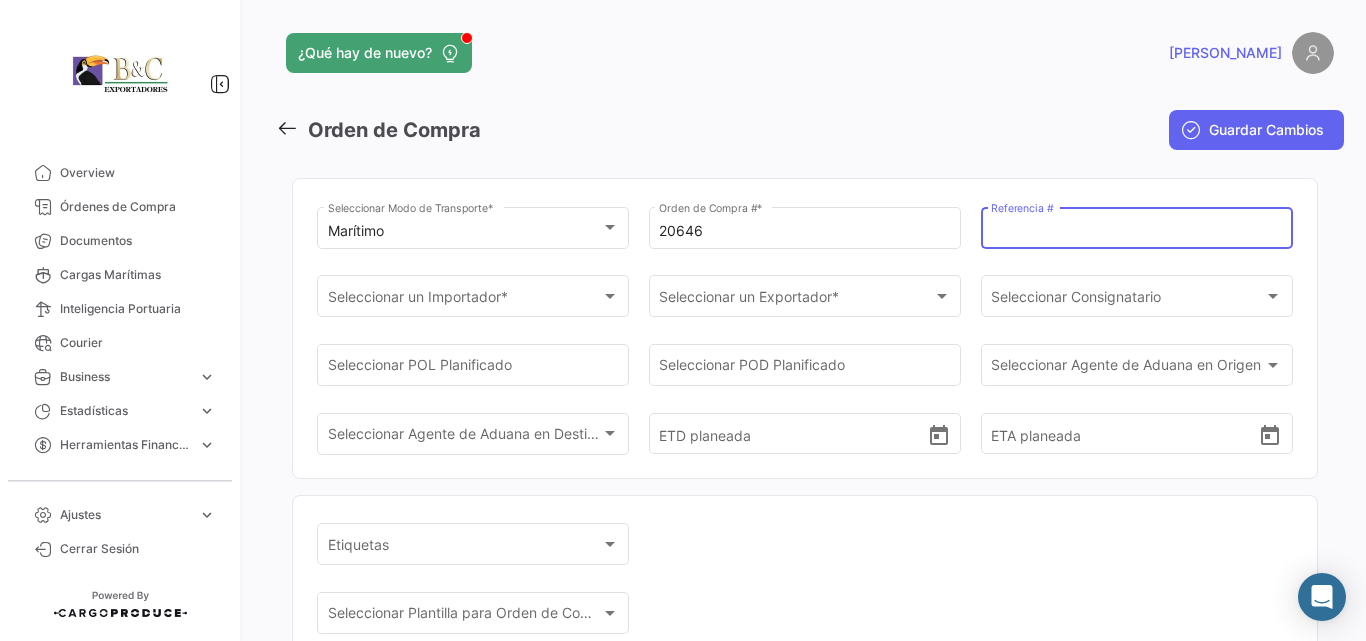 paste on "4007137" 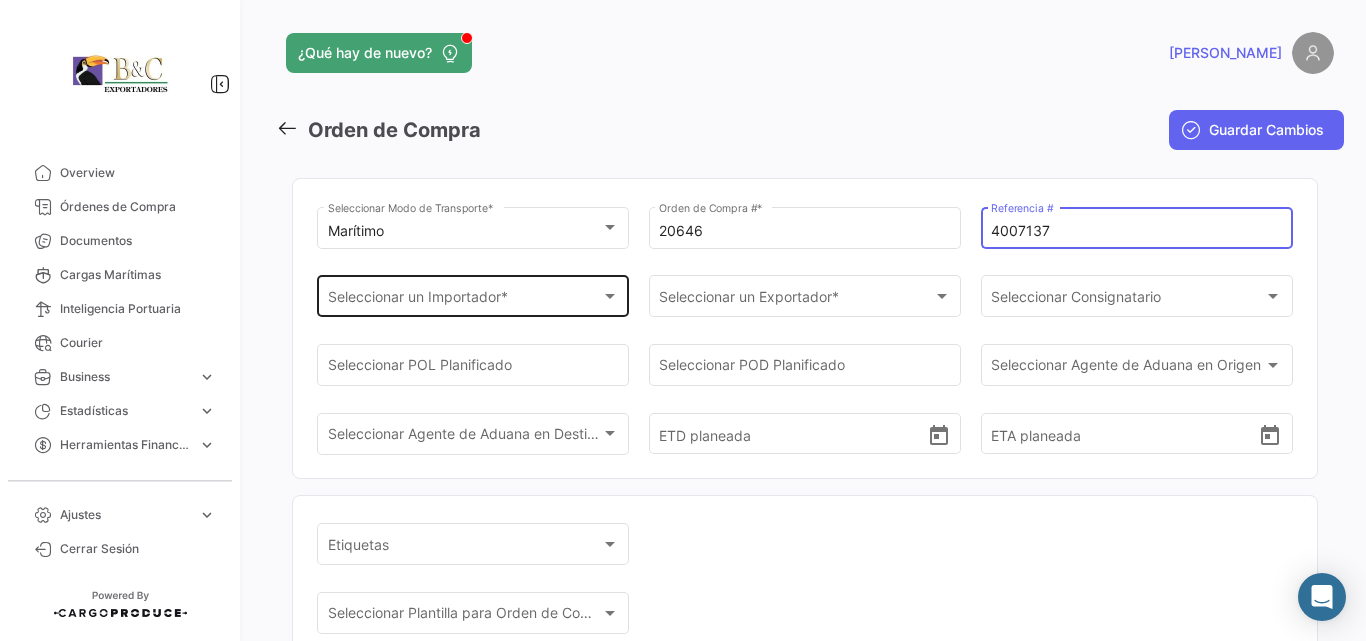 type on "4007137" 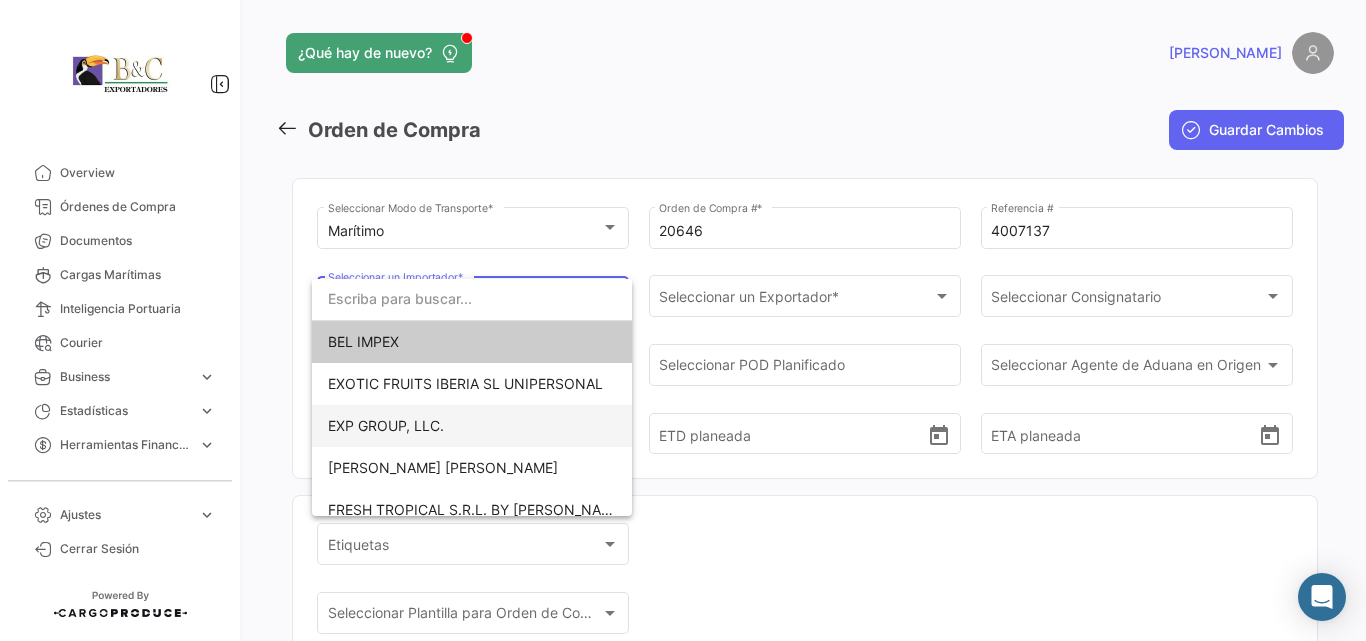click on "EXP GROUP, LLC." at bounding box center (386, 425) 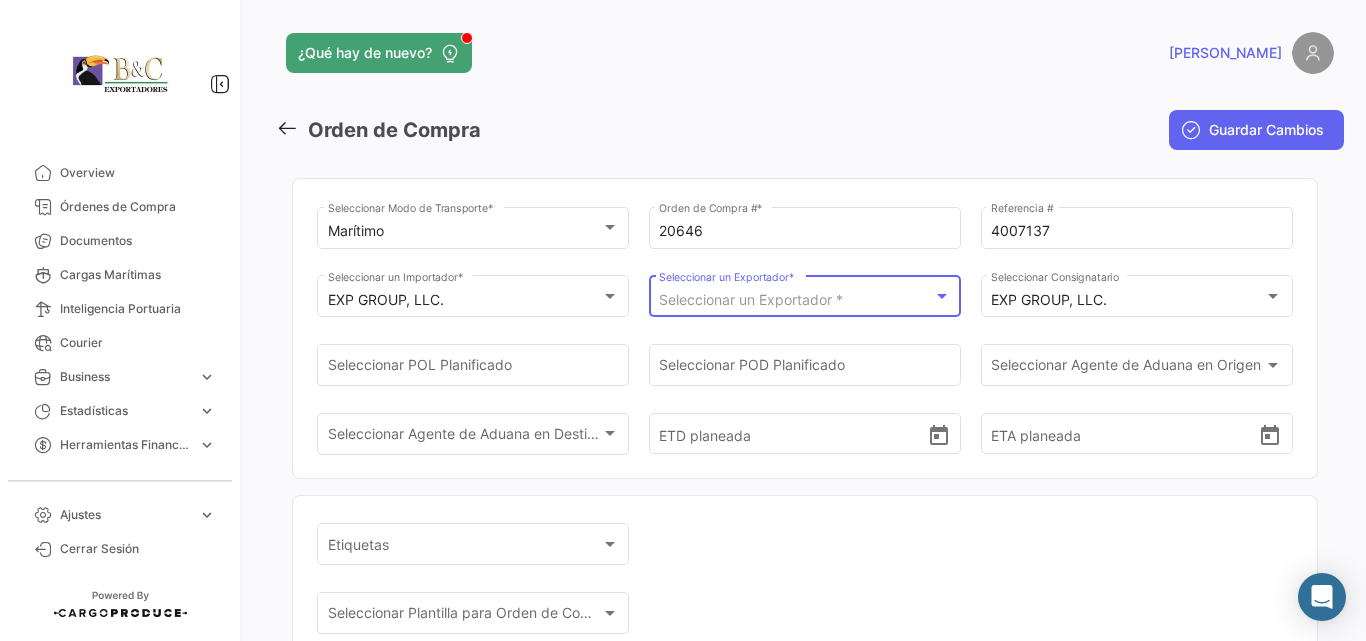 click on "Seleccionar un Exportador *" at bounding box center [751, 299] 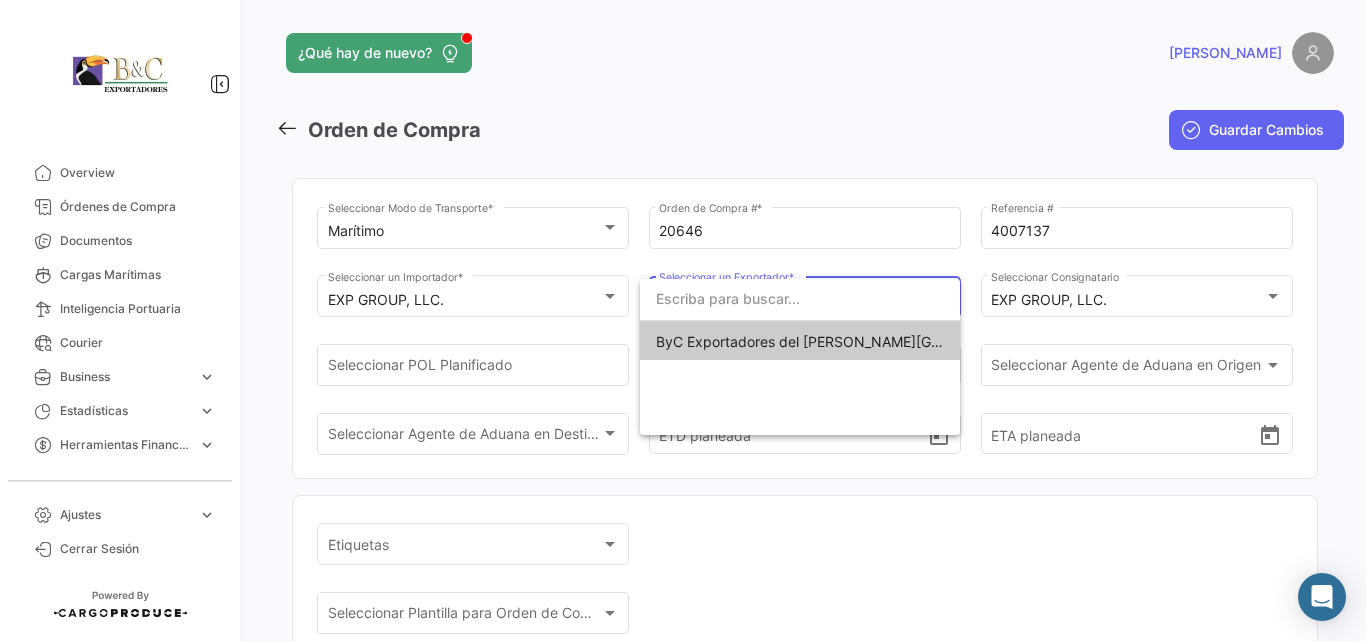 click on "ByC Exportadores del [PERSON_NAME][GEOGRAPHIC_DATA] S.A." at bounding box center (871, 341) 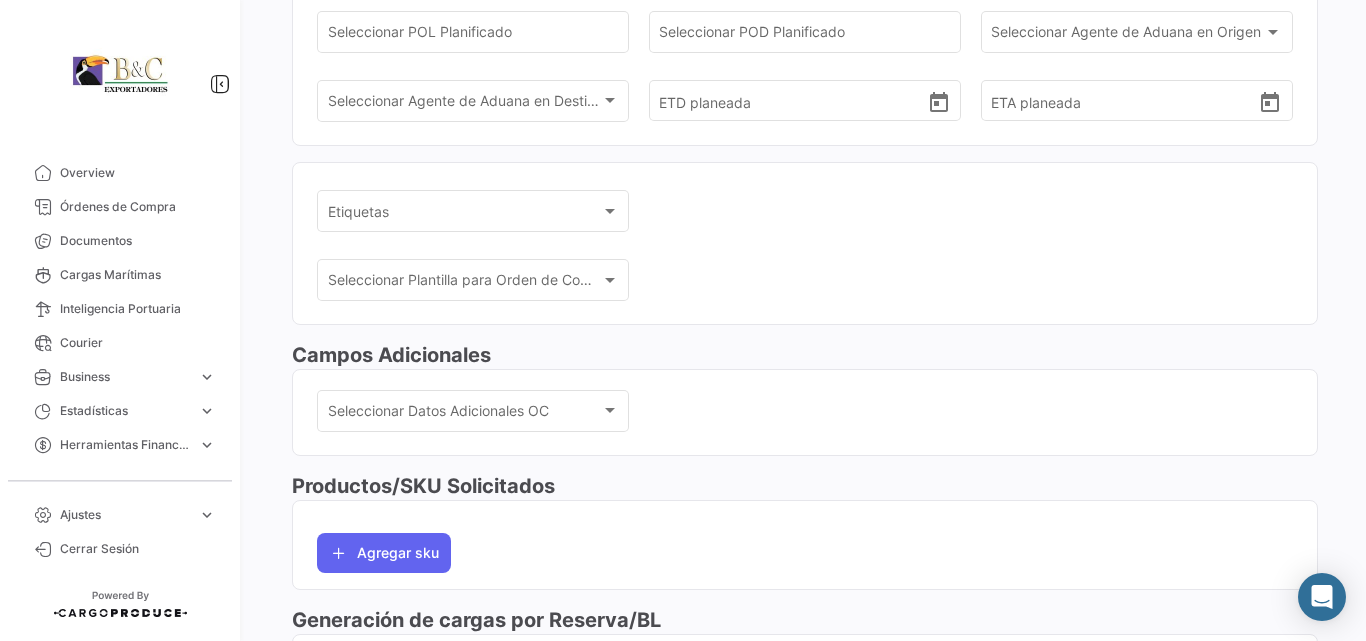 scroll, scrollTop: 467, scrollLeft: 0, axis: vertical 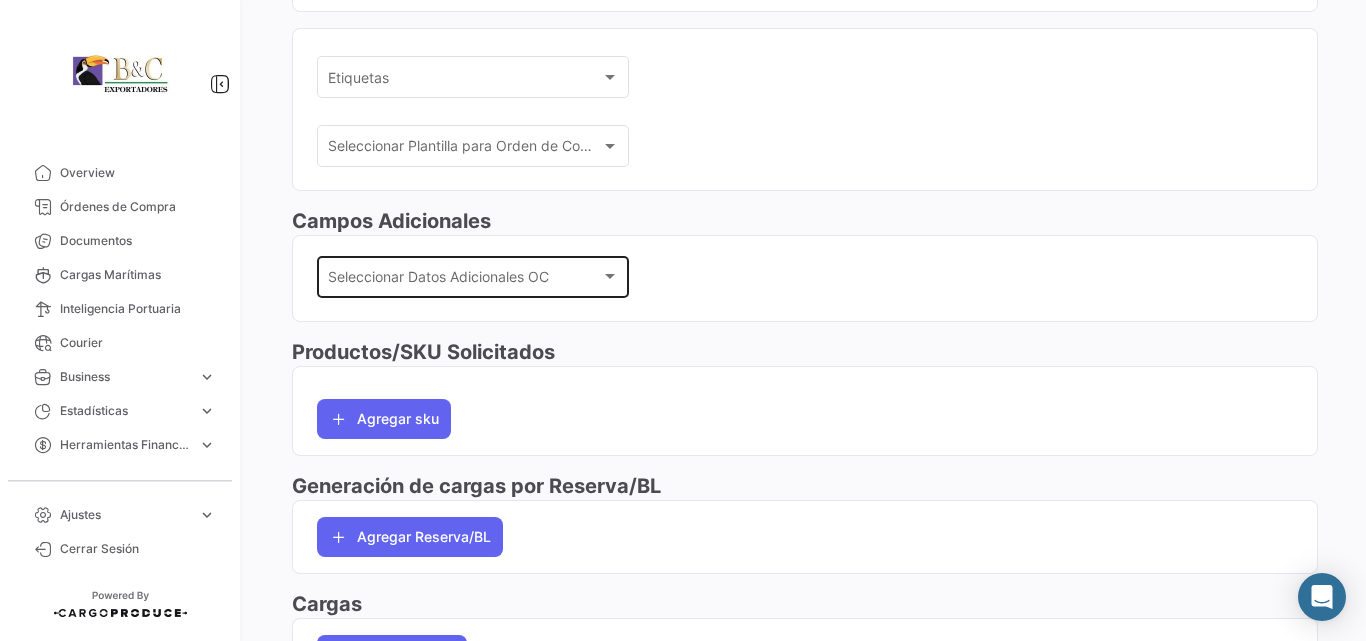 click at bounding box center (610, 276) 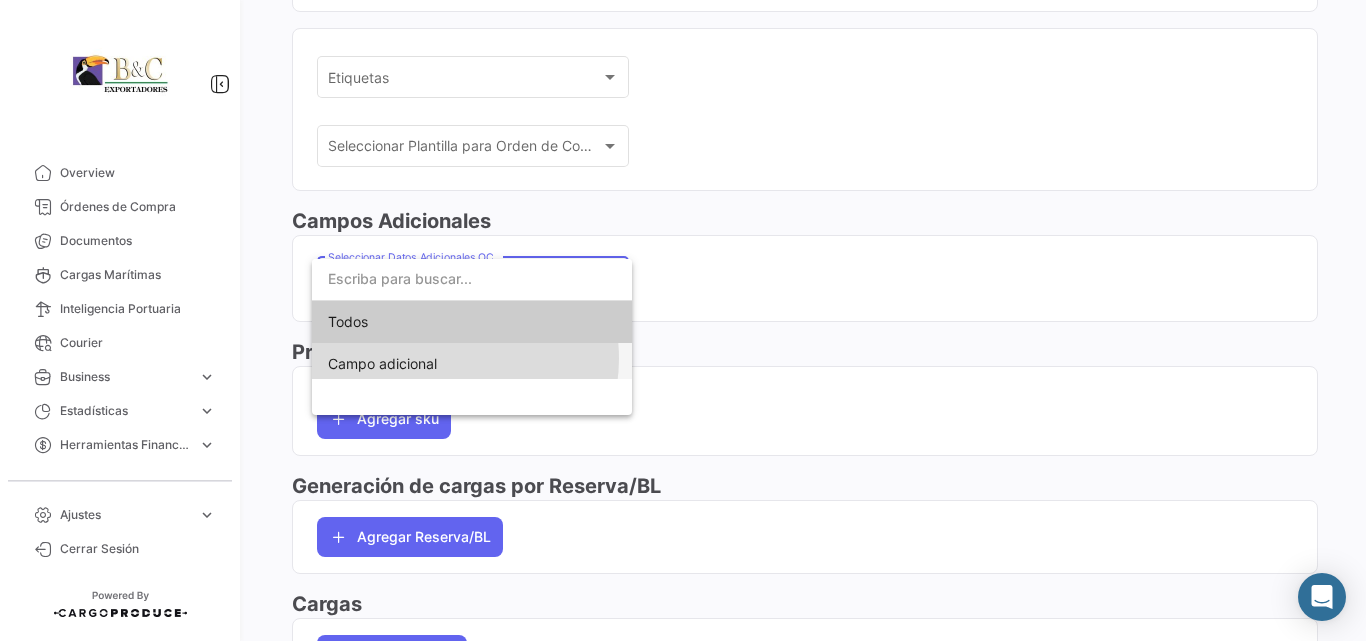 click on "Campo adicional" at bounding box center (472, 364) 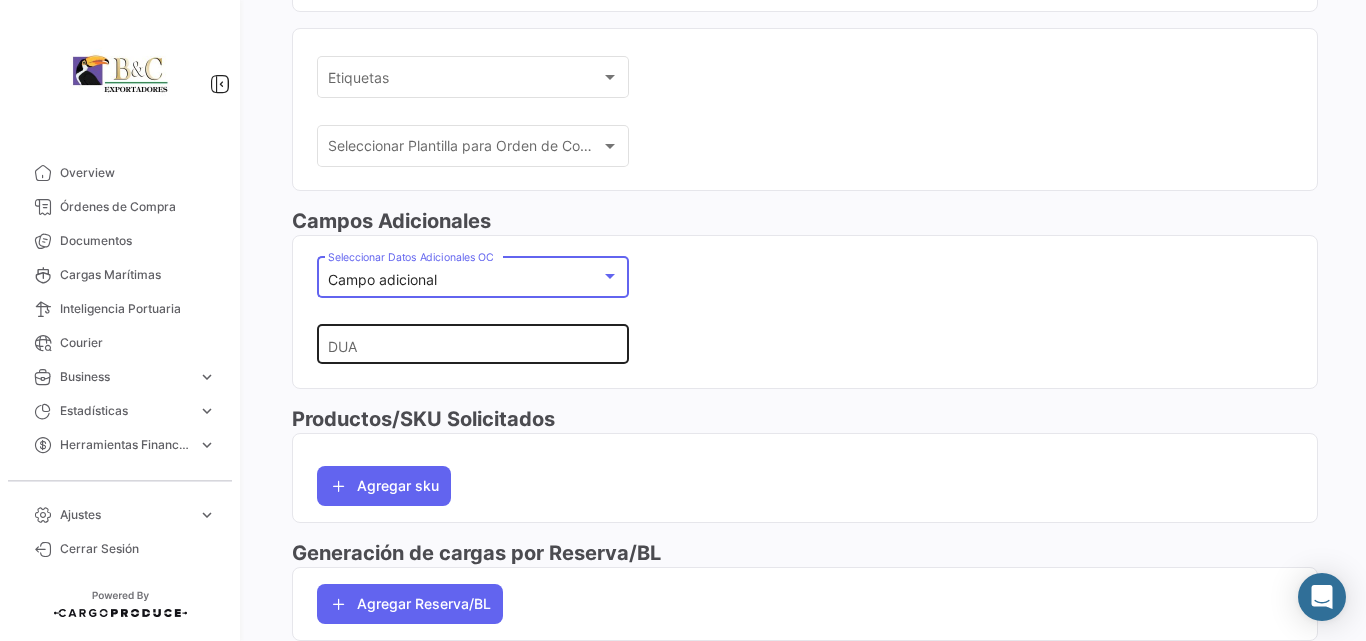 click on "DUA" at bounding box center (466, 345) 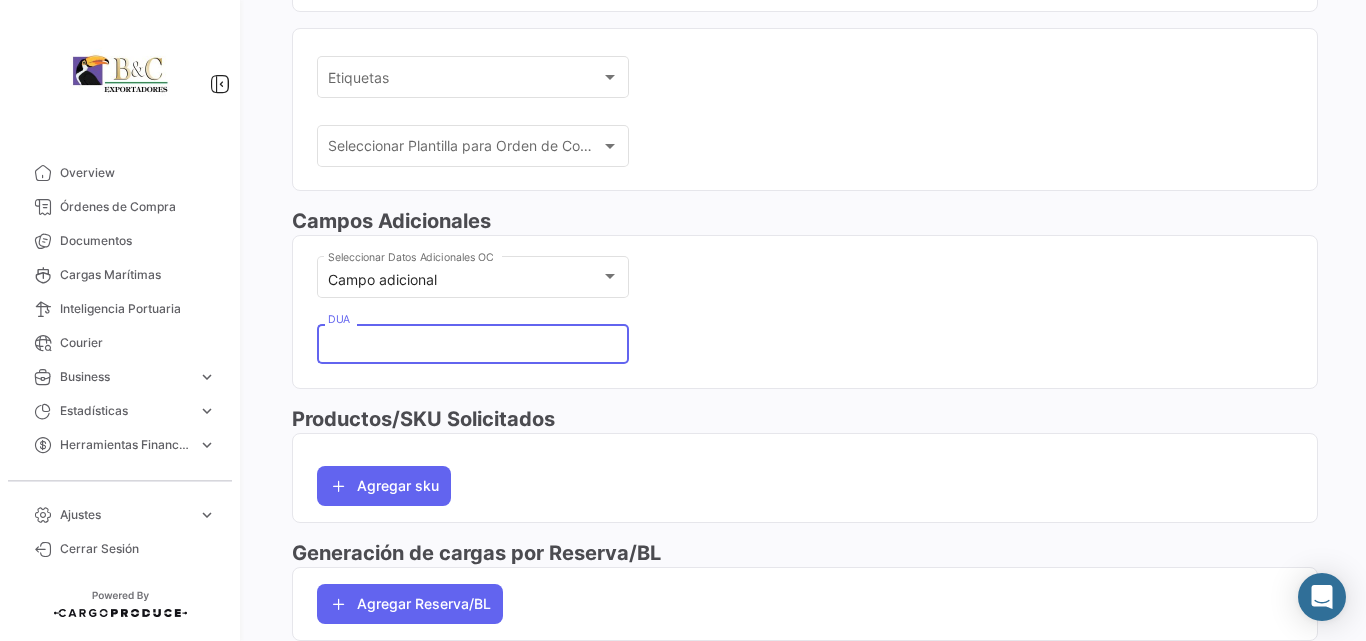 paste on "006 2025 125625" 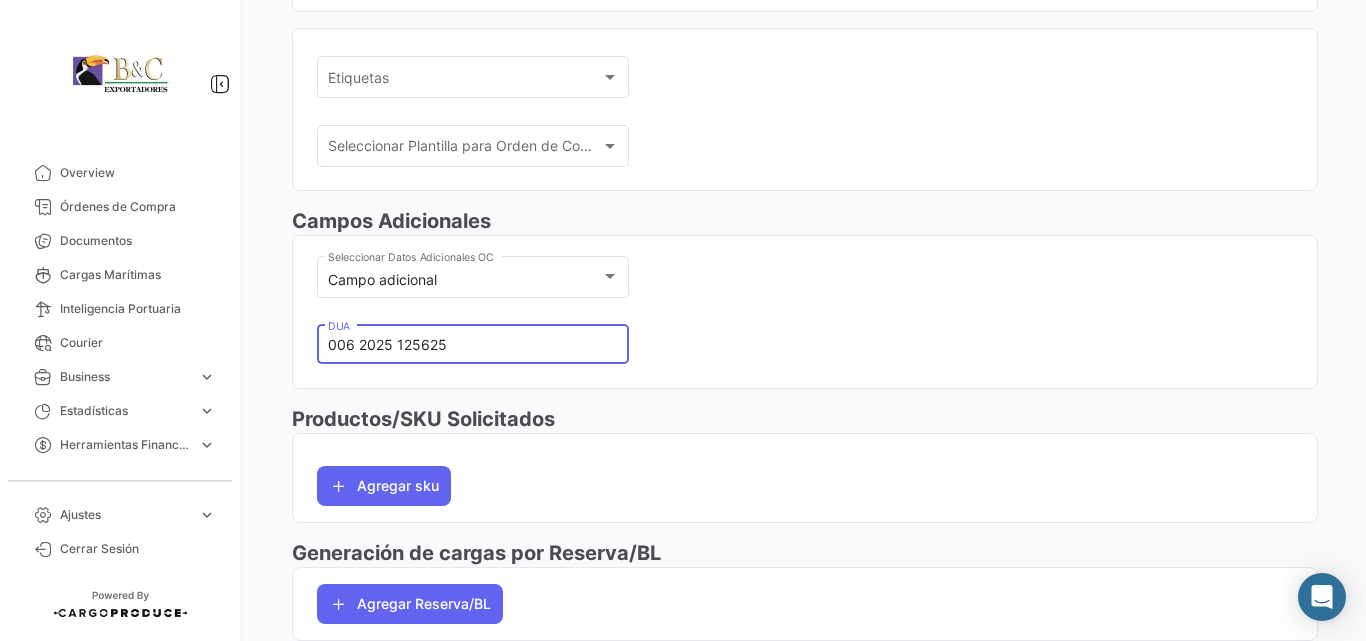 type on "006 2025 125625" 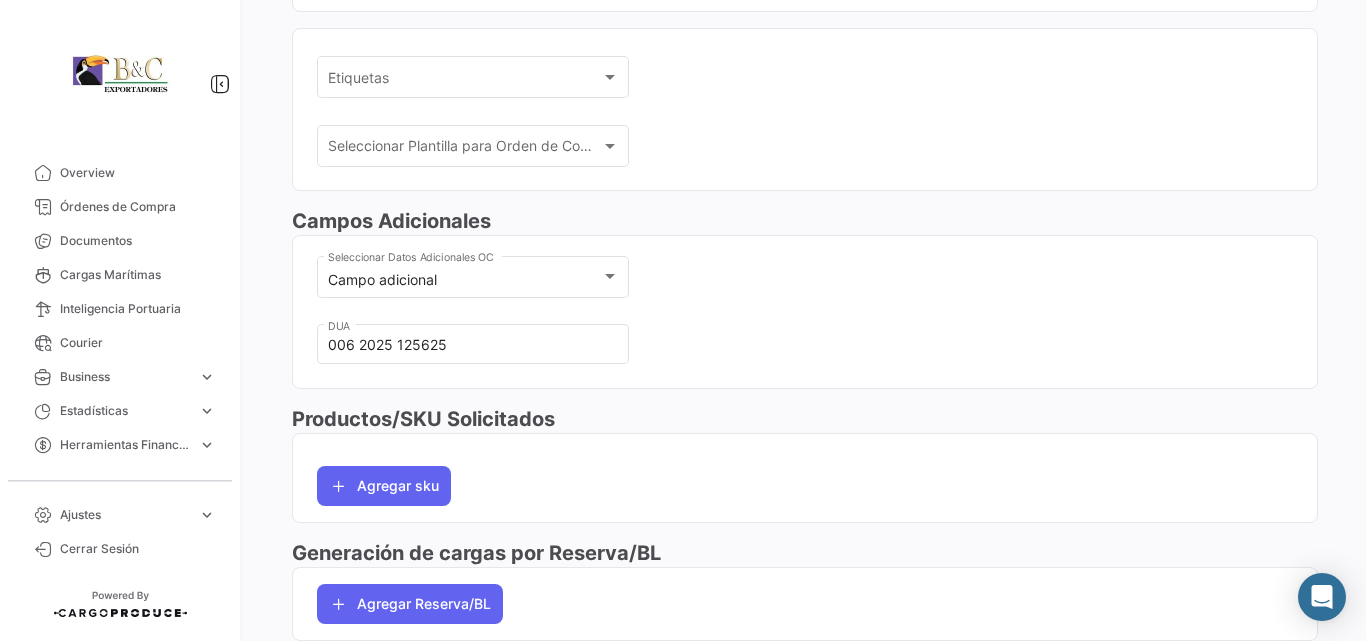 scroll, scrollTop: 682, scrollLeft: 0, axis: vertical 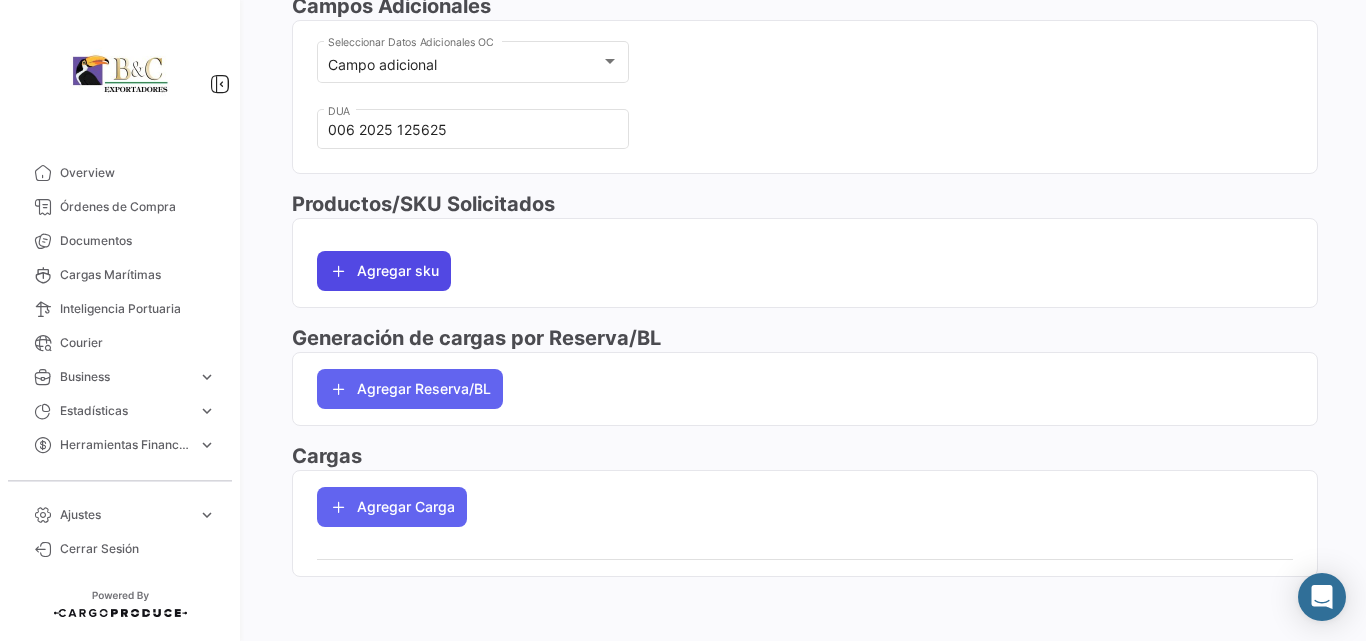 click on "Agregar sku" 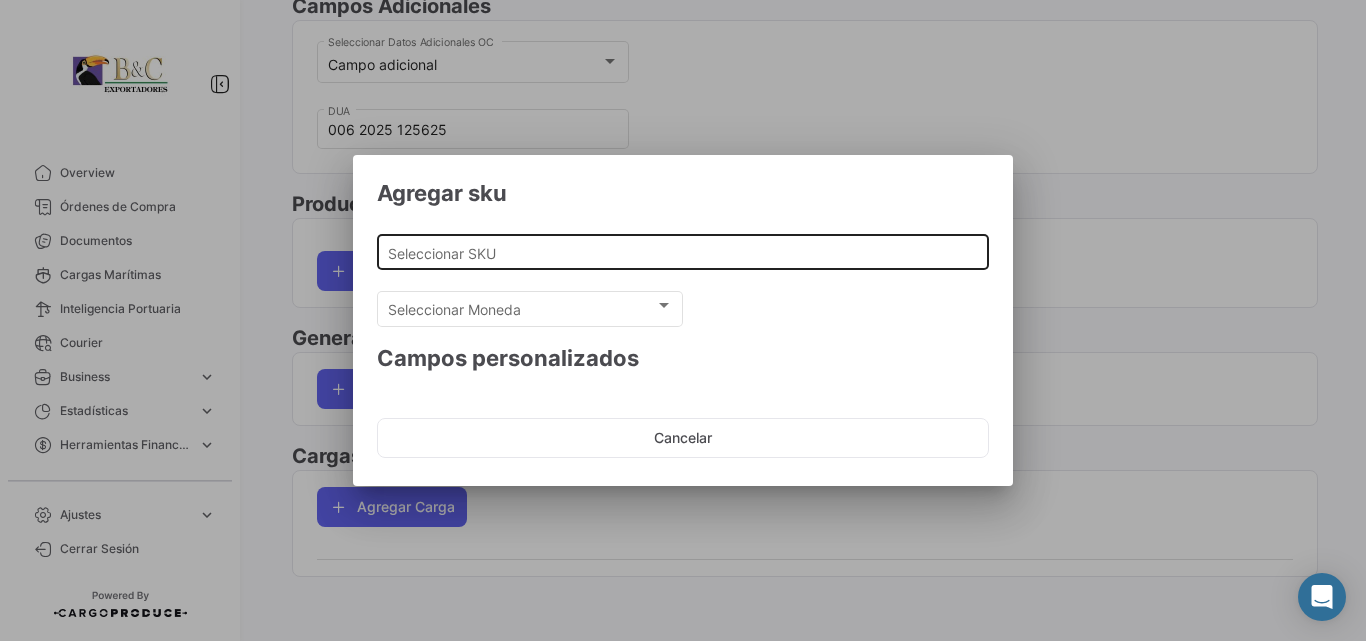 click on "Seleccionar
SKU" at bounding box center (683, 253) 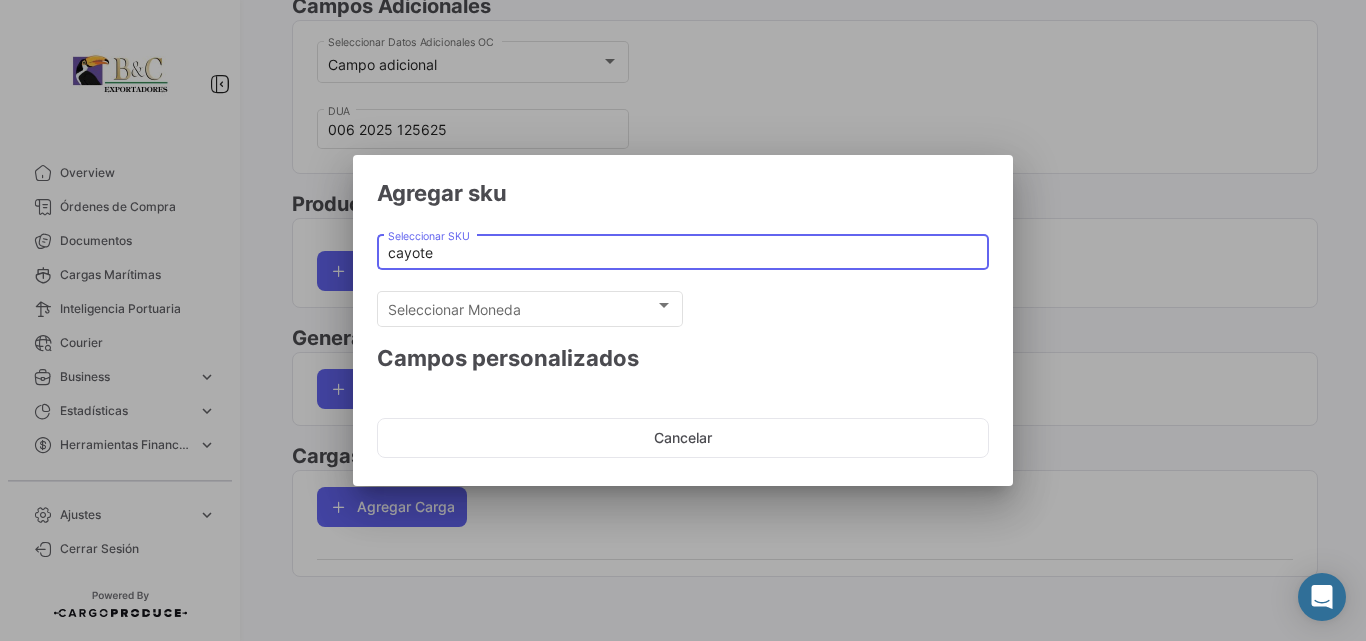 click on "cayote" at bounding box center (683, 253) 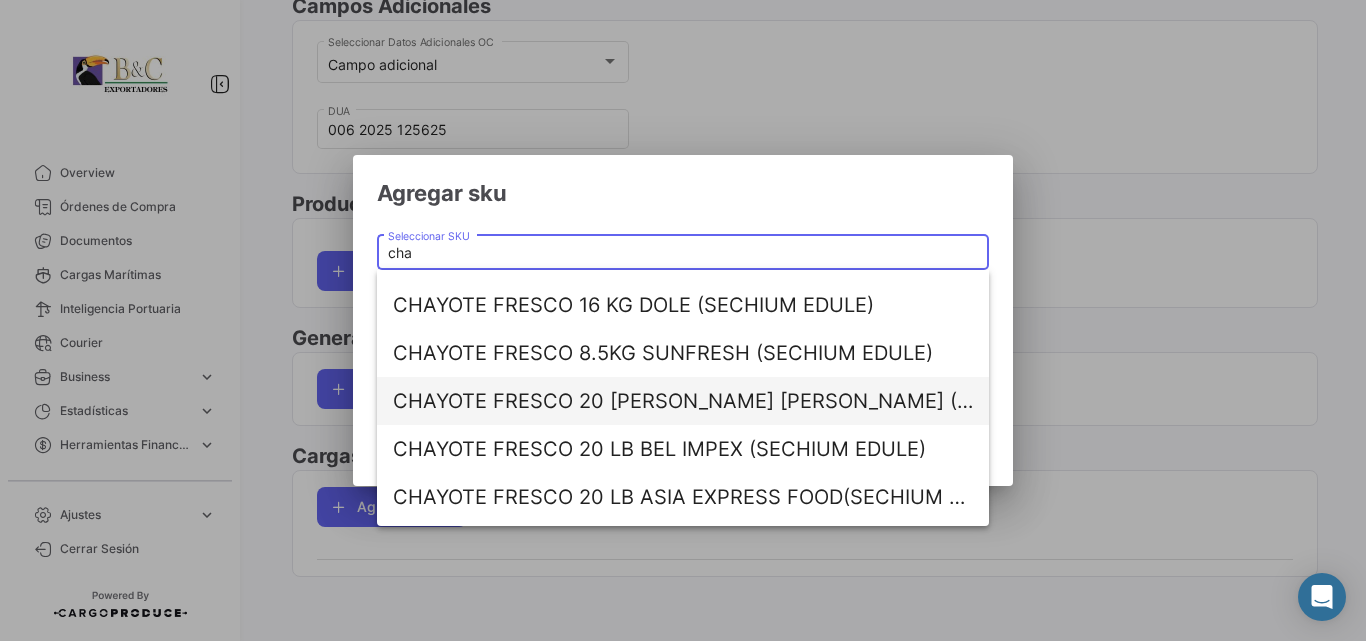 scroll, scrollTop: 224, scrollLeft: 0, axis: vertical 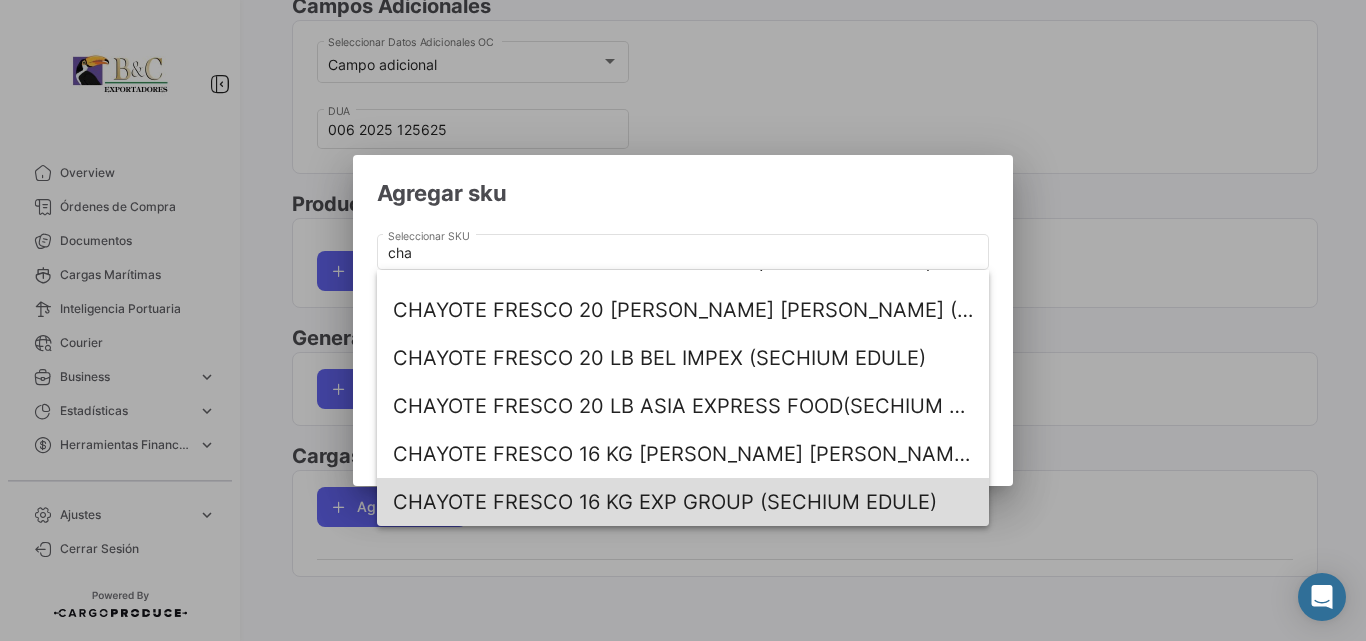 click on "CHAYOTE FRESCO 16 KG EXP GROUP (SECHIUM EDULE)" at bounding box center (683, 502) 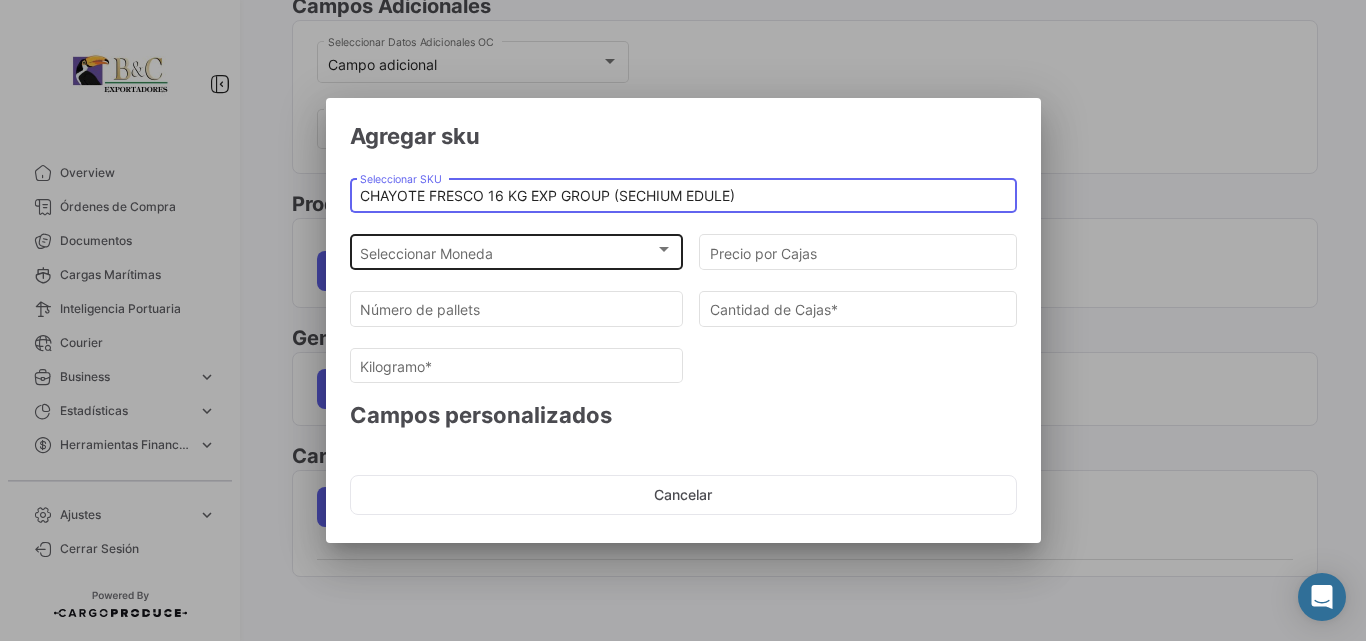 click at bounding box center [664, 249] 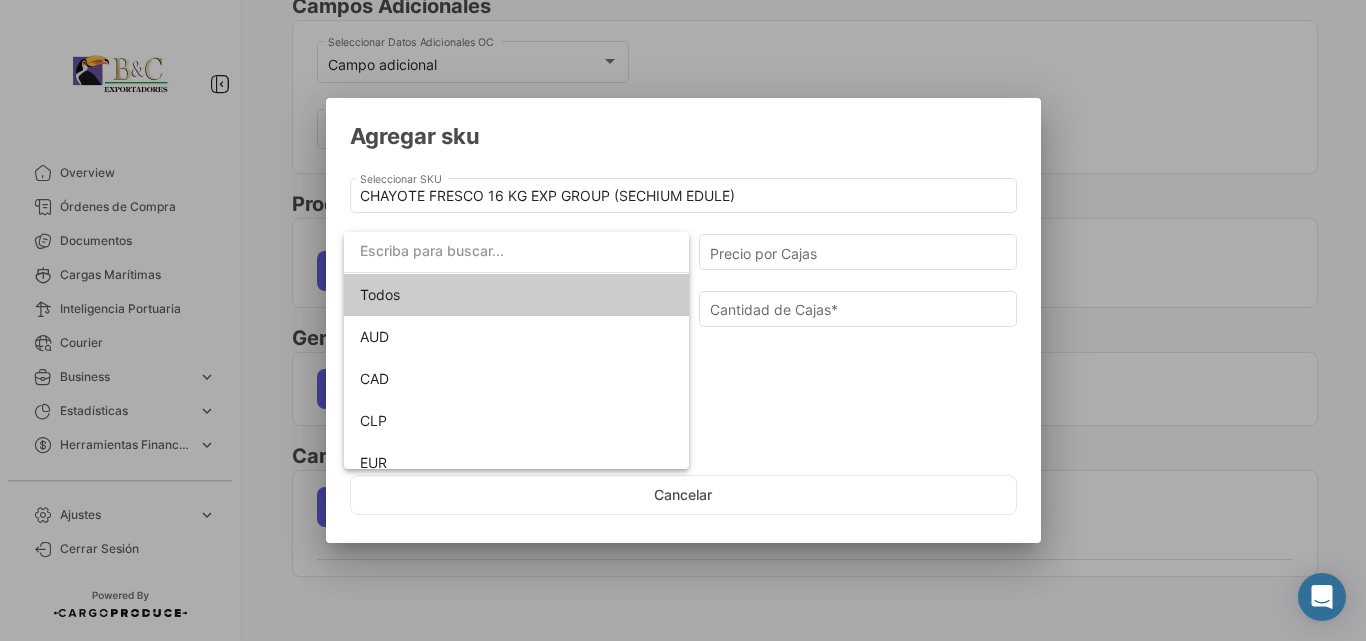 click on "Todos" at bounding box center [516, 295] 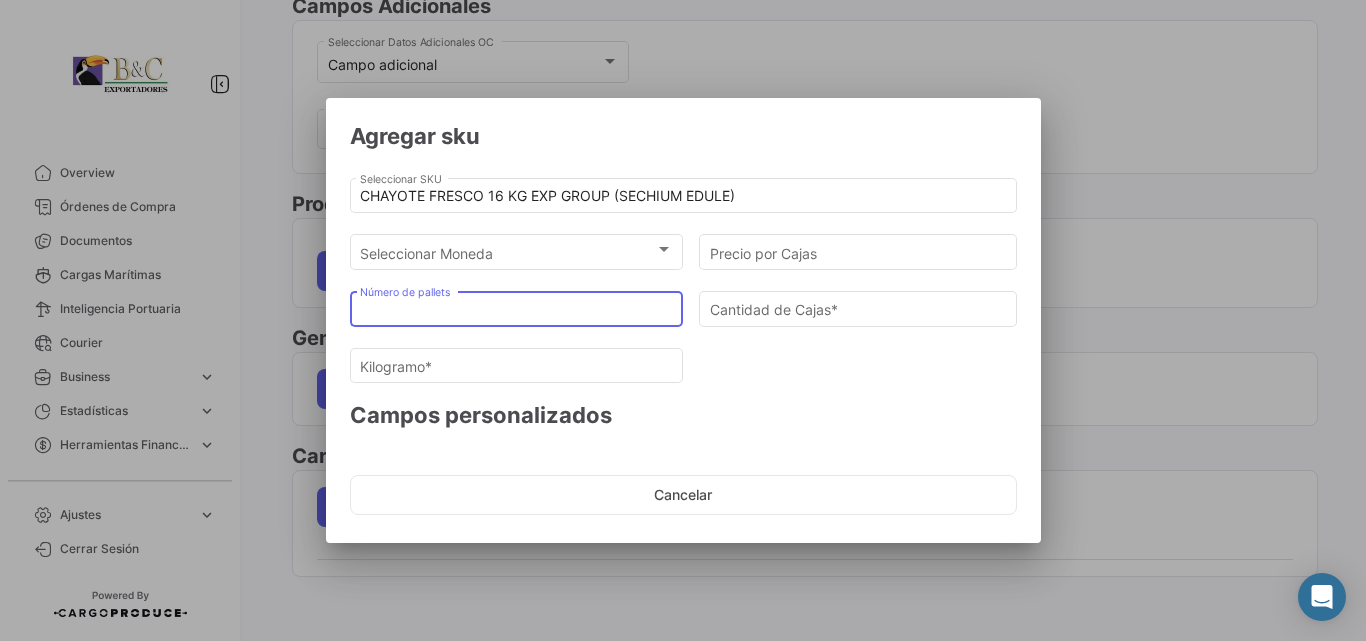 click on "Número de pallets" at bounding box center (516, 310) 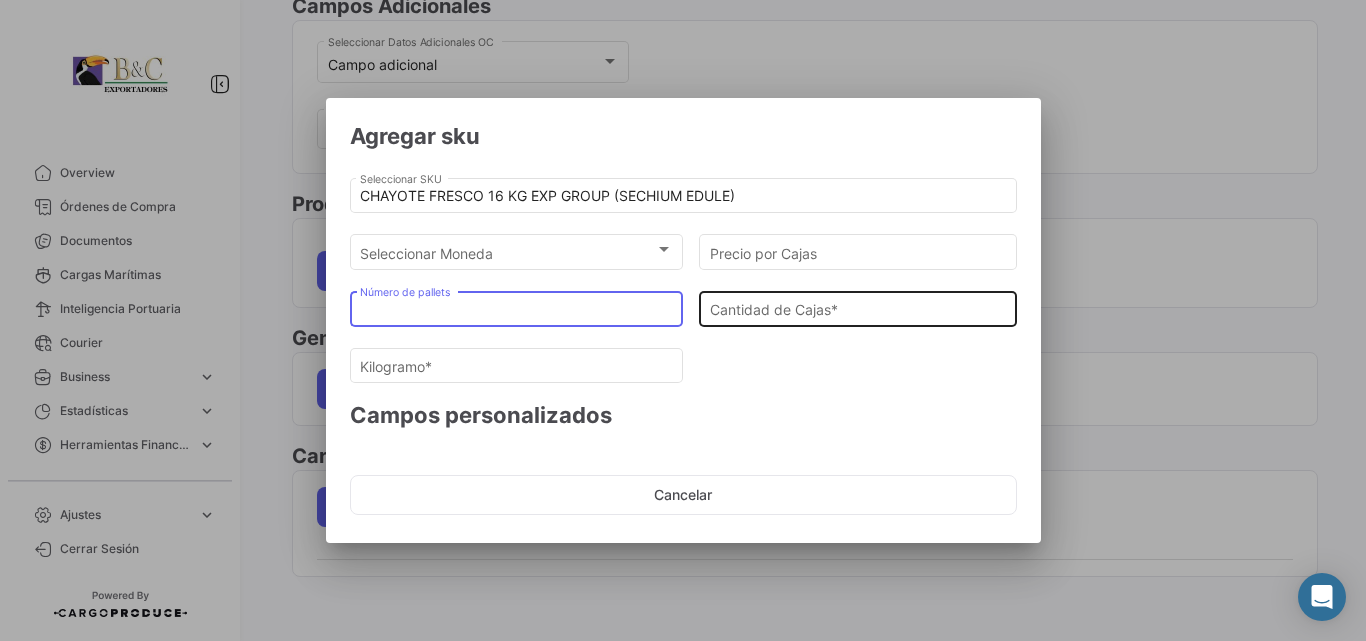 type on "2" 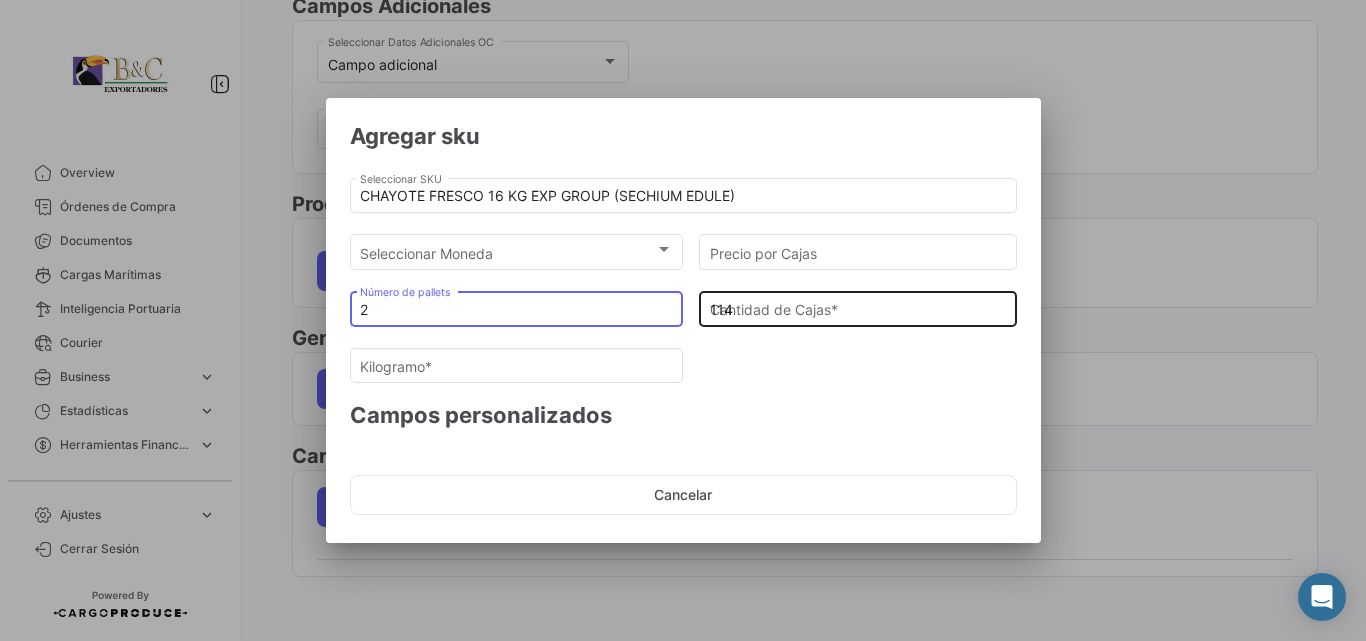 type on "22" 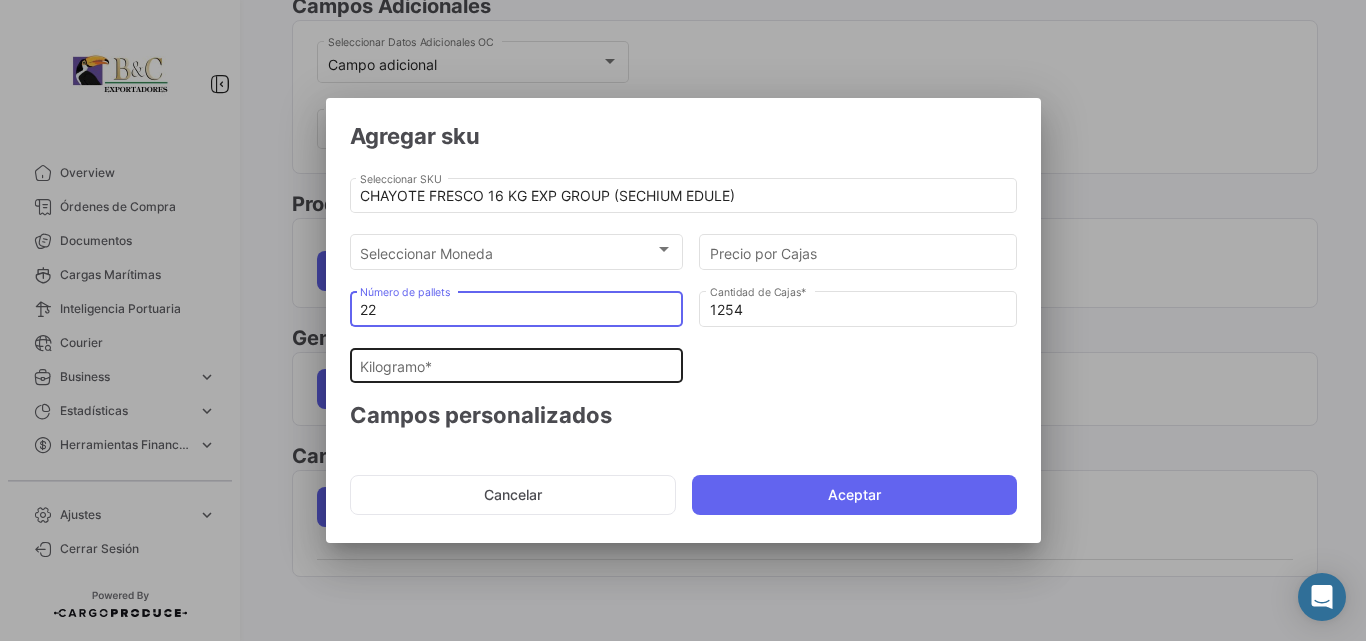 type on "22" 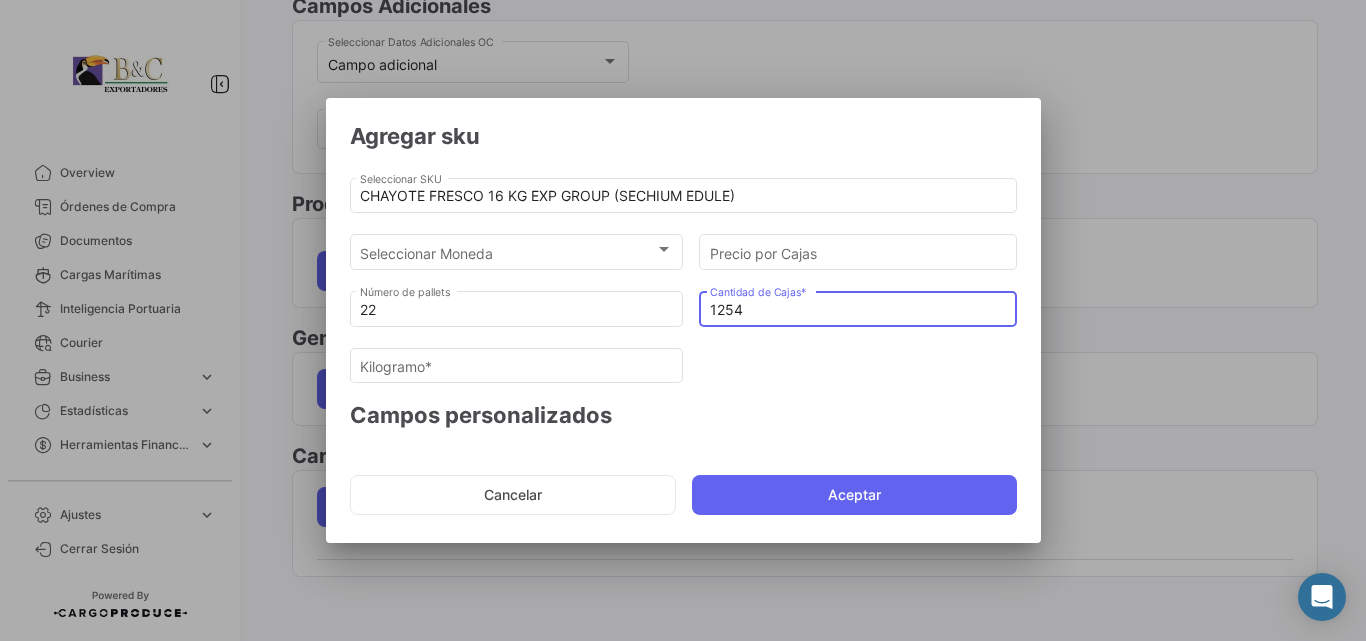 drag, startPoint x: 726, startPoint y: 309, endPoint x: 769, endPoint y: 313, distance: 43.185646 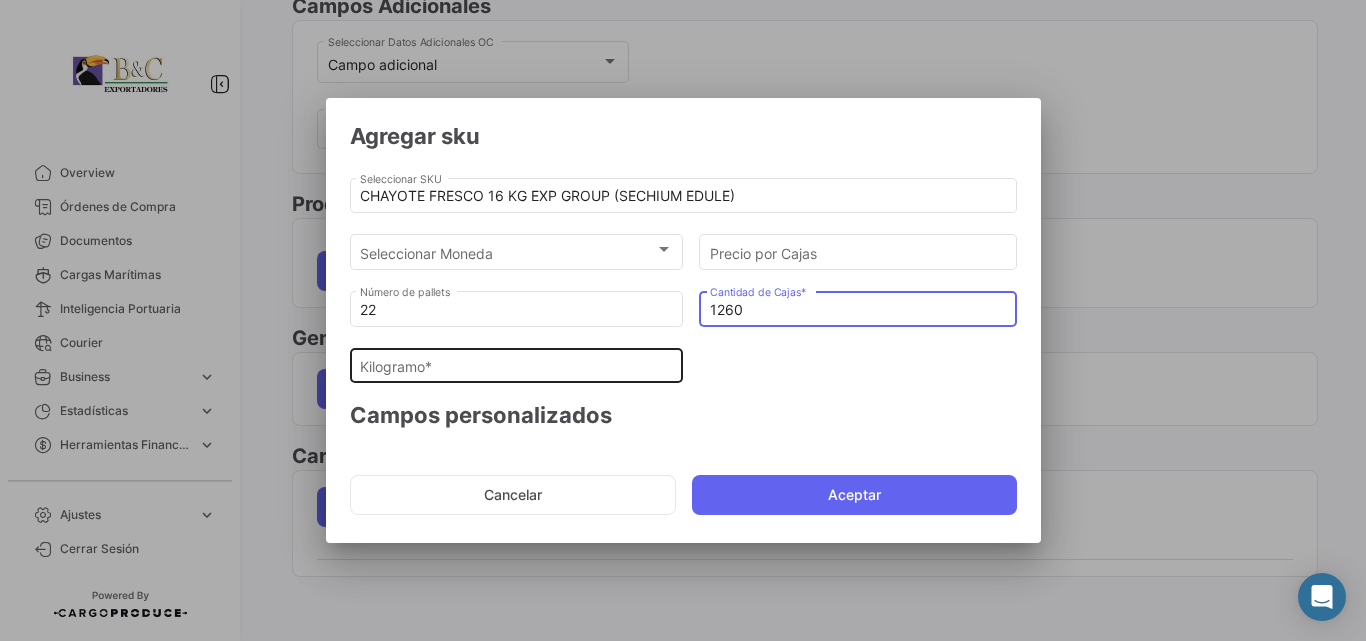 type on "1260" 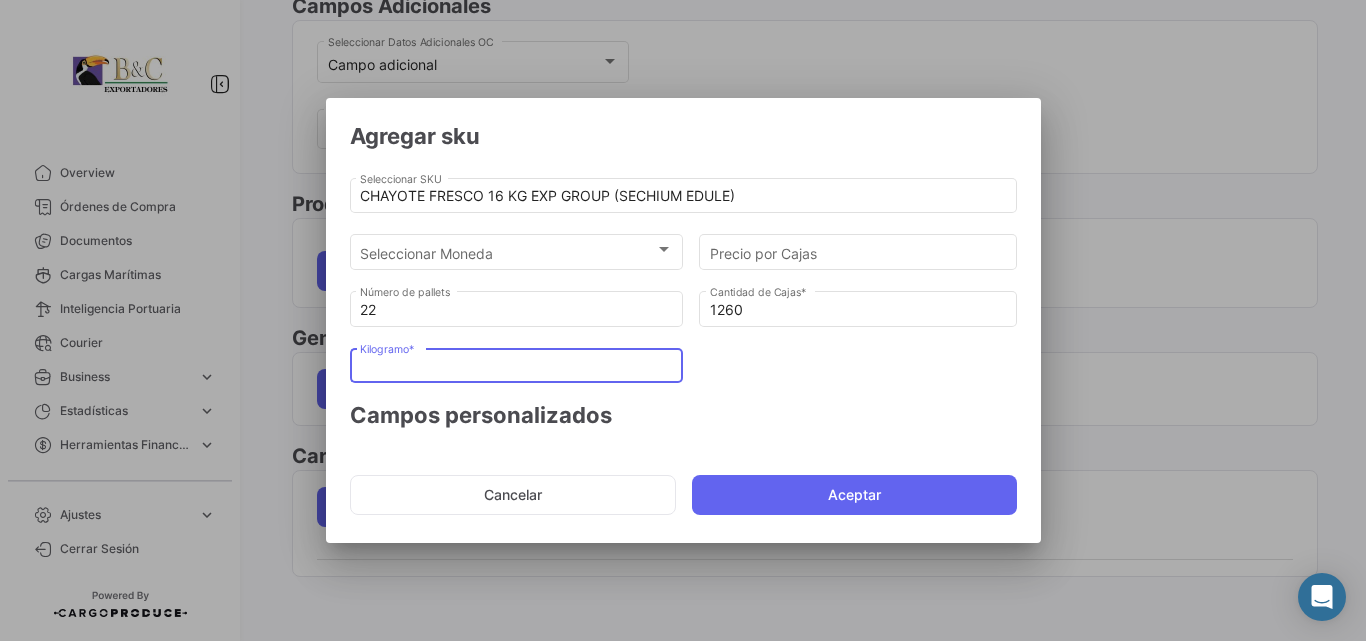 click on "Kilogramo  *" at bounding box center [516, 366] 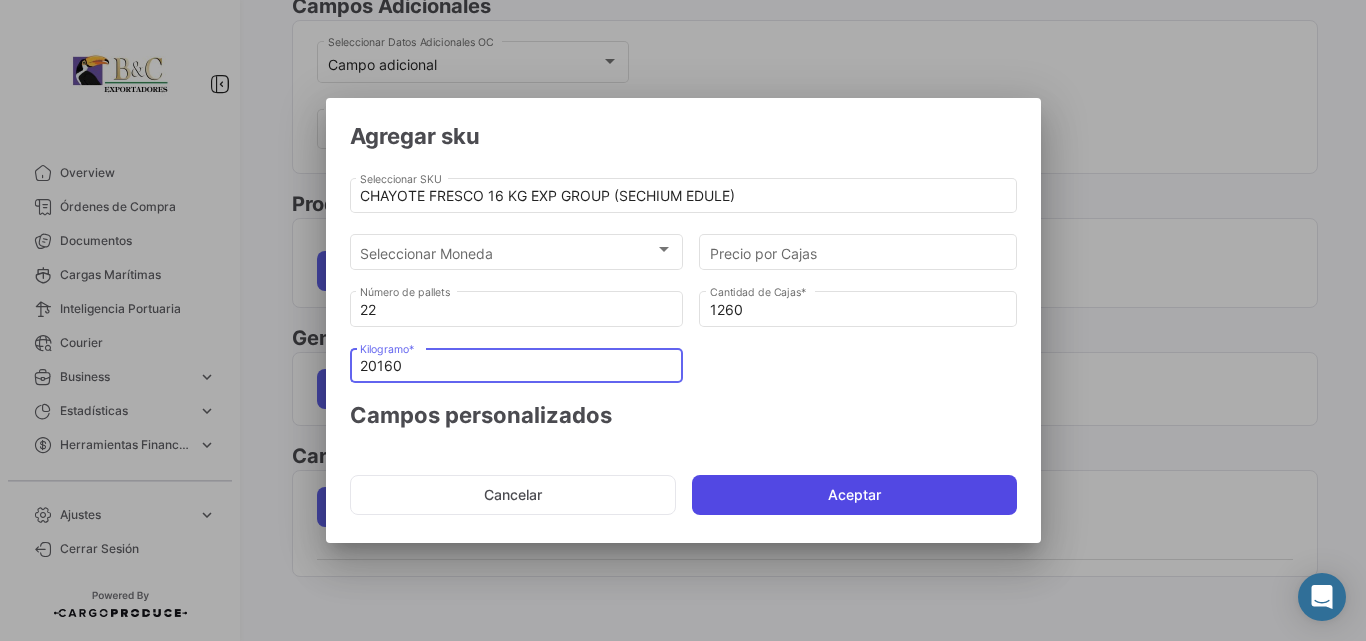 type on "20160" 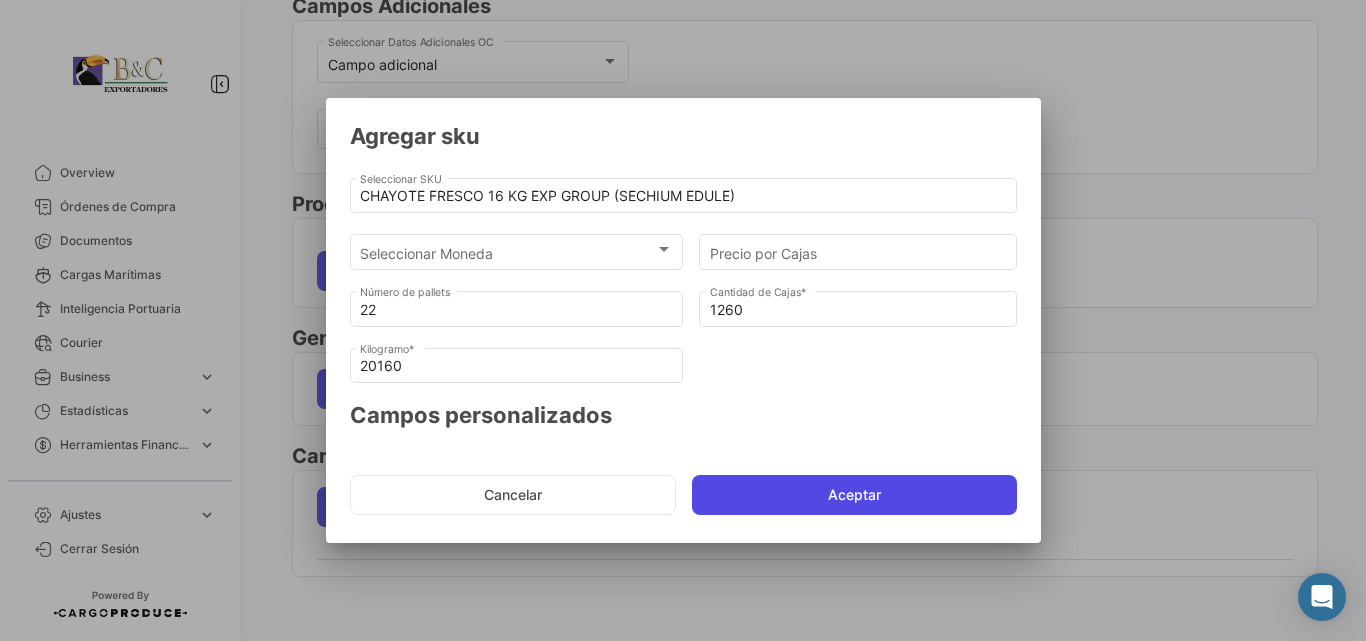 click on "Aceptar" 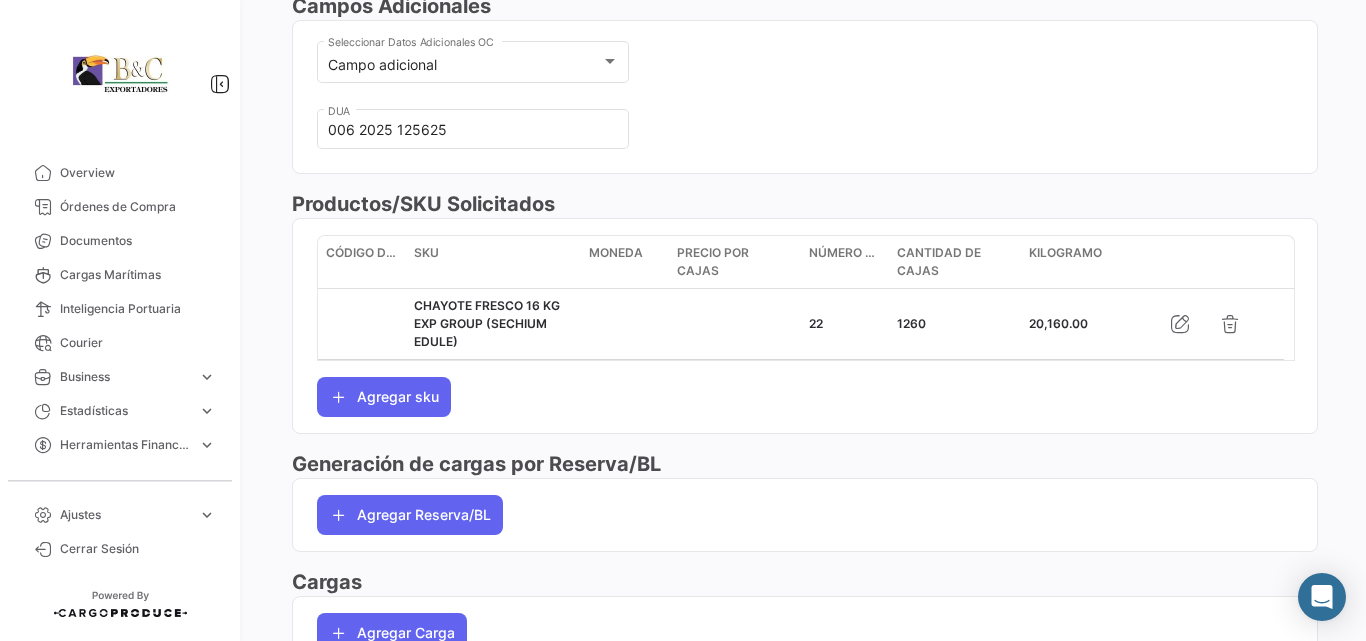 scroll, scrollTop: 808, scrollLeft: 0, axis: vertical 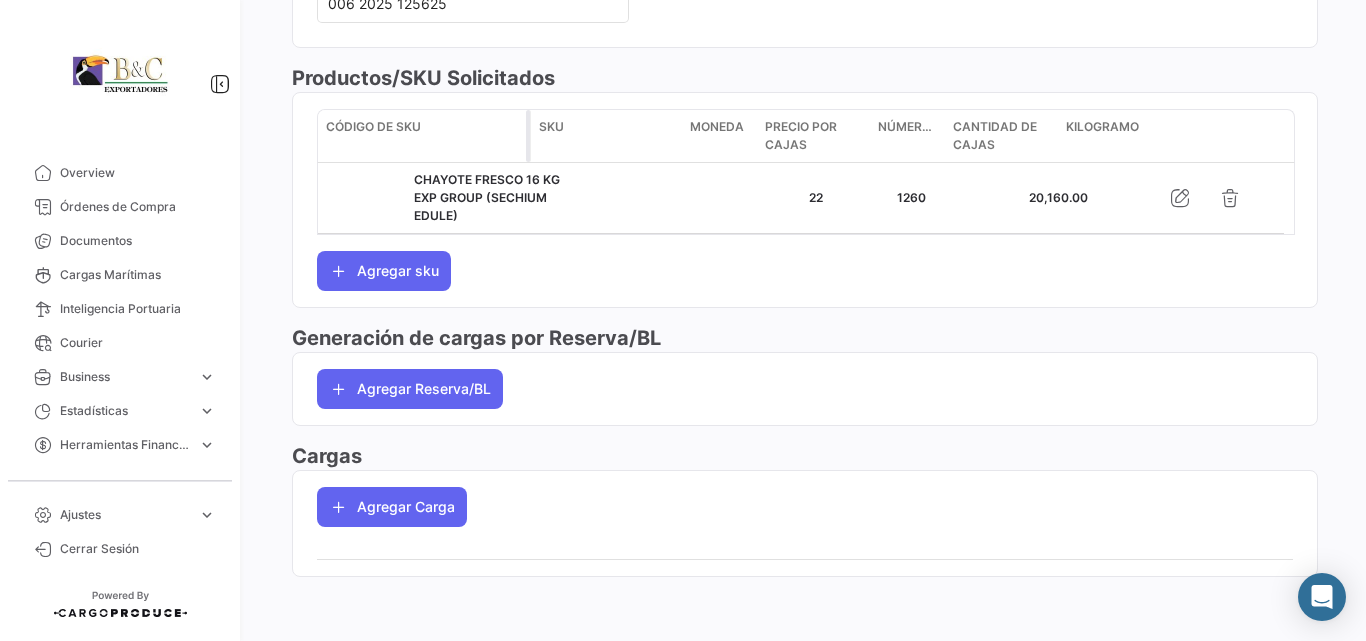 drag, startPoint x: 403, startPoint y: 138, endPoint x: 528, endPoint y: 152, distance: 125.781555 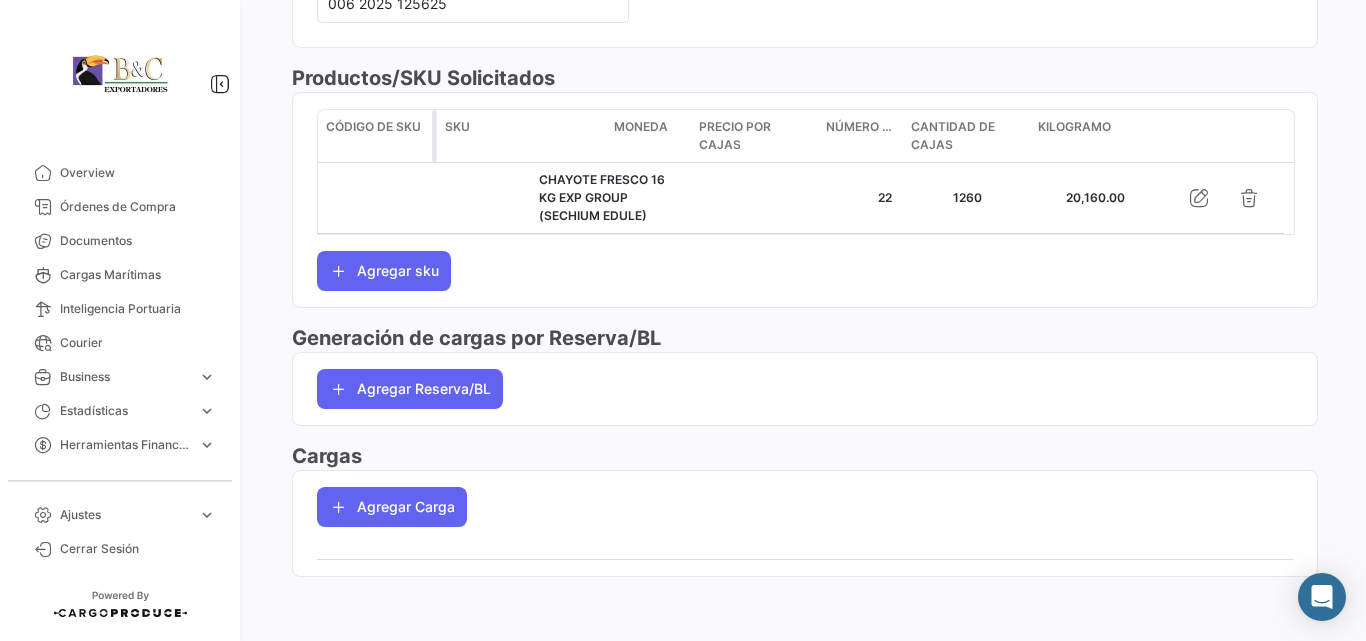 drag, startPoint x: 509, startPoint y: 150, endPoint x: 432, endPoint y: 144, distance: 77.23341 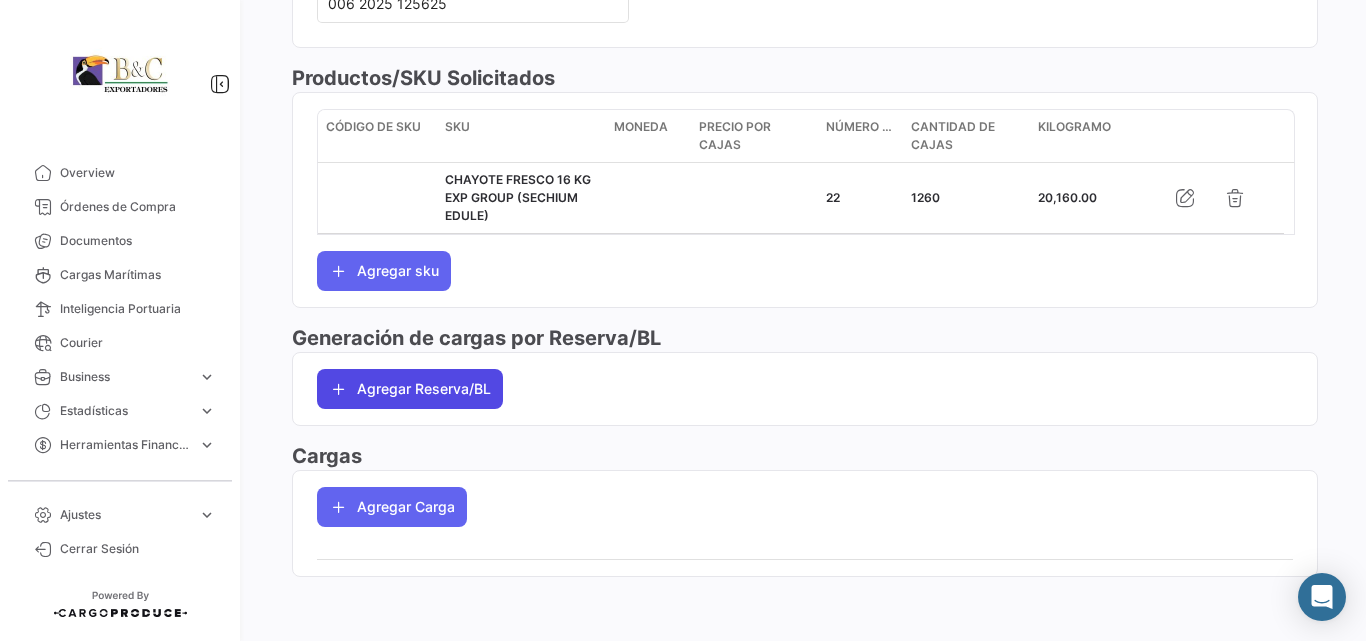 click on "Agregar Reserva/BL" 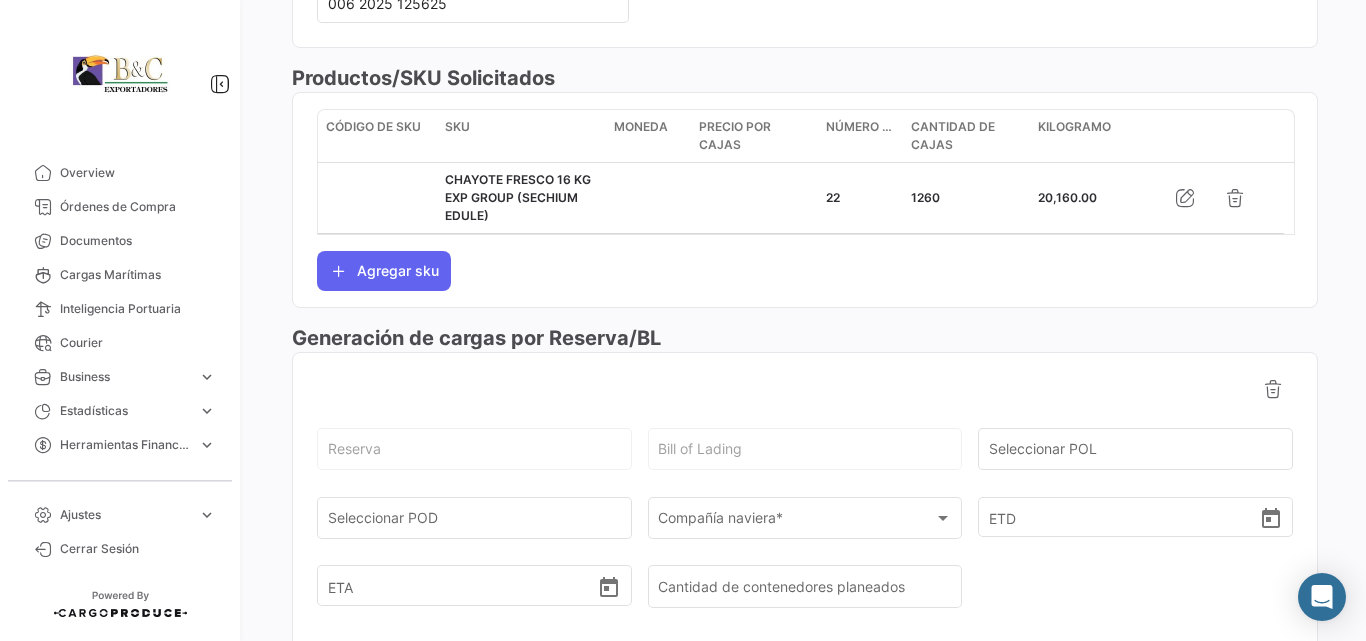 scroll, scrollTop: 1075, scrollLeft: 0, axis: vertical 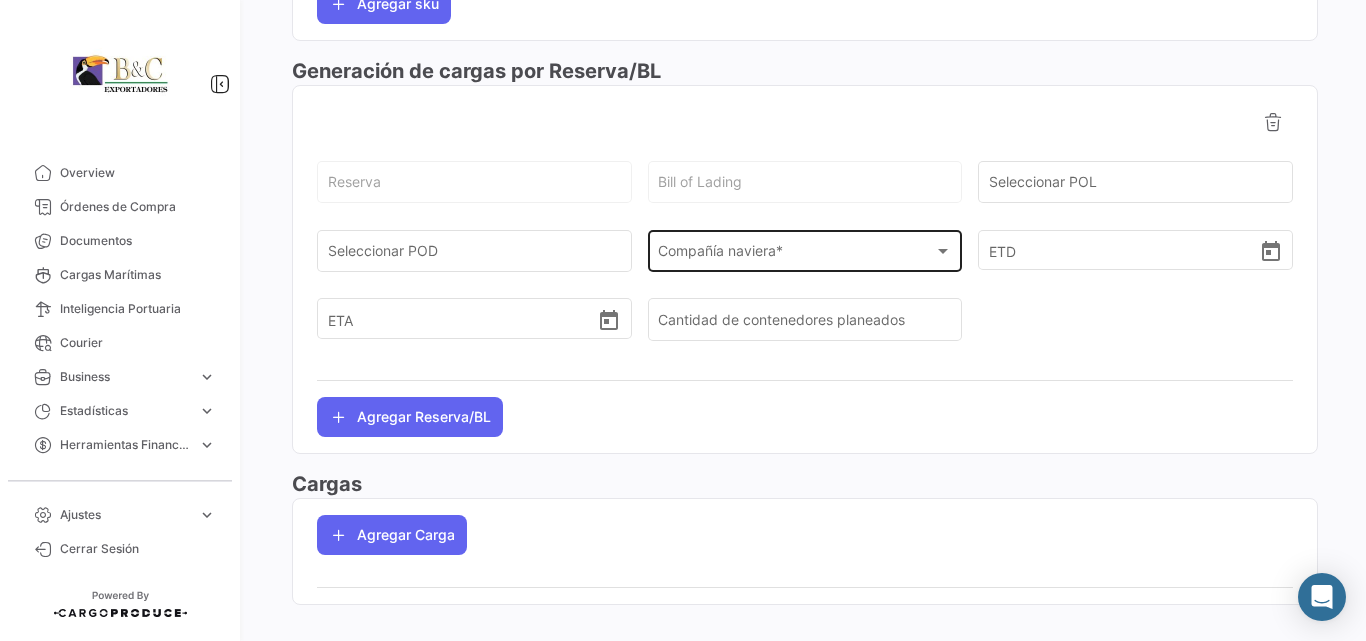 click on "Compañía naviera * Compañía naviera  *" 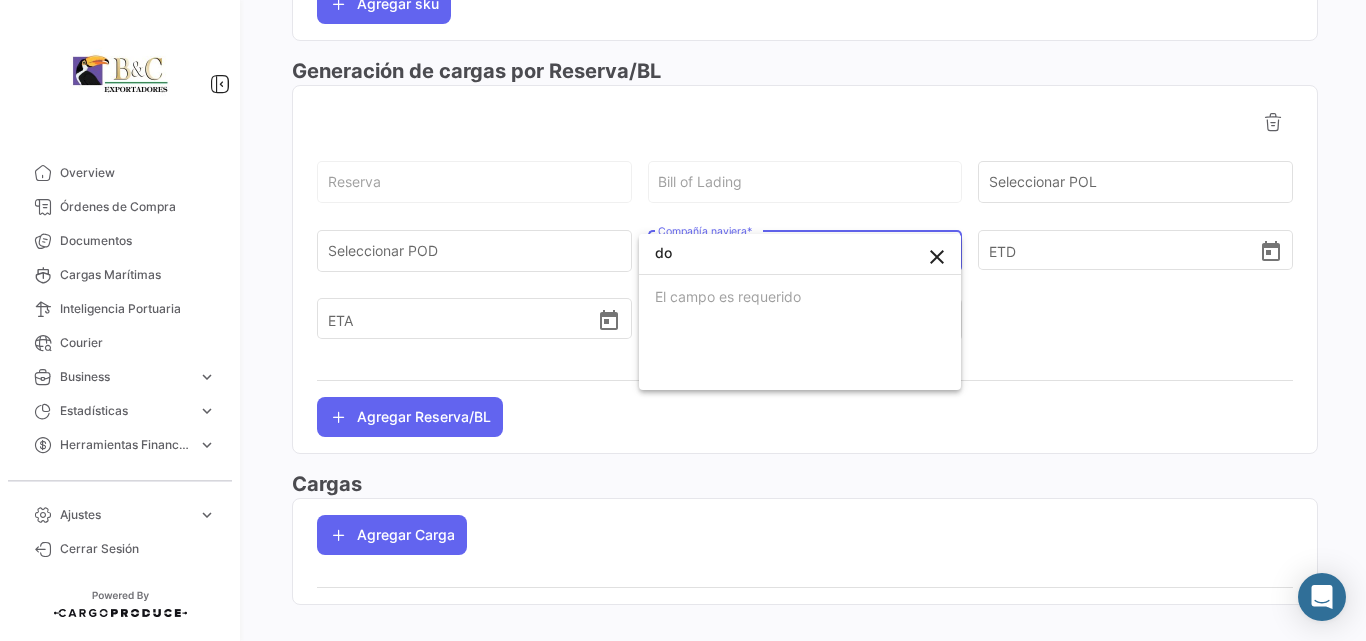 type on "d" 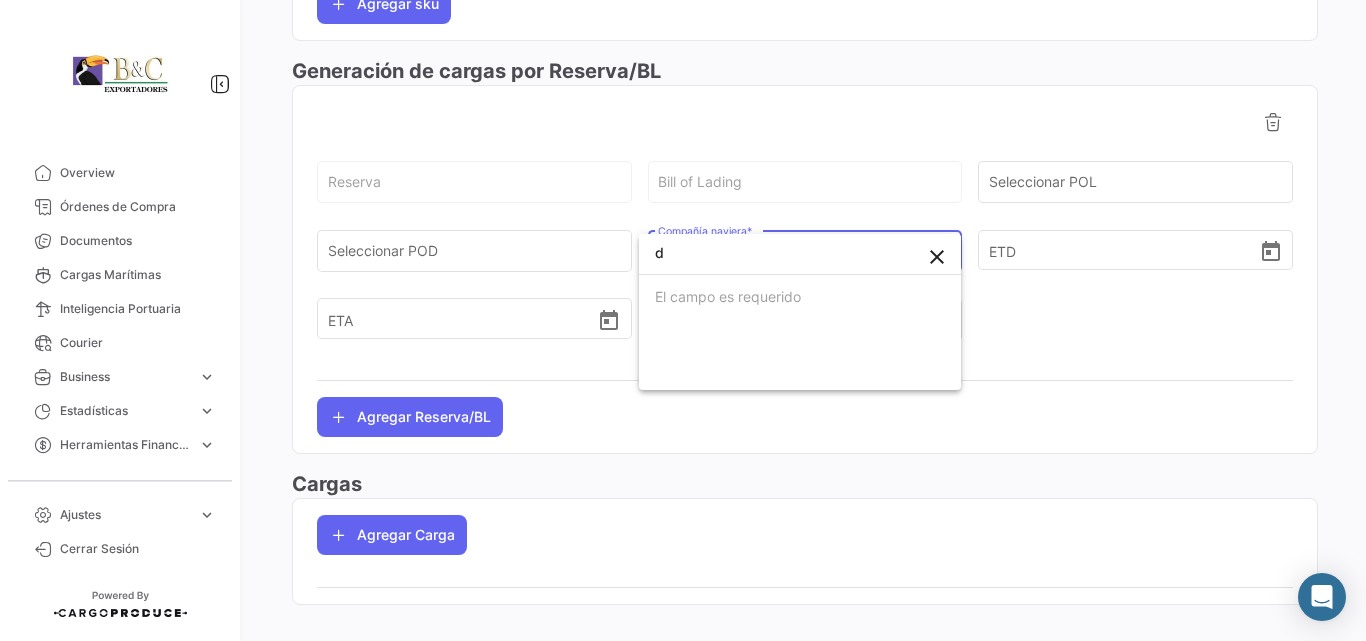 type 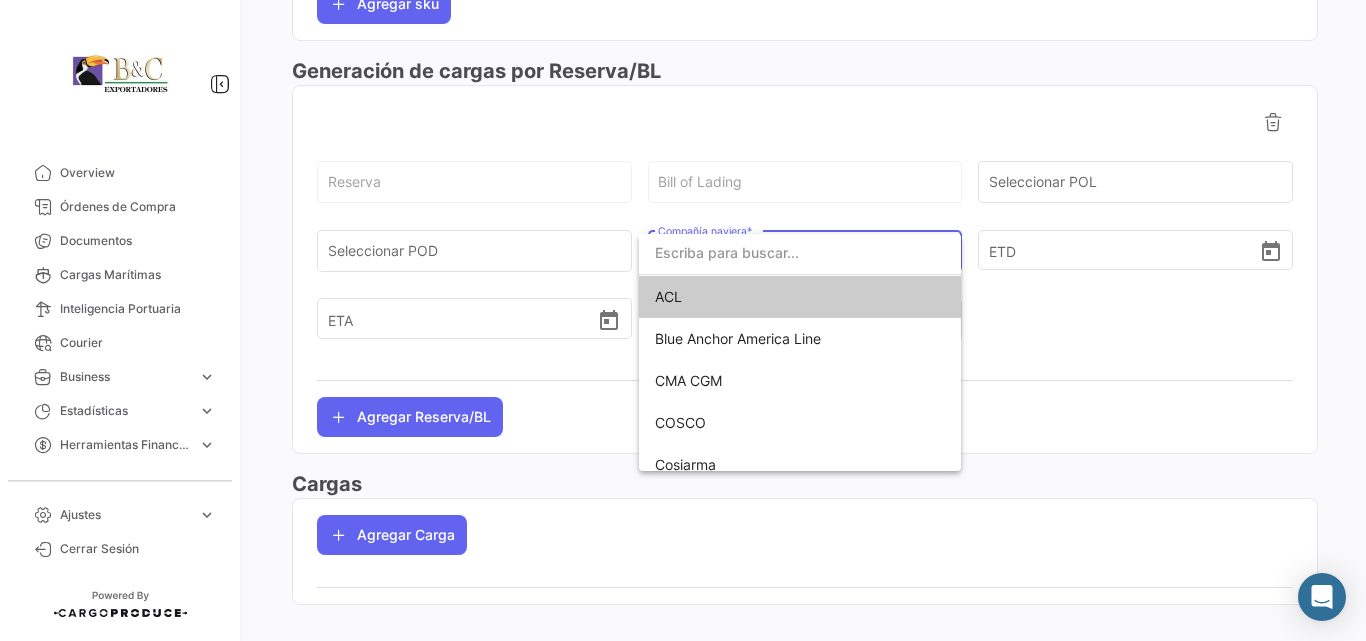 click at bounding box center [683, 320] 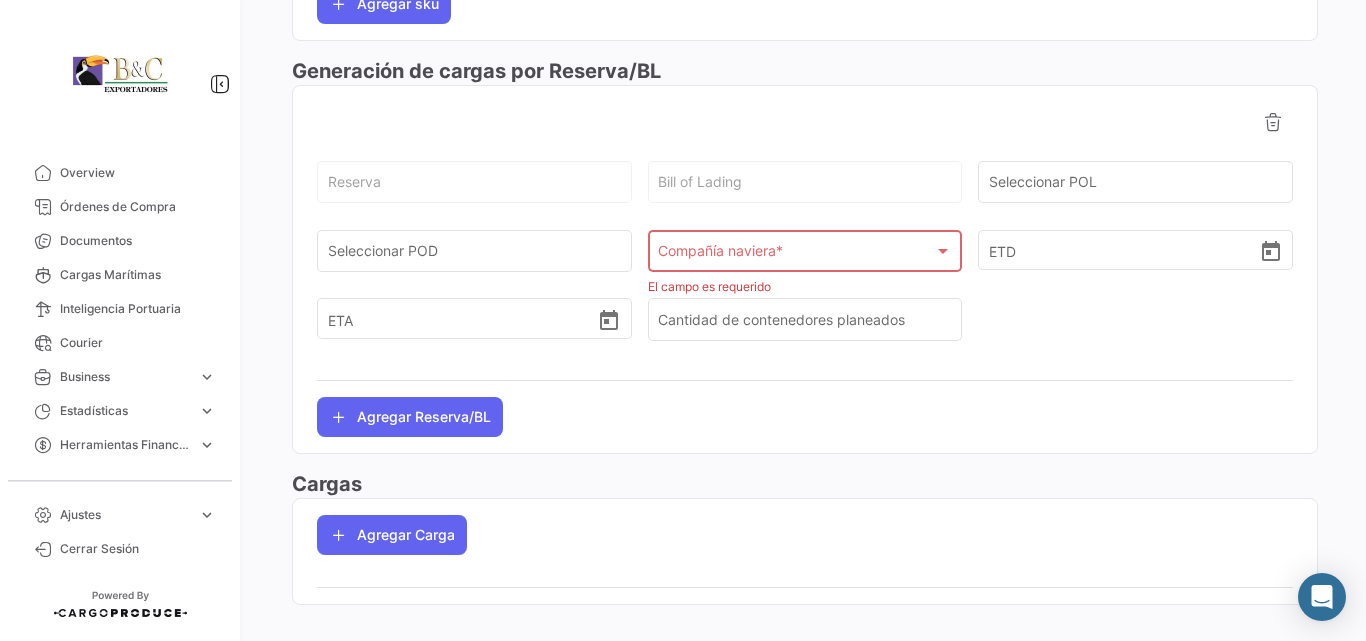click on "Compañía naviera * Compañía naviera  *" 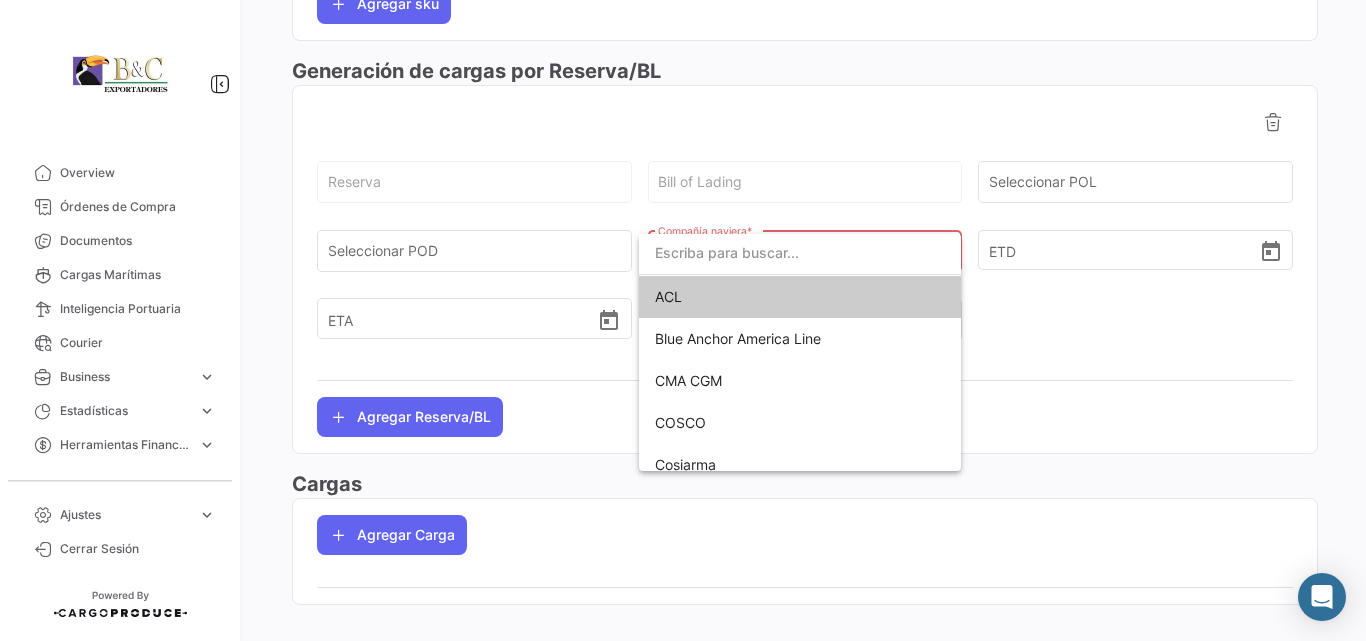 click at bounding box center [683, 320] 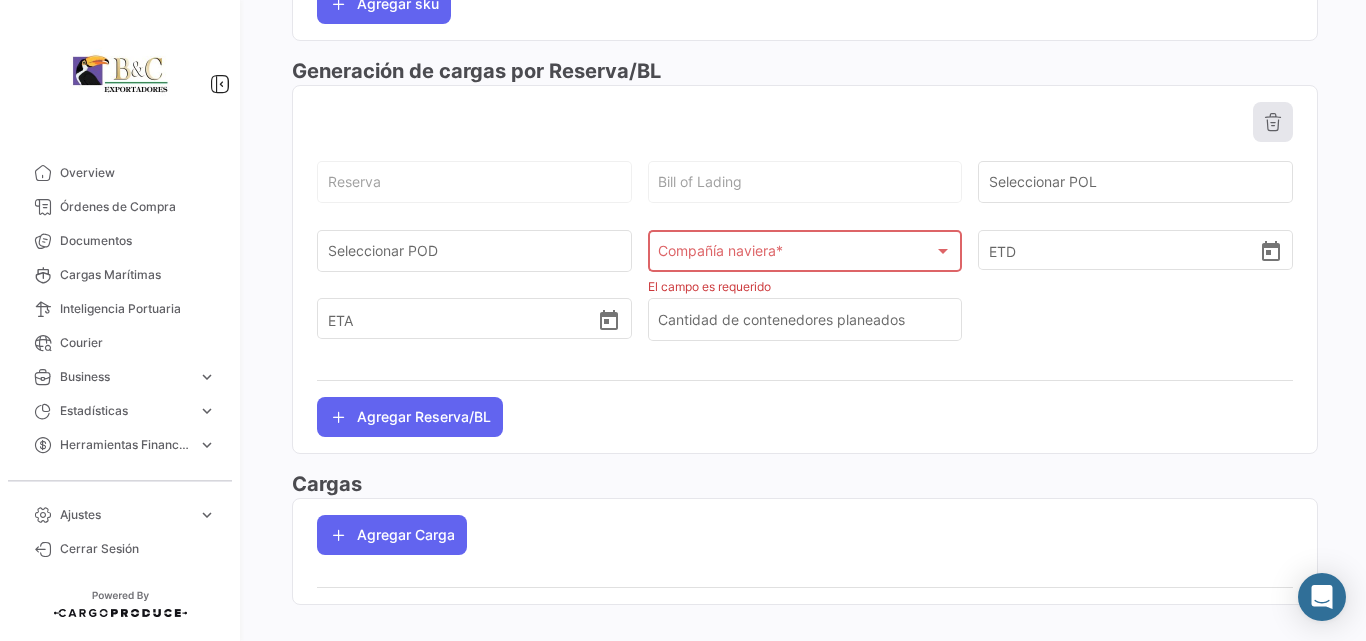 click 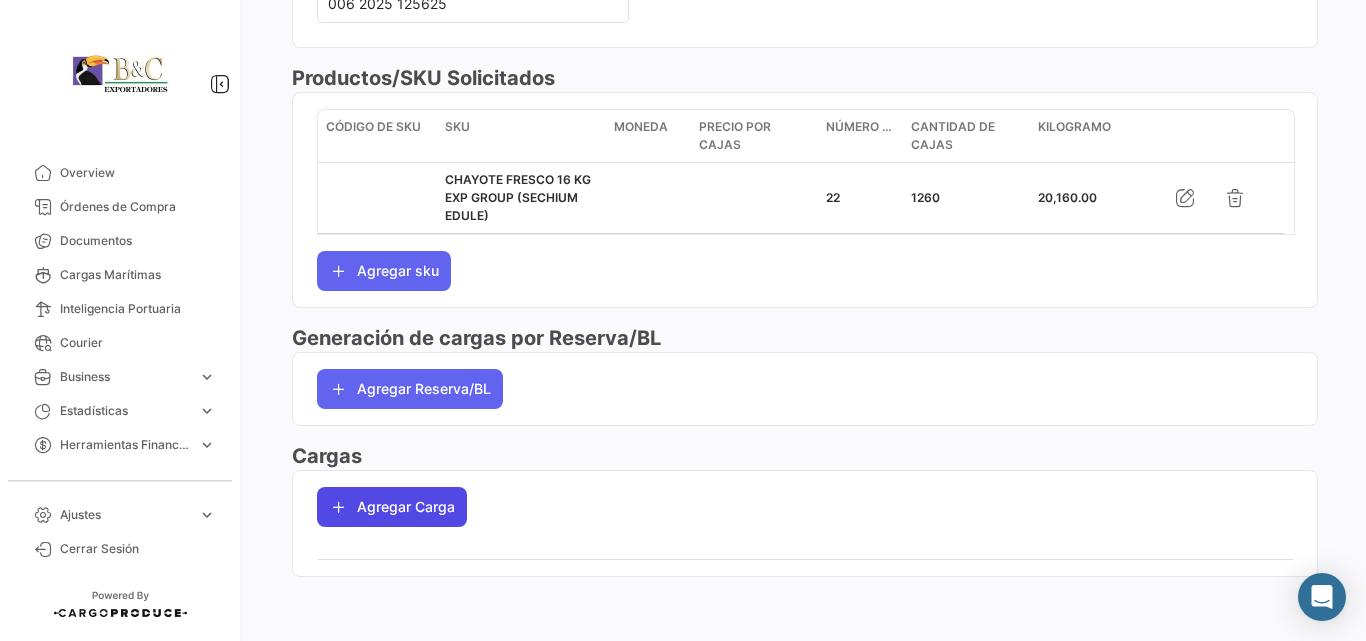 click on "Agregar Carga" 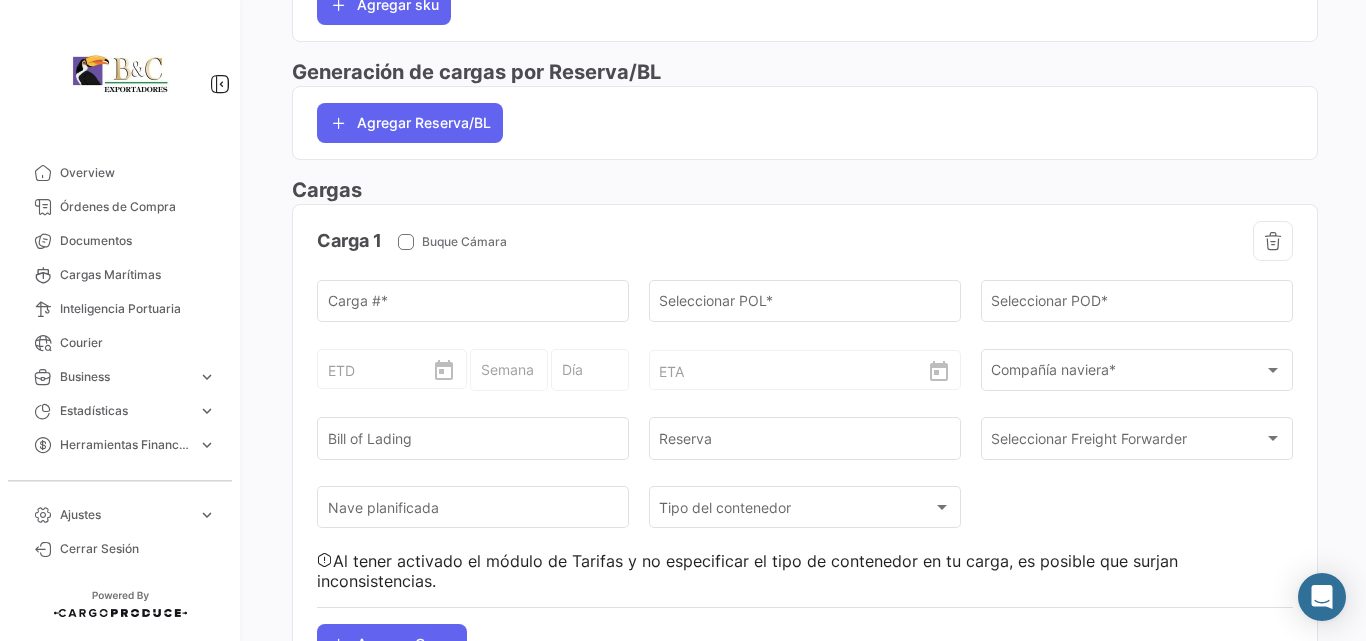 scroll, scrollTop: 1211, scrollLeft: 0, axis: vertical 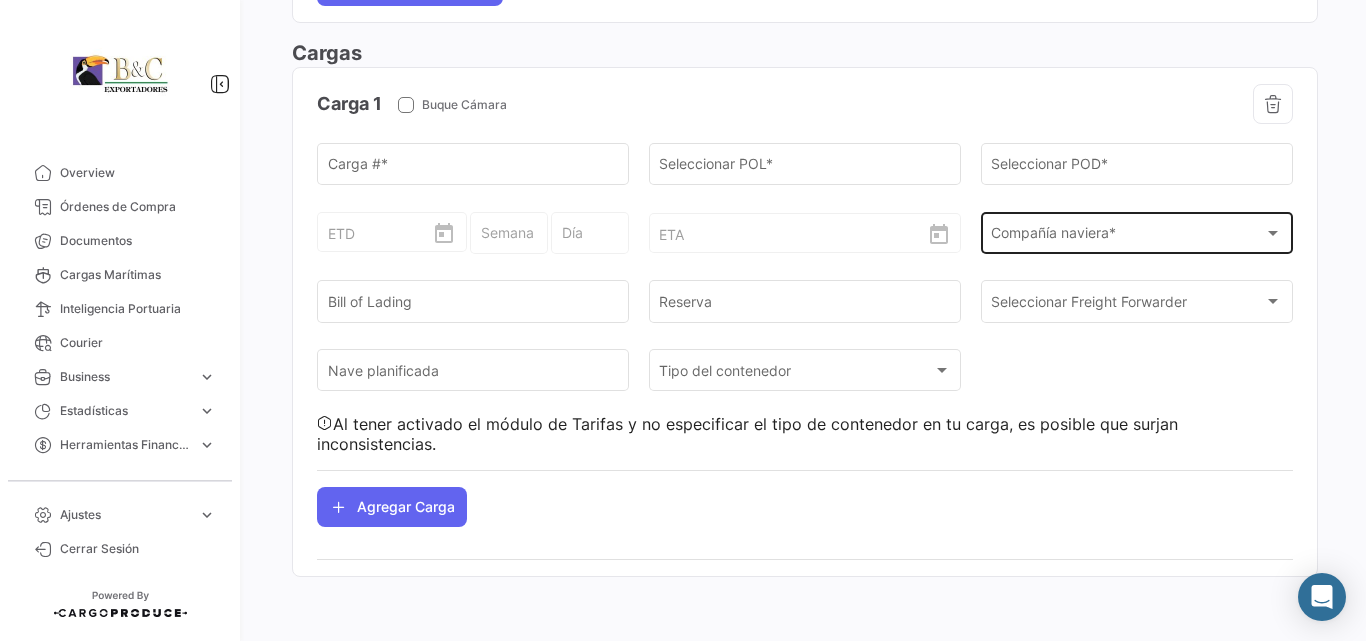 click on "Compañía naviera *" at bounding box center (1127, 237) 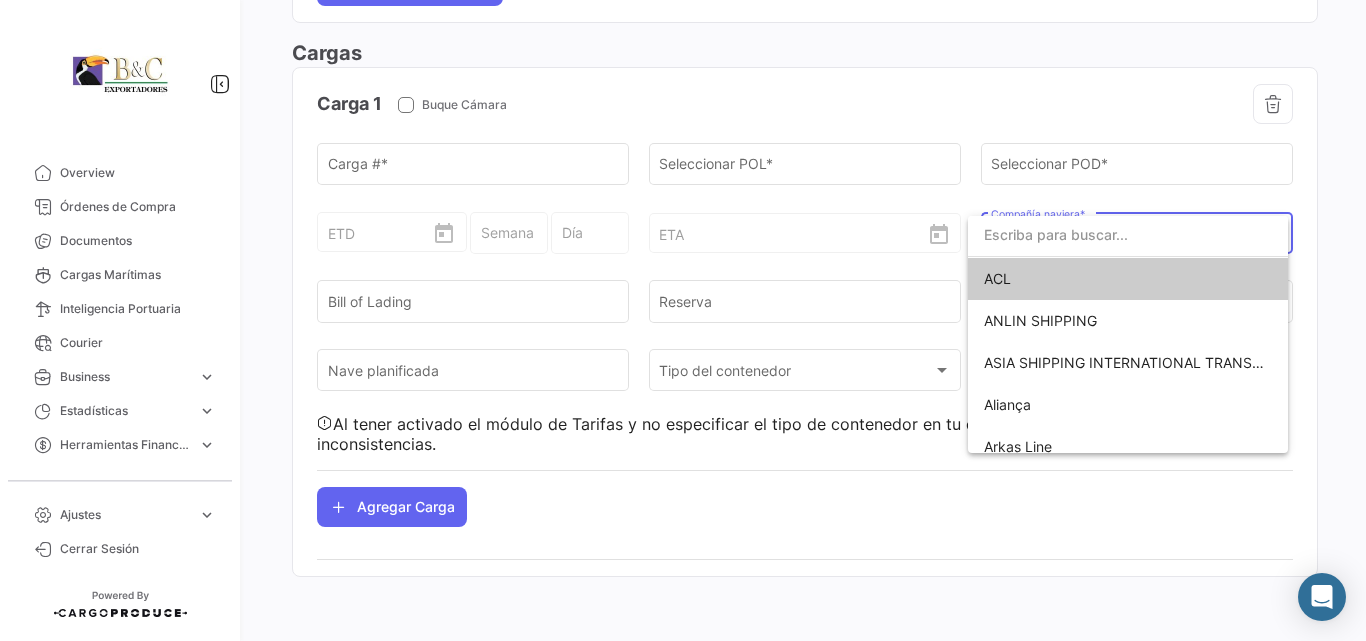 click at bounding box center (1128, 235) 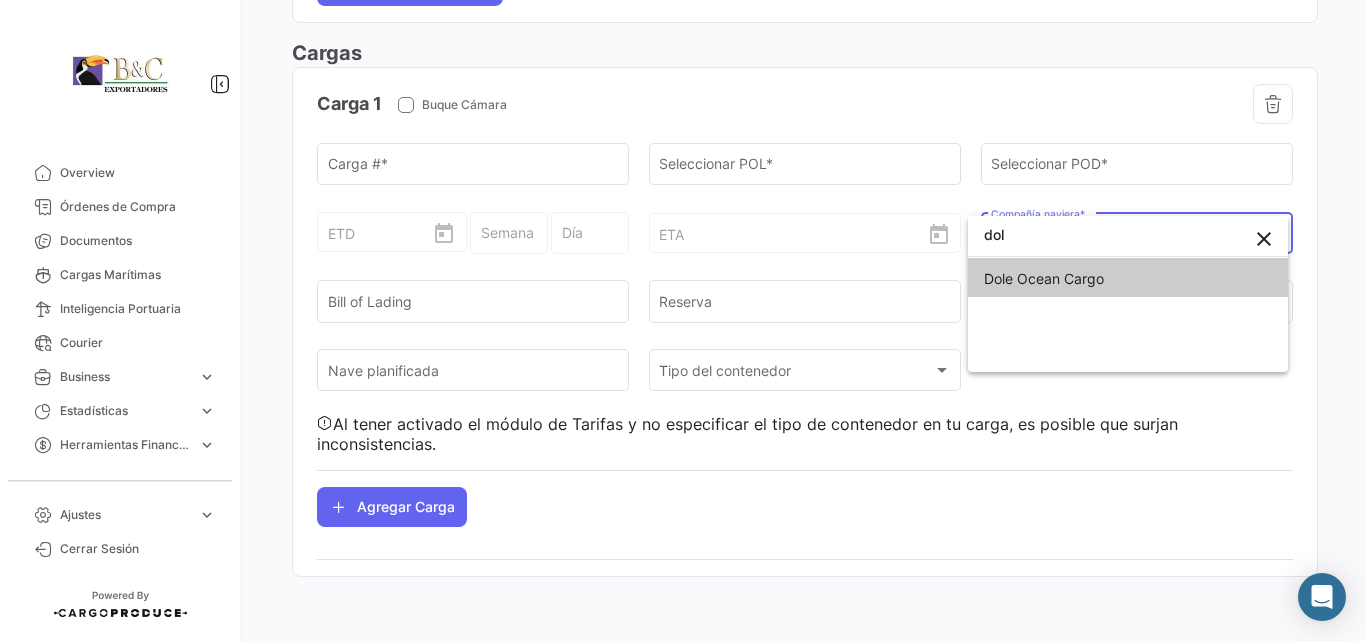 type on "dol" 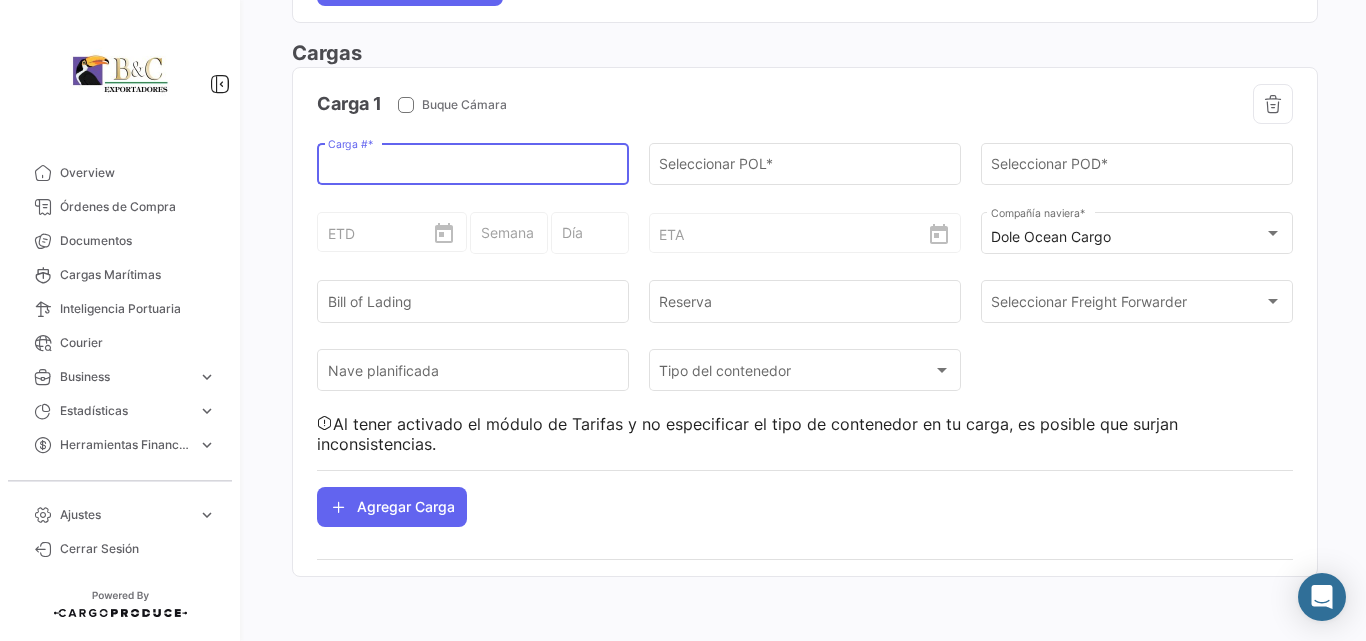 click on "Carga #  *" at bounding box center [473, 168] 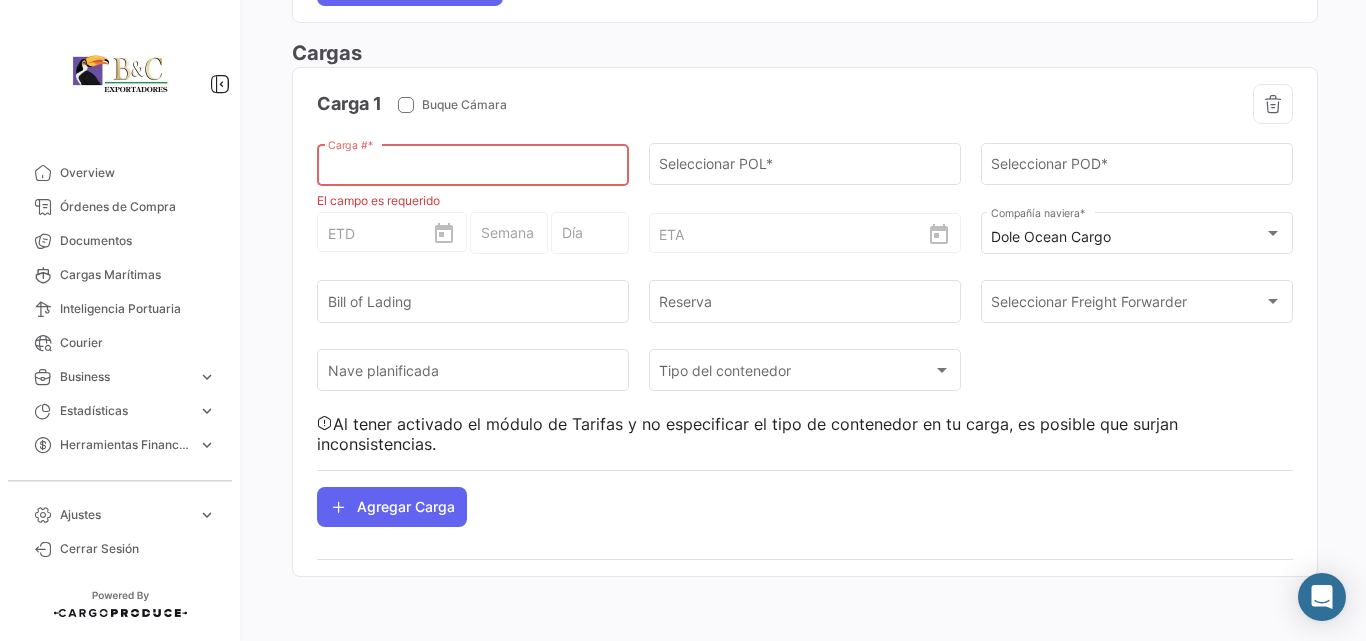 paste on "FBIU5472646" 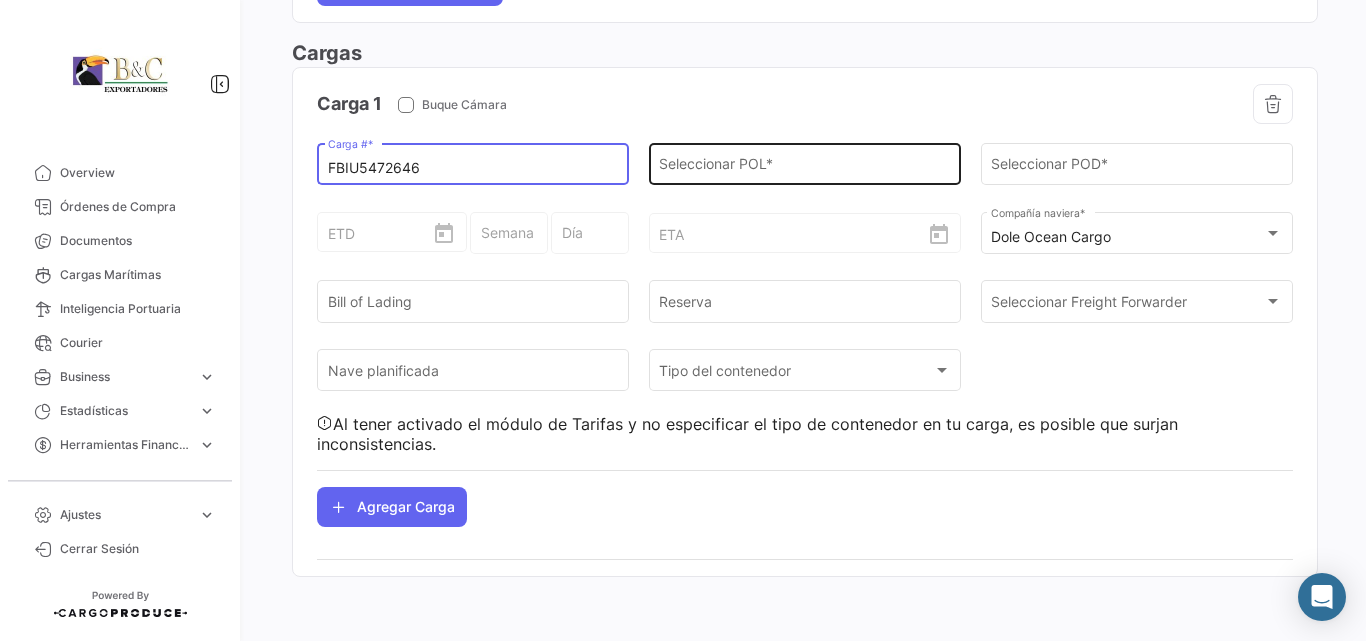 type on "FBIU5472646" 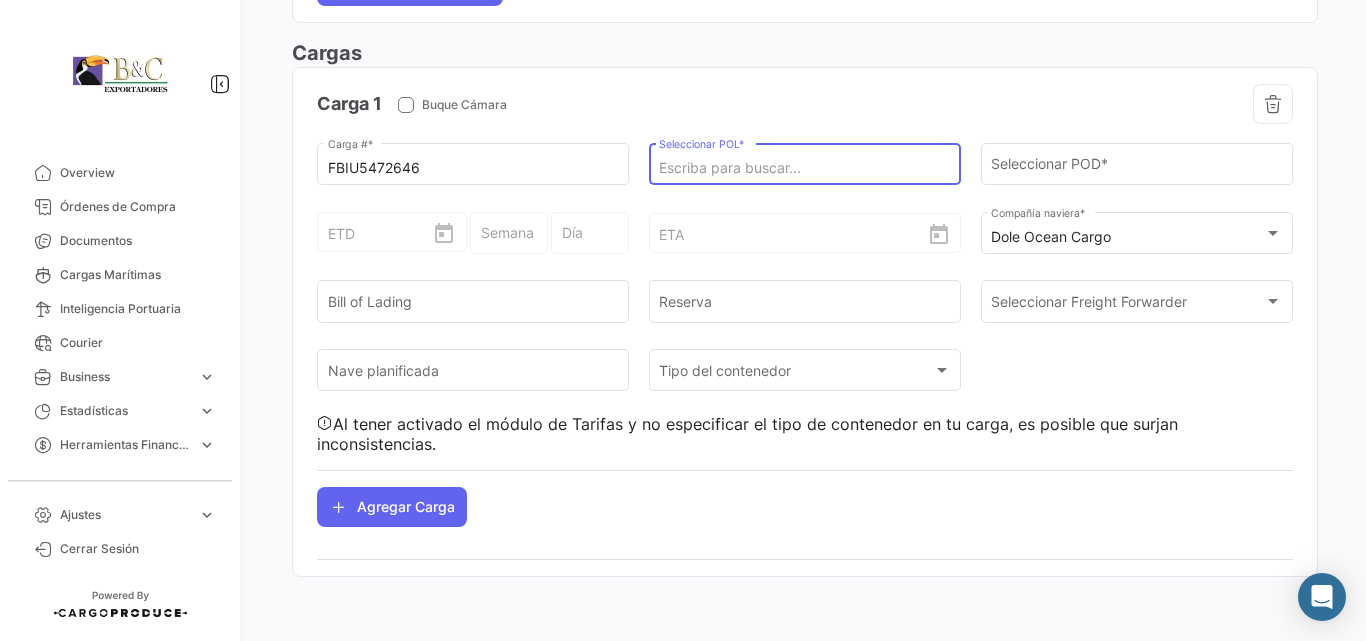 click on "Seleccionar
POL  *" at bounding box center (804, 168) 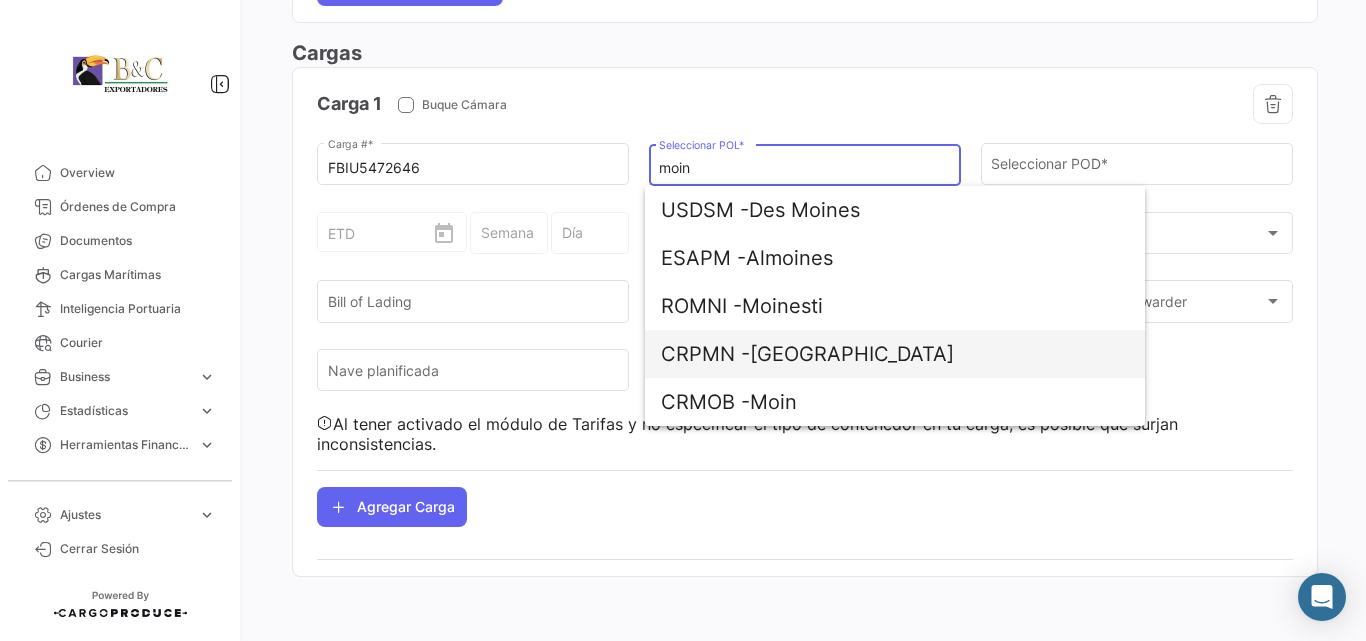 click on "CRPMN -    [GEOGRAPHIC_DATA]" at bounding box center [895, 354] 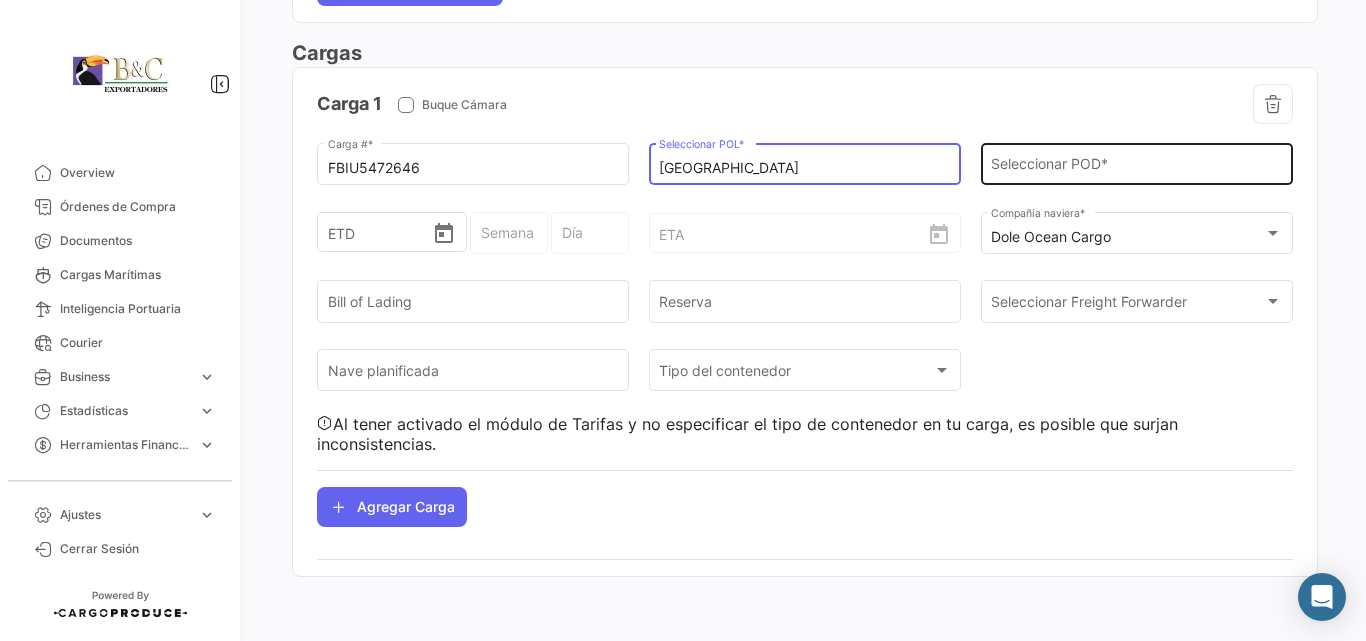click on "Seleccionar
POD  *" at bounding box center (1136, 168) 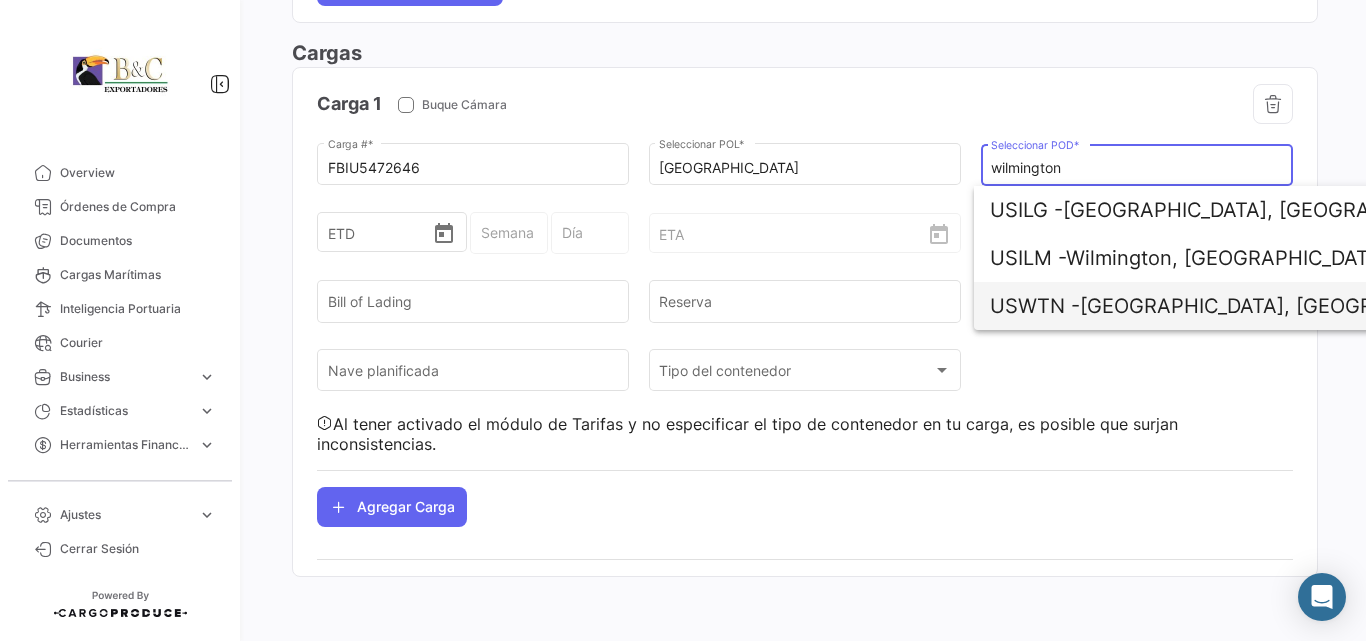 click on "USWTN -    [GEOGRAPHIC_DATA], [GEOGRAPHIC_DATA] [GEOGRAPHIC_DATA]" at bounding box center (1224, 306) 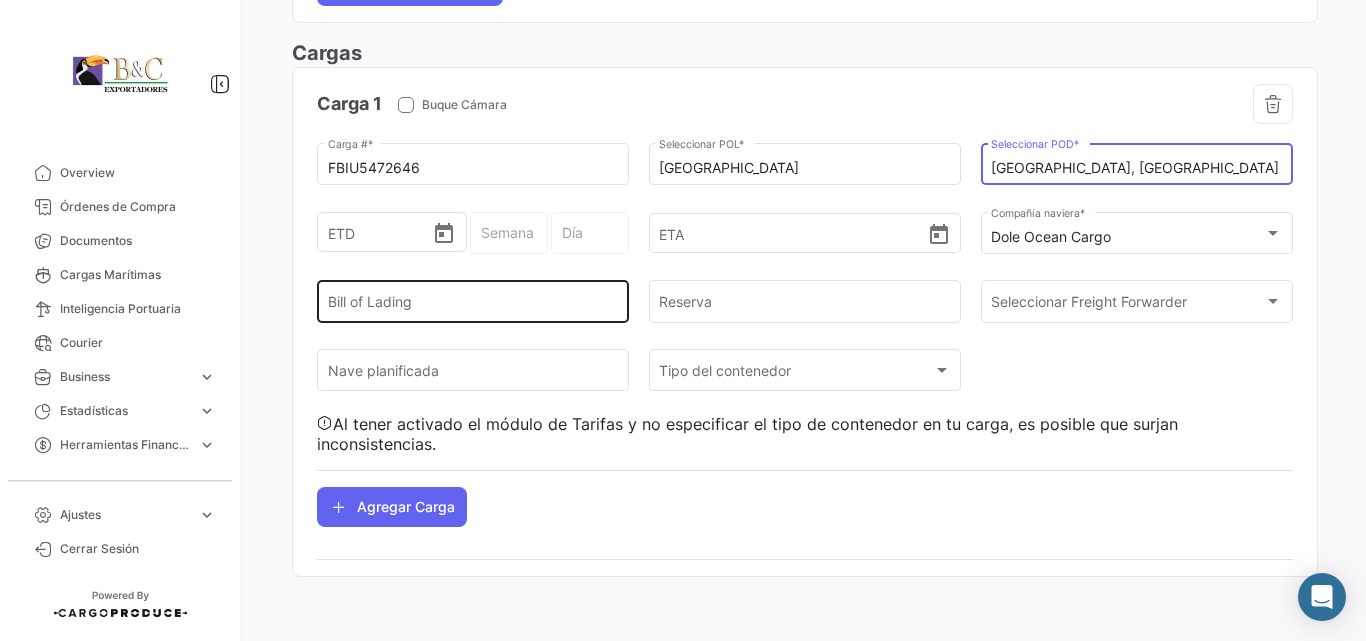 click on "Bill of Lading" at bounding box center [473, 305] 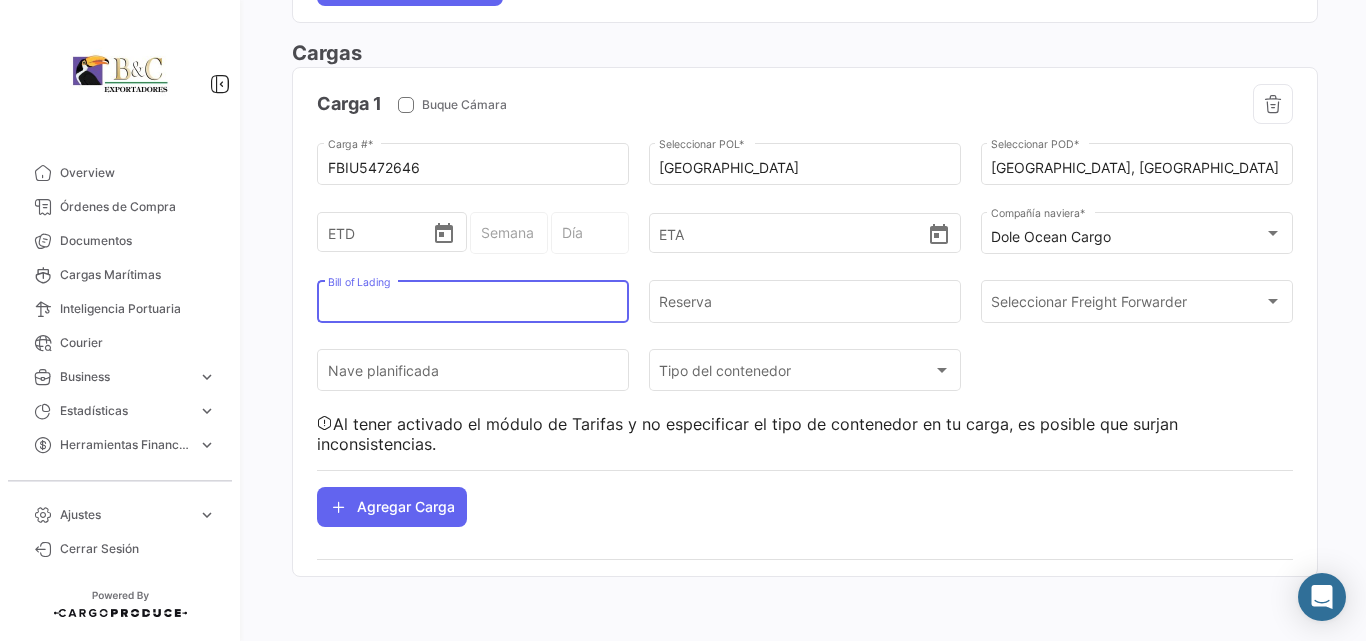 paste on "MOIN4368WL" 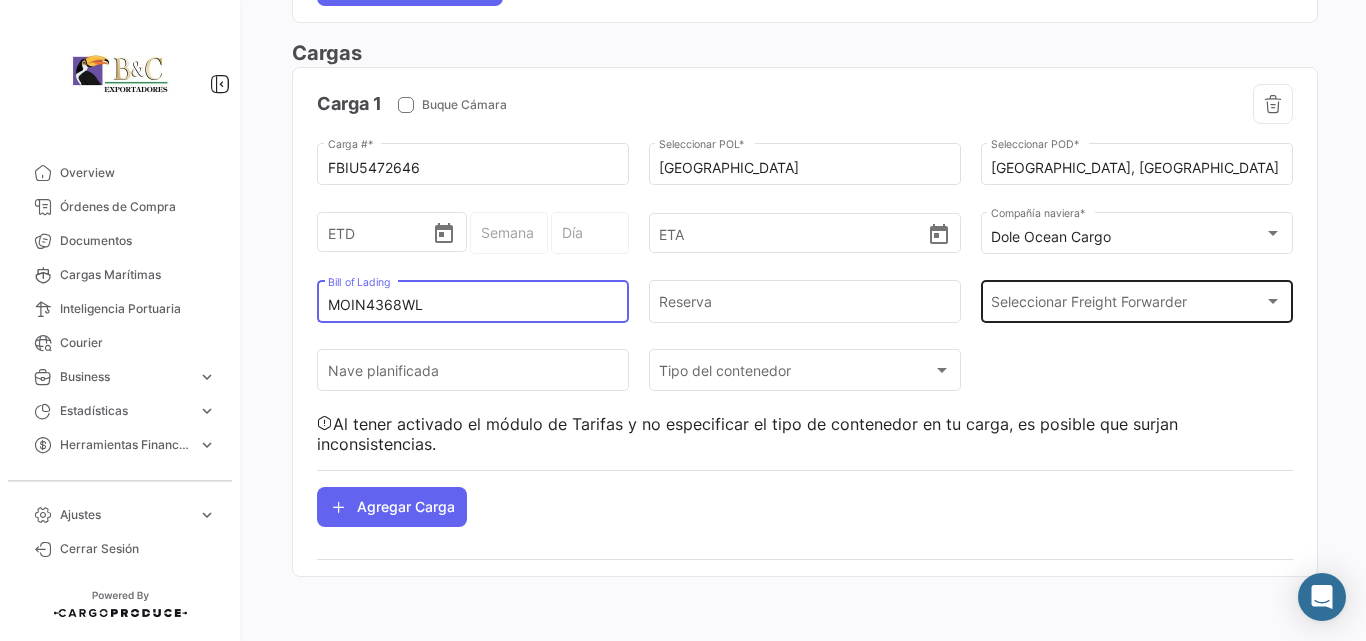 type on "MOIN4368WL" 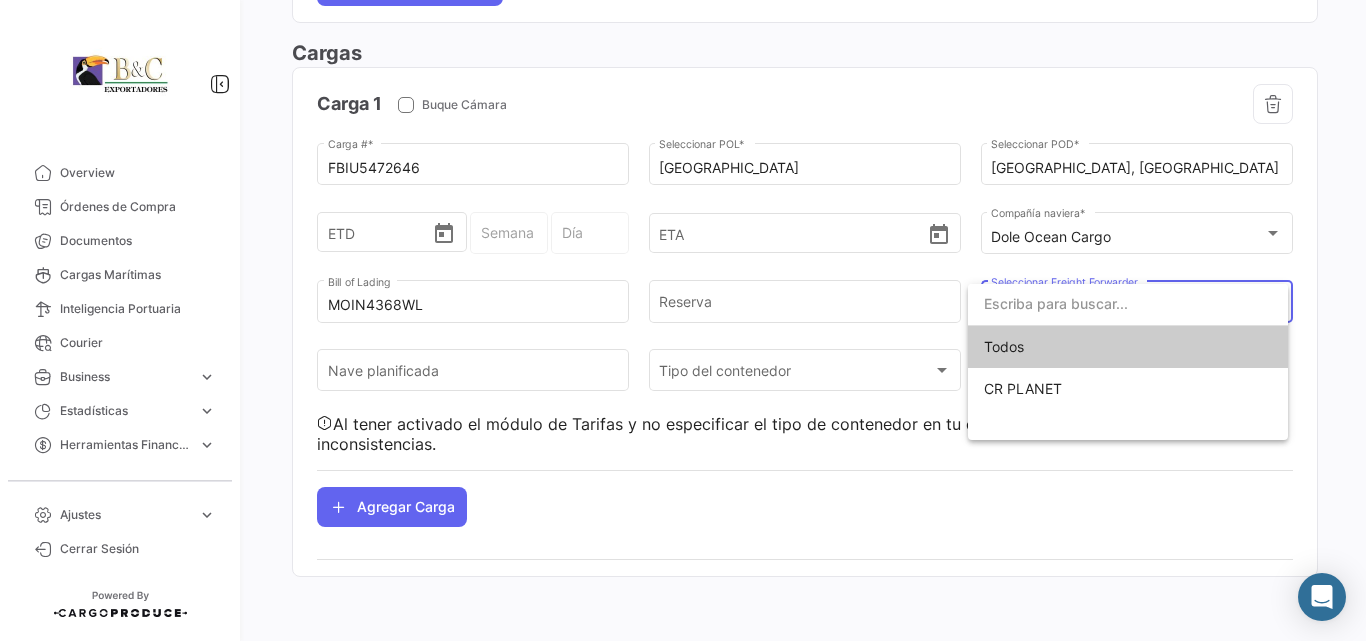 click at bounding box center [683, 320] 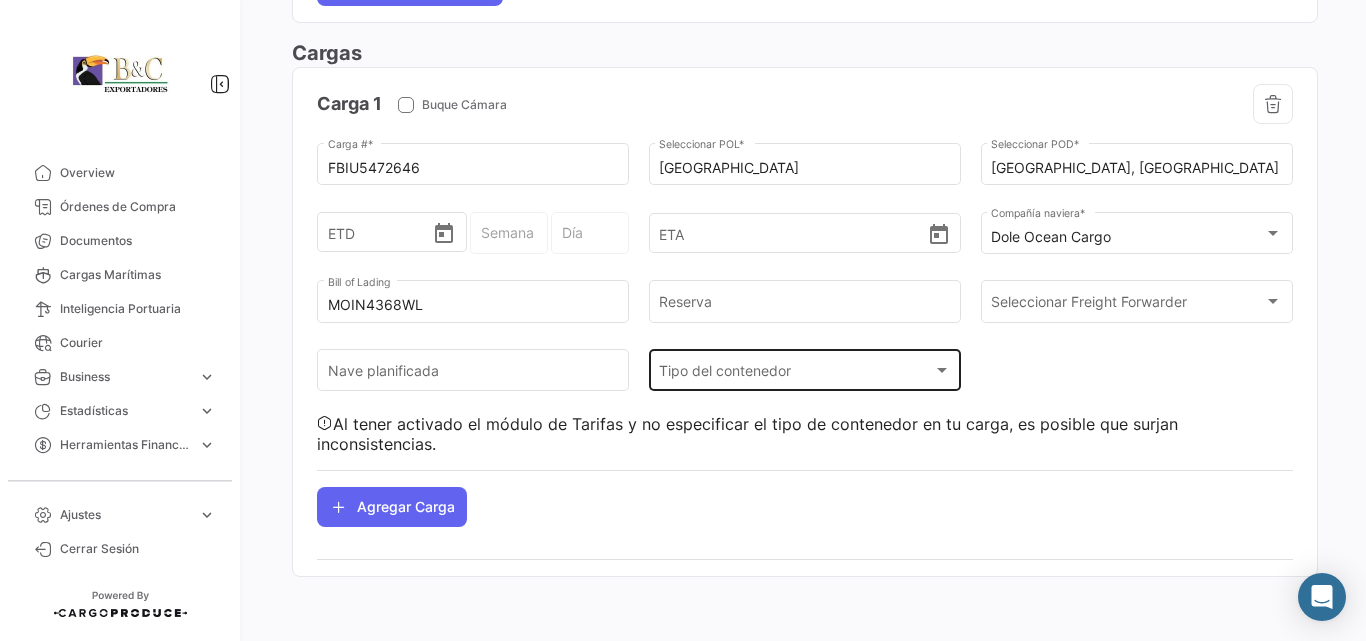 click on "Tipo del contenedor" at bounding box center [795, 374] 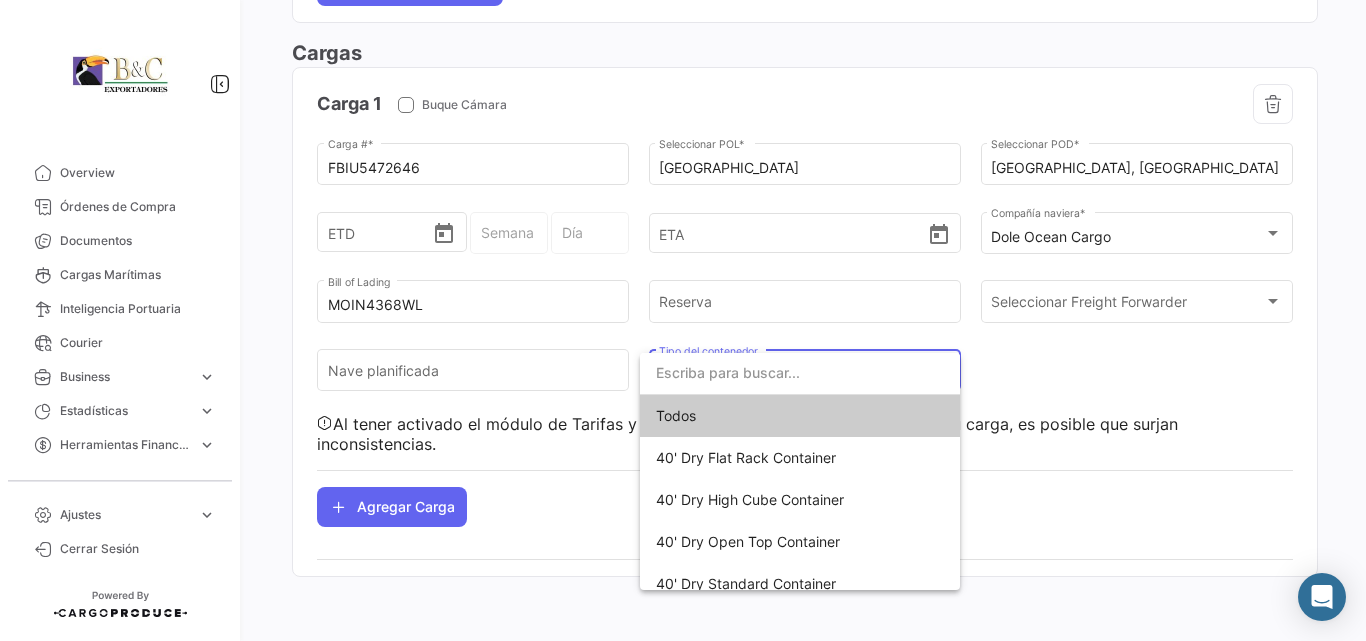 click at bounding box center [800, 373] 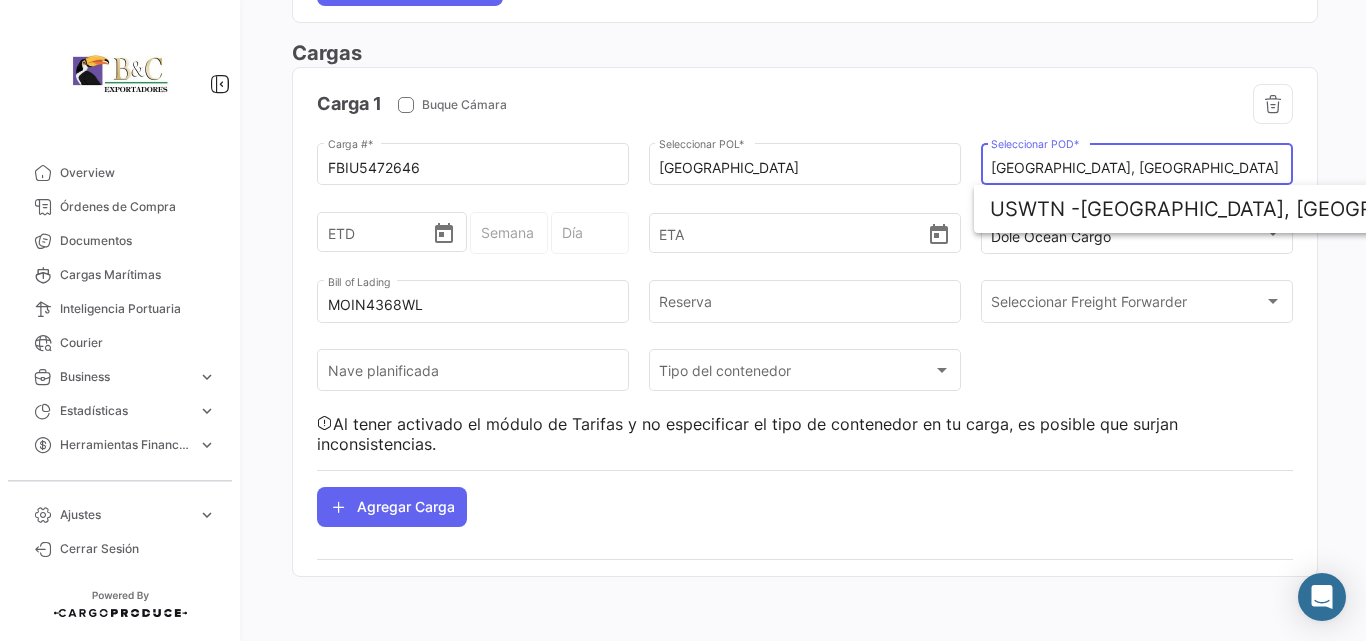click on "[GEOGRAPHIC_DATA], [GEOGRAPHIC_DATA] [GEOGRAPHIC_DATA]" at bounding box center [1136, 168] 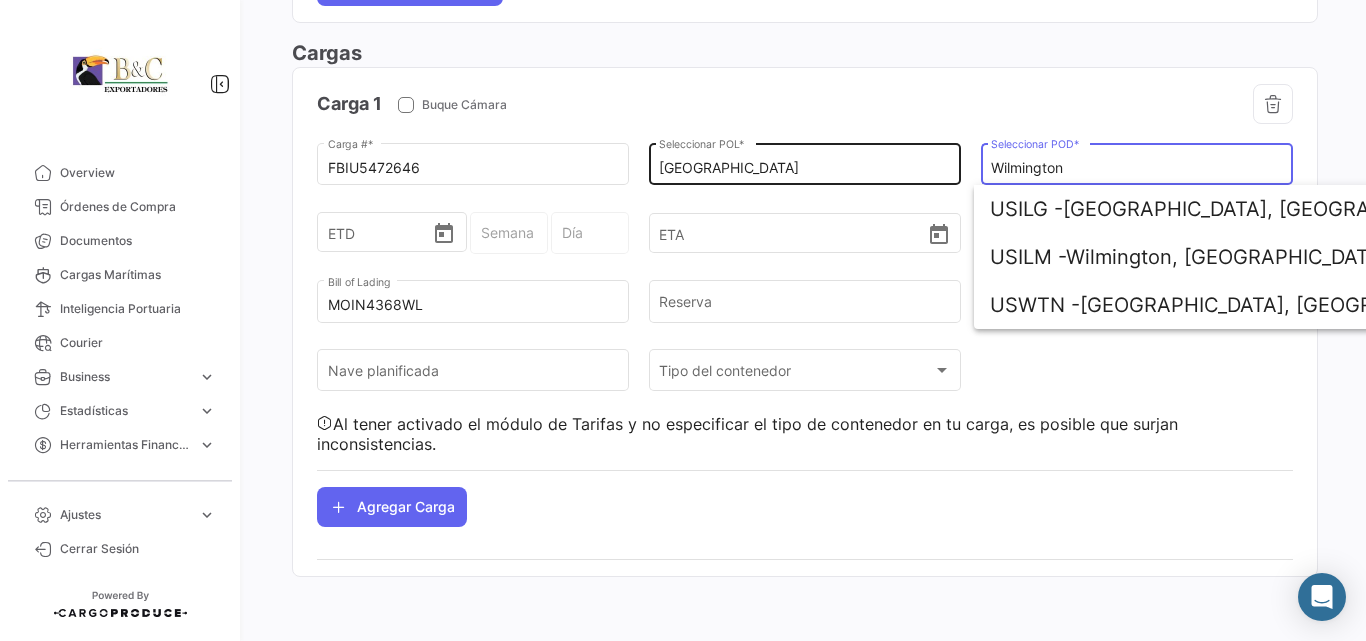 drag, startPoint x: 1073, startPoint y: 167, endPoint x: 935, endPoint y: 177, distance: 138.36185 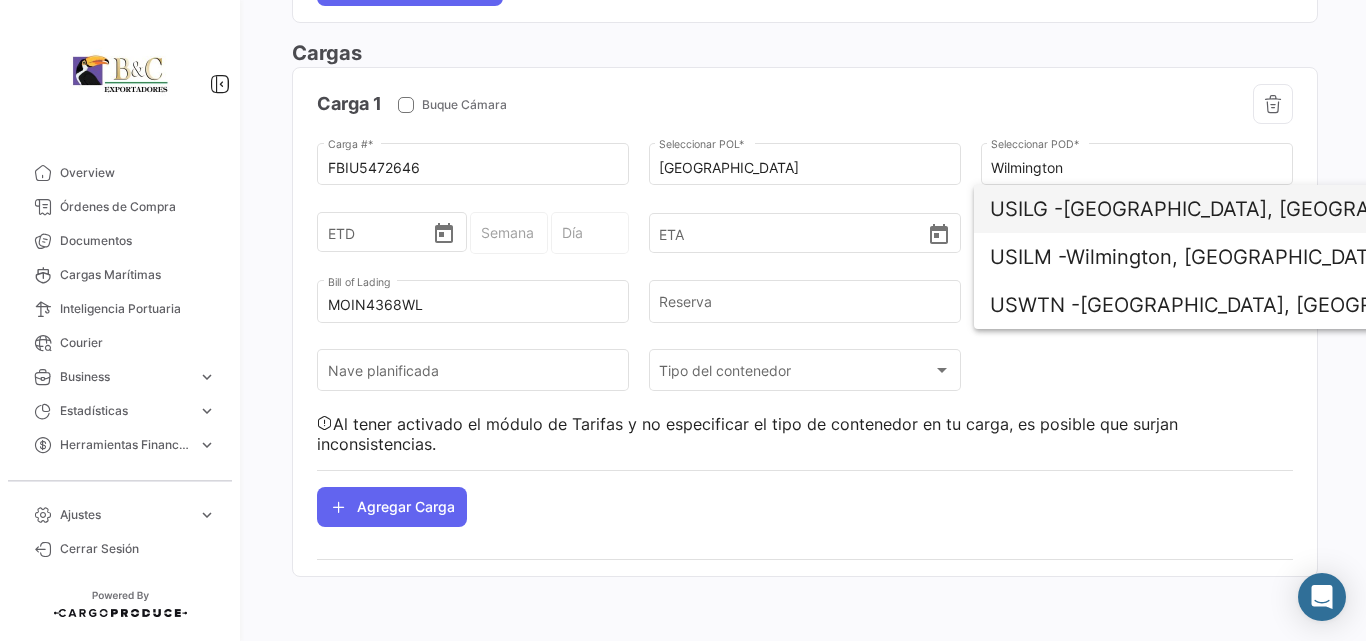 click on "USILG -" at bounding box center [1026, 209] 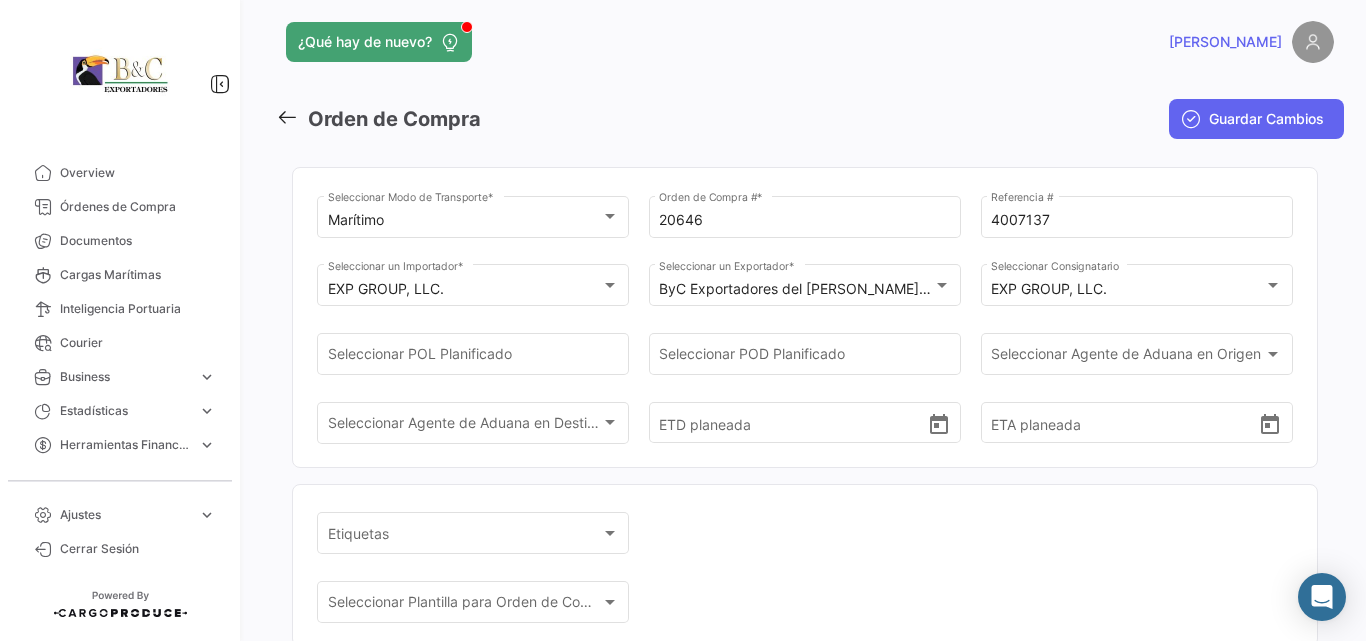 scroll, scrollTop: 0, scrollLeft: 0, axis: both 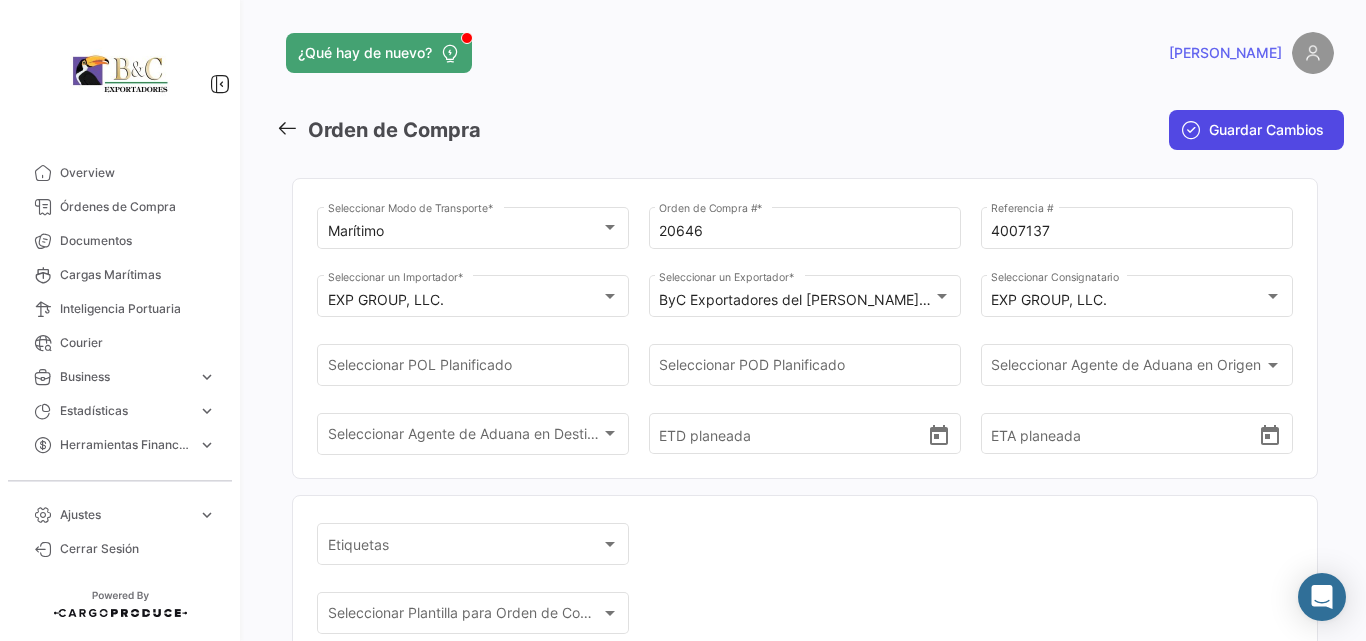 click on "Guardar Cambios" 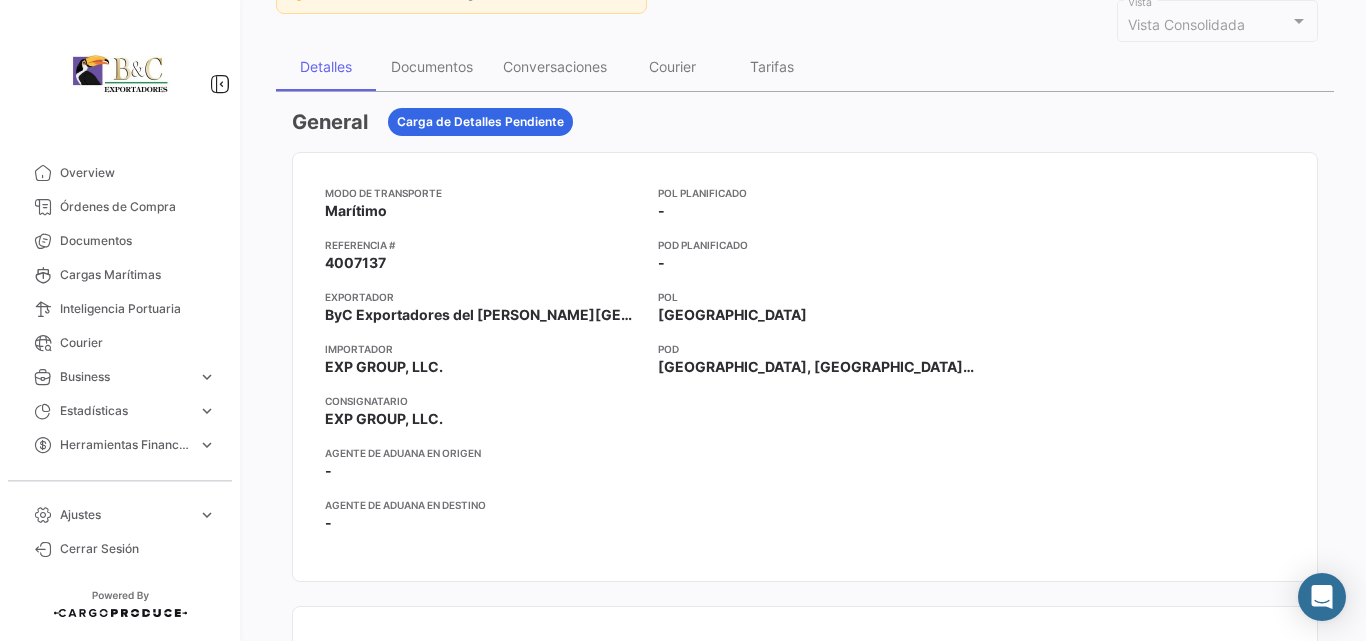 scroll, scrollTop: 0, scrollLeft: 0, axis: both 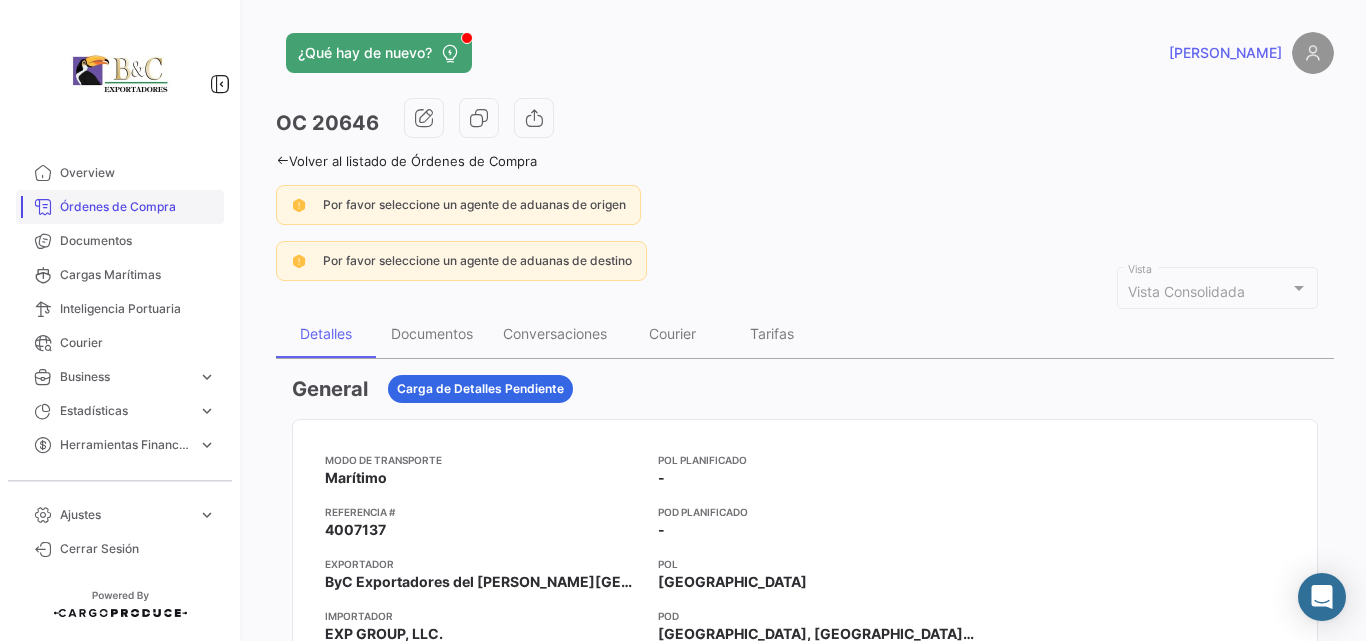 click on "Órdenes de Compra" at bounding box center (138, 207) 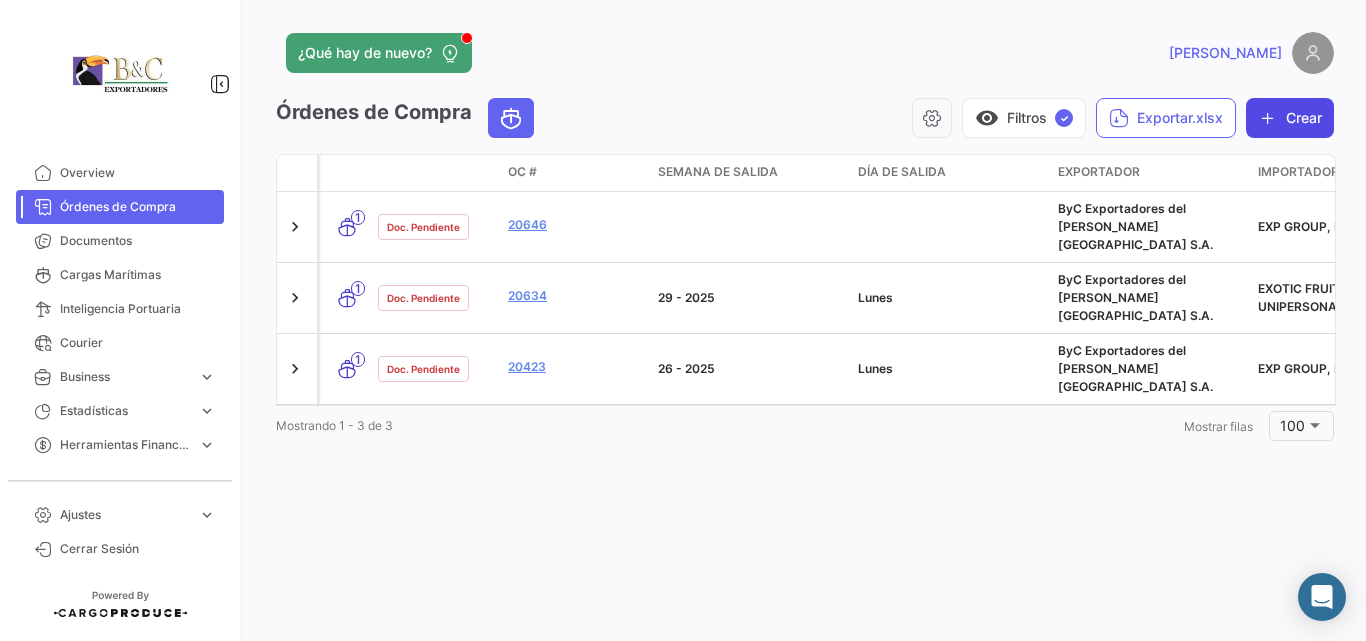click 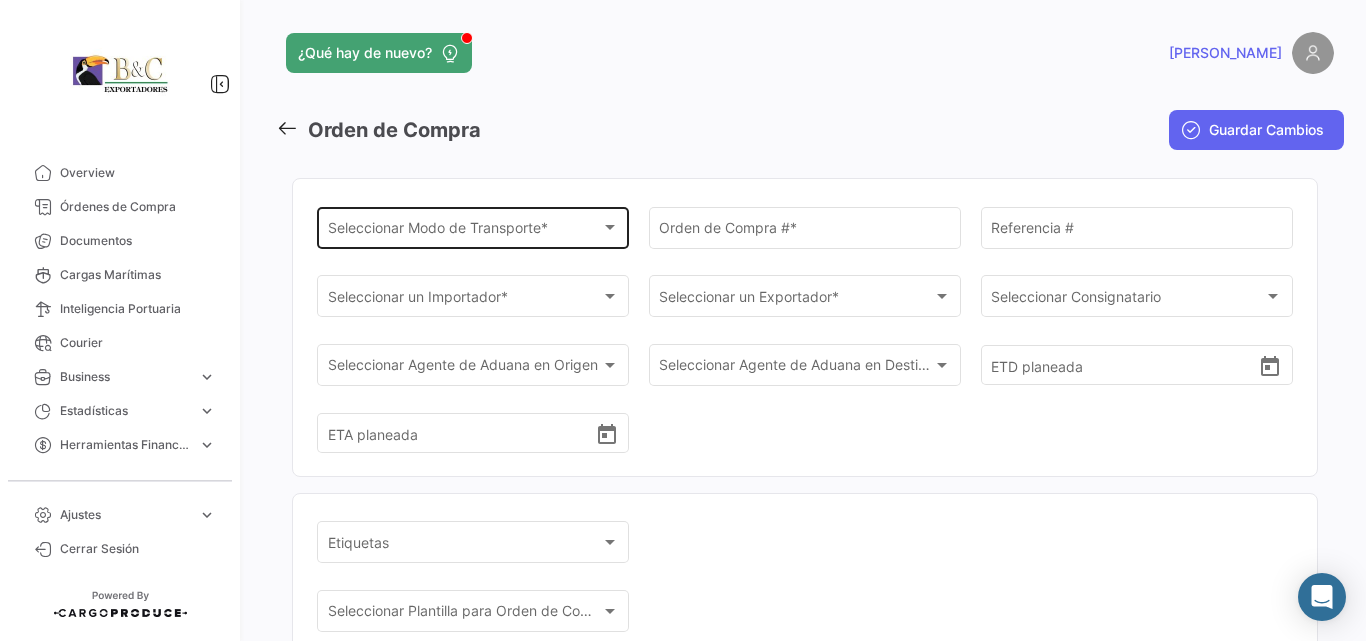click on "Seleccionar
Modo de Transporte *" at bounding box center (464, 231) 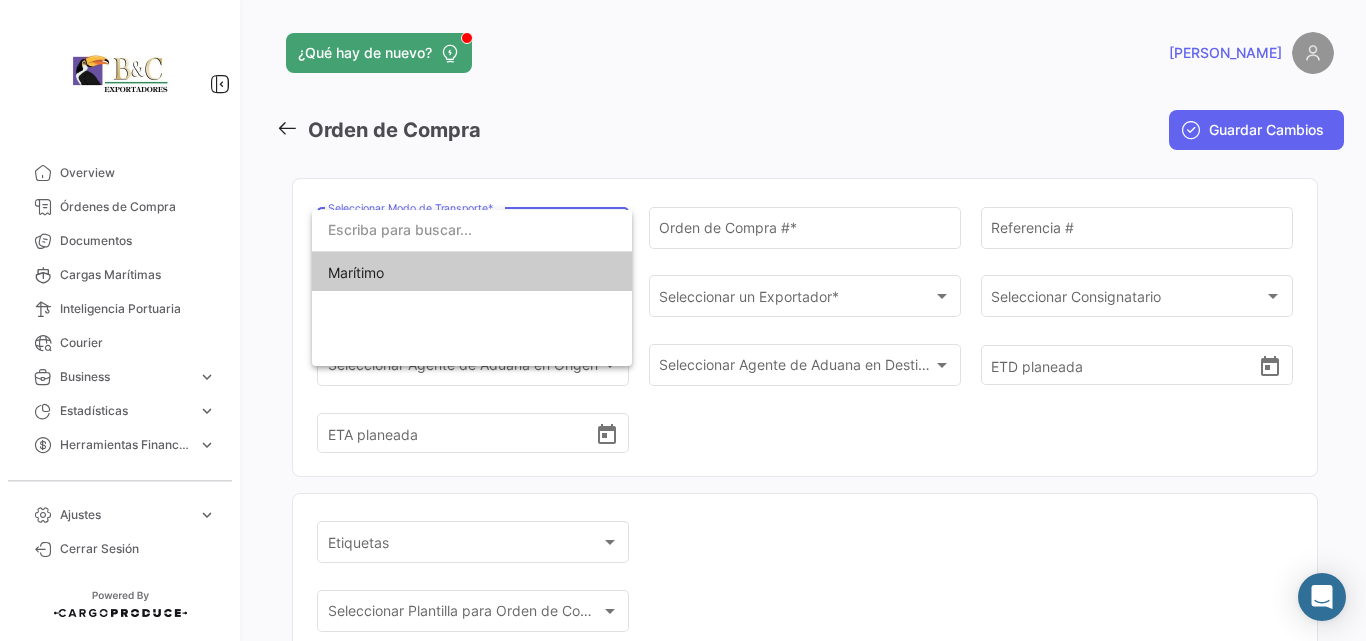click on "Marítimo" at bounding box center (472, 273) 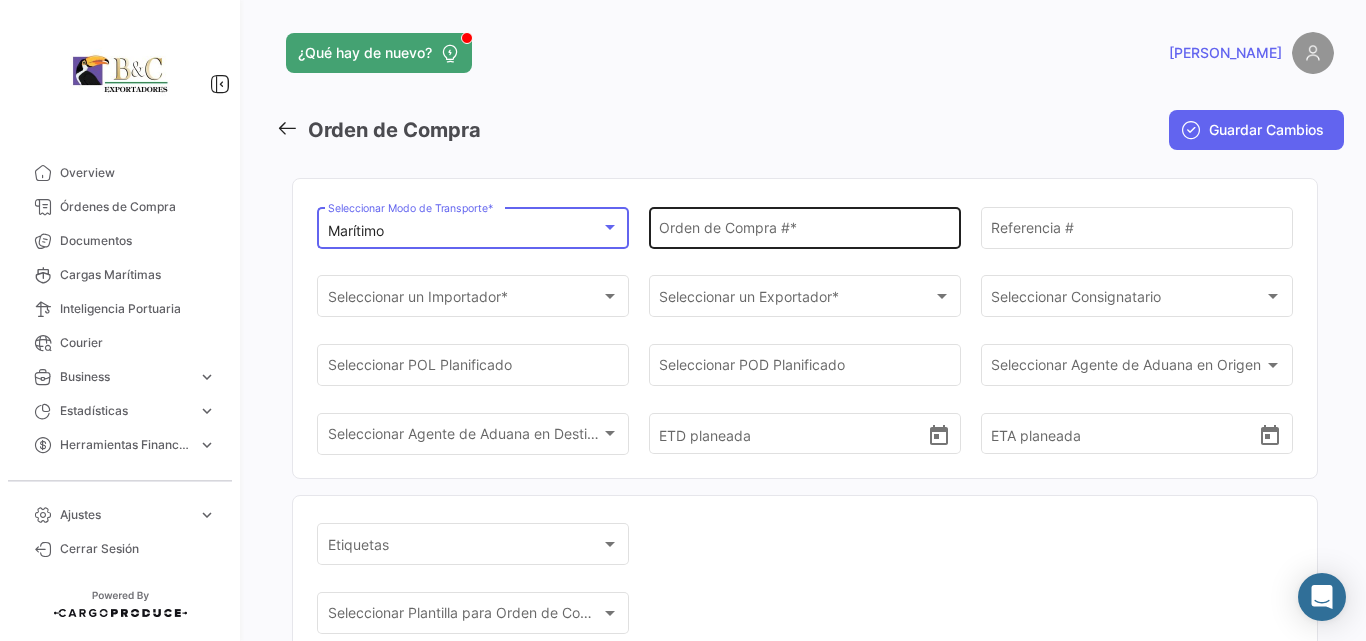 click on "Orden de Compra #  *" at bounding box center [804, 231] 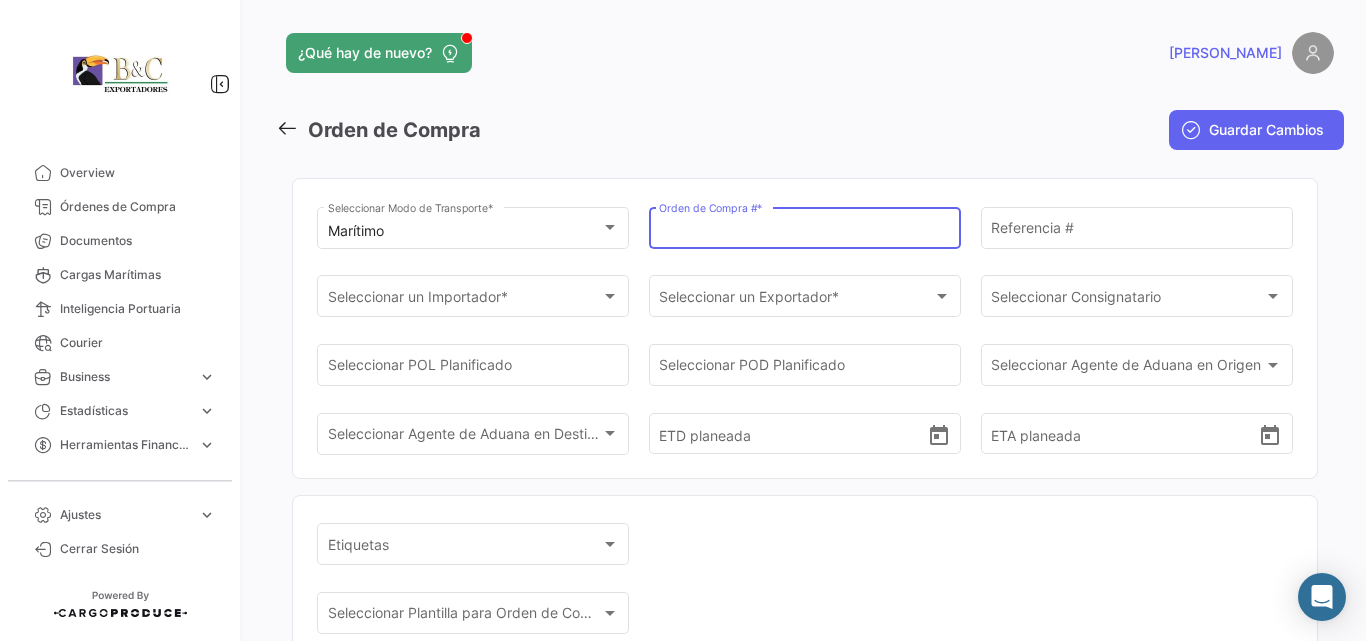 paste on "20631" 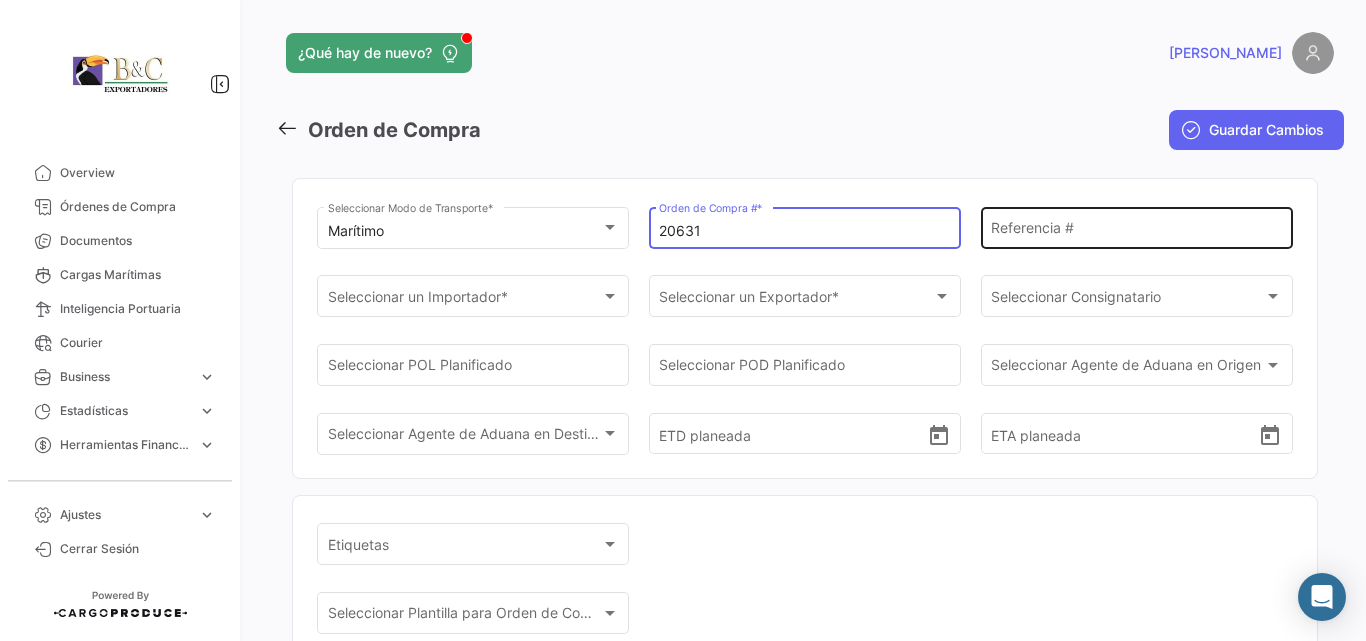 type on "20631" 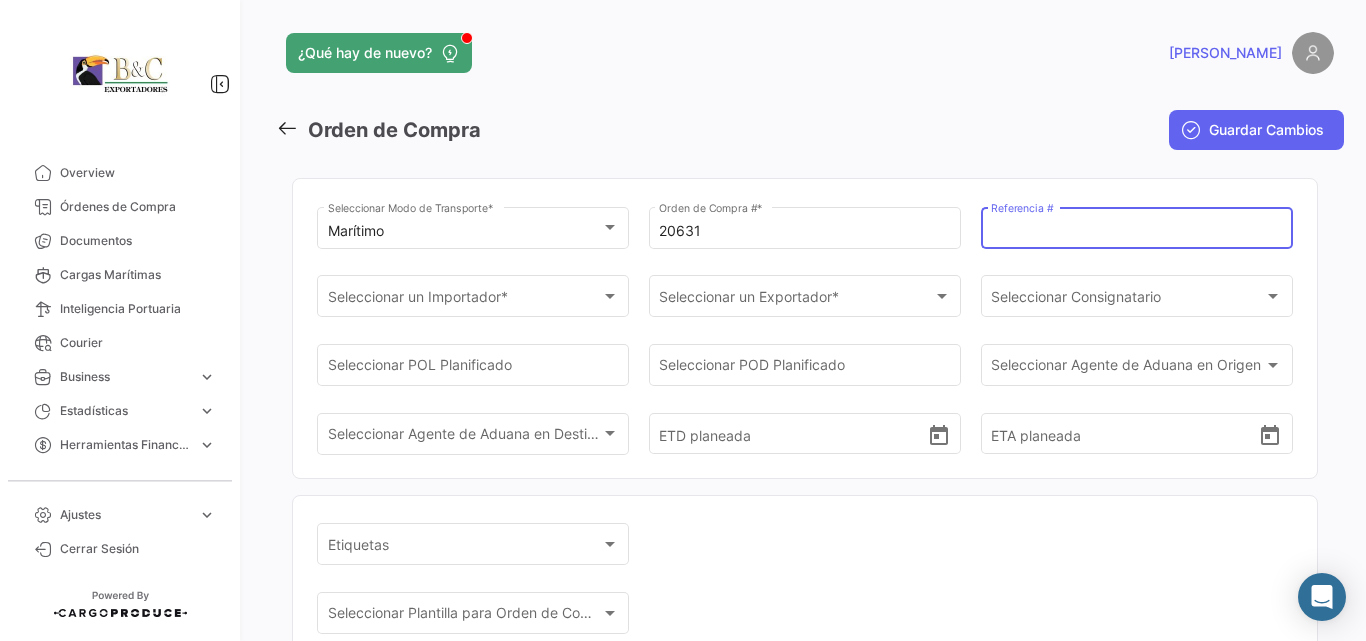 click on "Referencia #" at bounding box center (1136, 231) 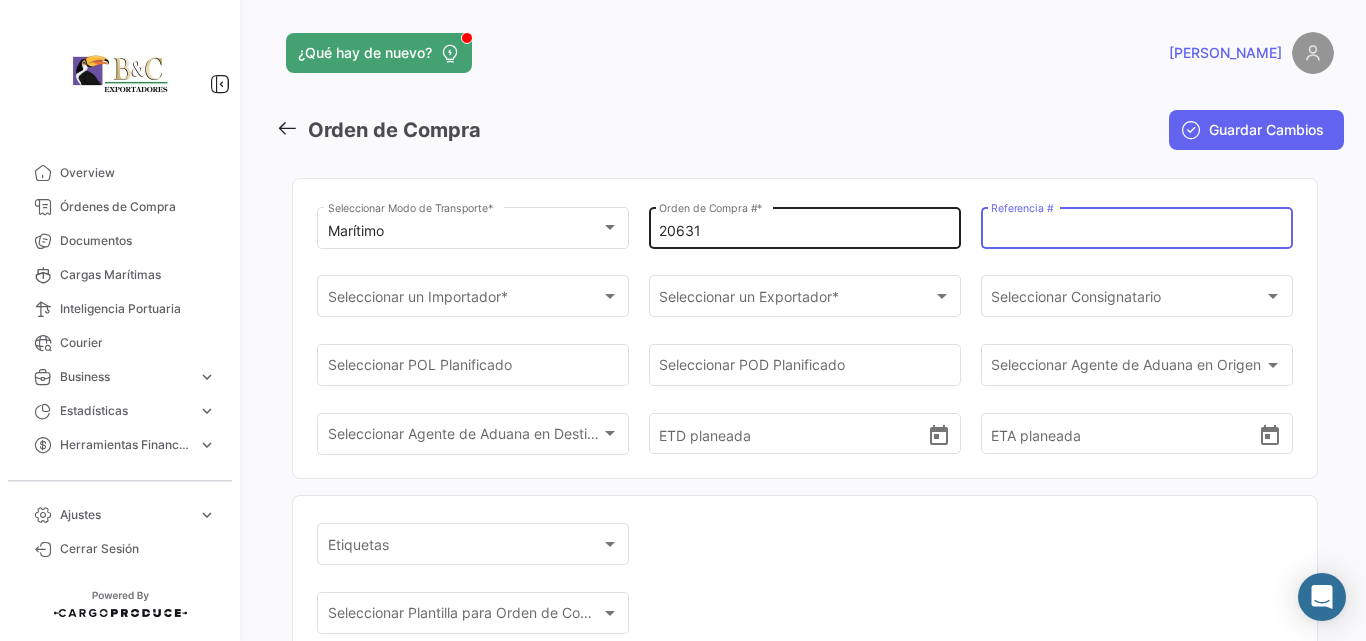 paste on "4007125" 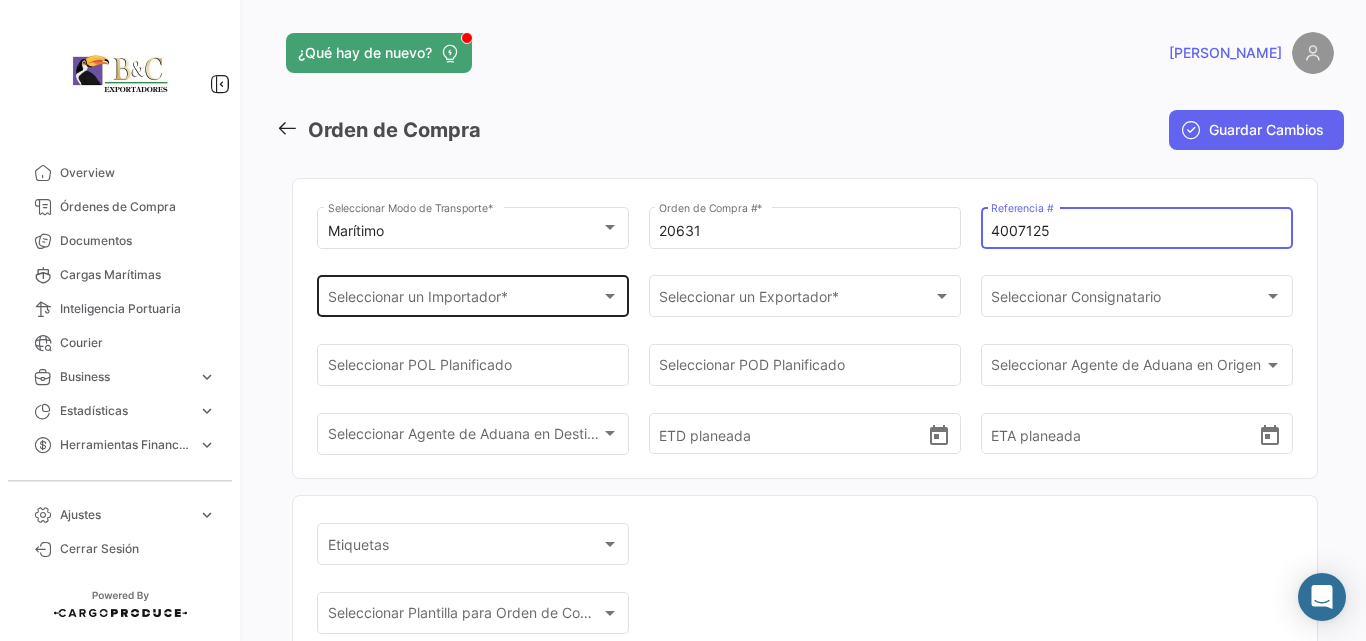 type on "4007125" 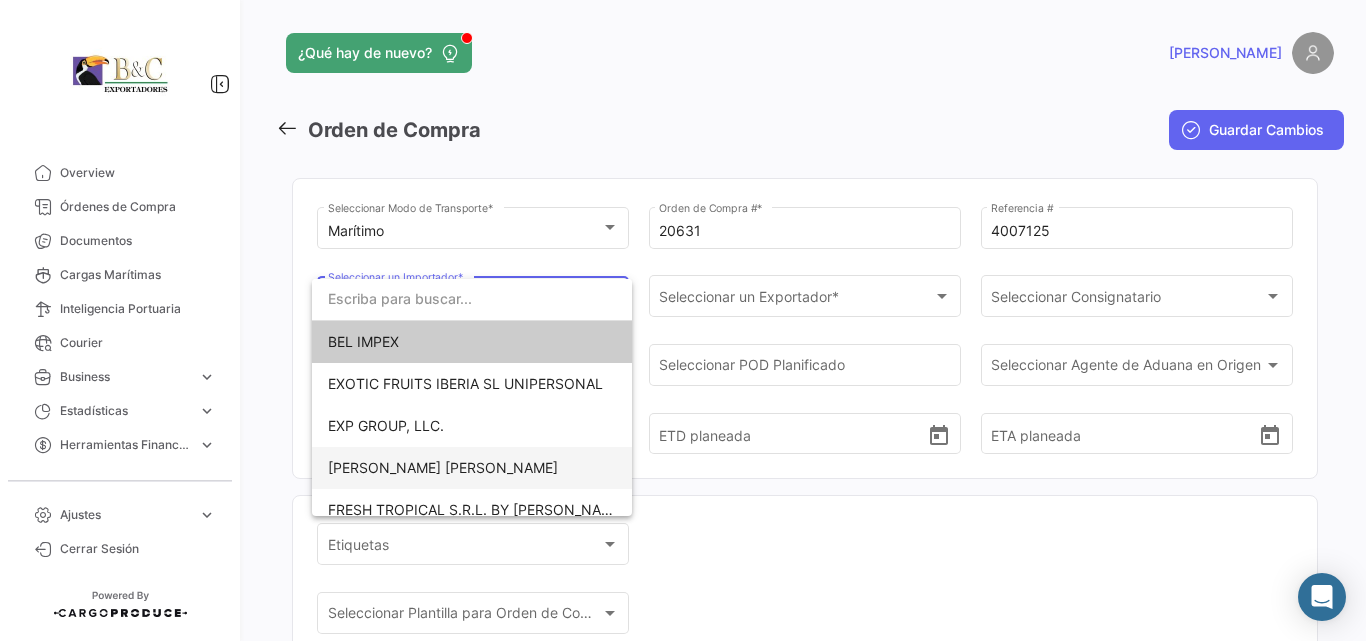 click on "[PERSON_NAME] [PERSON_NAME]" at bounding box center [443, 467] 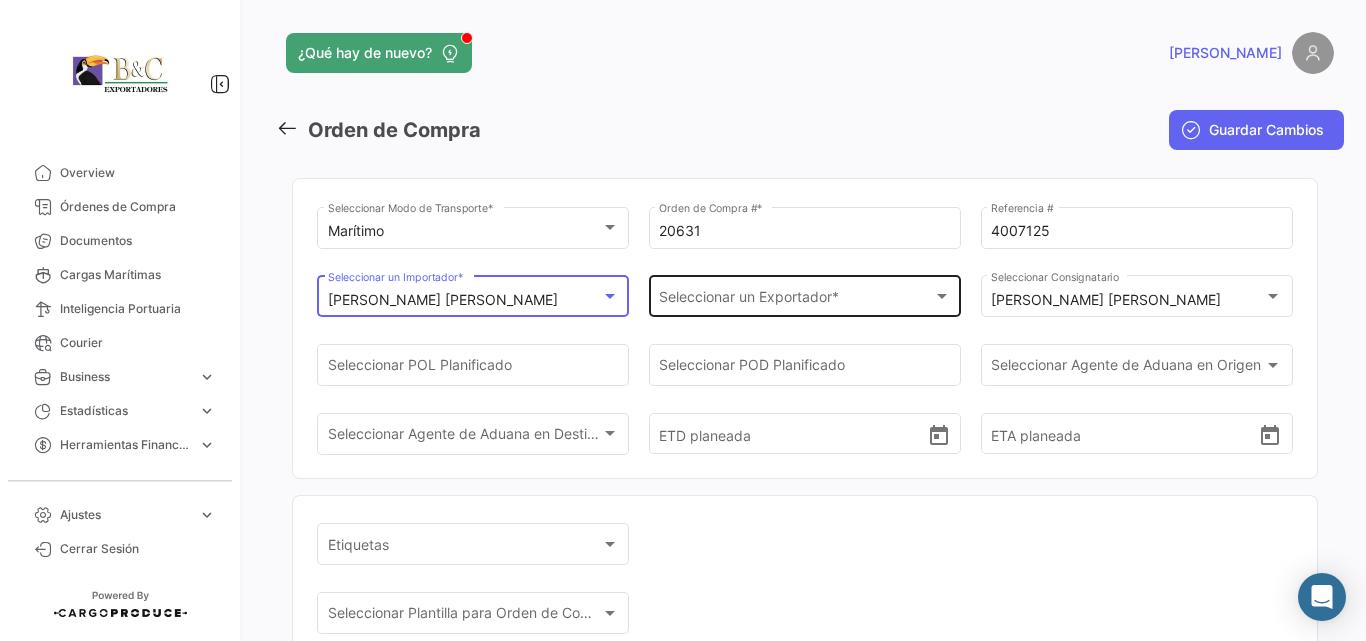 click on "Seleccionar un Exportador *" at bounding box center [795, 300] 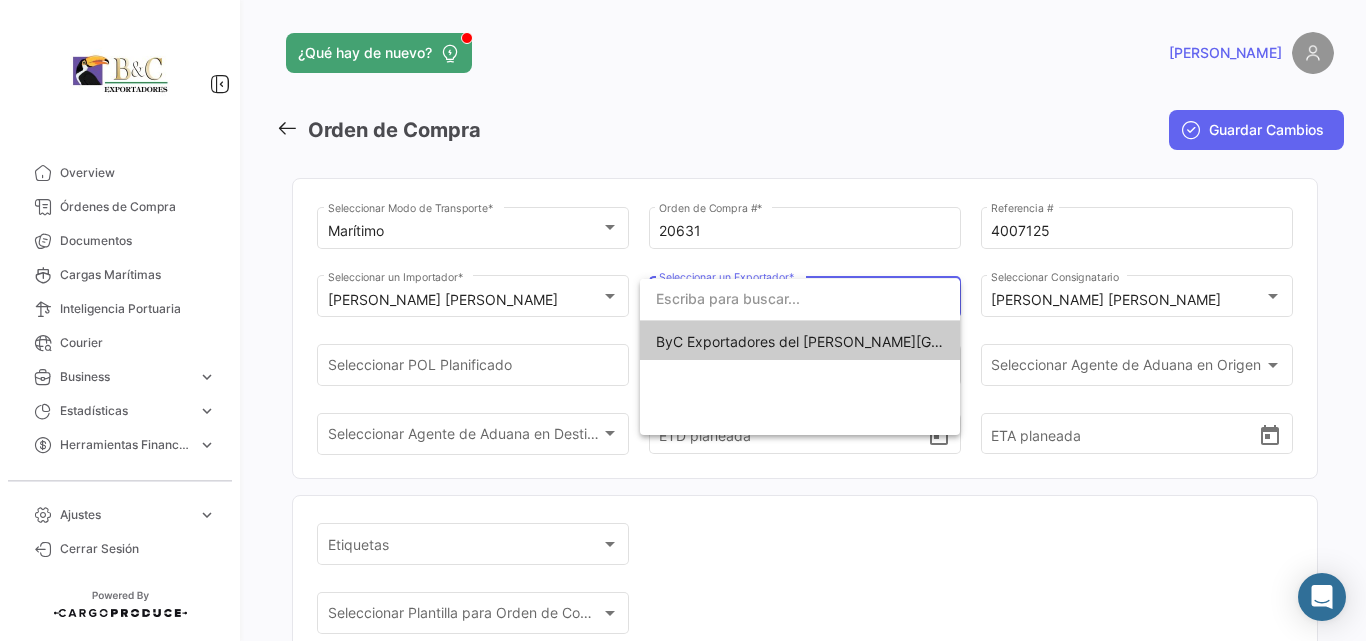 click on "ByC Exportadores del [PERSON_NAME][GEOGRAPHIC_DATA] S.A." at bounding box center (871, 341) 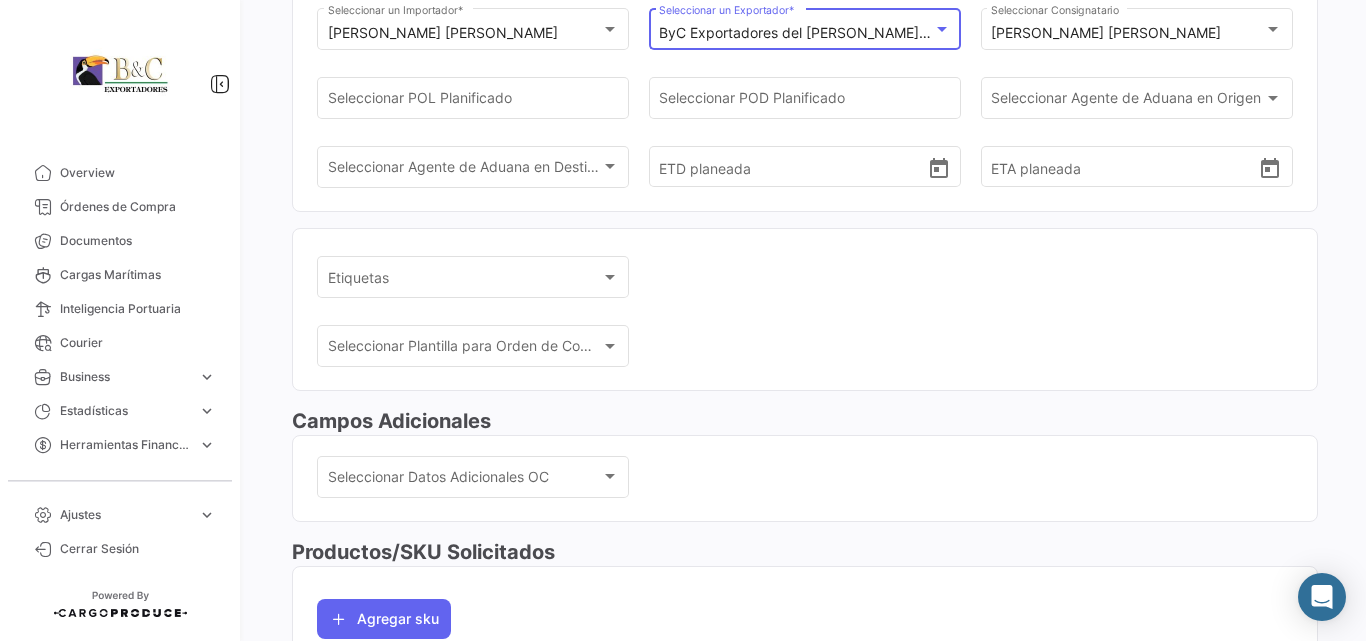 scroll, scrollTop: 533, scrollLeft: 0, axis: vertical 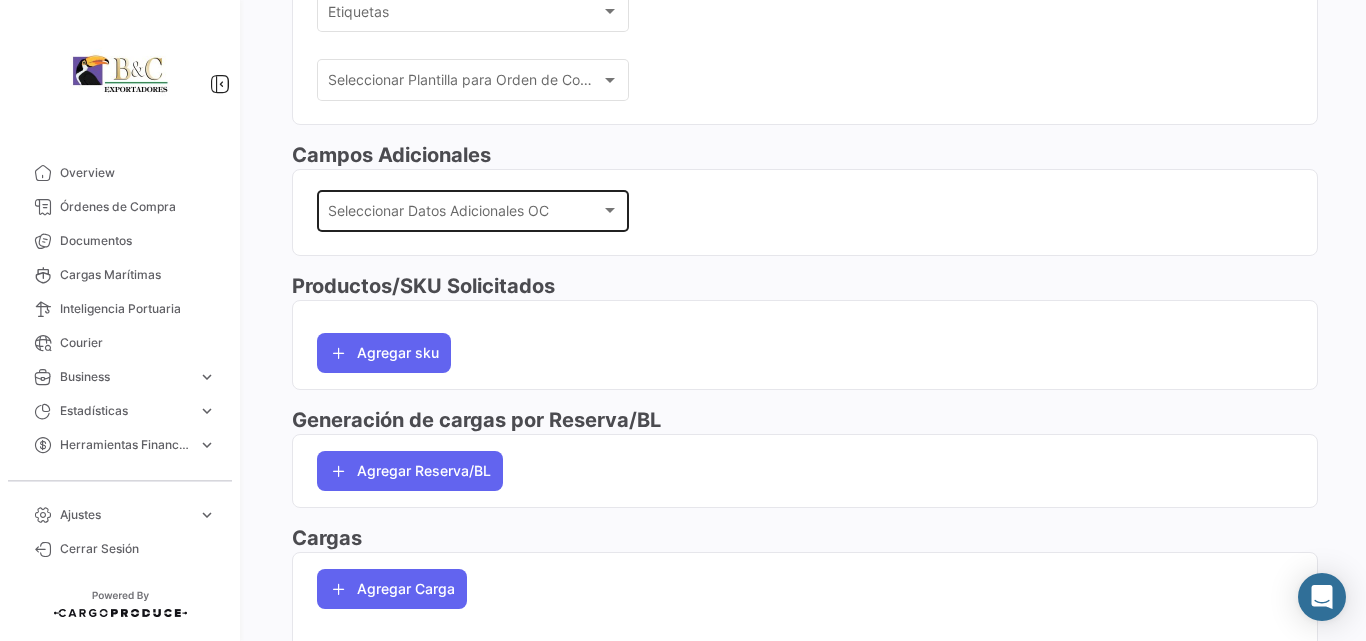 click on "Seleccionar Datos Adicionales OC" at bounding box center (464, 214) 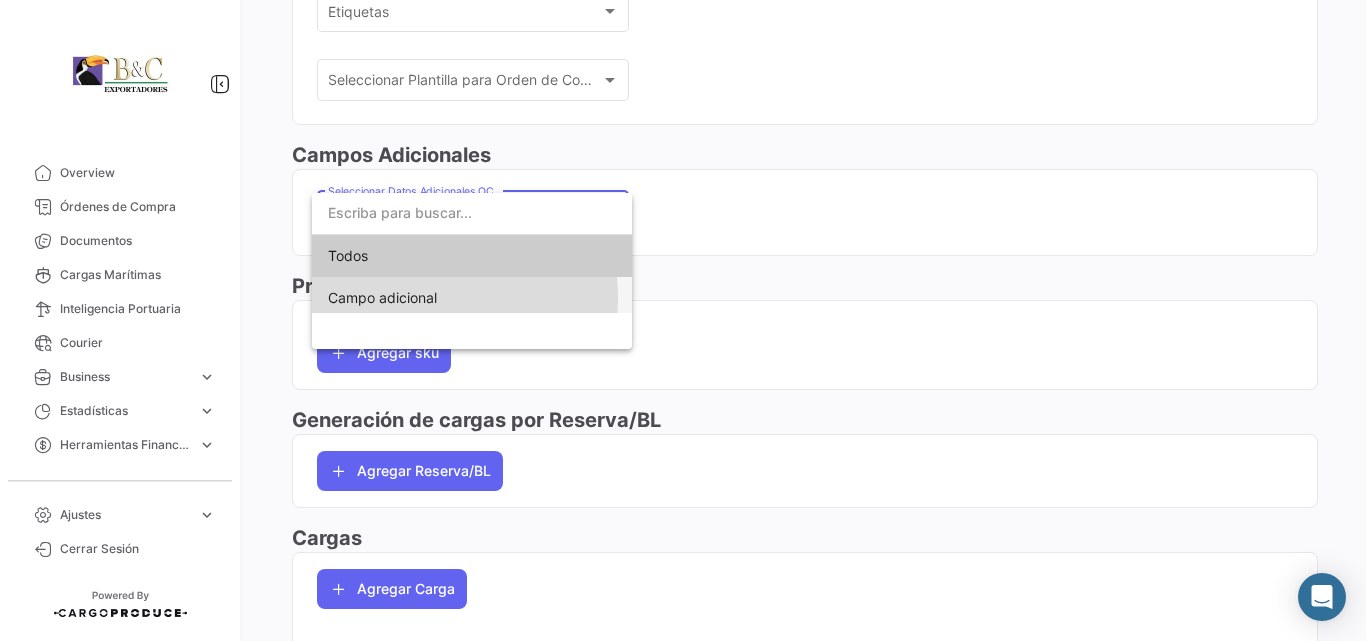 click on "Campo adicional" at bounding box center [382, 297] 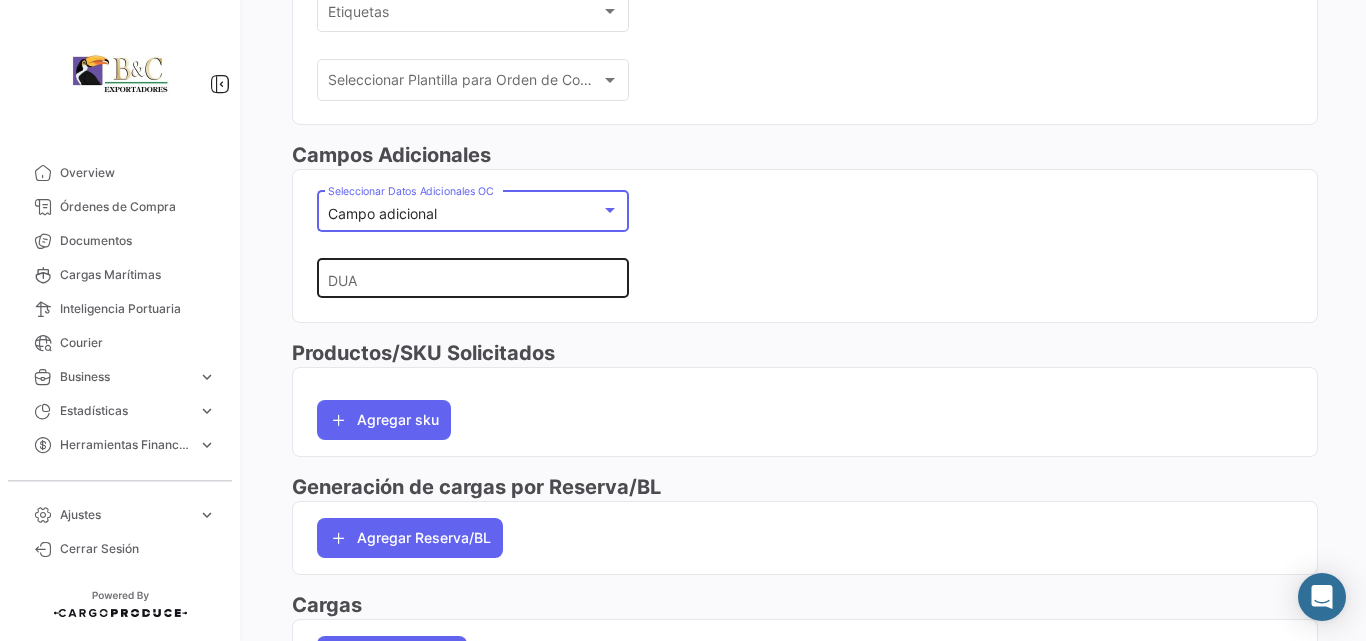 click on "DUA" at bounding box center [466, 279] 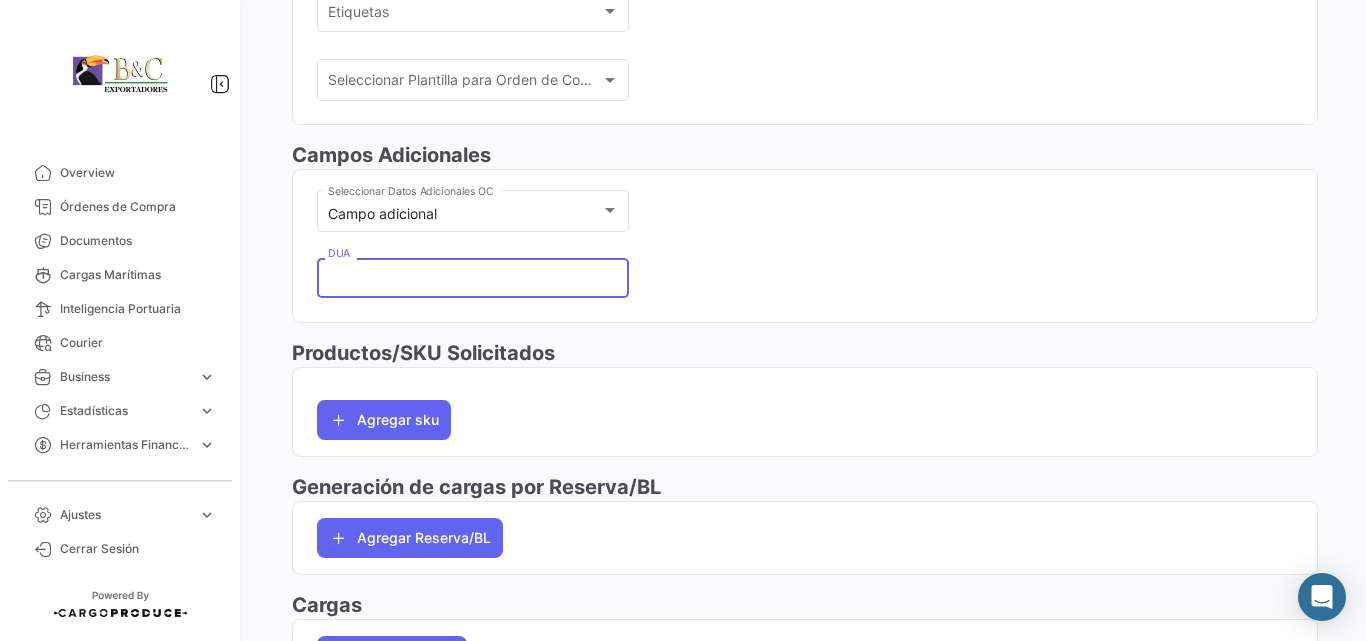 paste on "006 [MEDICAL_ID]" 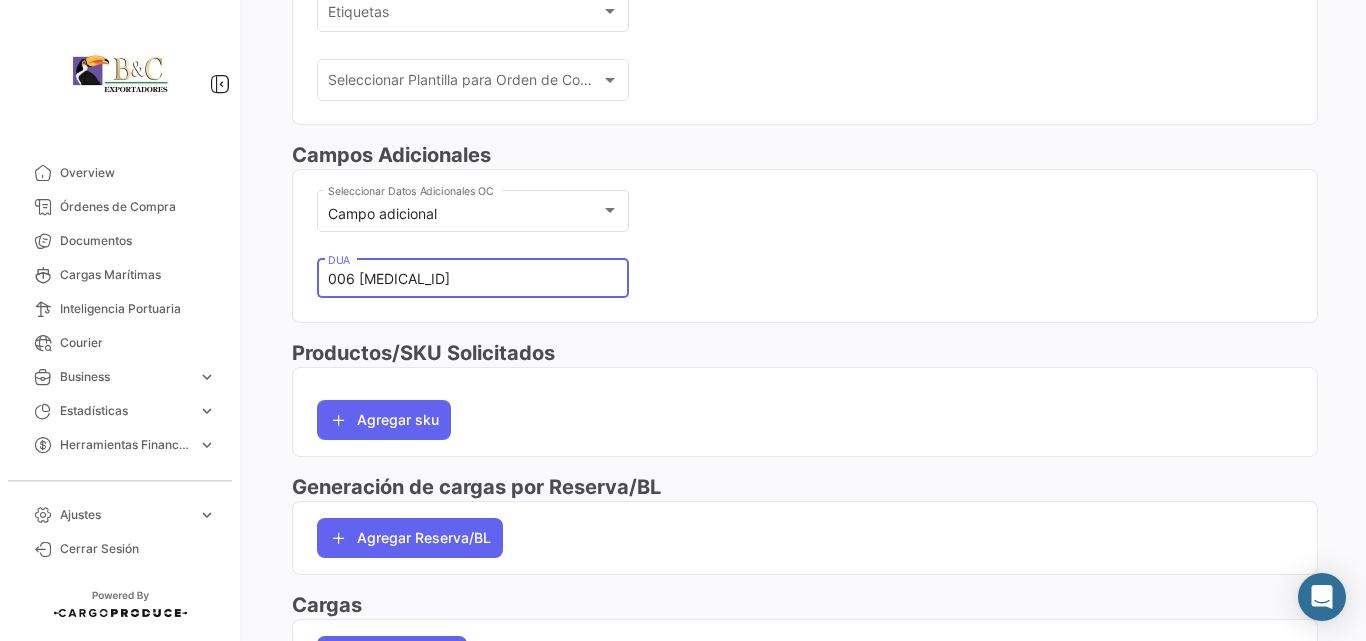 type on "006 [MEDICAL_ID]" 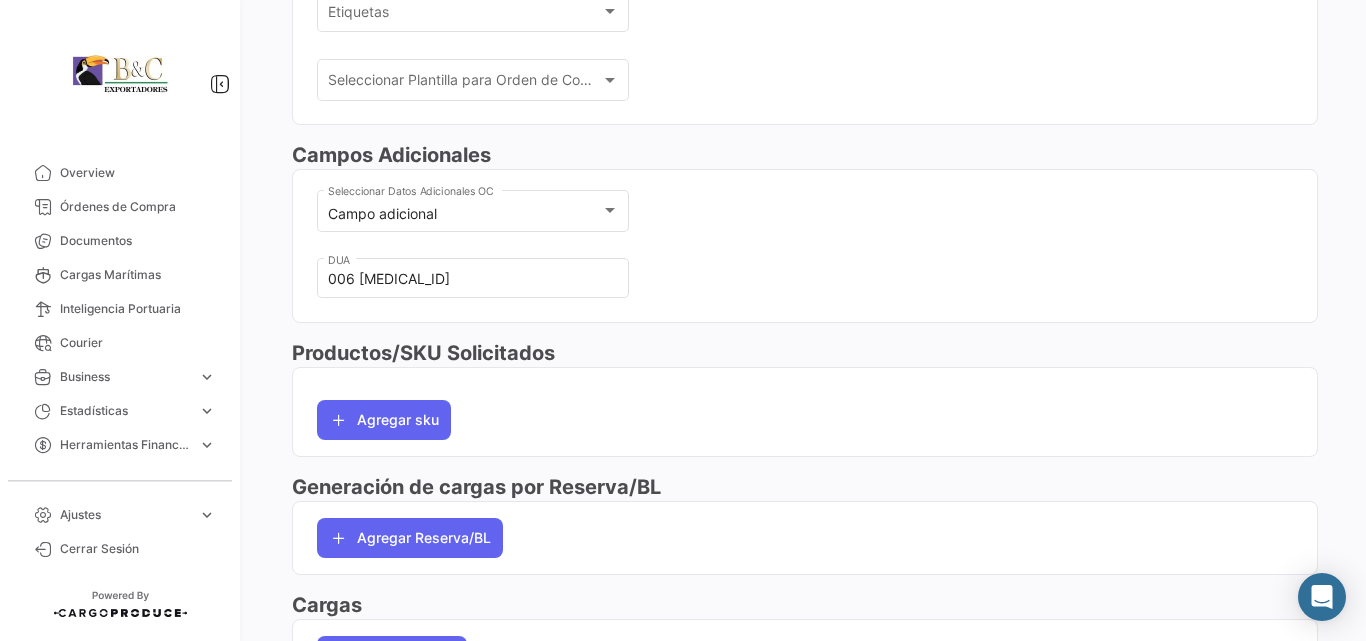 scroll, scrollTop: 682, scrollLeft: 0, axis: vertical 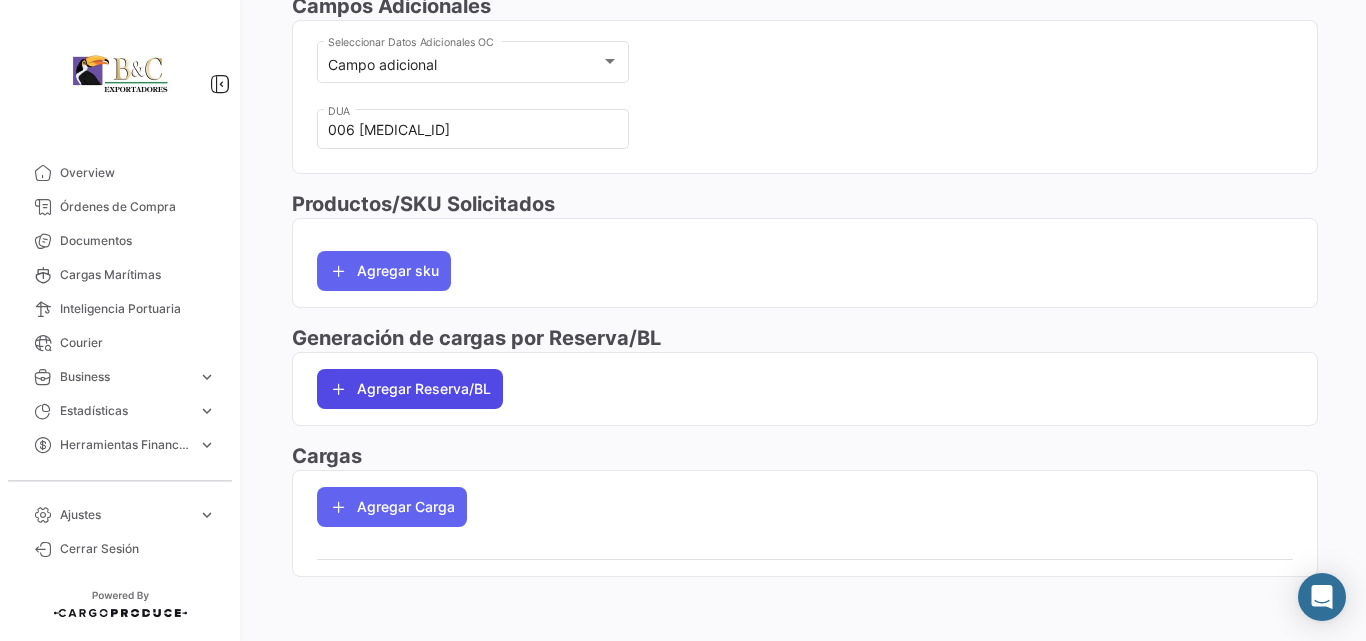 click on "Agregar Reserva/BL" 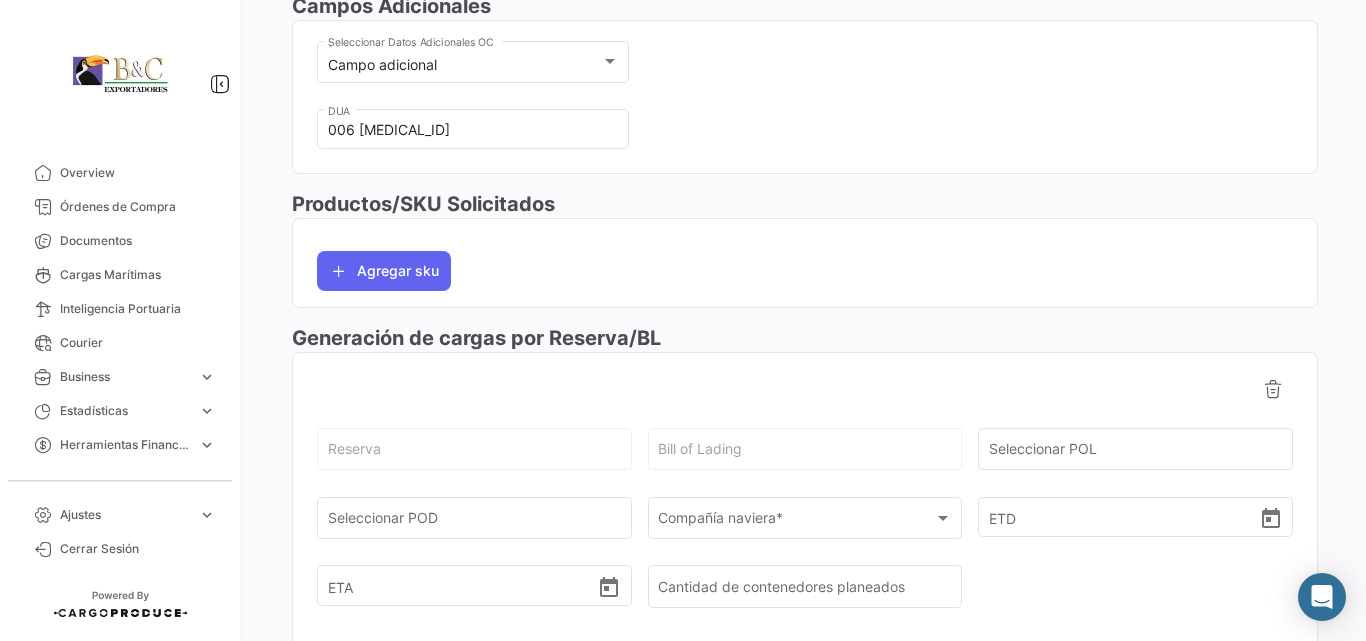 scroll, scrollTop: 949, scrollLeft: 0, axis: vertical 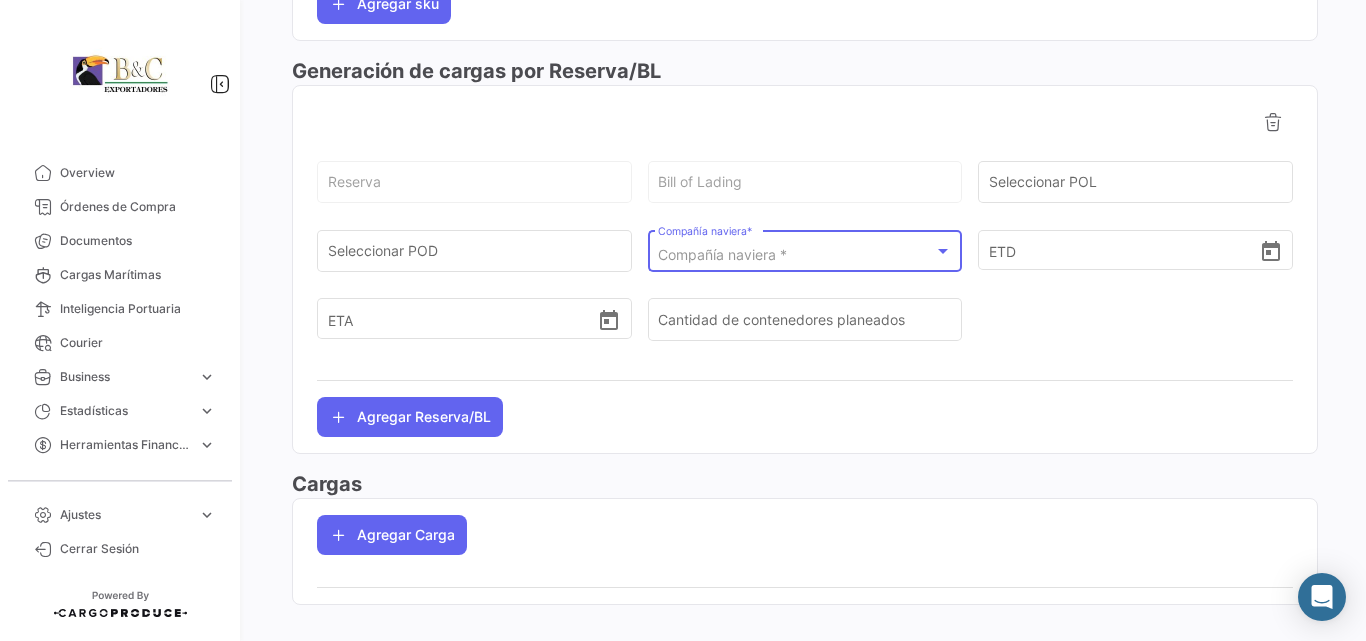 click on "Compañía naviera *" at bounding box center [796, 255] 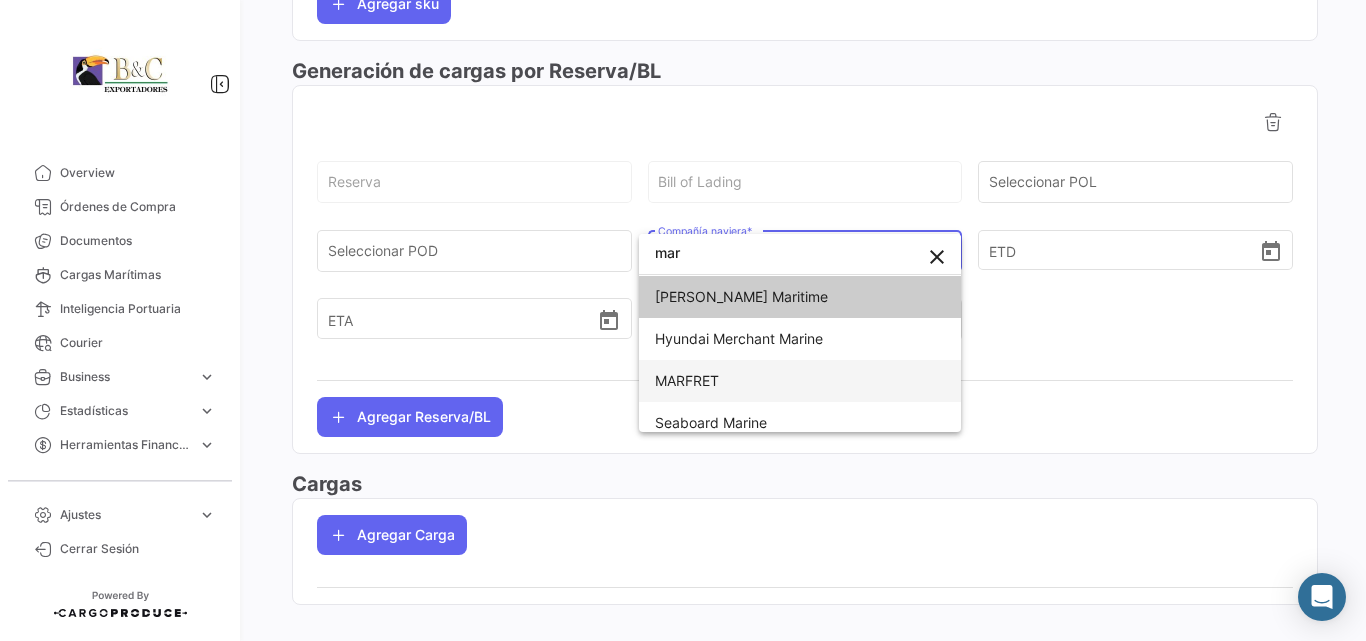type on "mar" 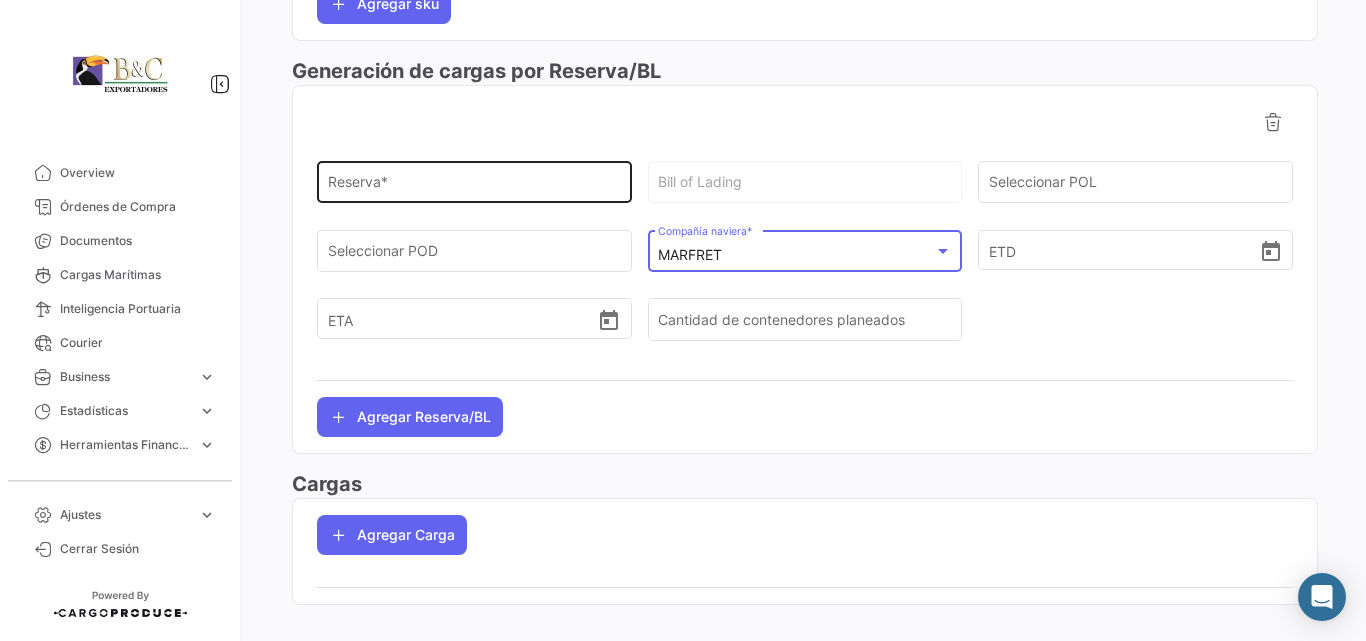 click on "Reserva  *" at bounding box center [475, 186] 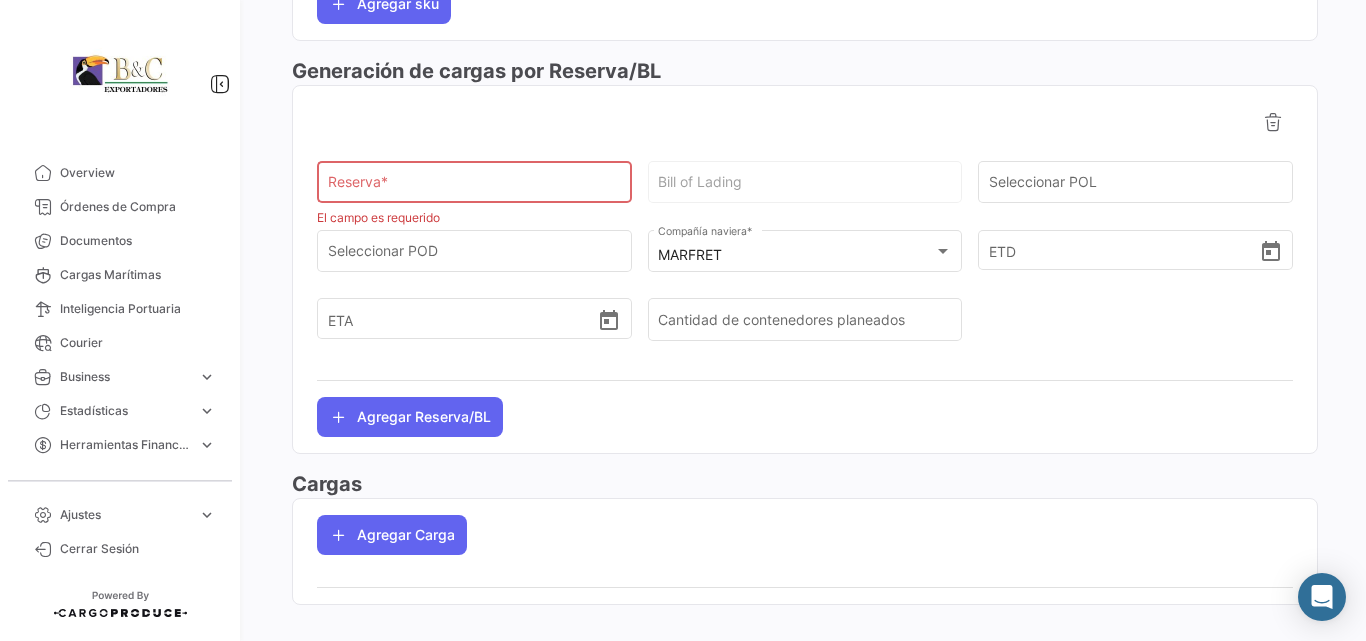 click on "Reserva  *" at bounding box center (475, 186) 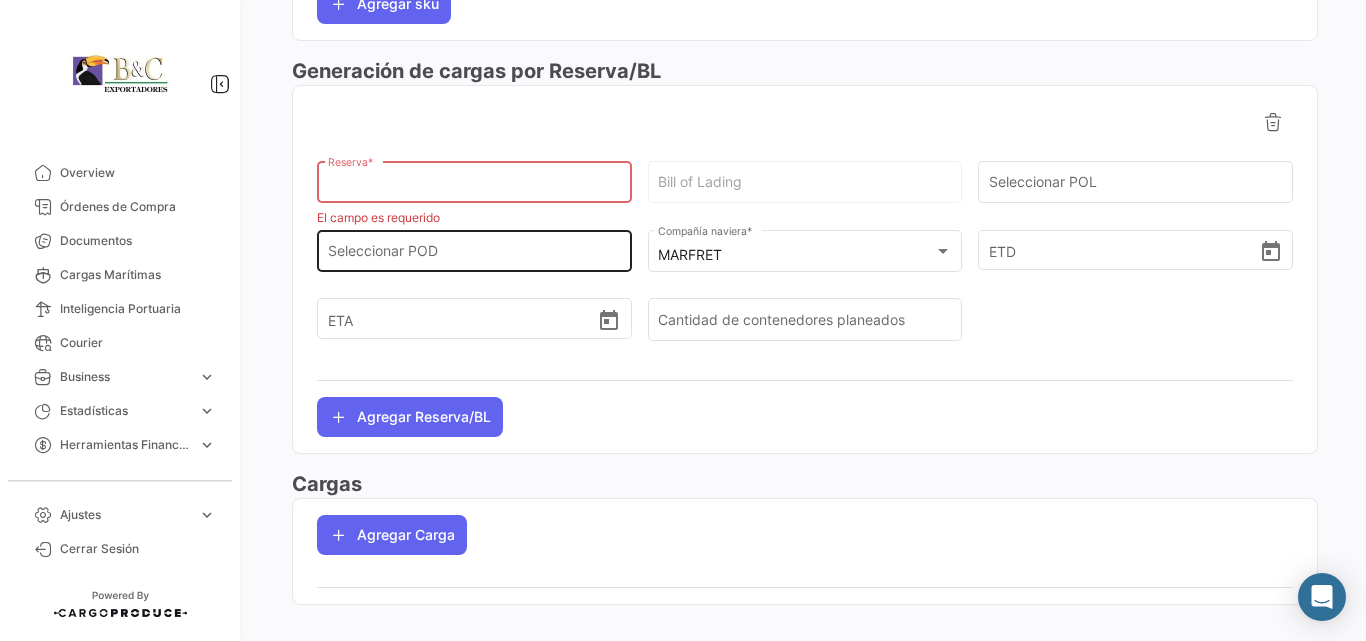 click on "Seleccionar POD" 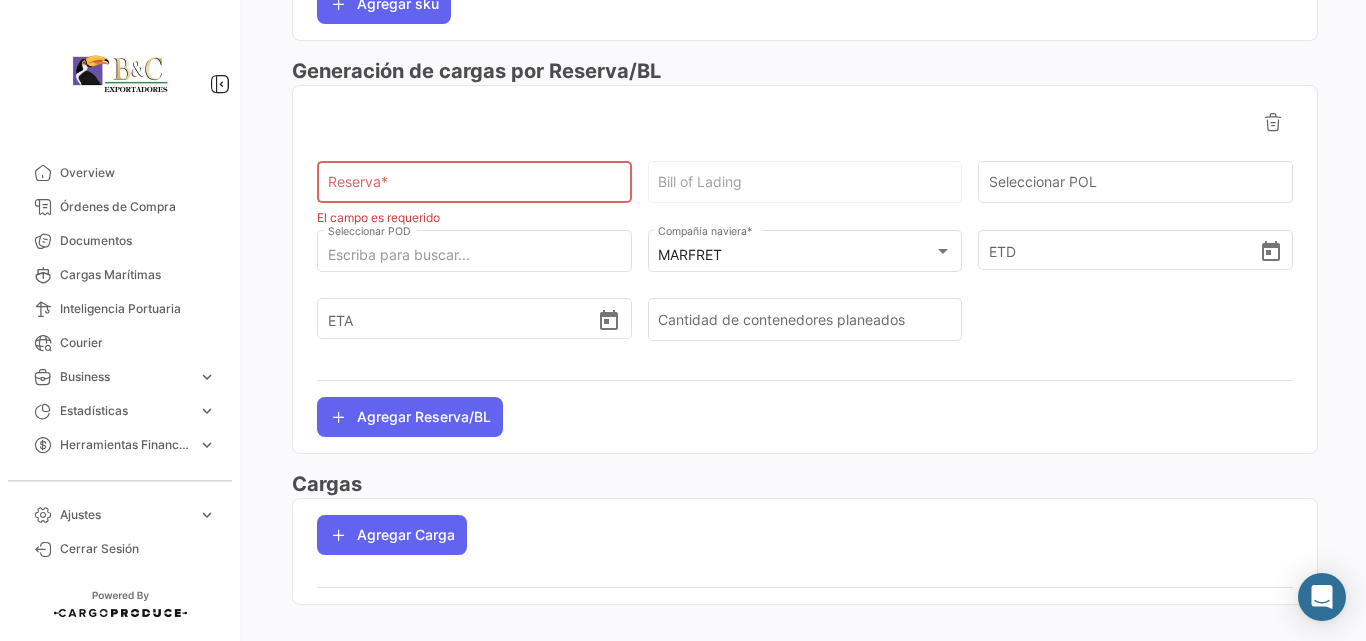 click on "Bill of Lading" 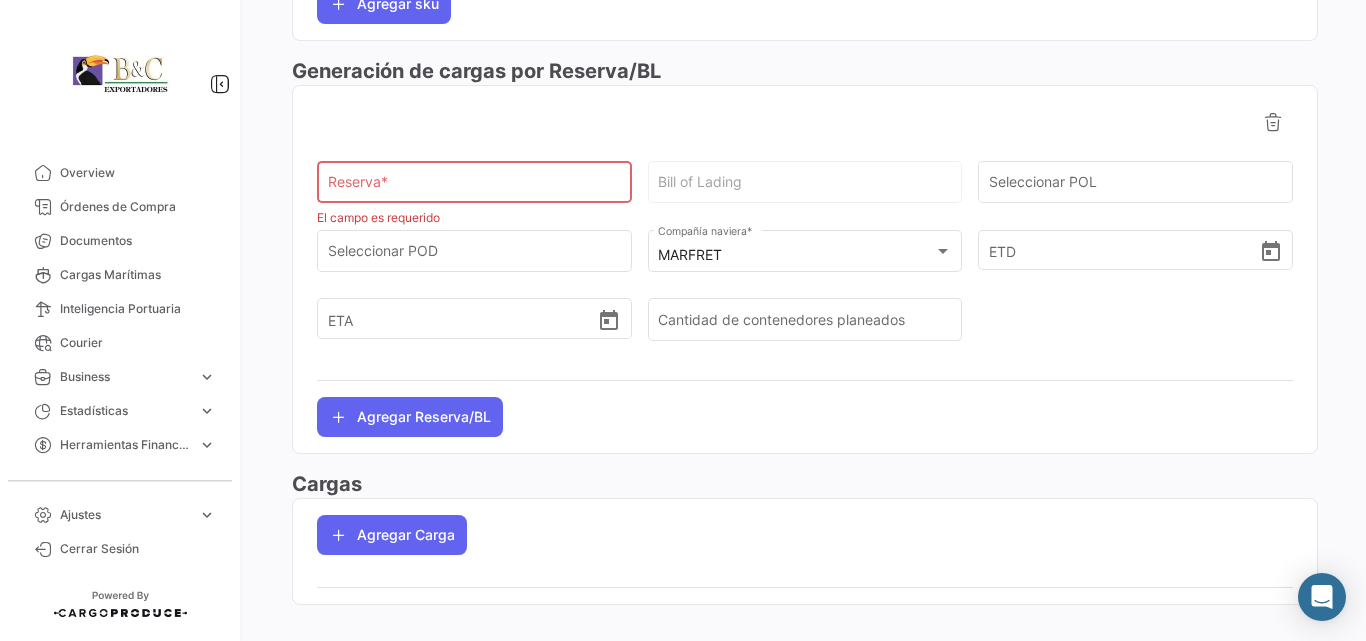 click on "Reserva  *" 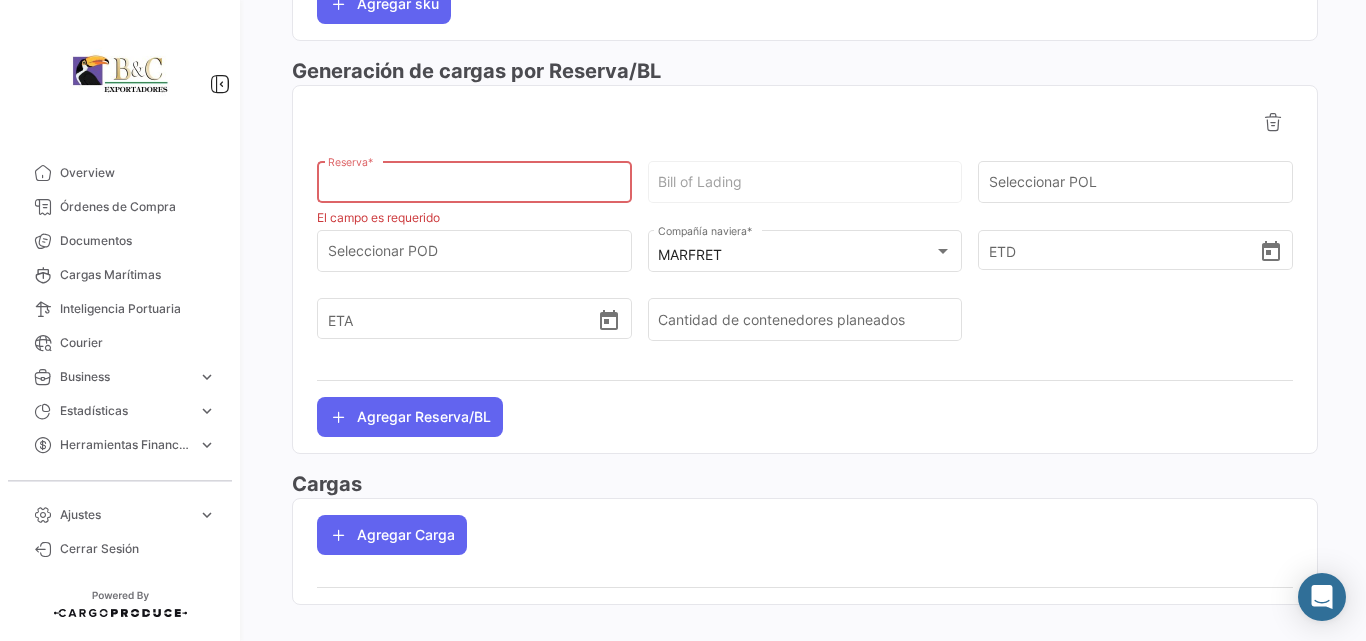 click on "Reserva  *" at bounding box center (475, 186) 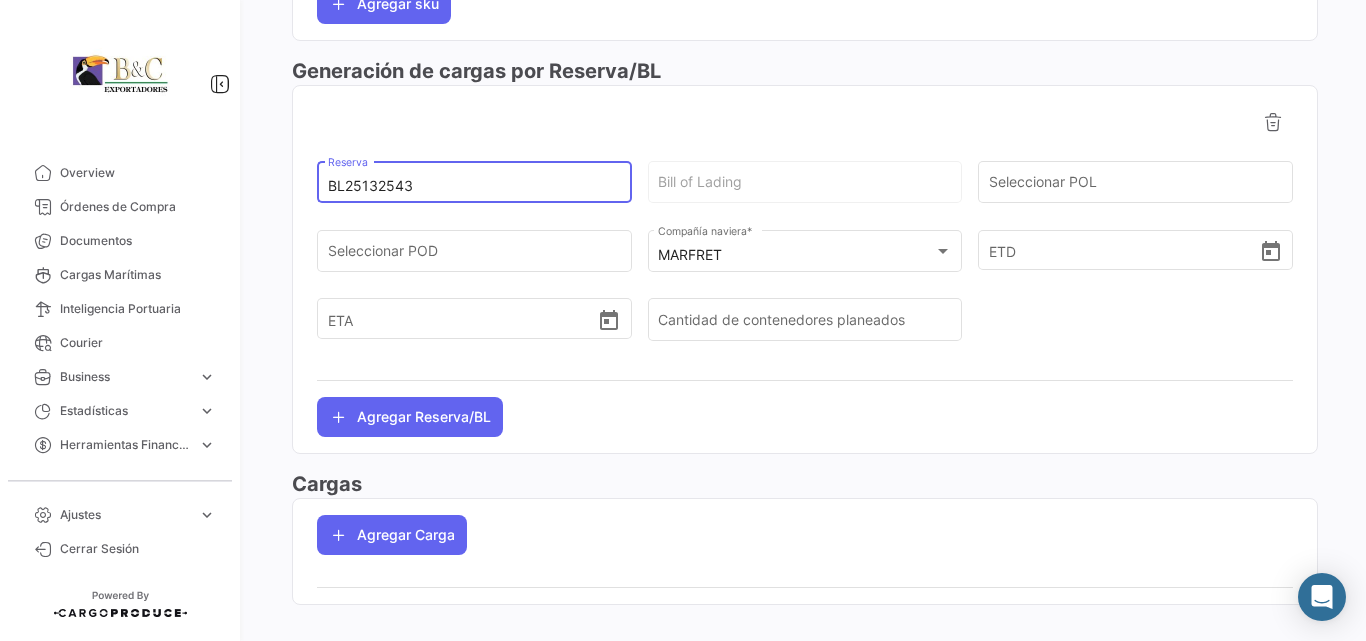 type on "BL25132543" 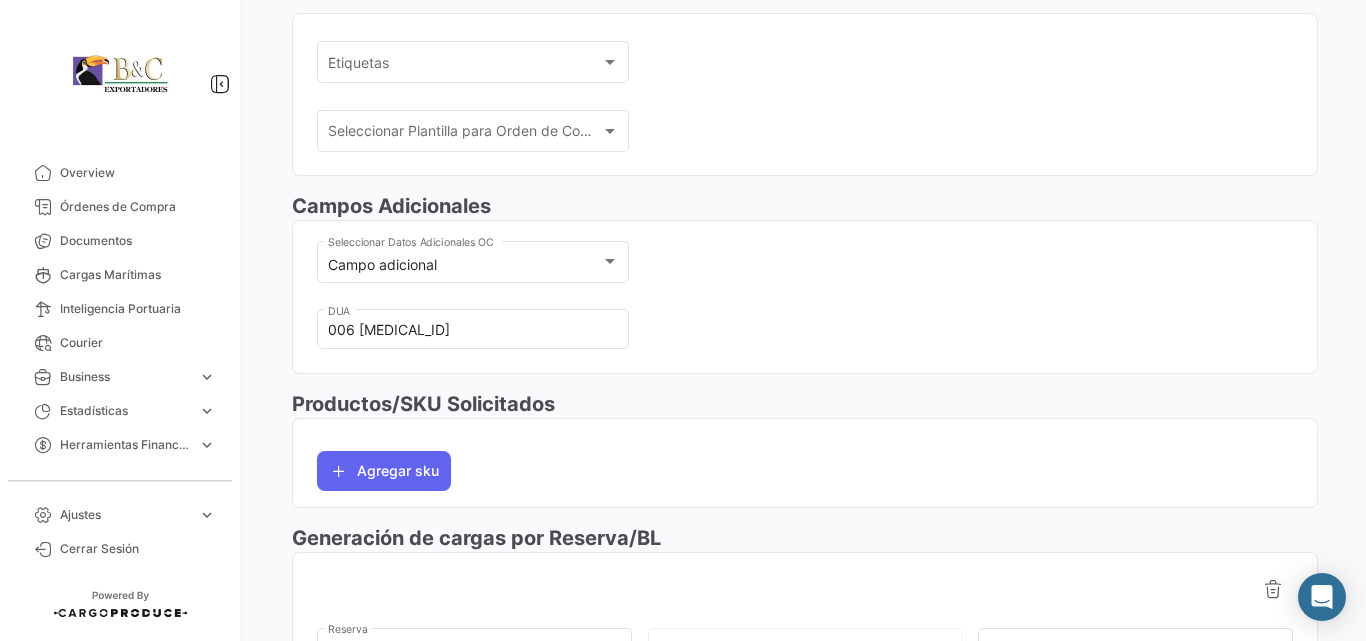 scroll, scrollTop: 615, scrollLeft: 0, axis: vertical 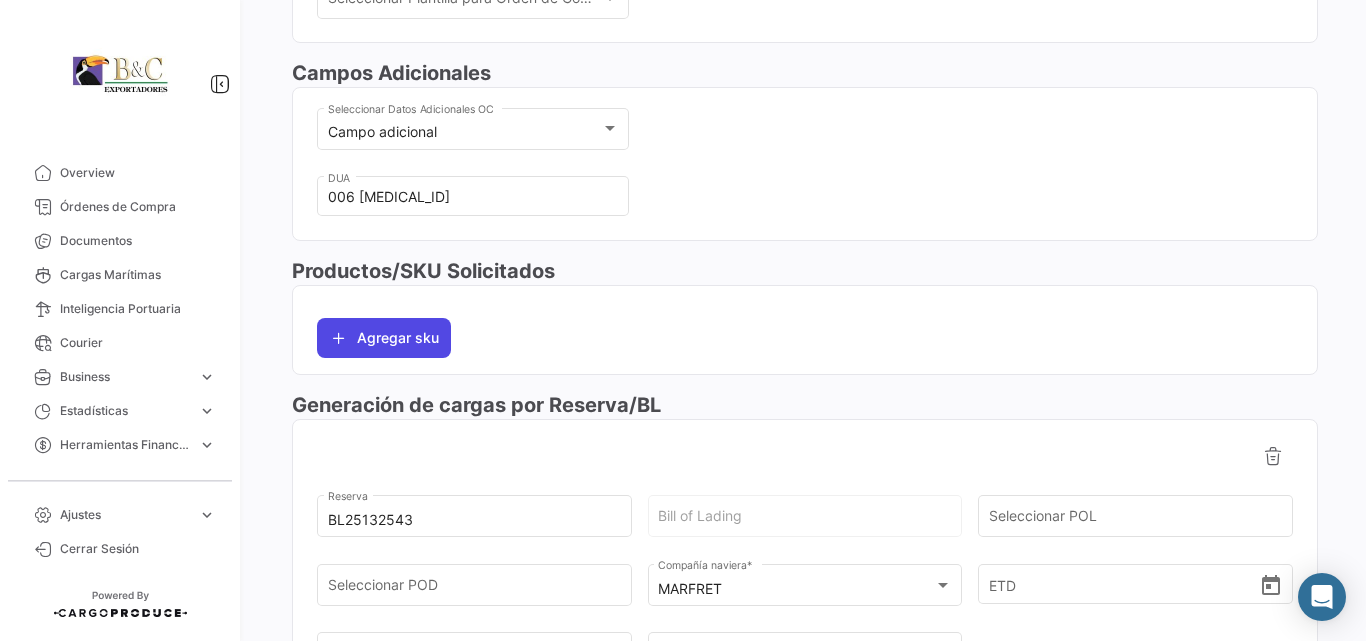 click on "Agregar sku" 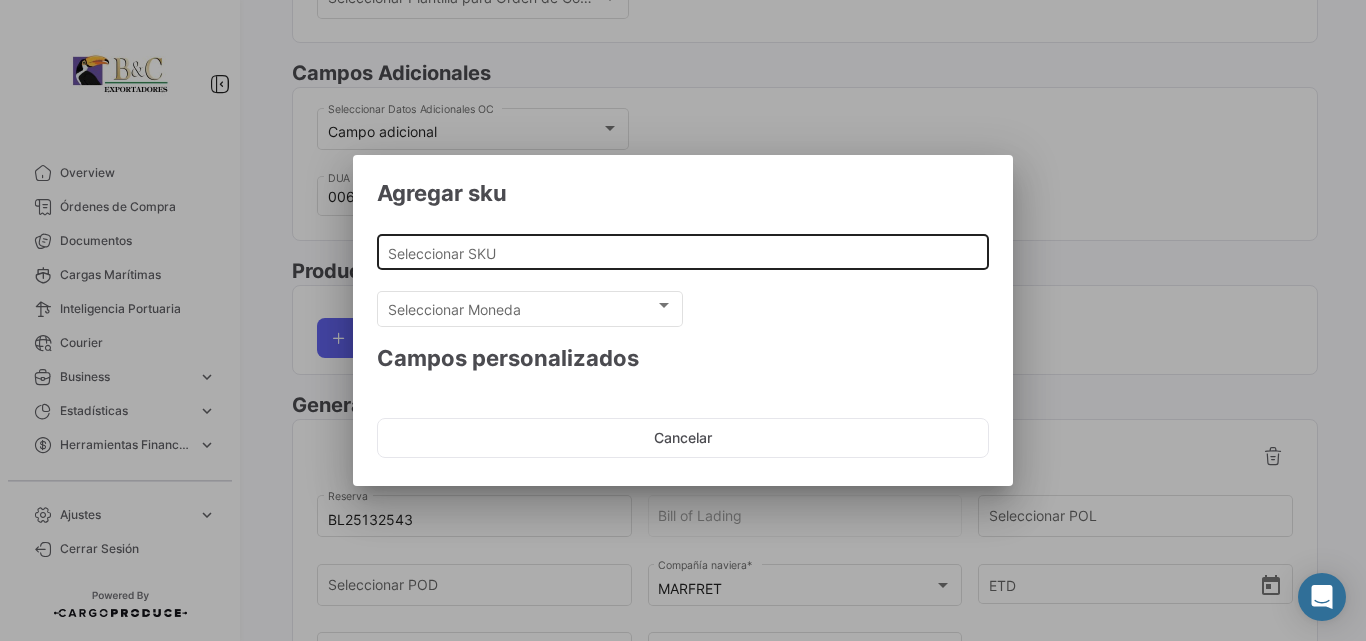 click on "Seleccionar
SKU" at bounding box center [683, 253] 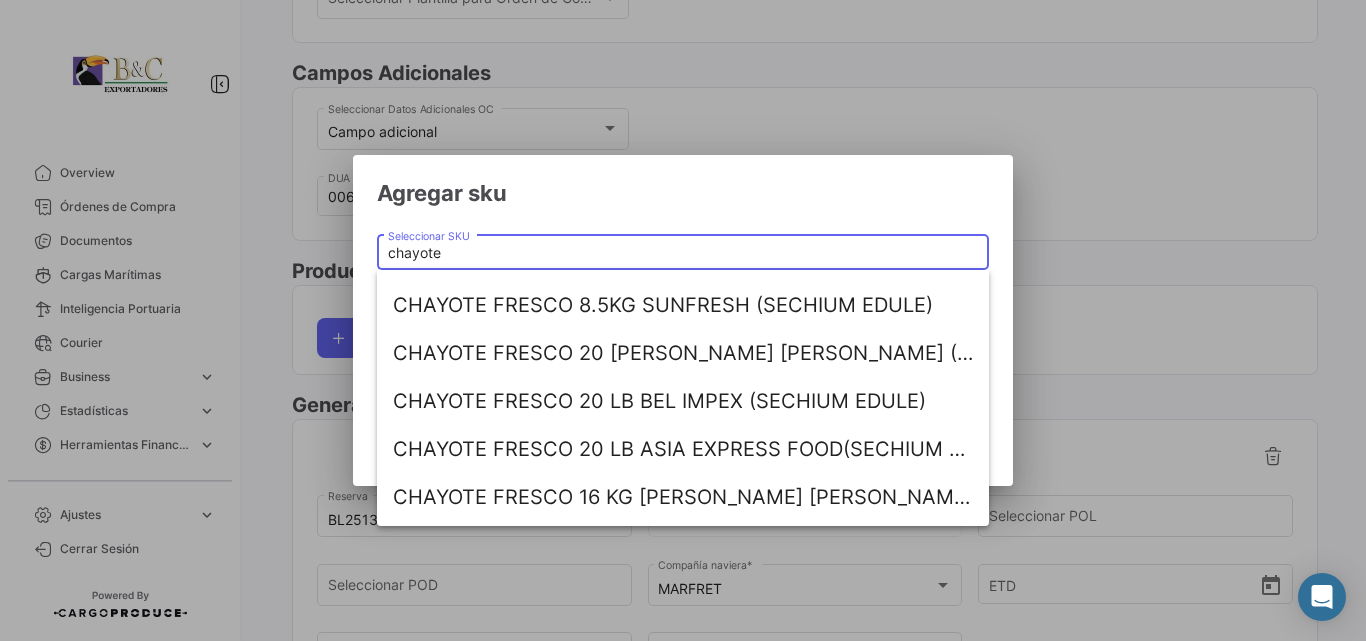 scroll, scrollTop: 176, scrollLeft: 0, axis: vertical 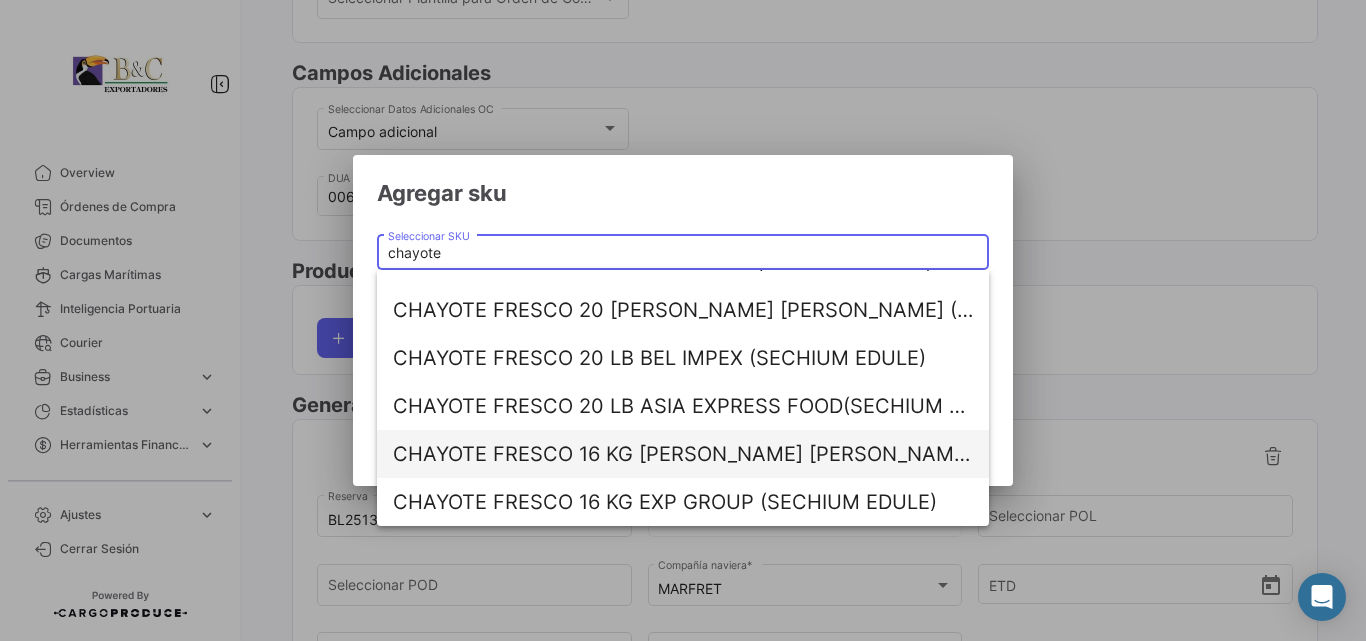 click on "CHAYOTE FRESCO 16 KG [PERSON_NAME] [PERSON_NAME] (SECHIUM EDULE)" at bounding box center [683, 454] 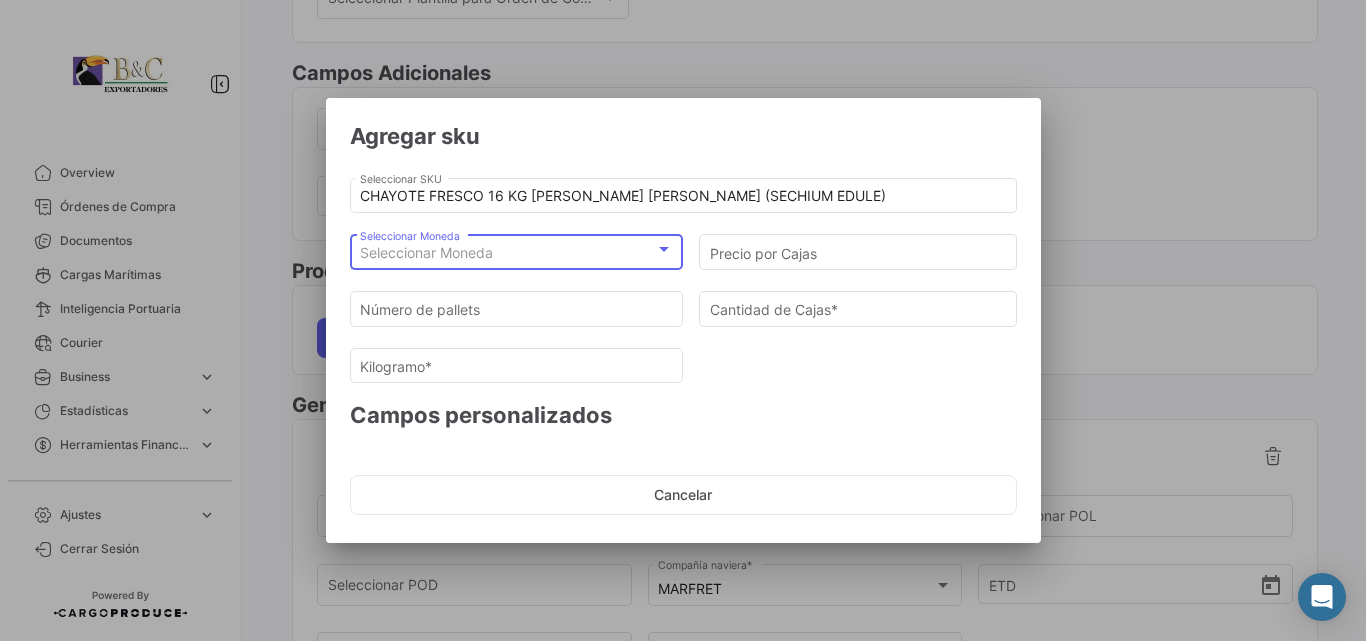 click on "Seleccionar Moneda" at bounding box center (507, 253) 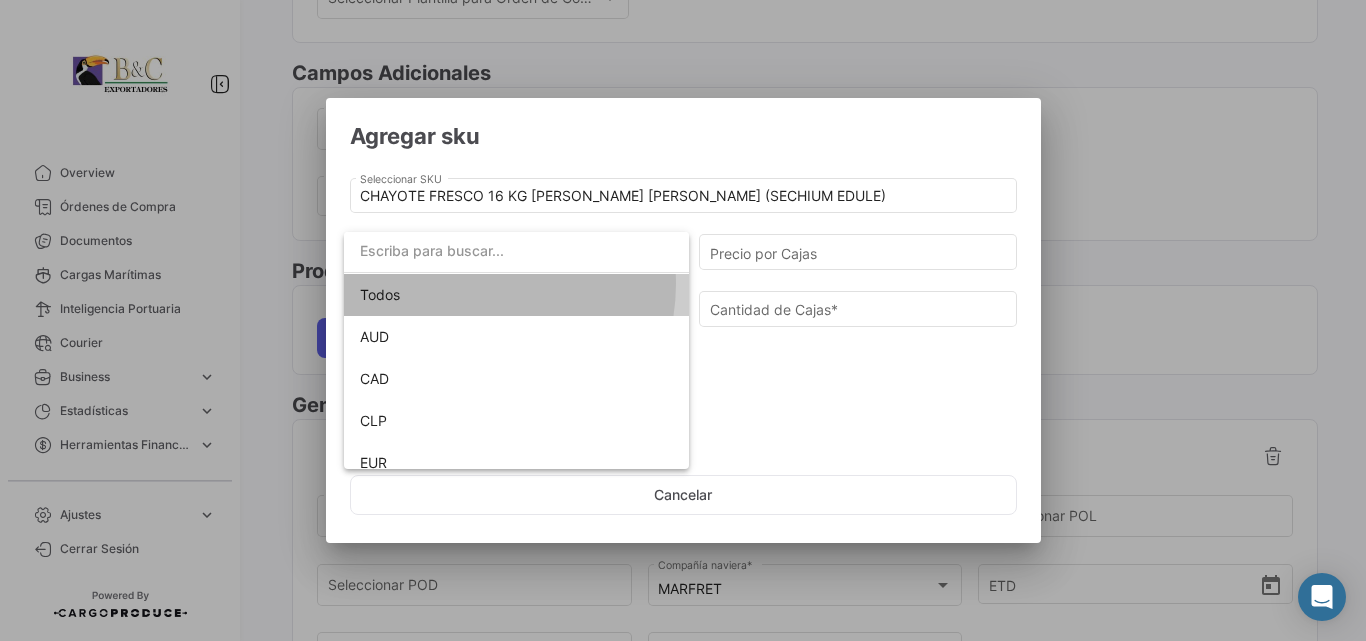 click on "Todos" at bounding box center (516, 295) 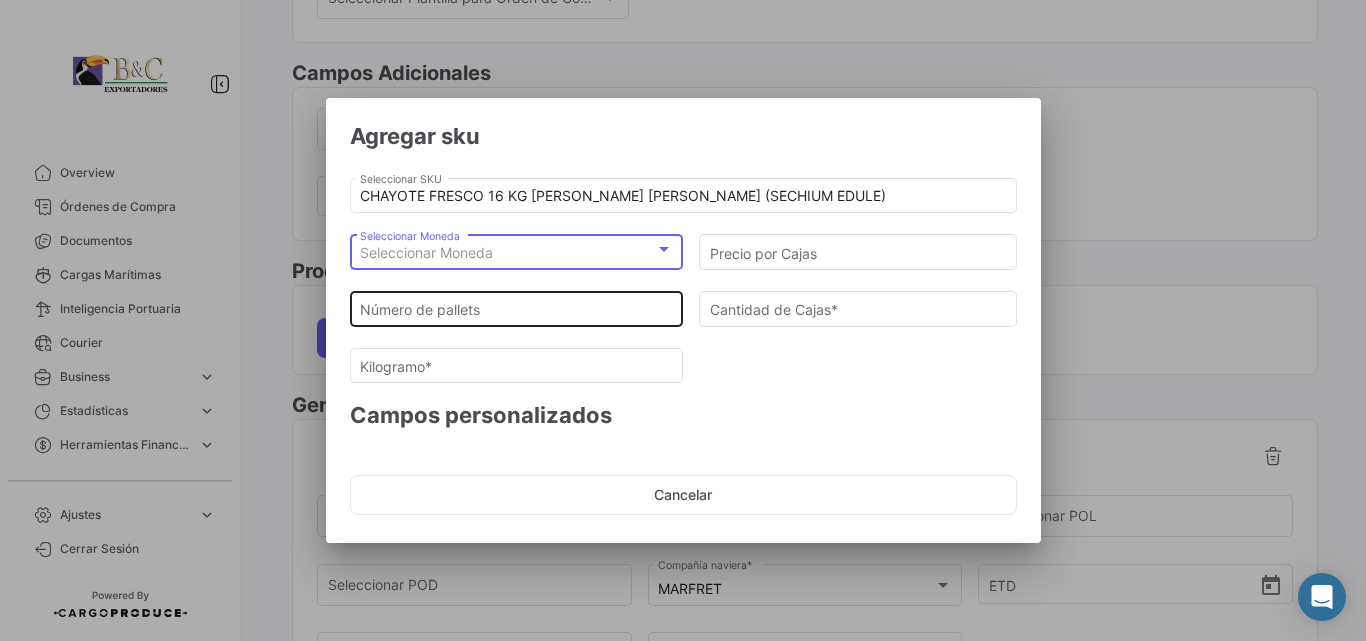 click on "Número de pallets" at bounding box center (516, 310) 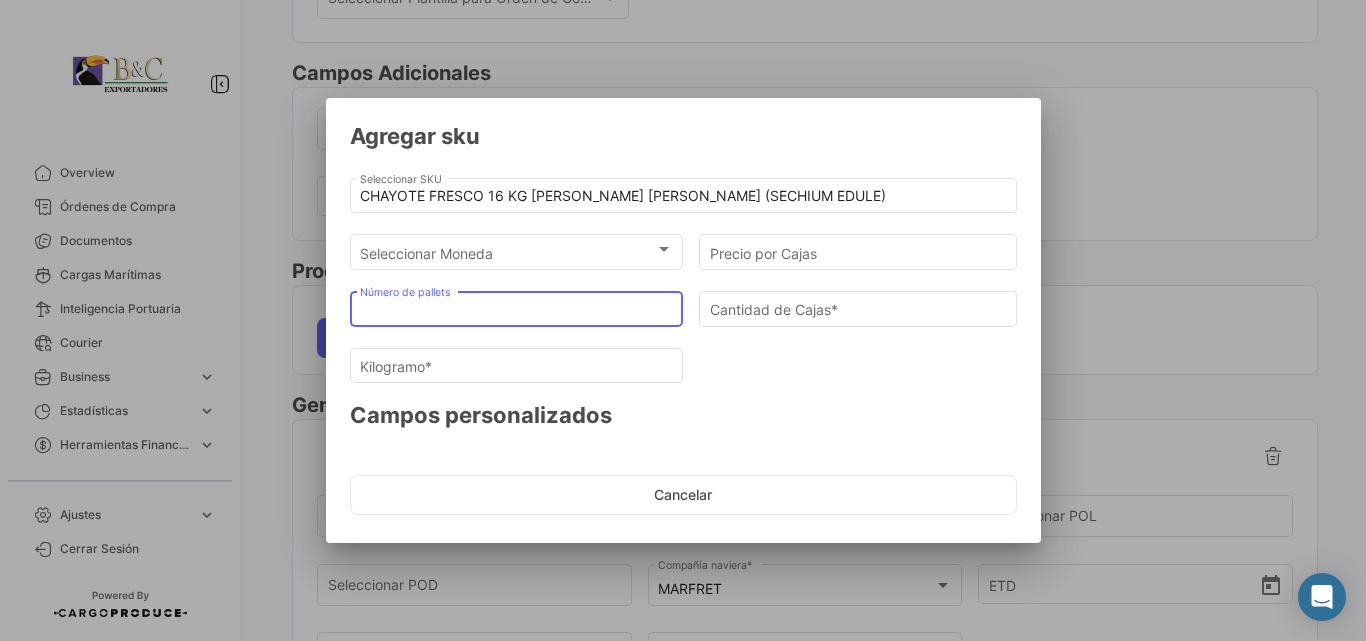 type on "2" 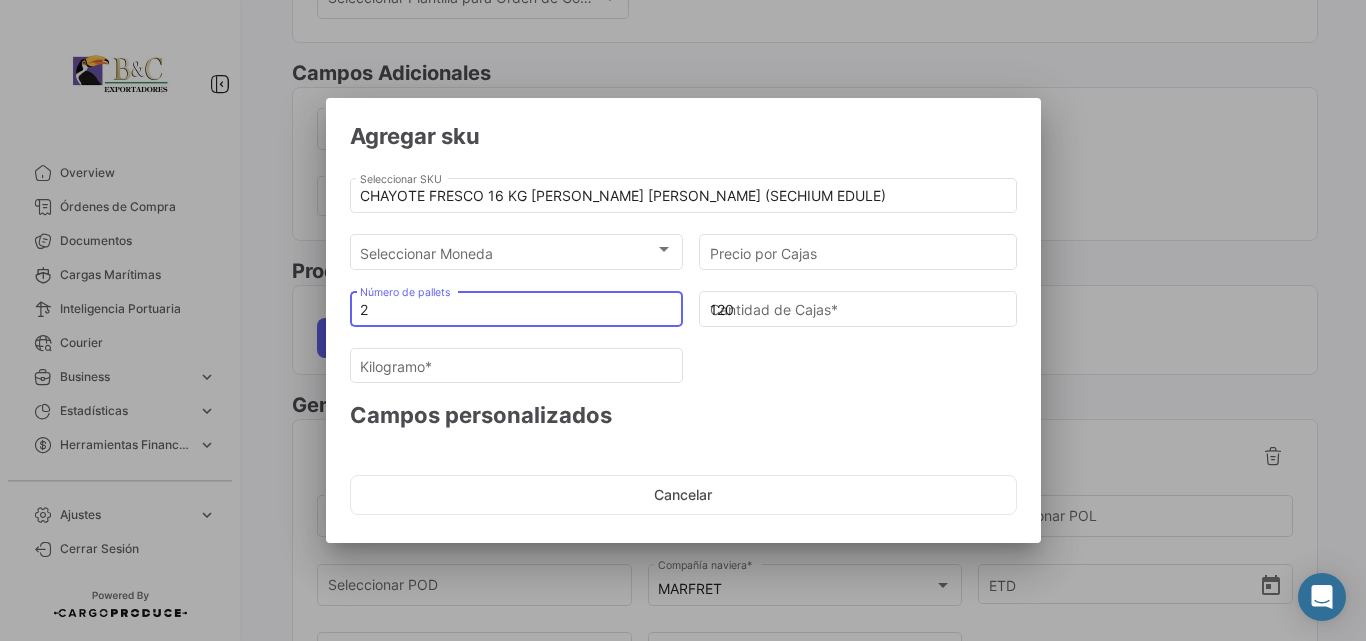 type on "22" 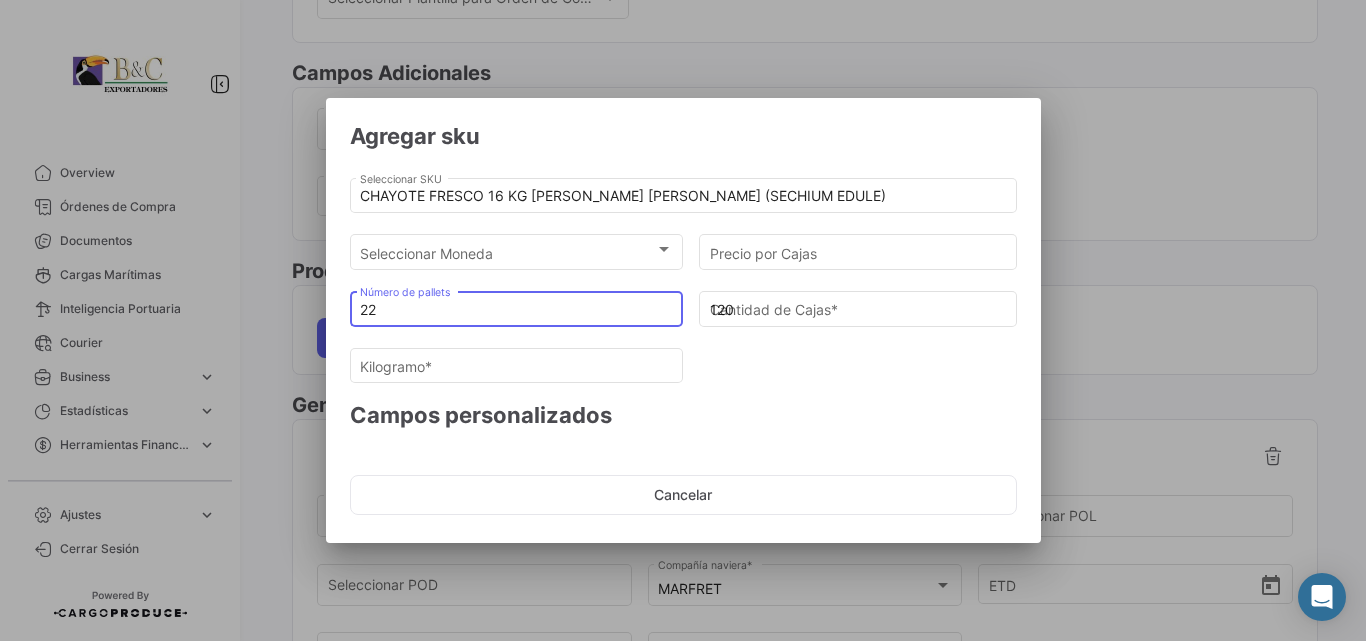 type on "1320" 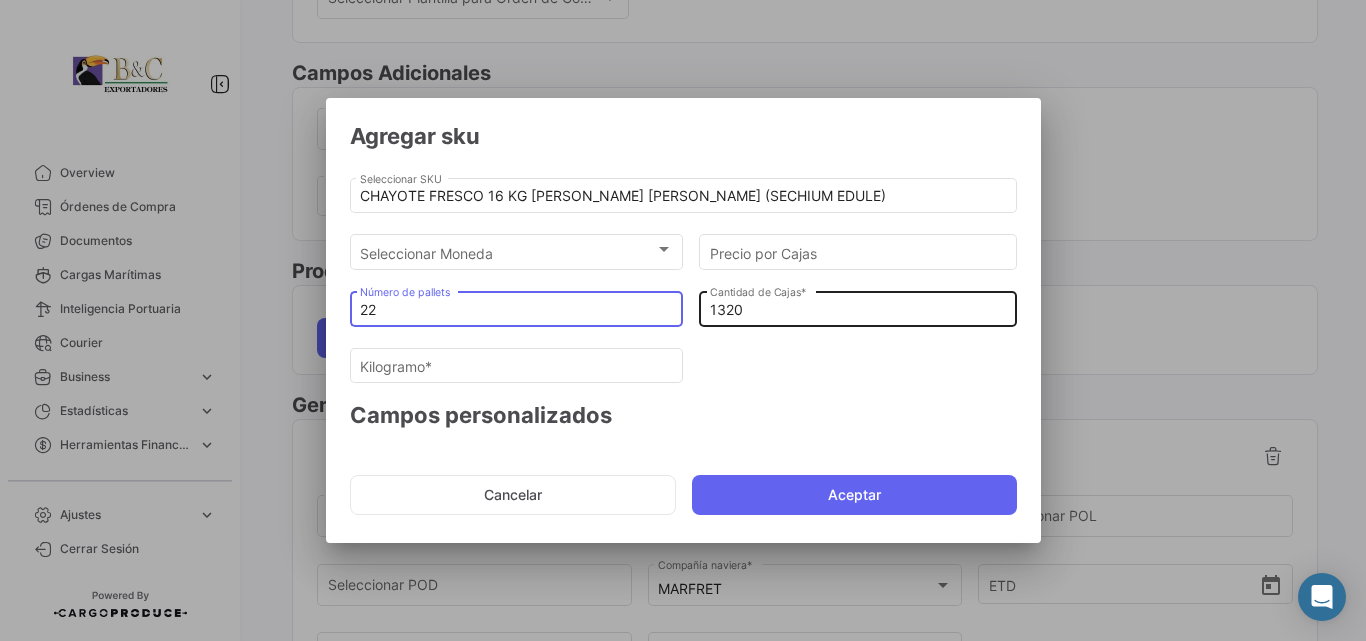 type on "22" 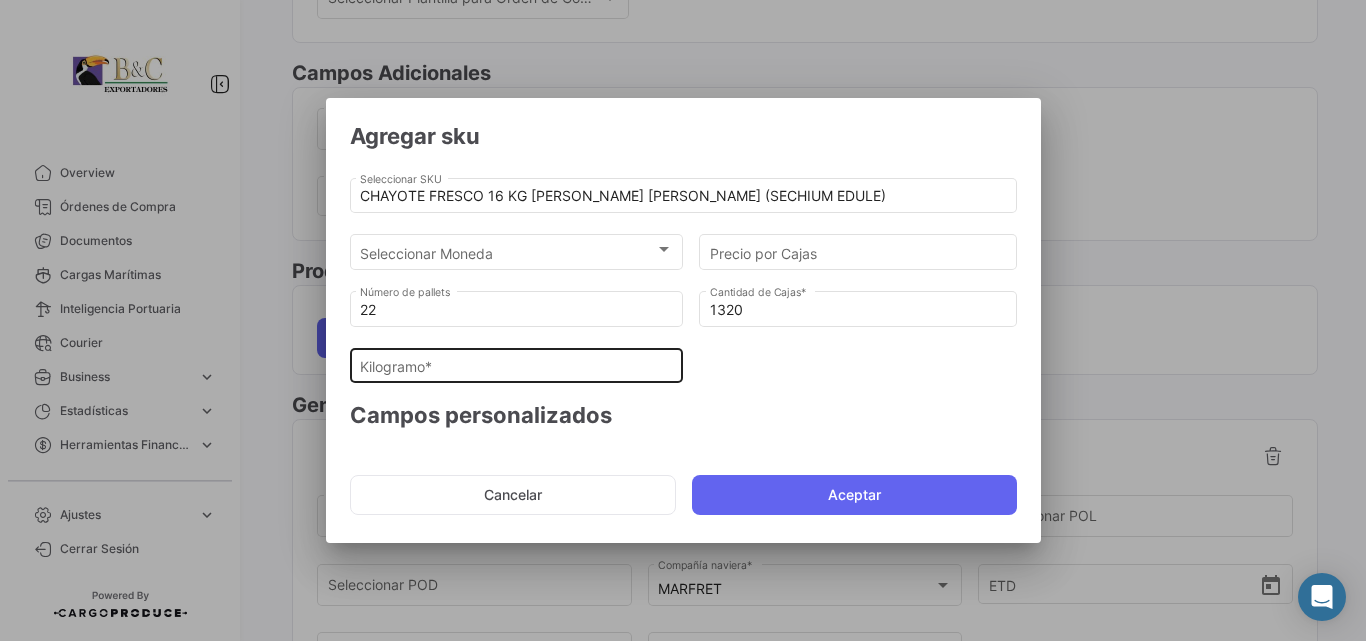 click on "Kilogramo  *" at bounding box center [516, 363] 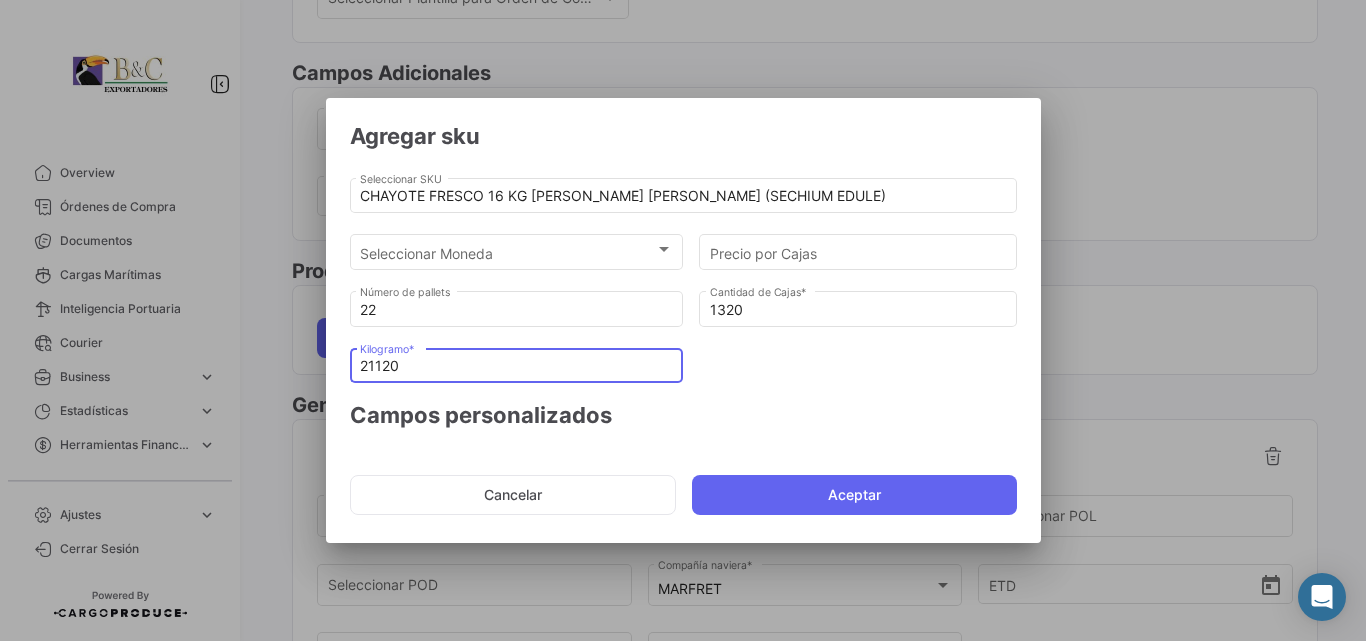 type on "21120" 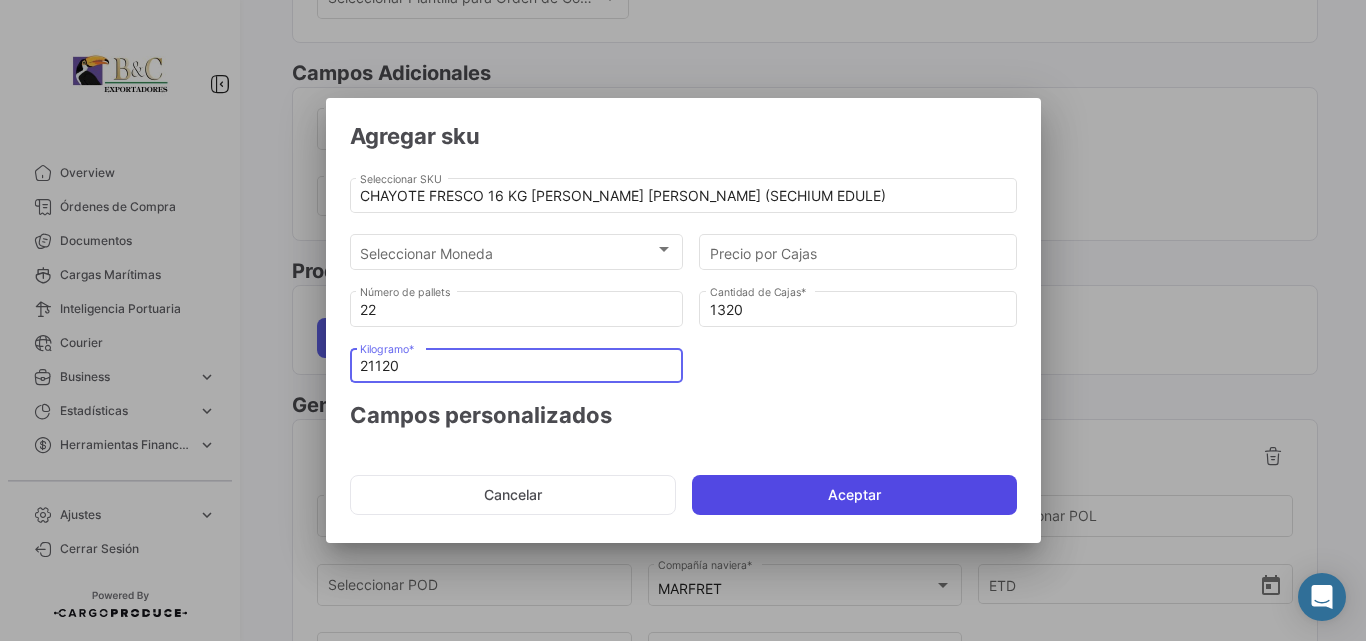 click on "Aceptar" 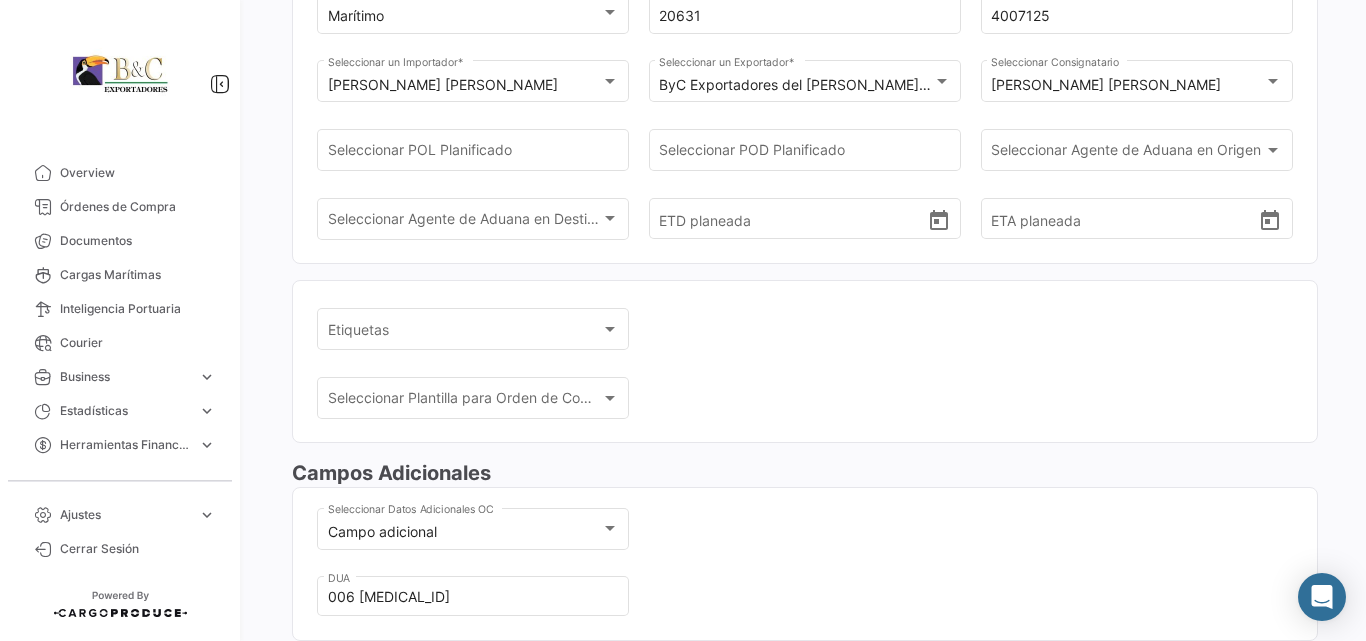 scroll, scrollTop: 0, scrollLeft: 0, axis: both 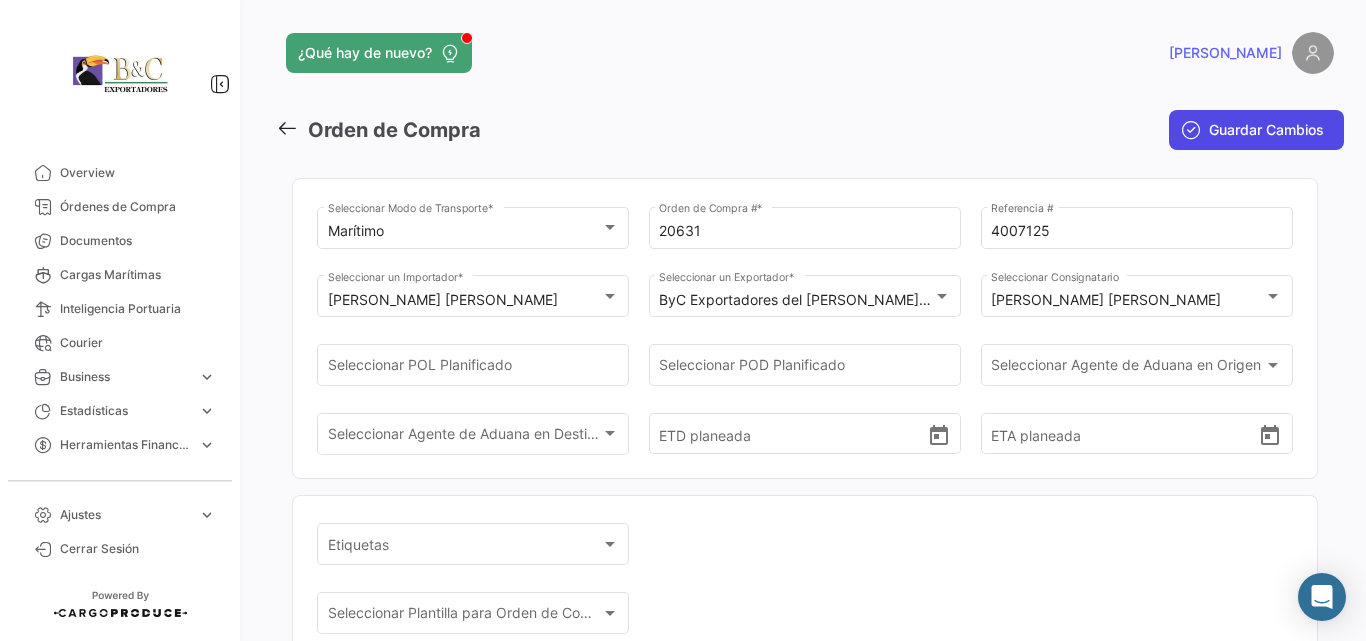 click on "Guardar Cambios" 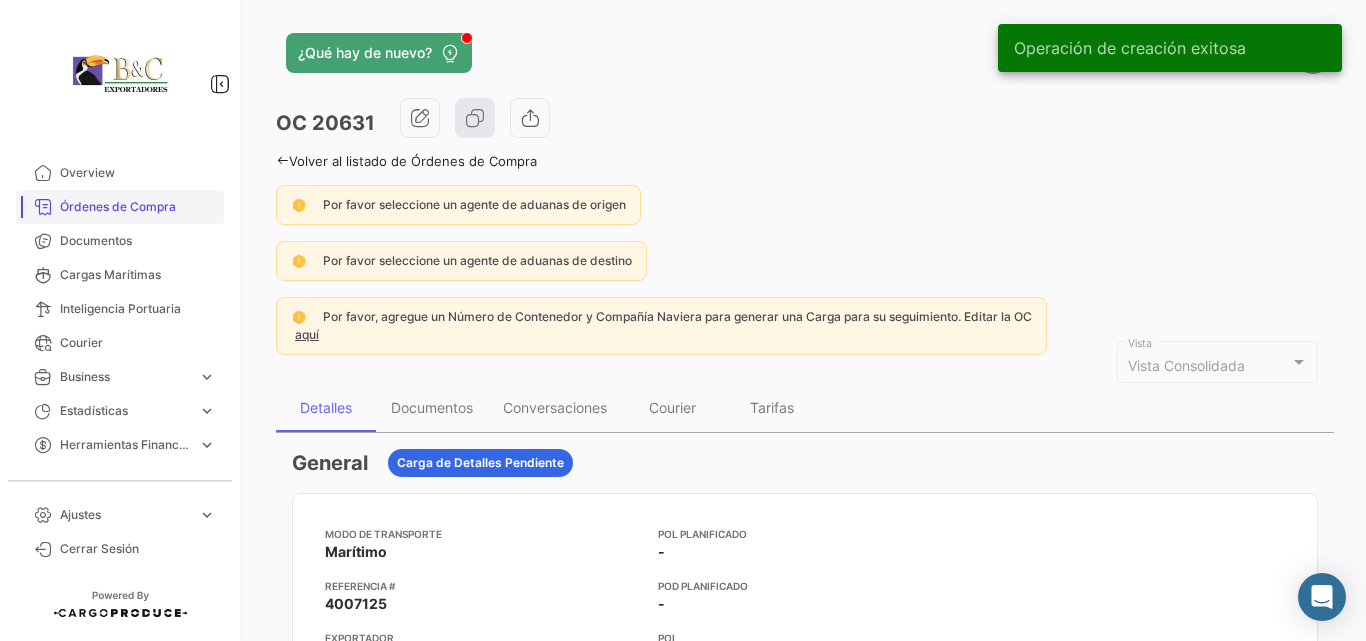 click on "Órdenes de Compra" at bounding box center [120, 207] 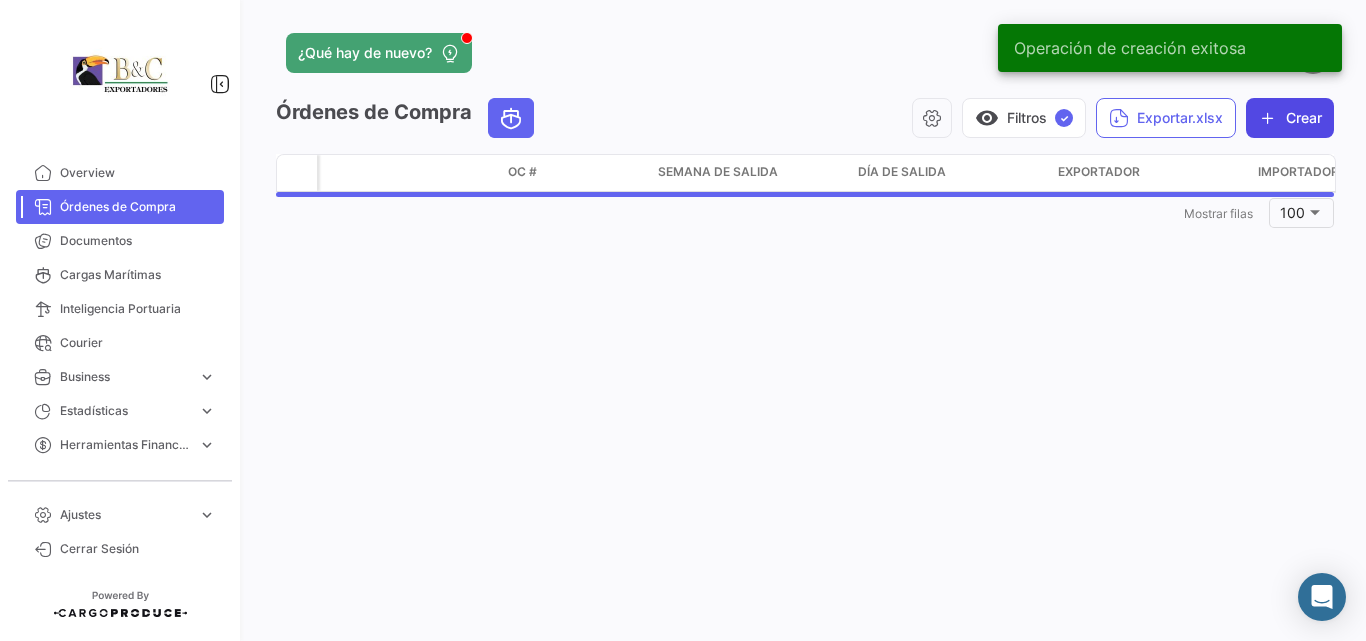 click on "Crear" 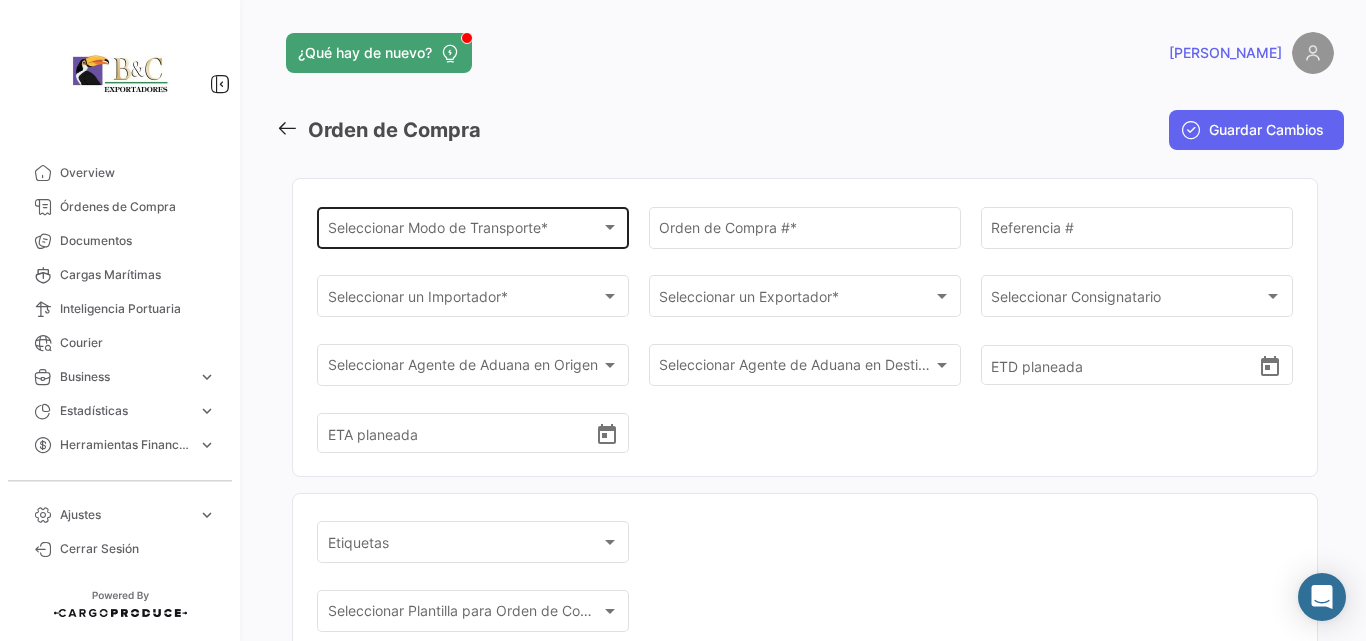 click on "Seleccionar
Modo de Transporte *" at bounding box center [464, 231] 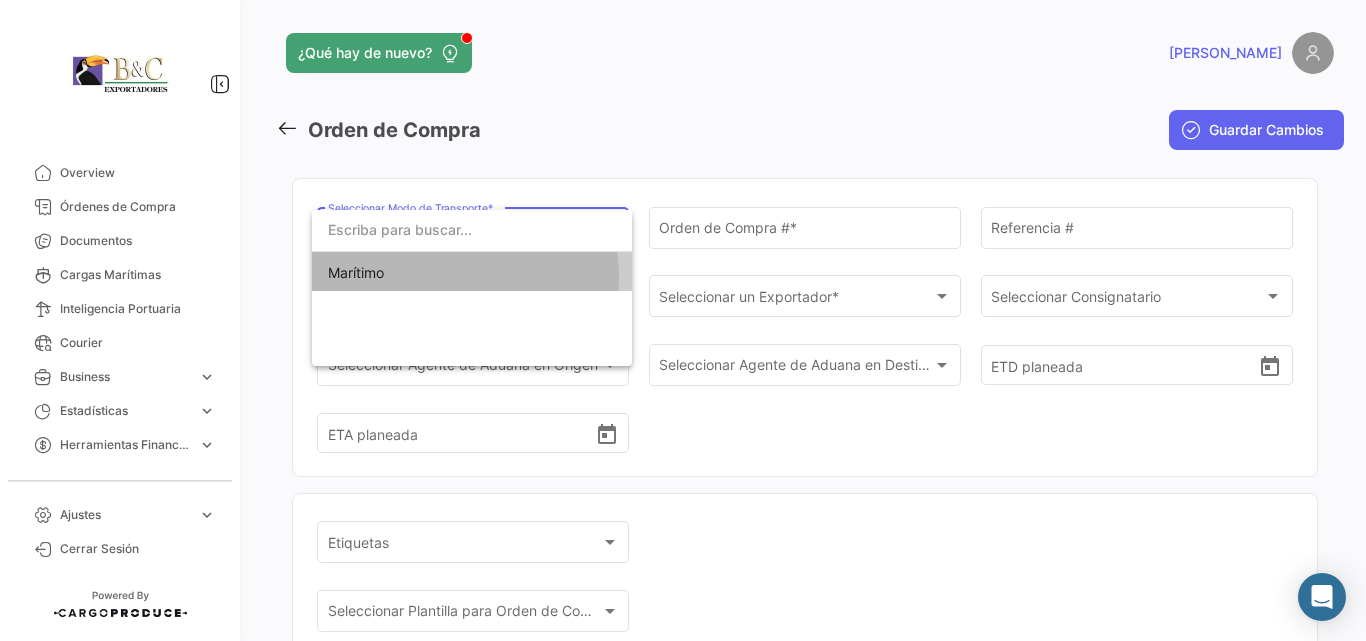 click on "Marítimo" at bounding box center (472, 273) 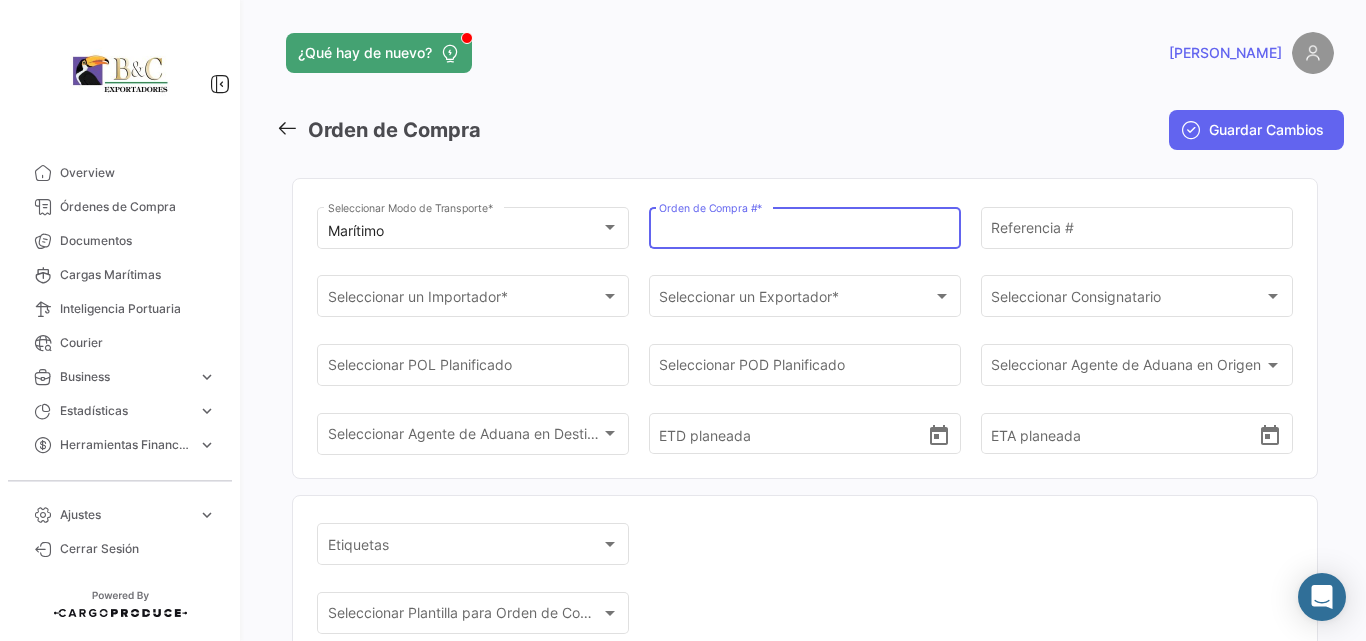 click on "Orden de Compra #  *" at bounding box center [804, 231] 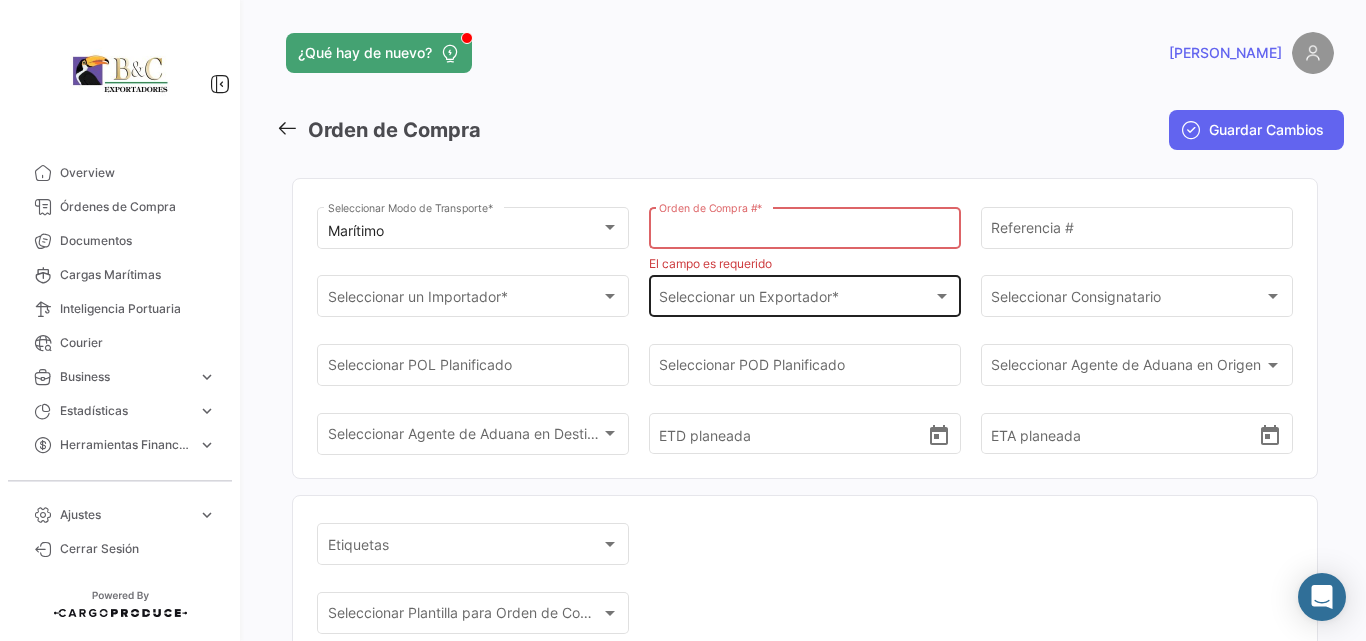 paste on "20633" 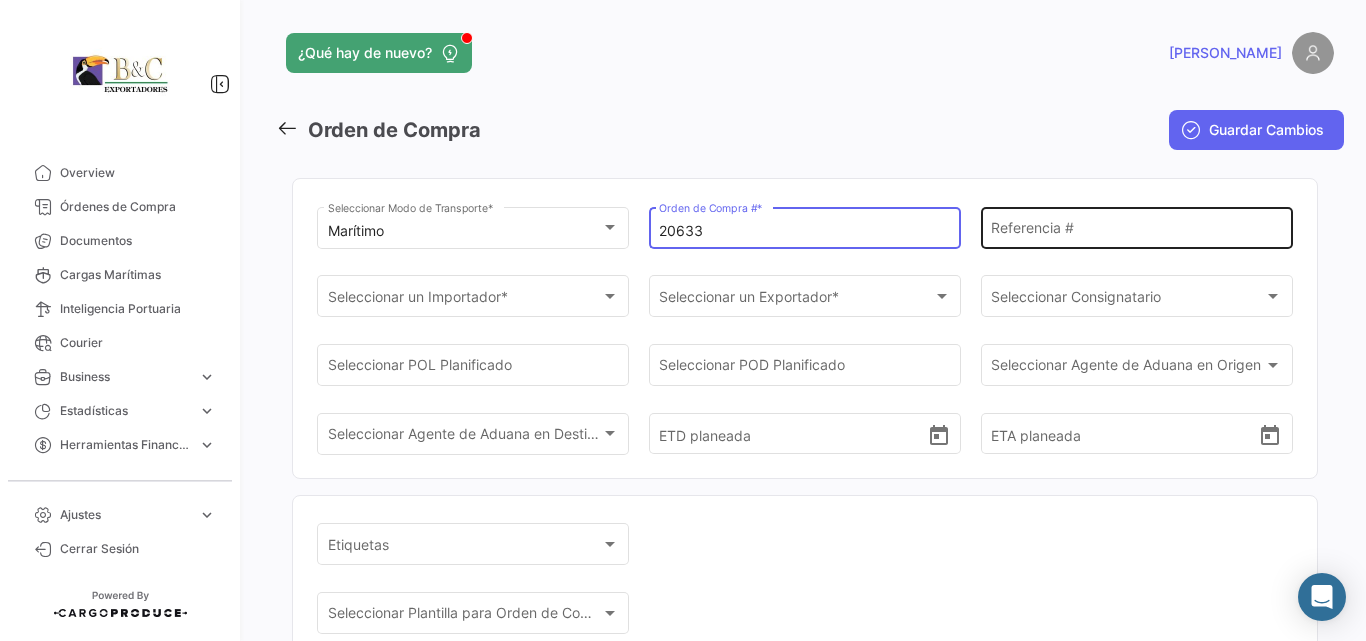 type on "20633" 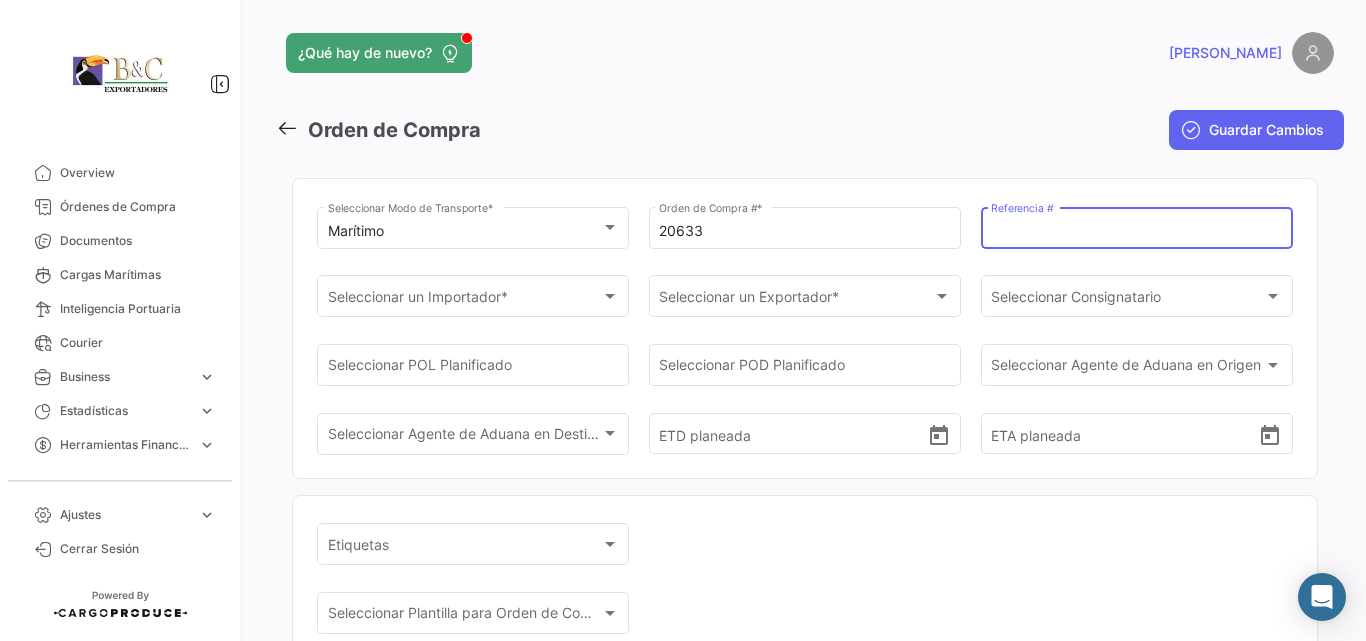 paste on "4007131" 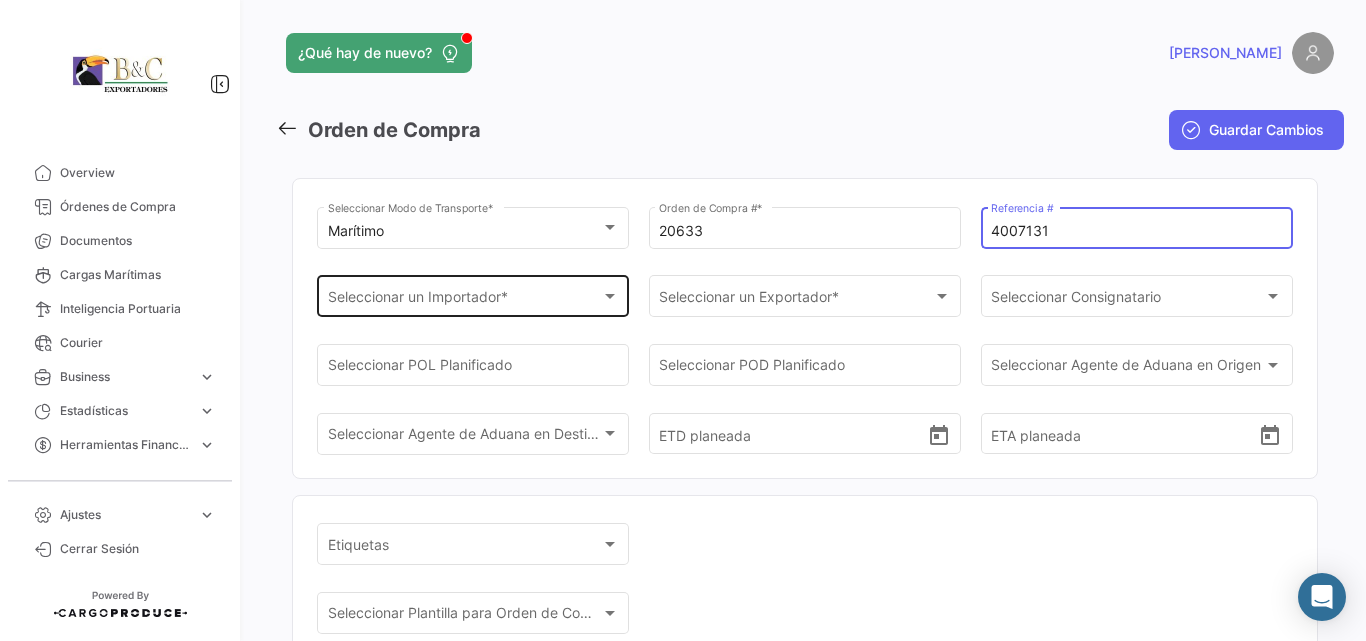 type on "4007131" 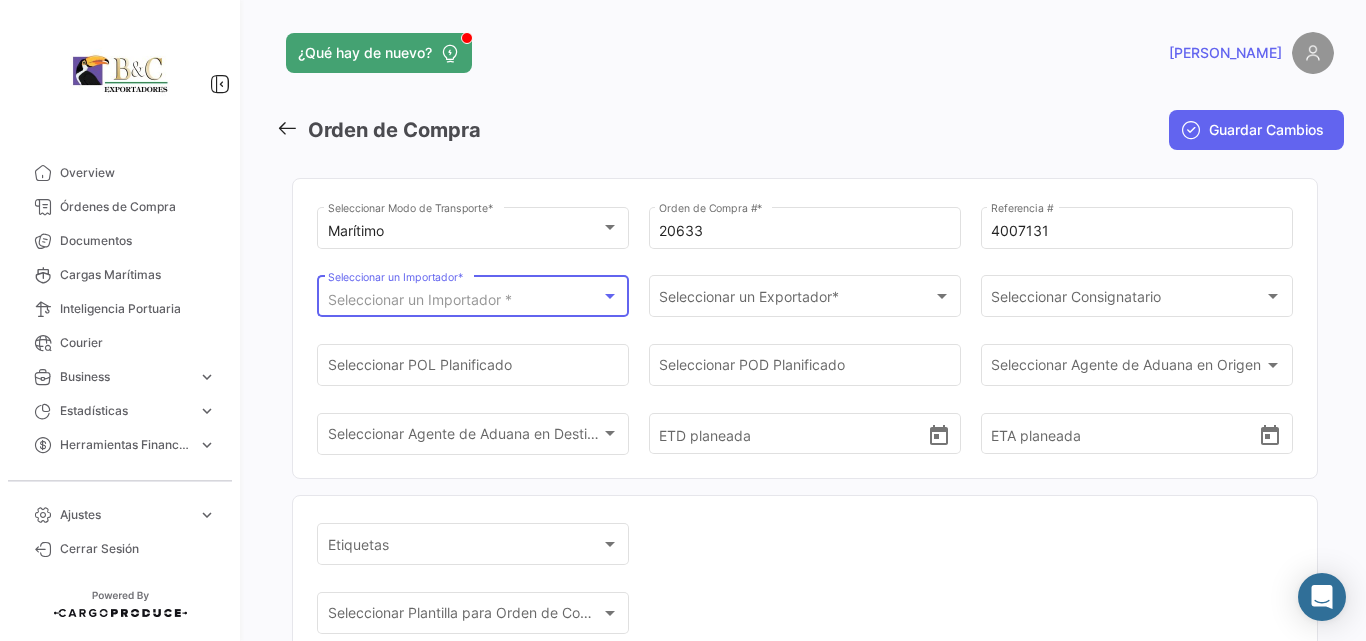 click on "Seleccionar un Importador *" at bounding box center [420, 299] 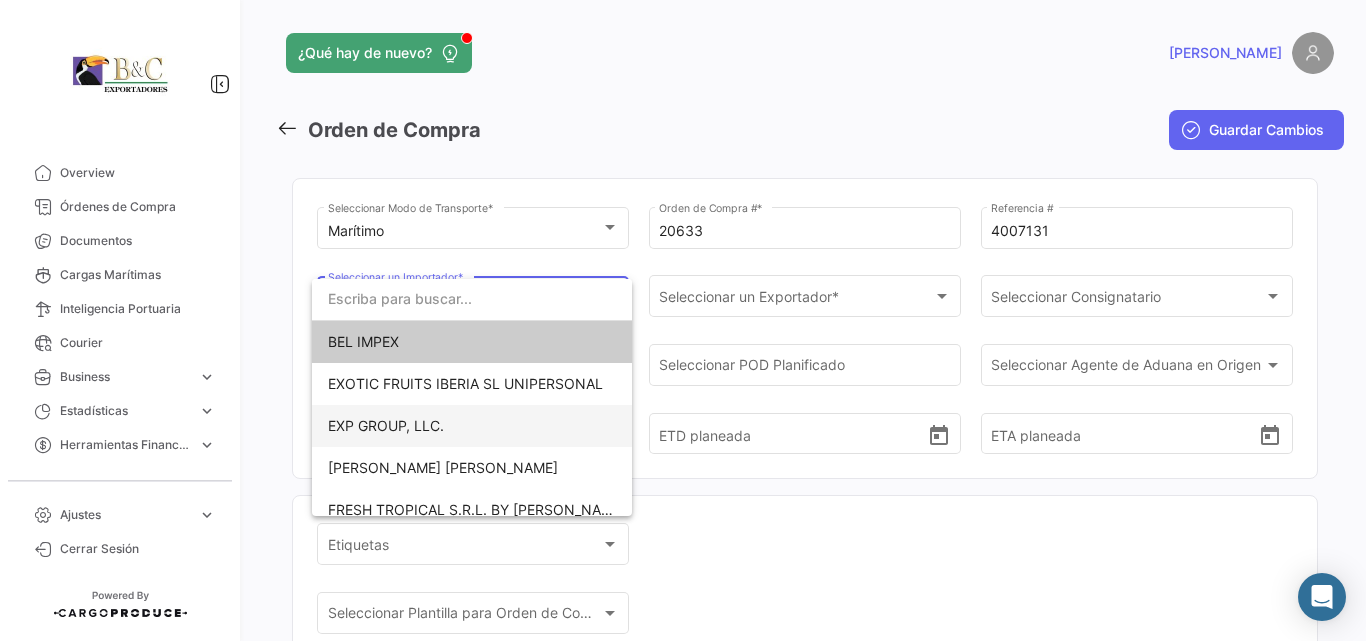 scroll, scrollTop: 99, scrollLeft: 0, axis: vertical 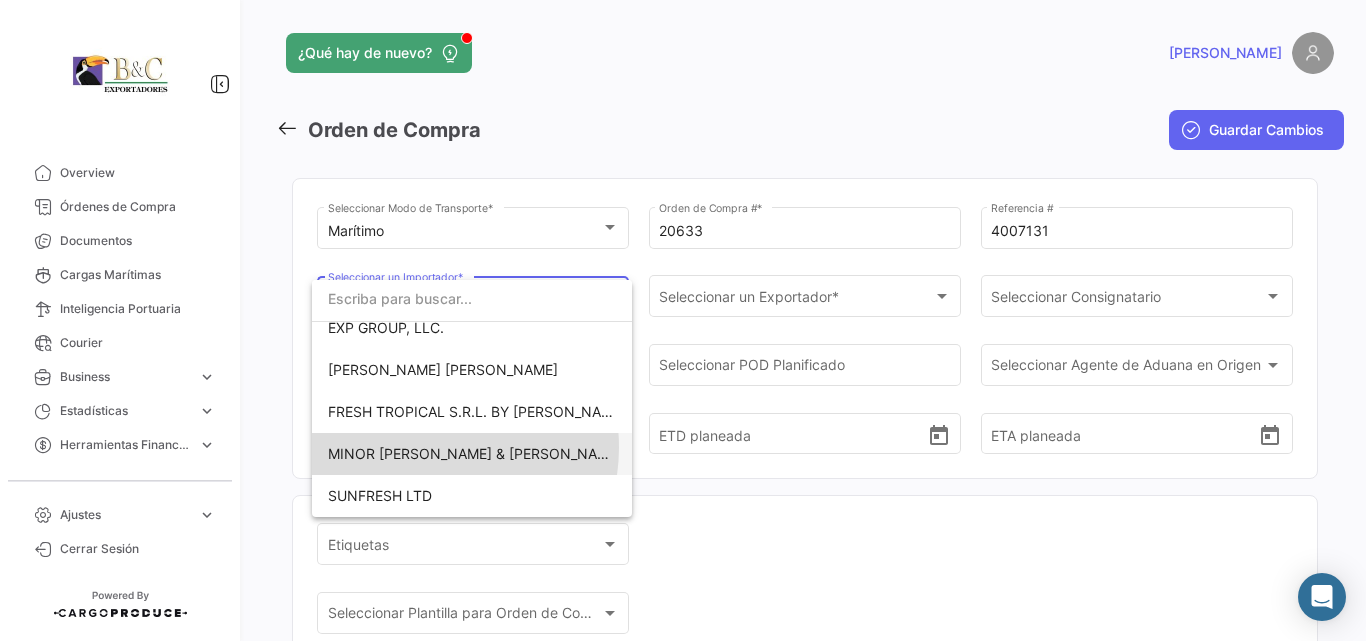 click on "MINOR [PERSON_NAME] & [PERSON_NAME] LIMITED" at bounding box center (504, 453) 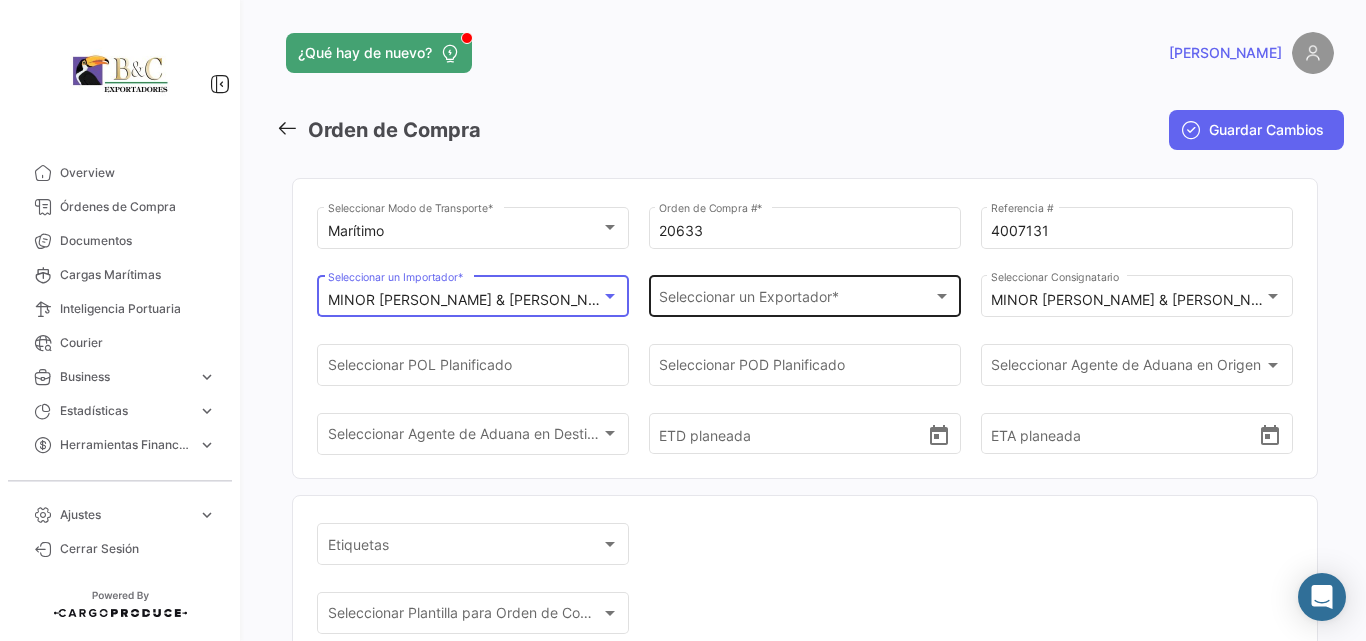 click on "Seleccionar un Exportador *" at bounding box center (795, 300) 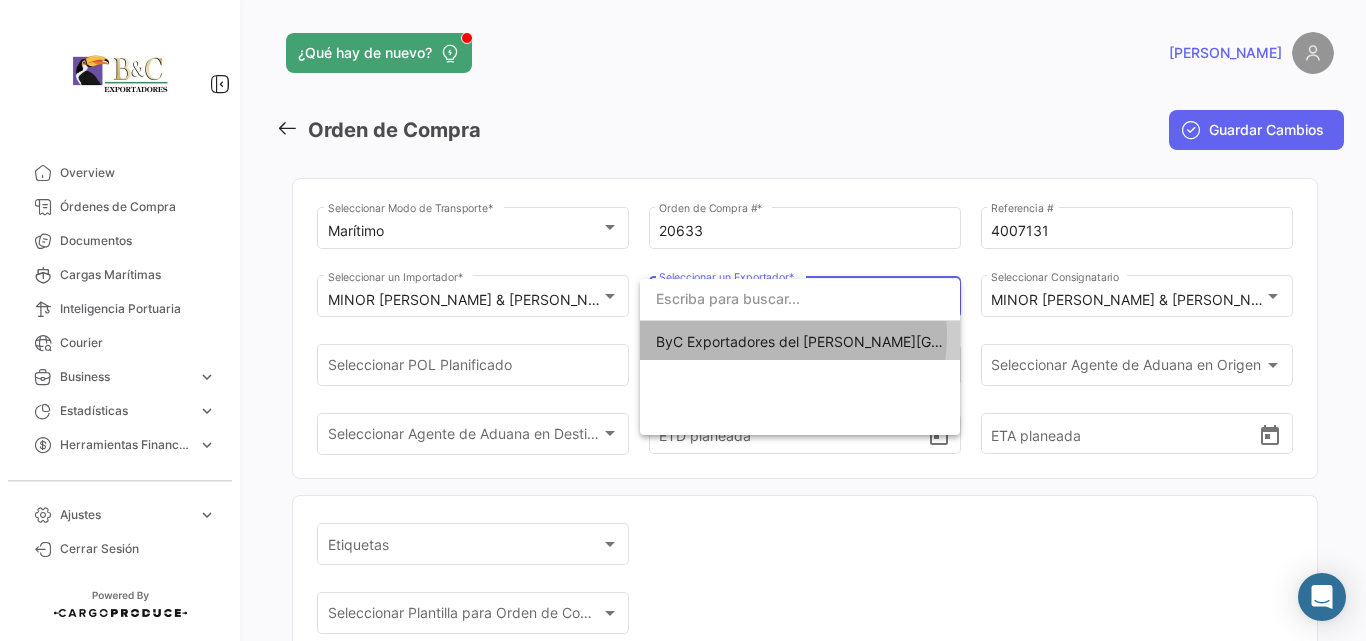 click on "ByC Exportadores del [PERSON_NAME][GEOGRAPHIC_DATA] S.A." at bounding box center [871, 341] 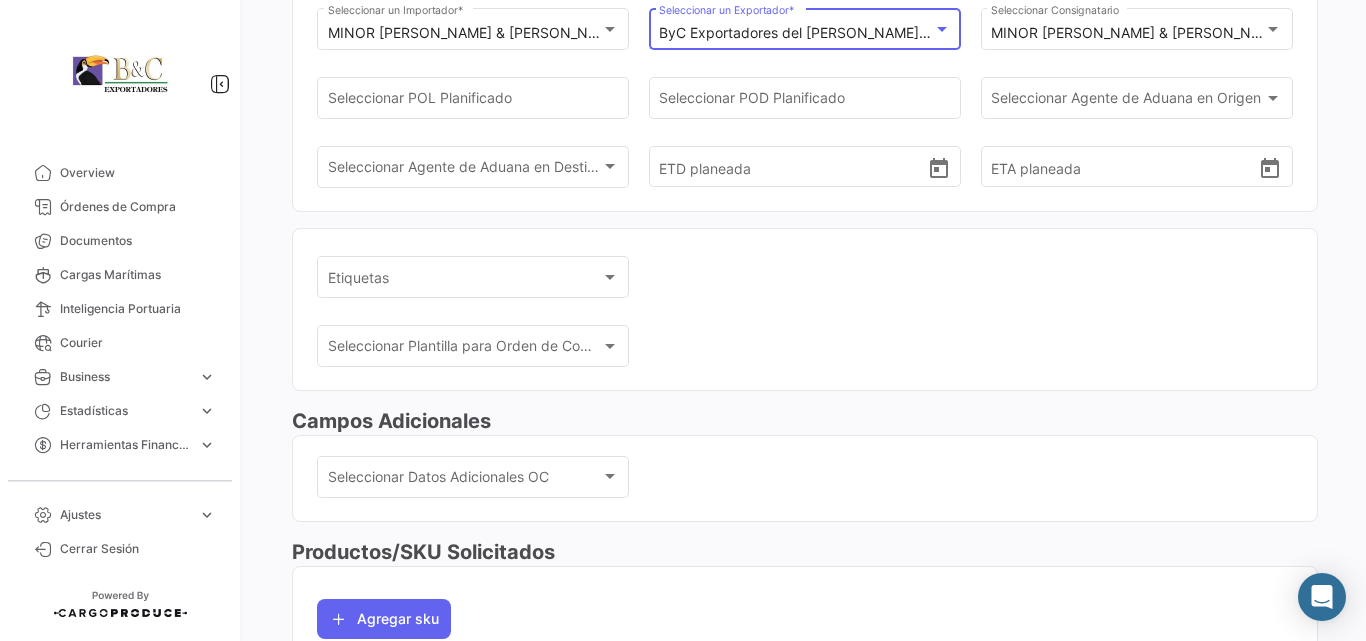 scroll, scrollTop: 533, scrollLeft: 0, axis: vertical 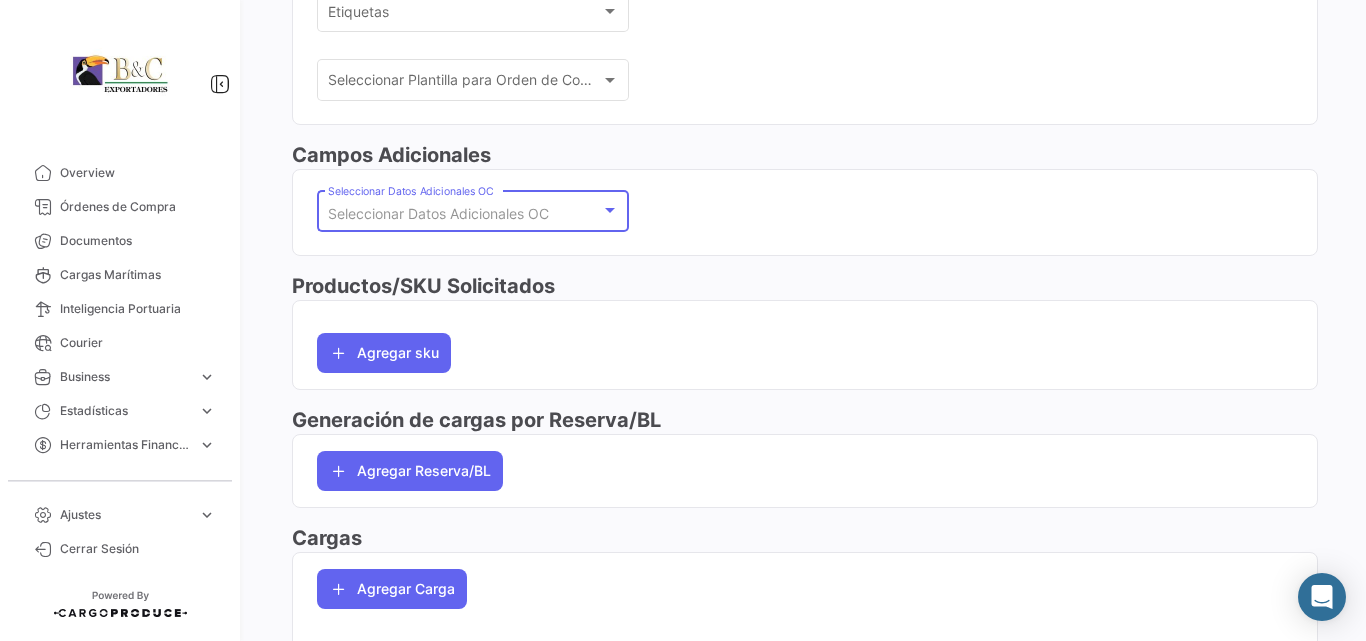 click at bounding box center [610, 210] 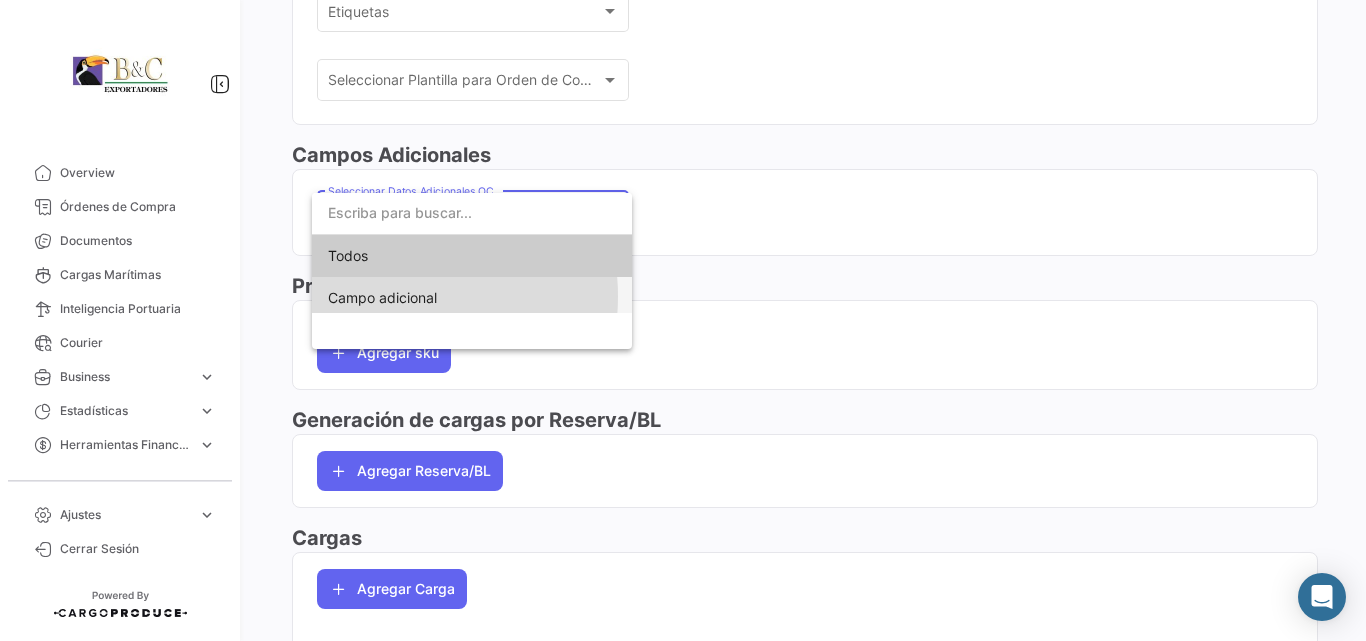 click on "Campo adicional" at bounding box center (382, 297) 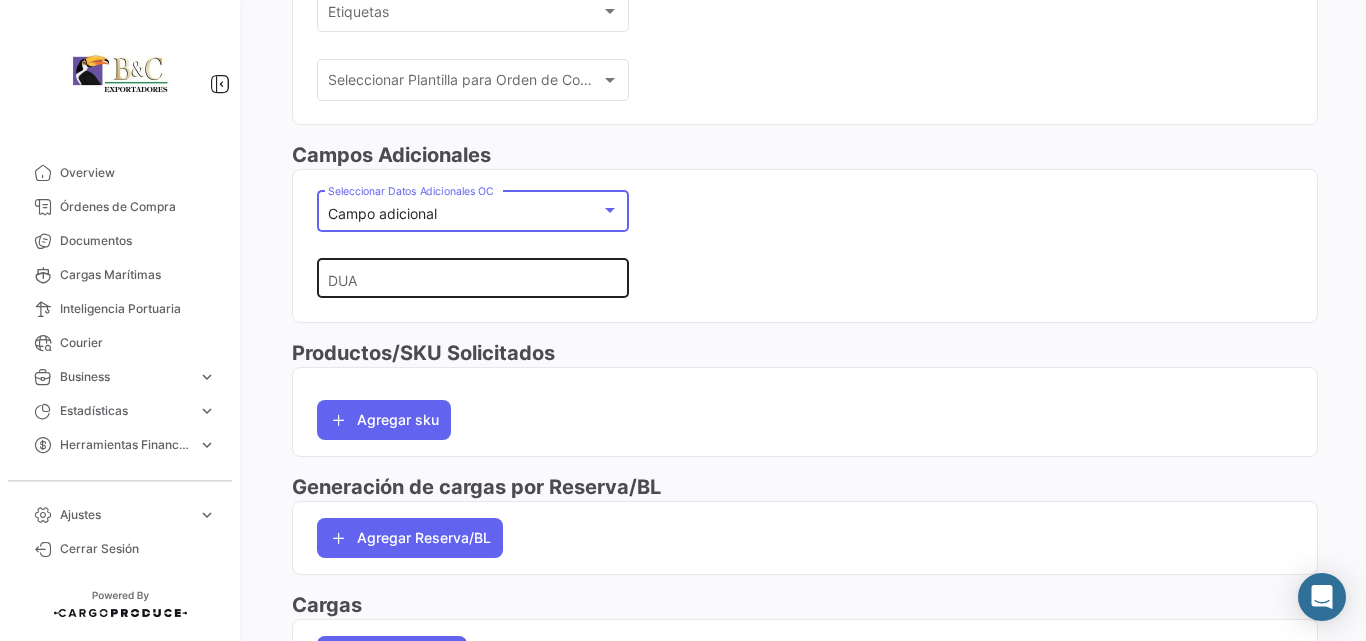 click on "DUA" at bounding box center (466, 279) 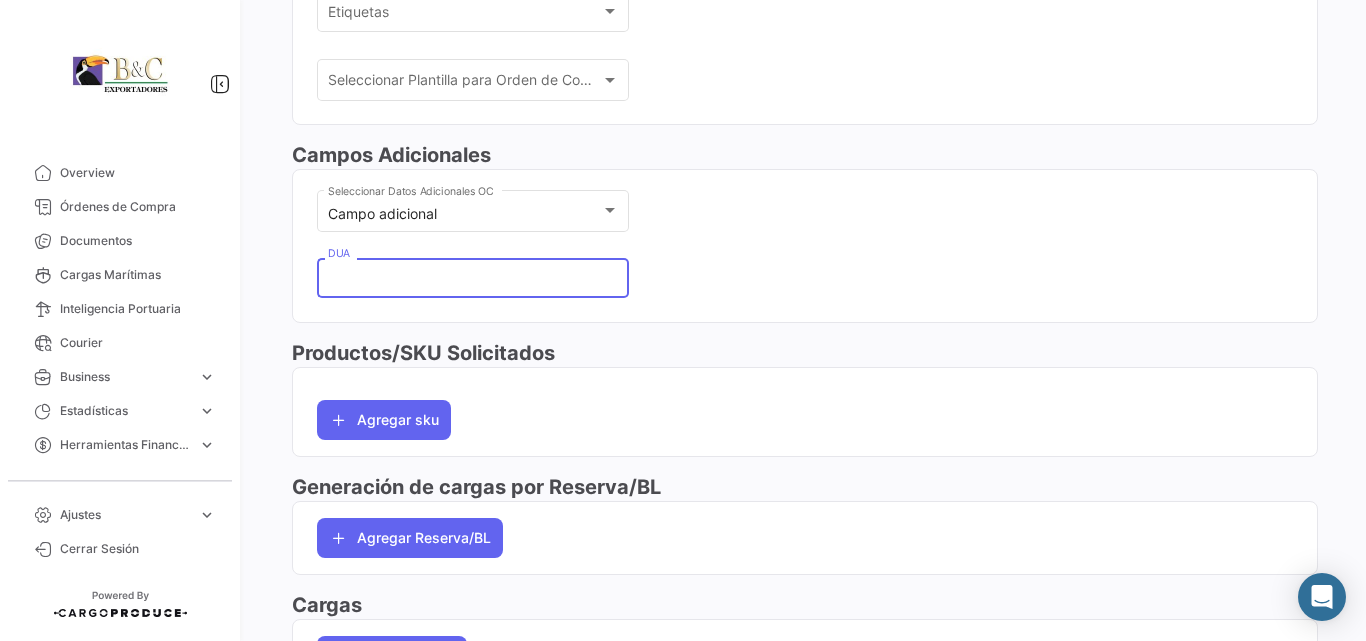 paste on "006 2025 125560" 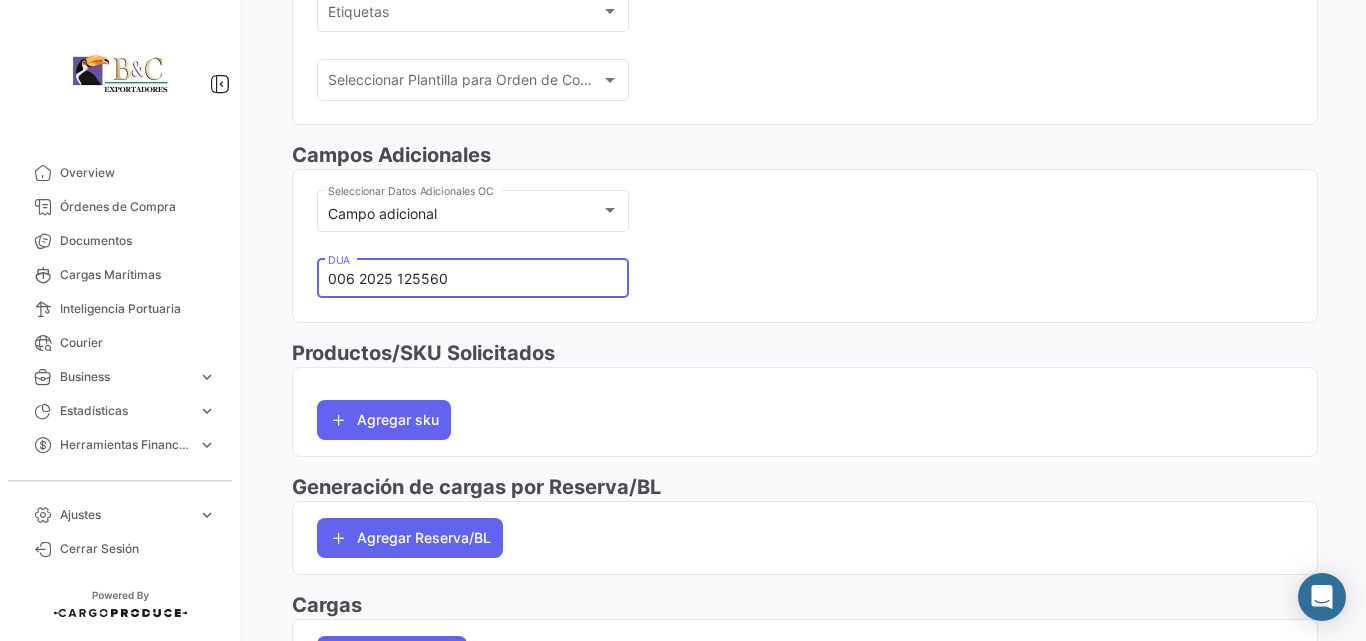 scroll, scrollTop: 667, scrollLeft: 0, axis: vertical 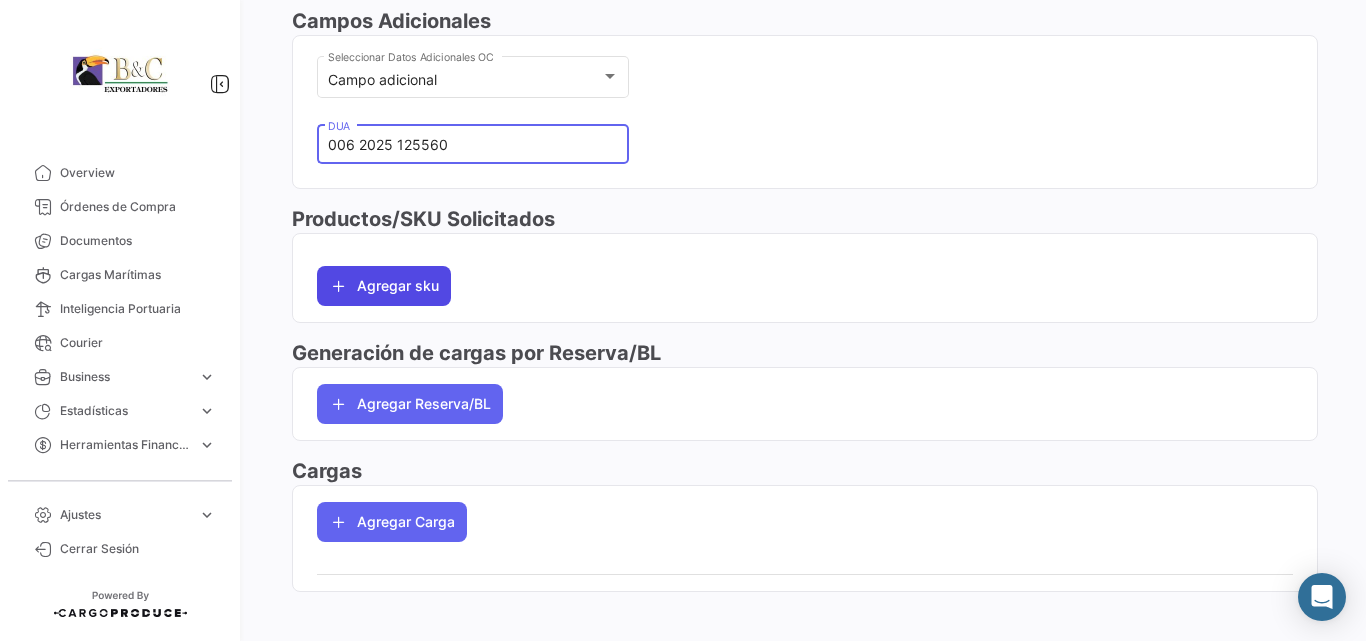 type on "006 2025 125560" 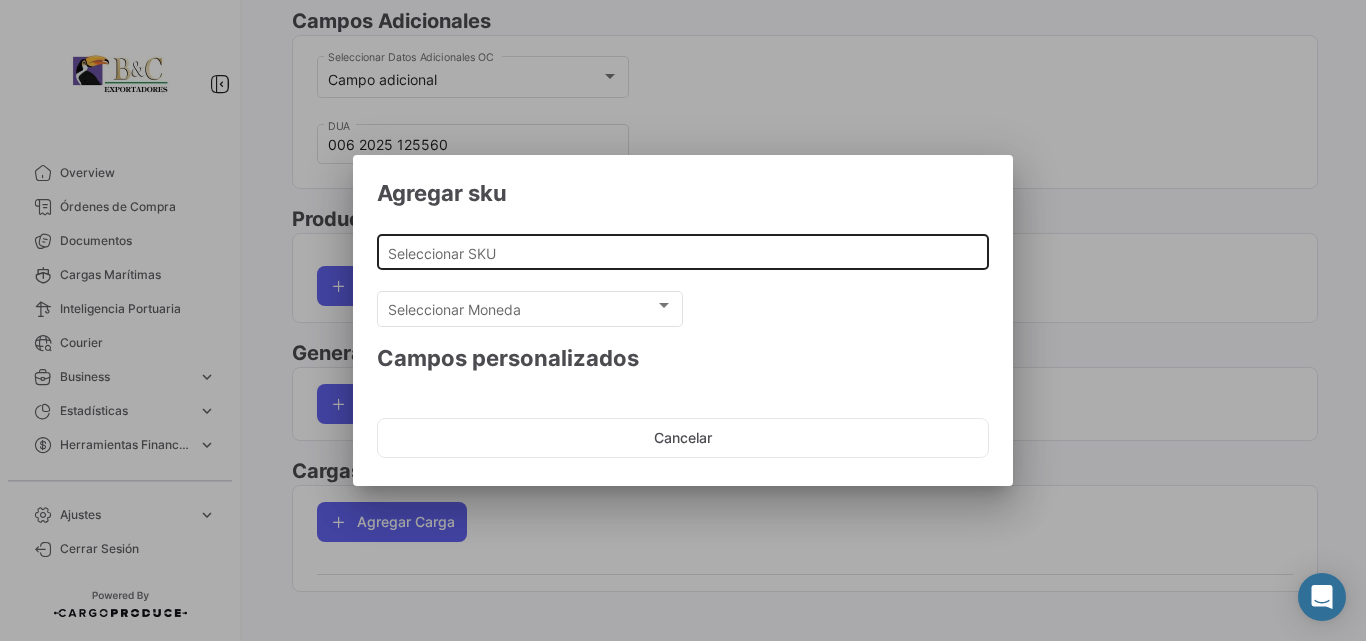 click on "Seleccionar
SKU" at bounding box center (683, 253) 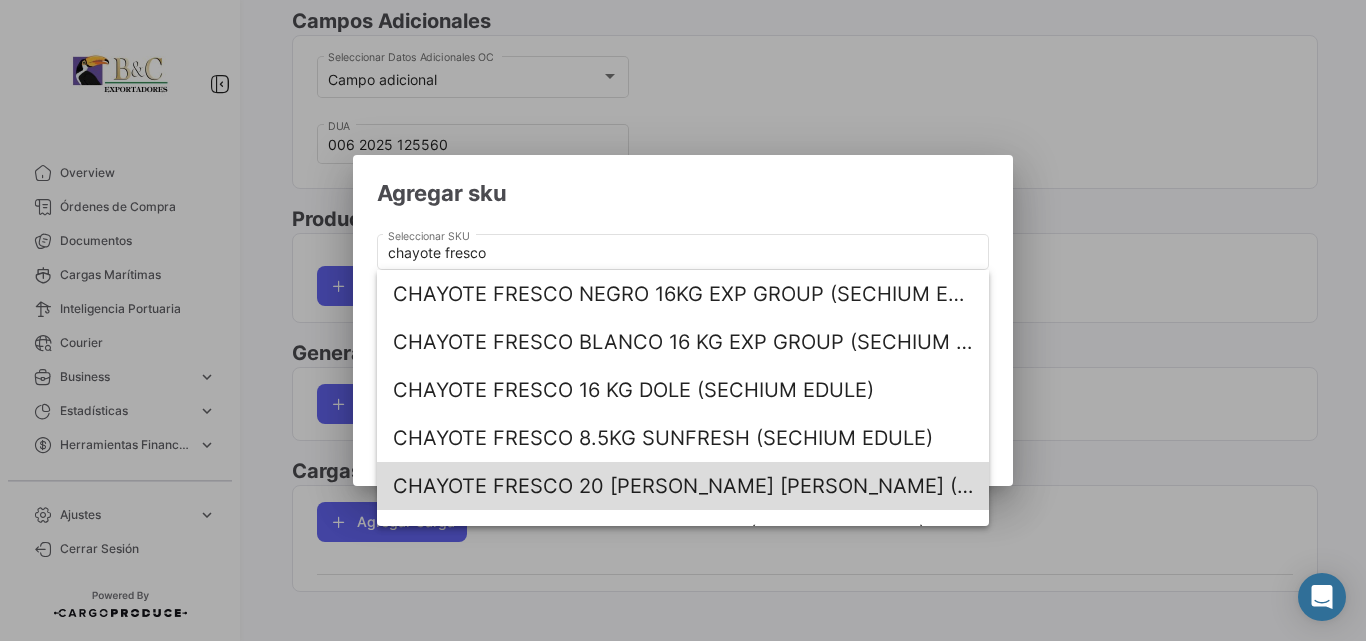 click on "CHAYOTE FRESCO 20 [PERSON_NAME] [PERSON_NAME] (SECHIUM EDULE)-CERTIFICADO GLOBAL G.A.P. GGN 4049929274358" at bounding box center [683, 486] 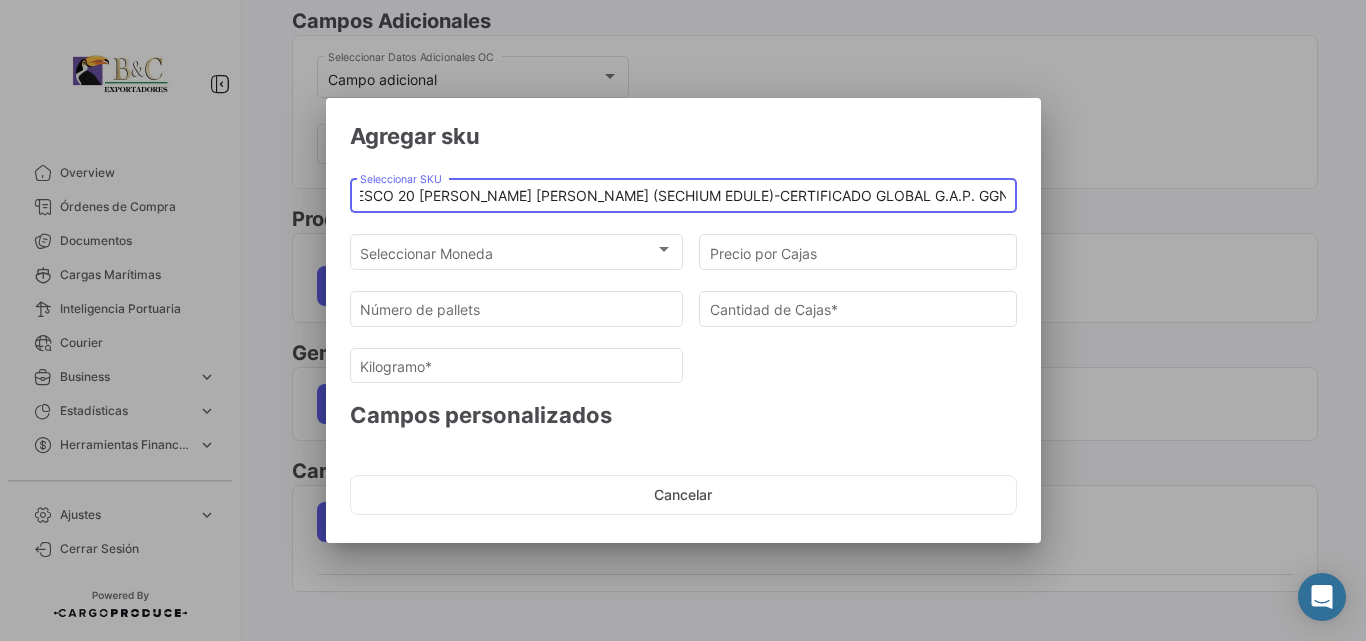 scroll, scrollTop: 0, scrollLeft: 0, axis: both 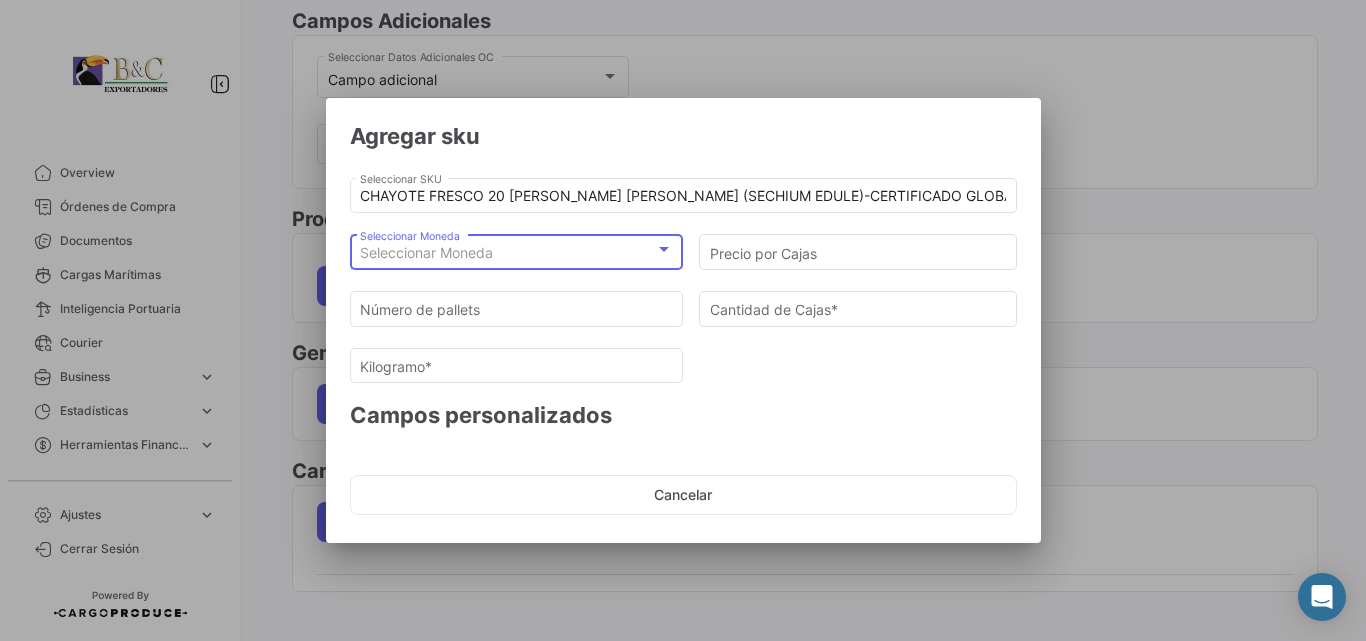click on "Seleccionar Moneda" at bounding box center (507, 253) 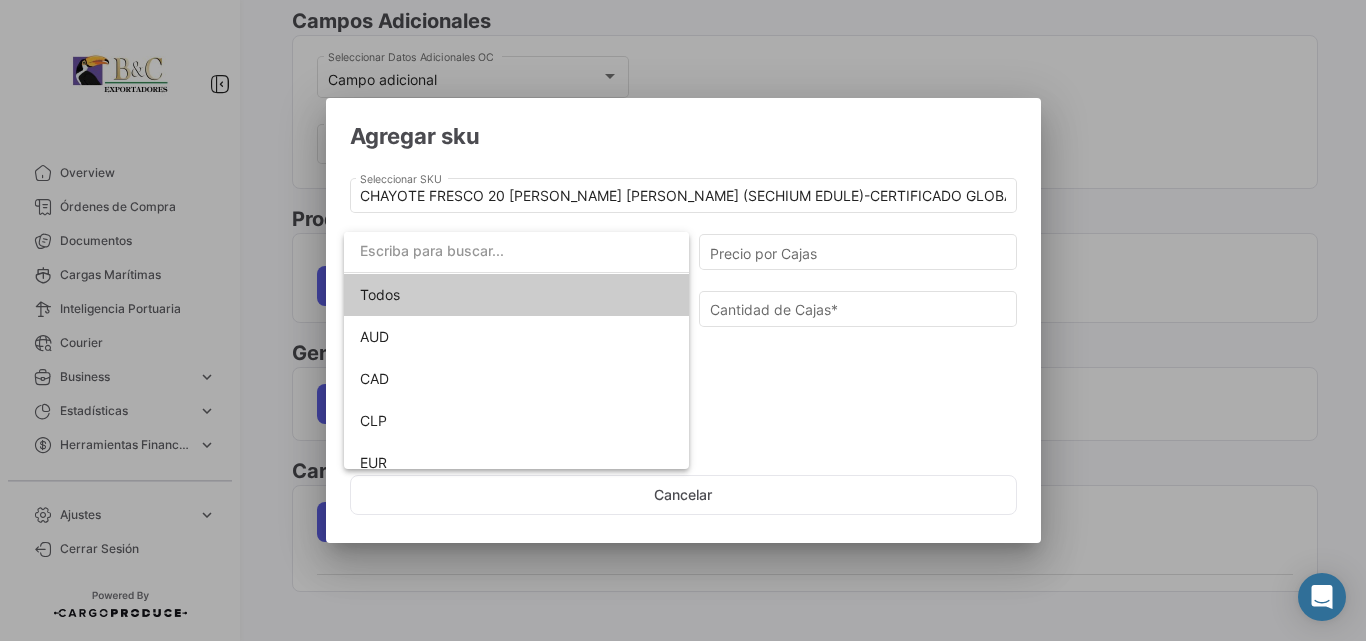 click on "Todos" at bounding box center (516, 295) 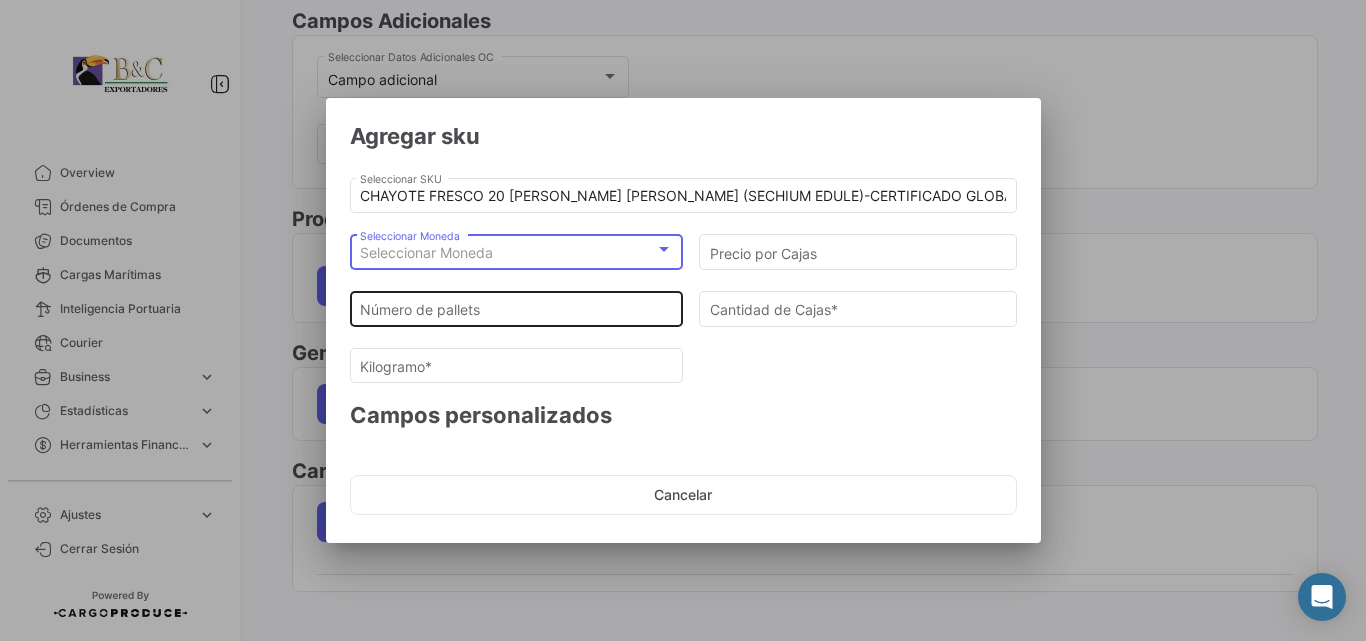 click on "Número de pallets" at bounding box center [516, 310] 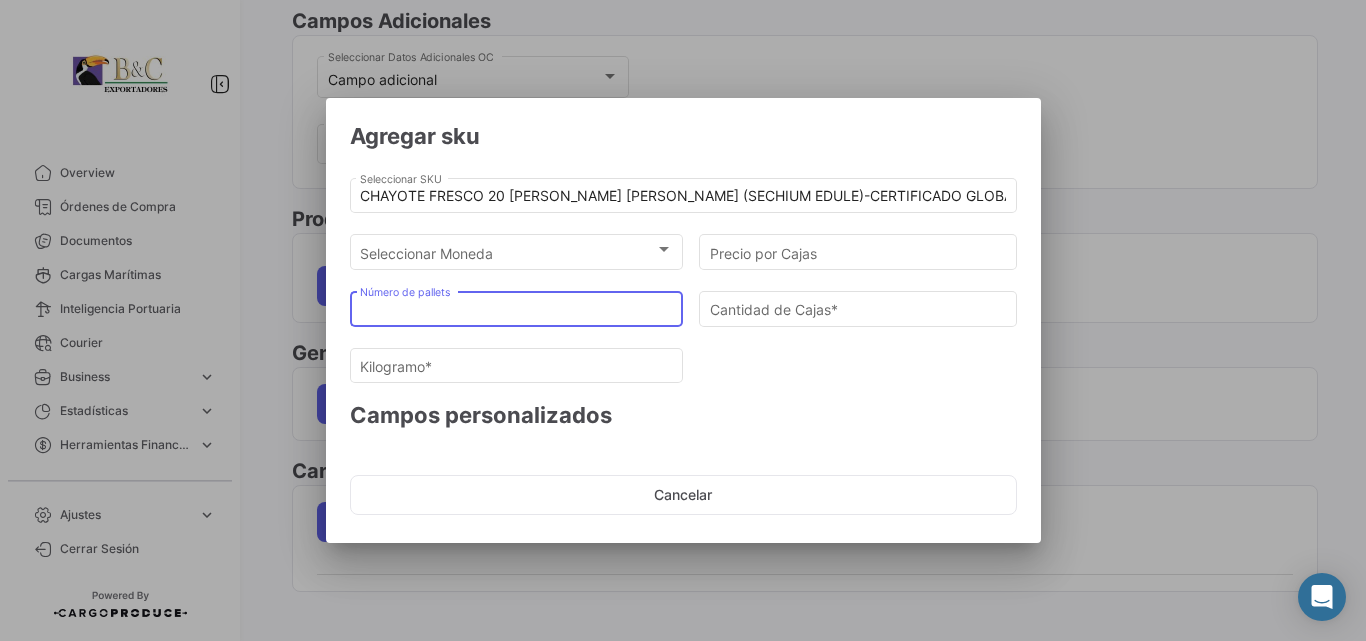 type on "1" 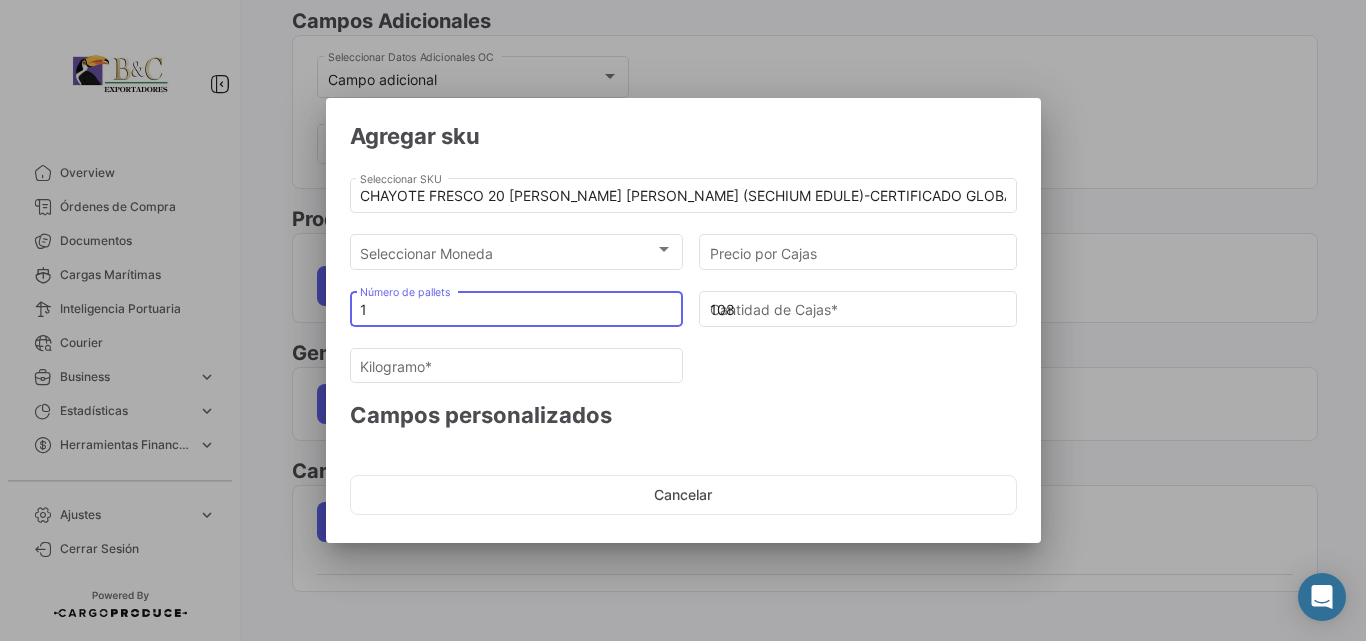 type on "11" 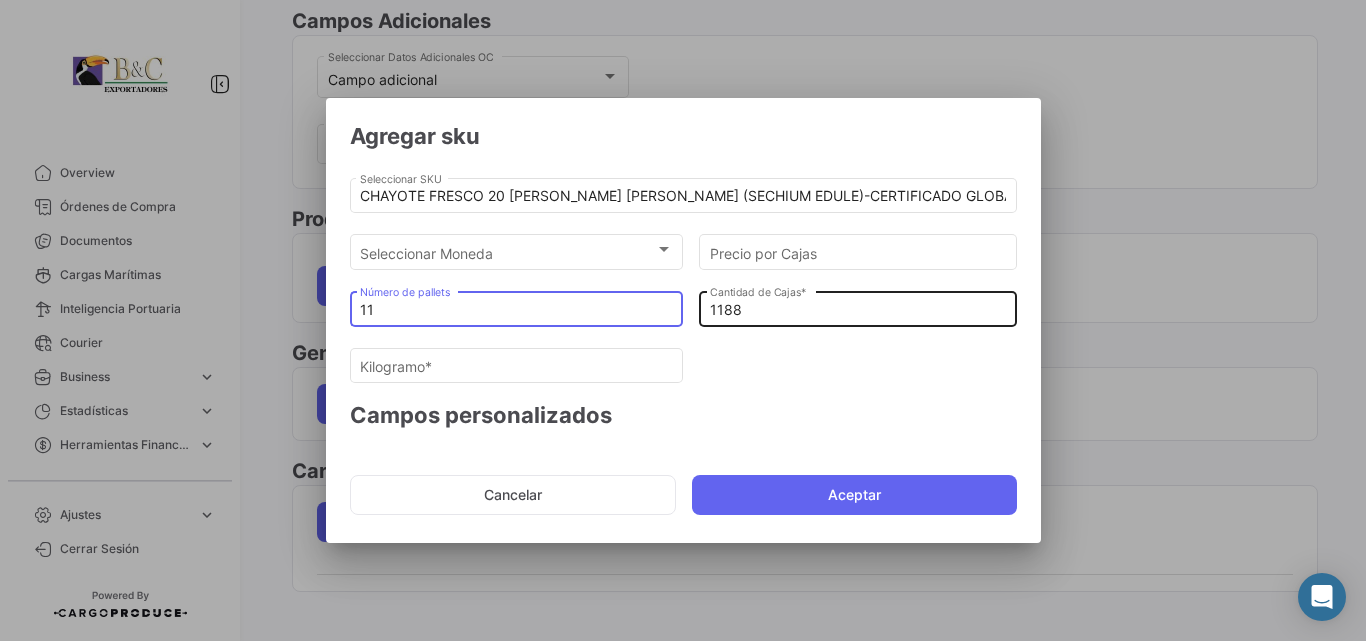 type on "11" 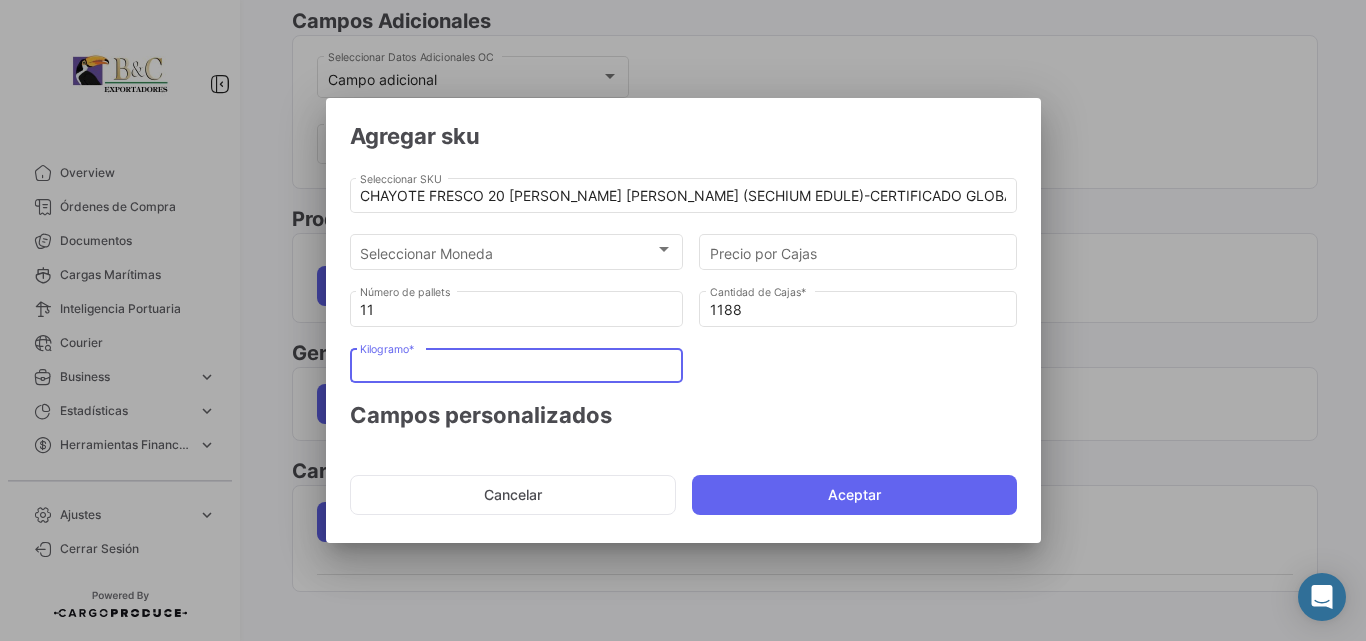 click on "Kilogramo  *" at bounding box center (516, 366) 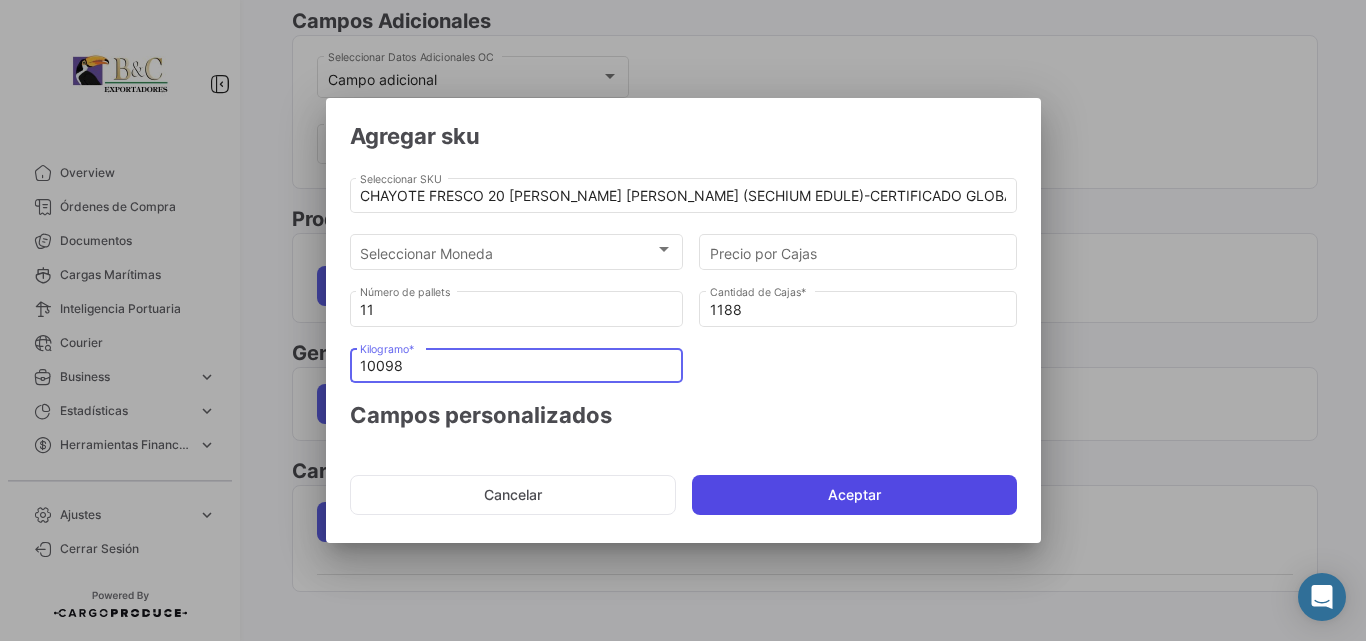 type on "10098" 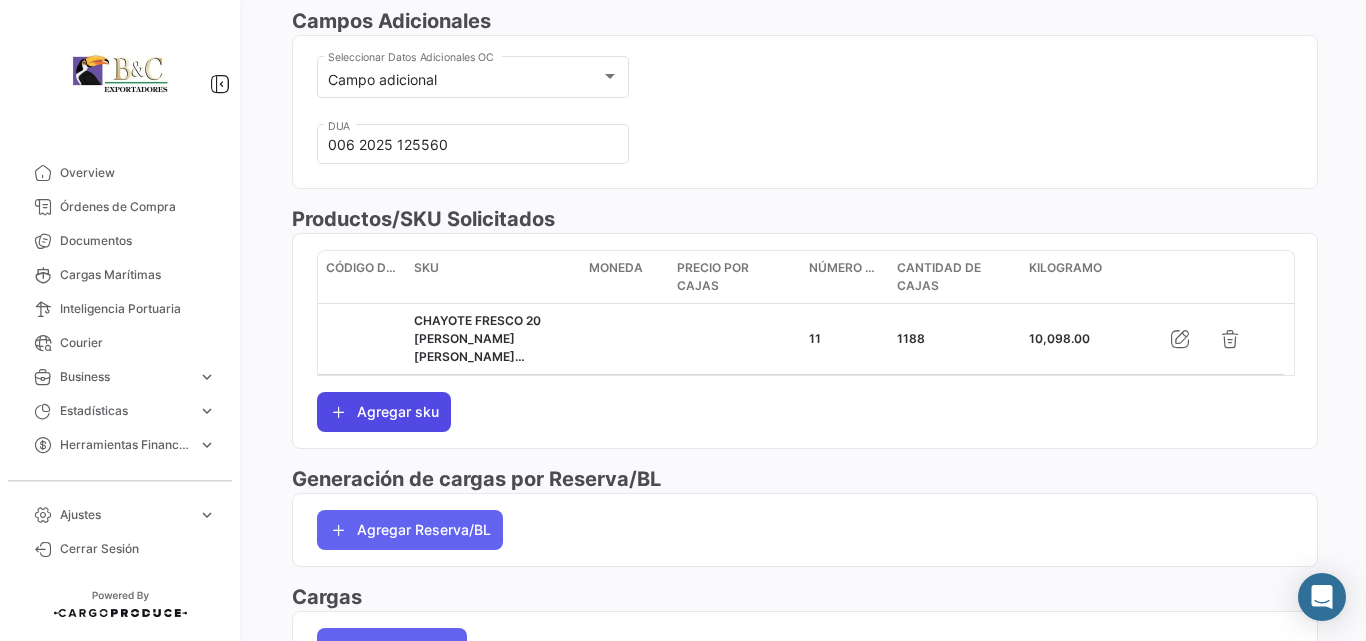 click on "Agregar sku" 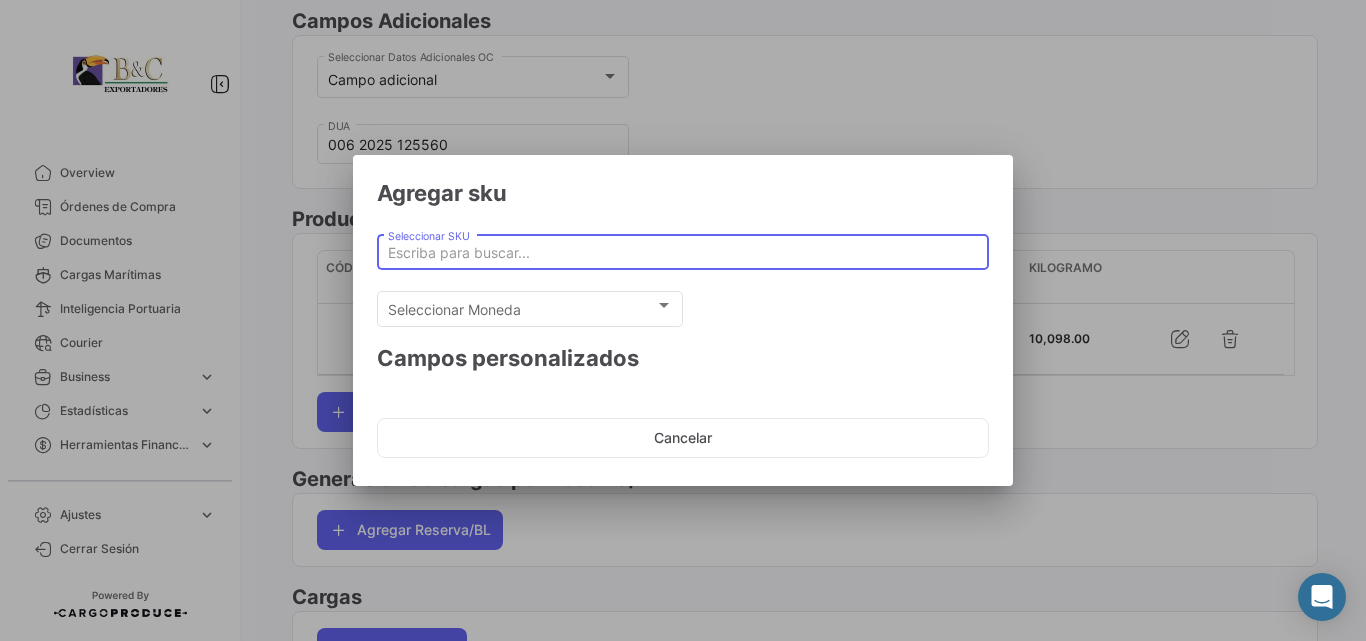 click on "Seleccionar
SKU" at bounding box center [683, 253] 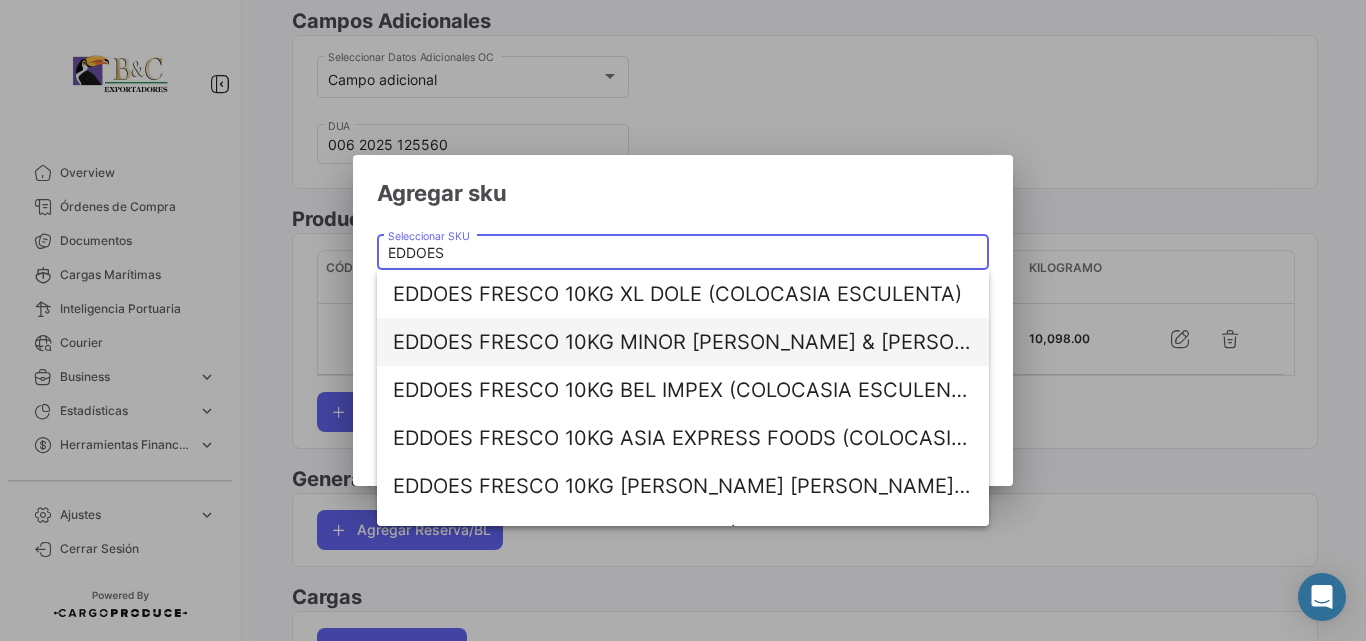 click on "EDDOES FRESCO 10KG MINOR [PERSON_NAME] & [PERSON_NAME] (COLOCASIA ESCULENTA)-CERTIFICADO GLOBAL G.A.P.GGN 4049929274" at bounding box center (683, 342) 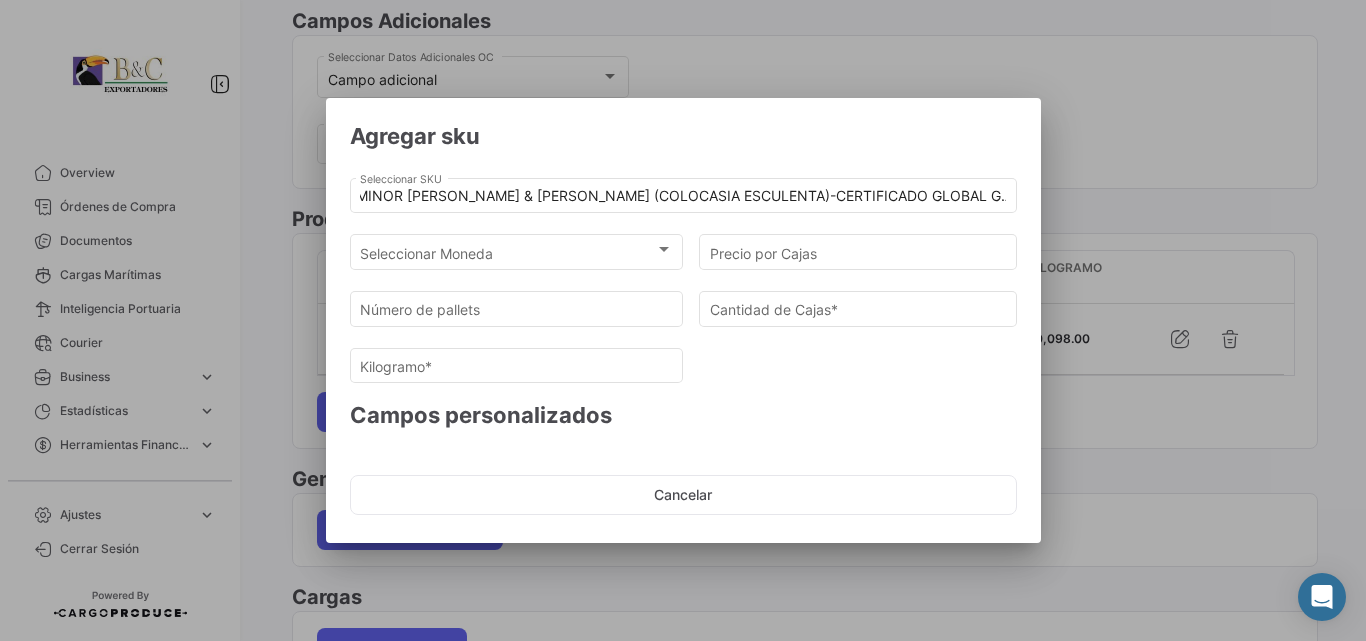 scroll, scrollTop: 0, scrollLeft: 0, axis: both 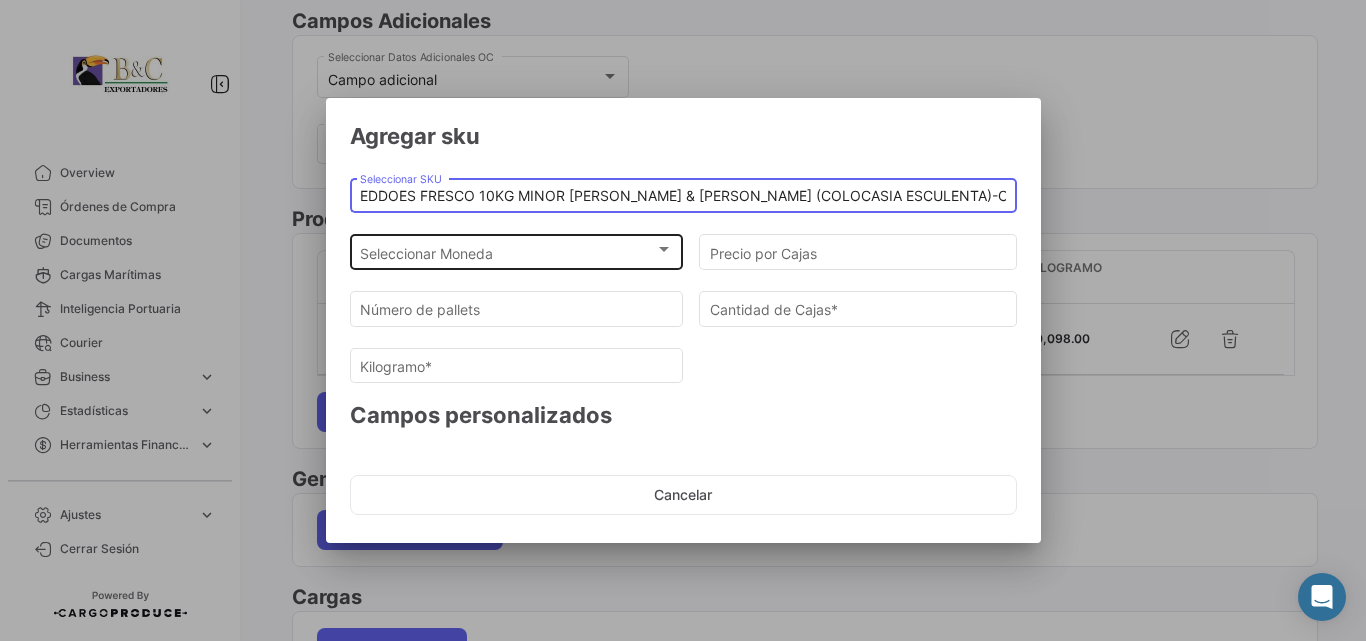 click on "Seleccionar Moneda Seleccionar Moneda" at bounding box center [516, 250] 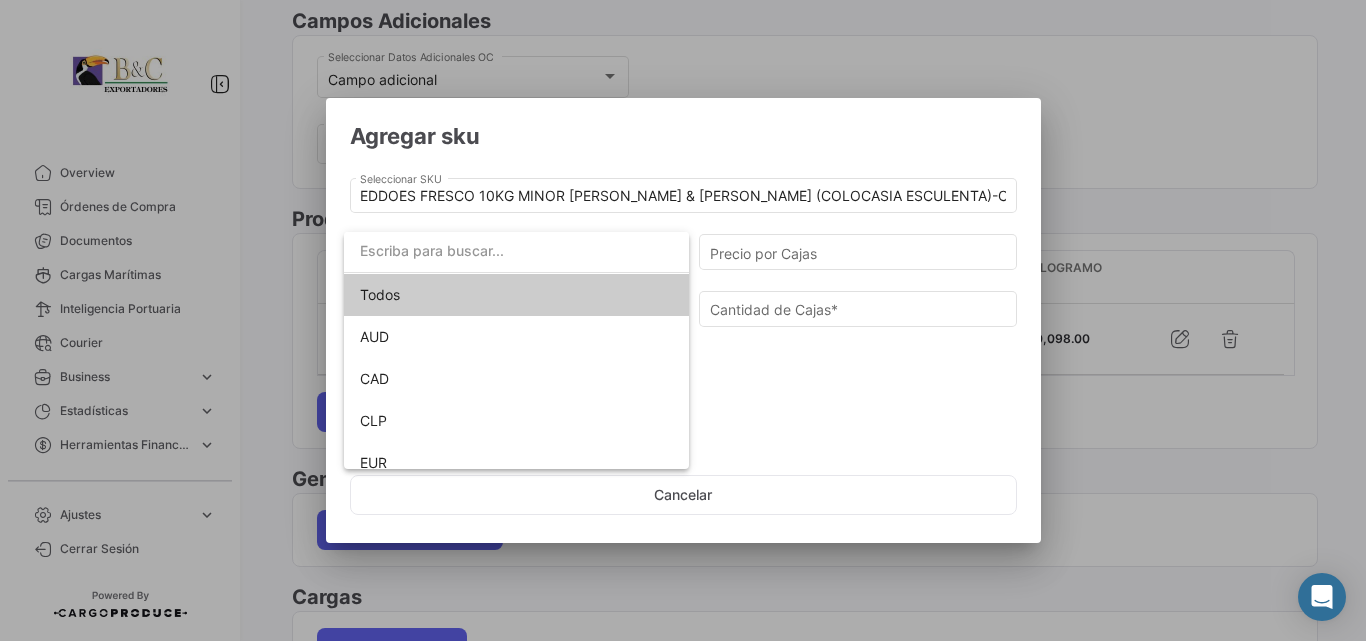 click on "Todos" at bounding box center [516, 295] 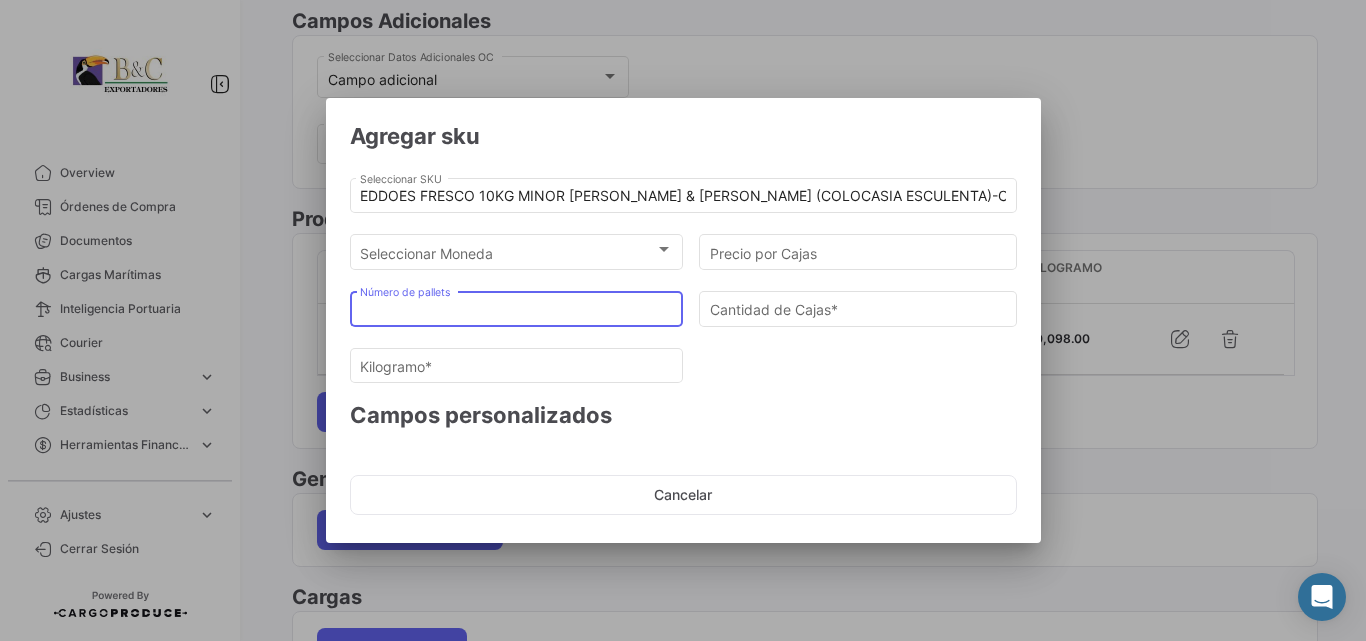 click on "Número de pallets" at bounding box center [516, 310] 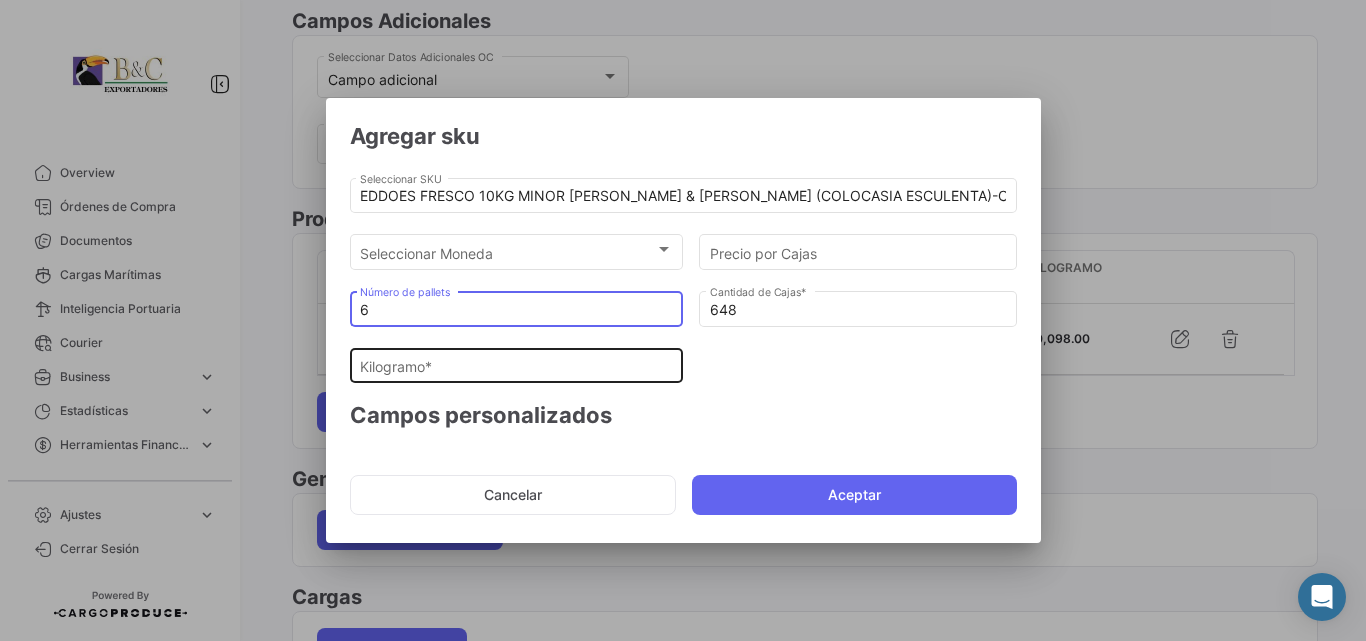 type on "6" 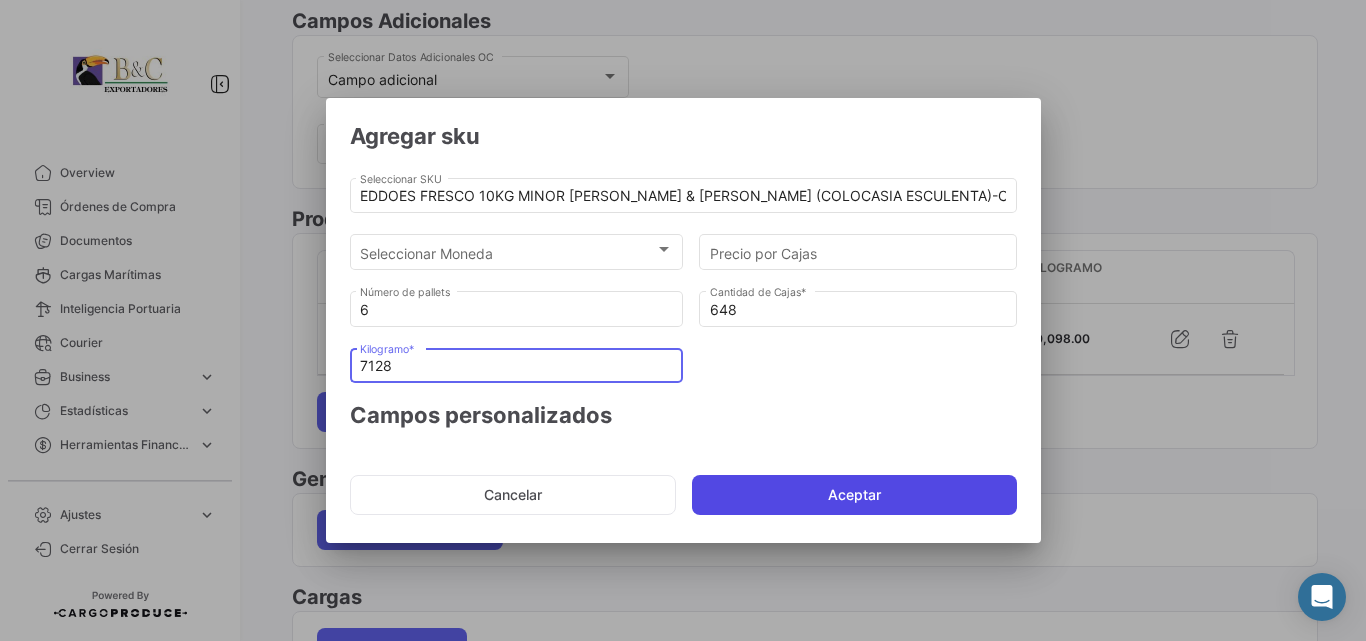type on "7128" 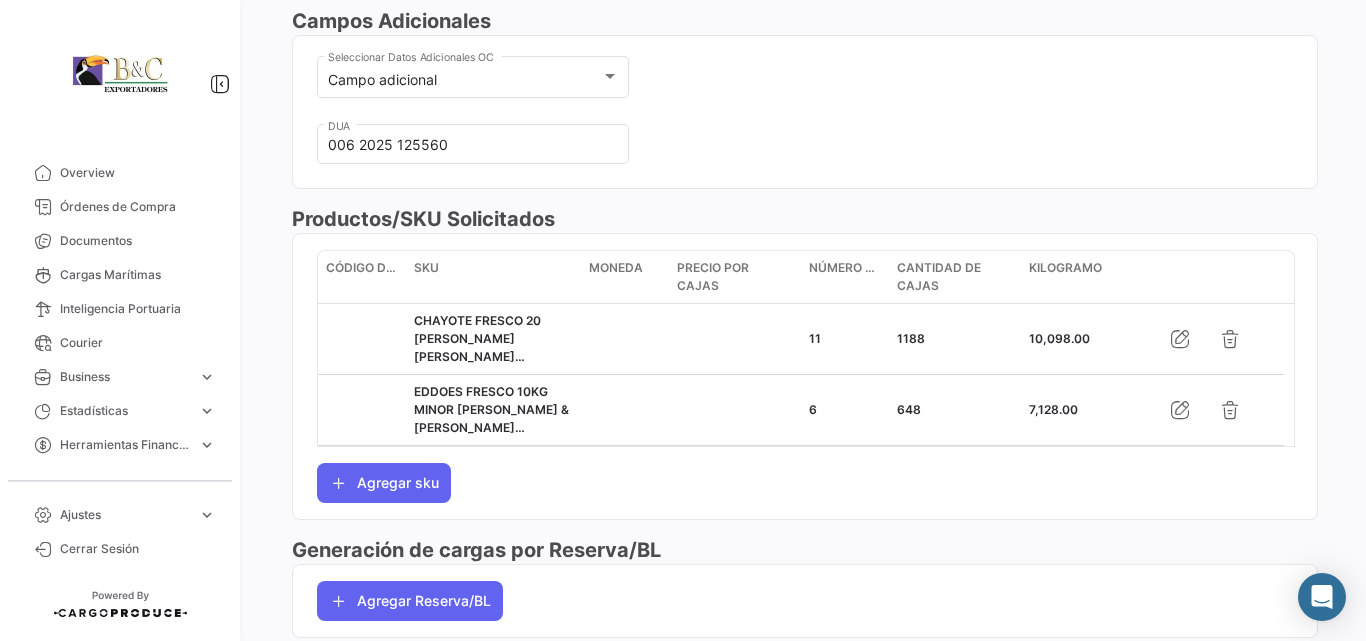 type 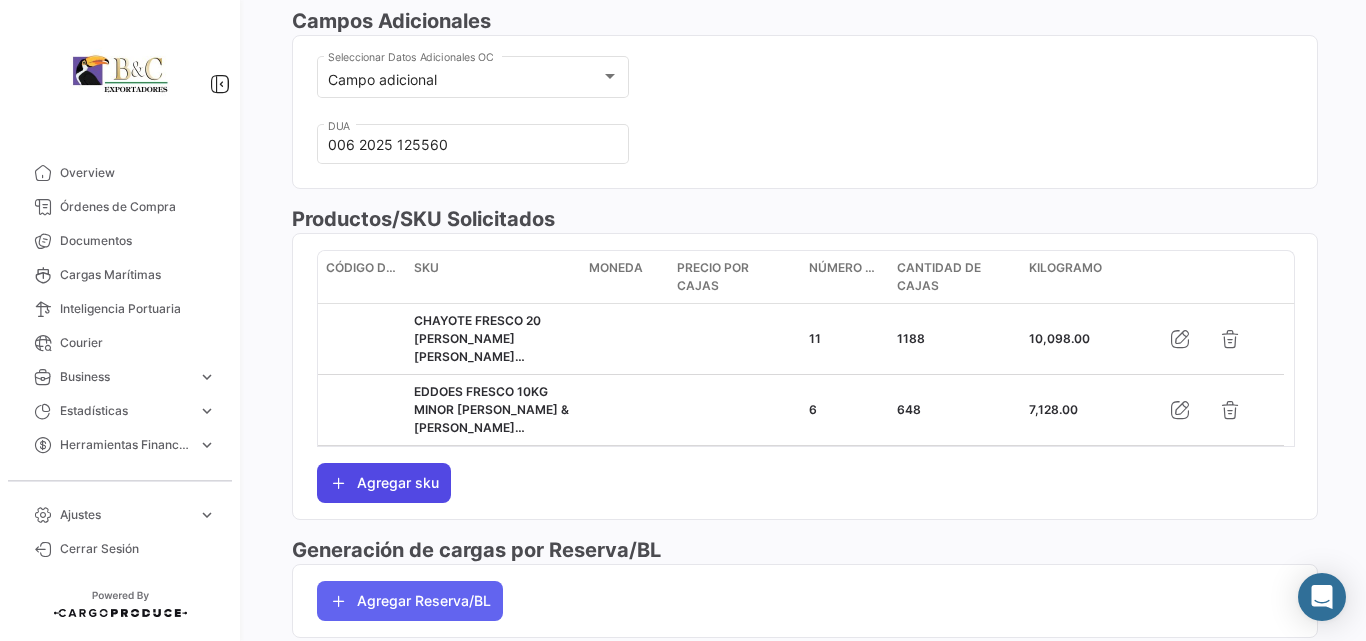 click on "Agregar sku" 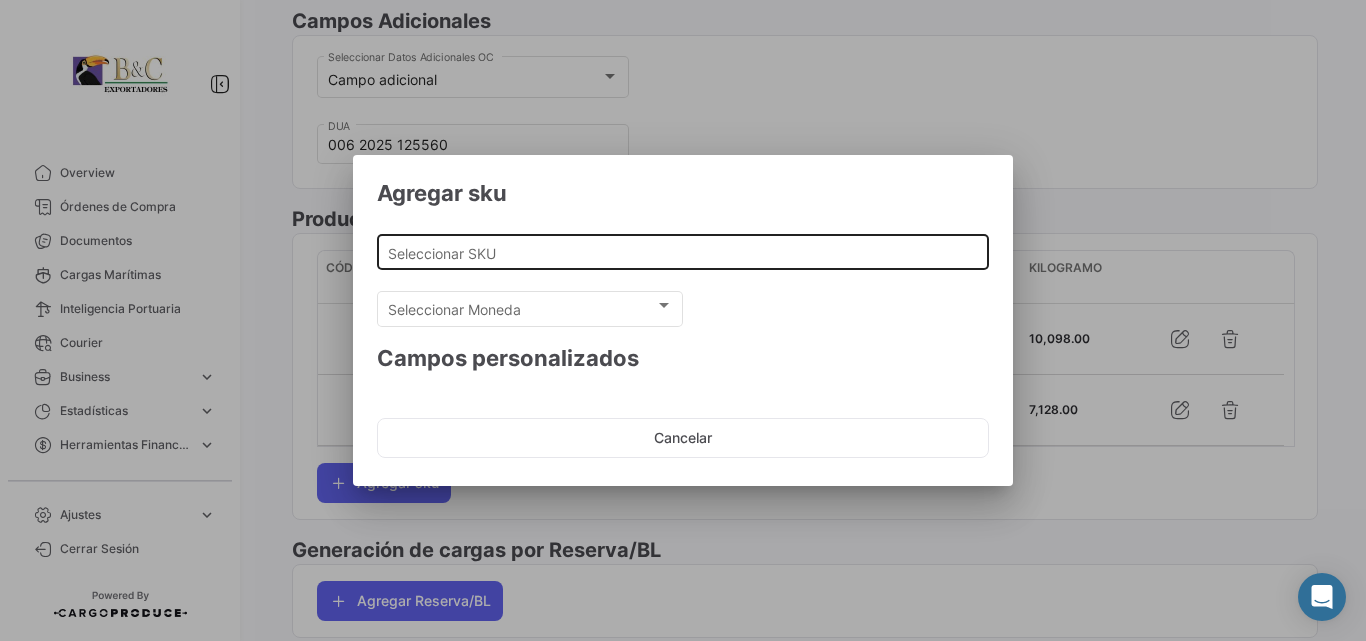 click on "Seleccionar
SKU" at bounding box center [683, 253] 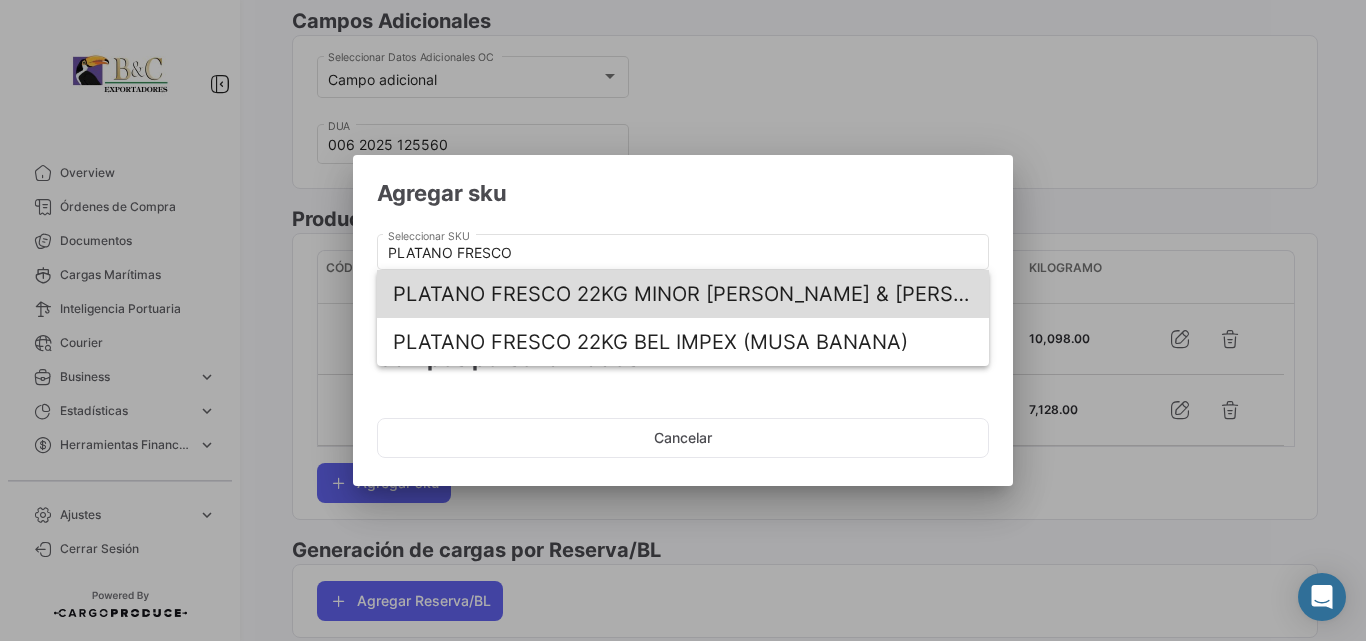 click on "PLATANO FRESCO 22KG MINOR [PERSON_NAME] & [PERSON_NAME] ([PERSON_NAME])" at bounding box center (683, 294) 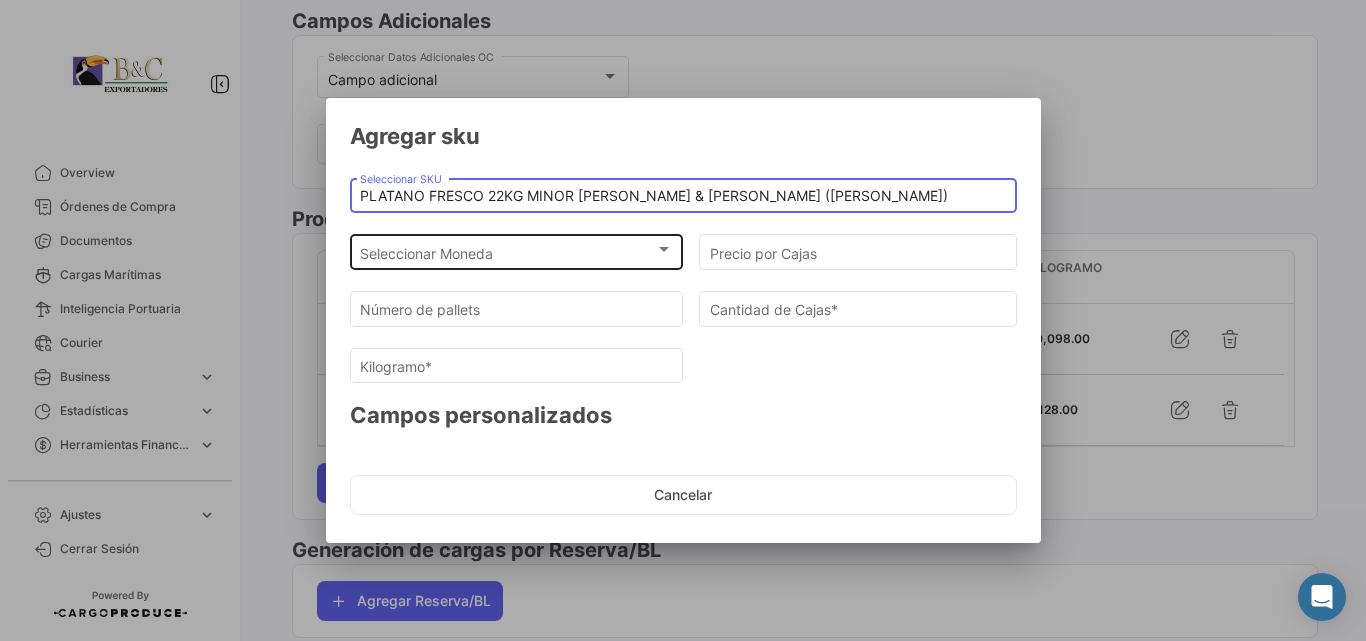 click on "Seleccionar Moneda Seleccionar Moneda" at bounding box center [516, 250] 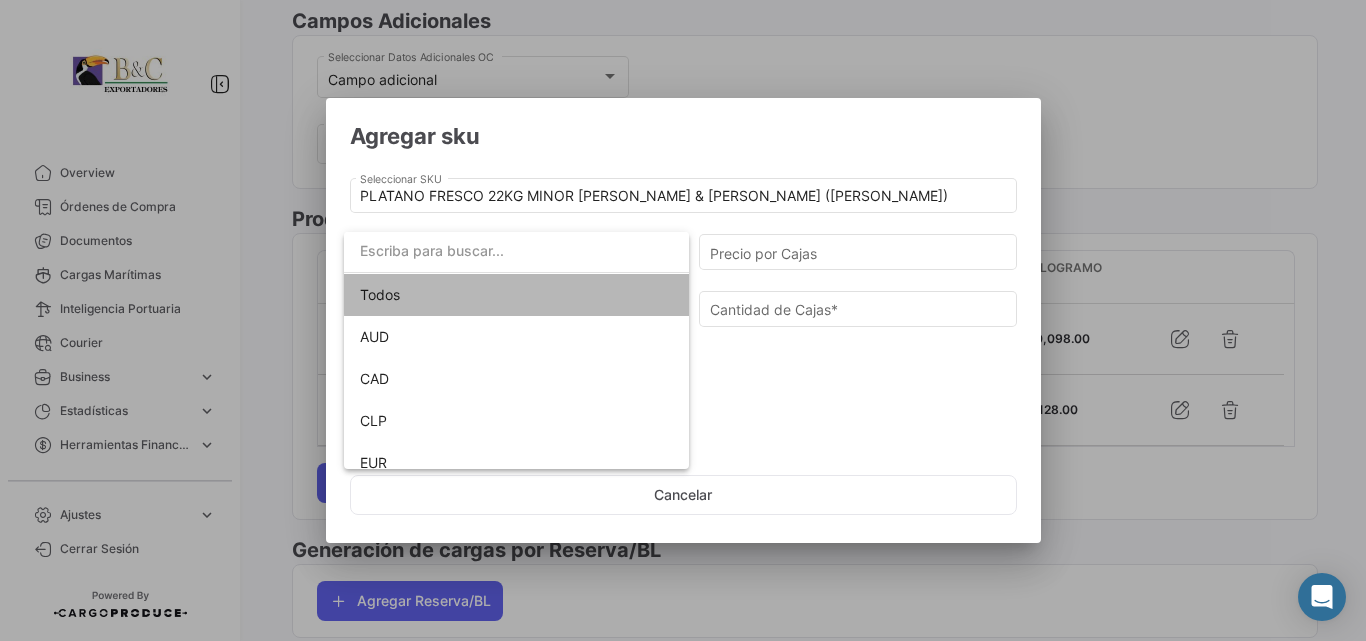 click on "Todos" at bounding box center [516, 295] 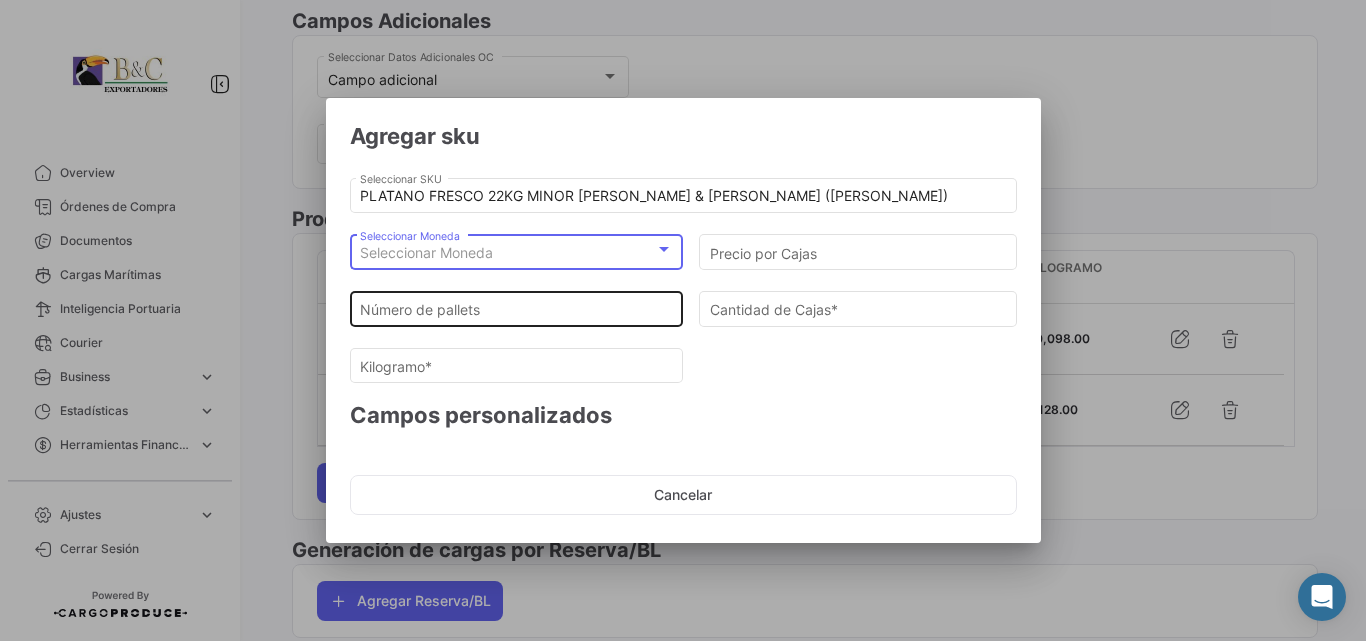 click on "Número de pallets" at bounding box center [516, 310] 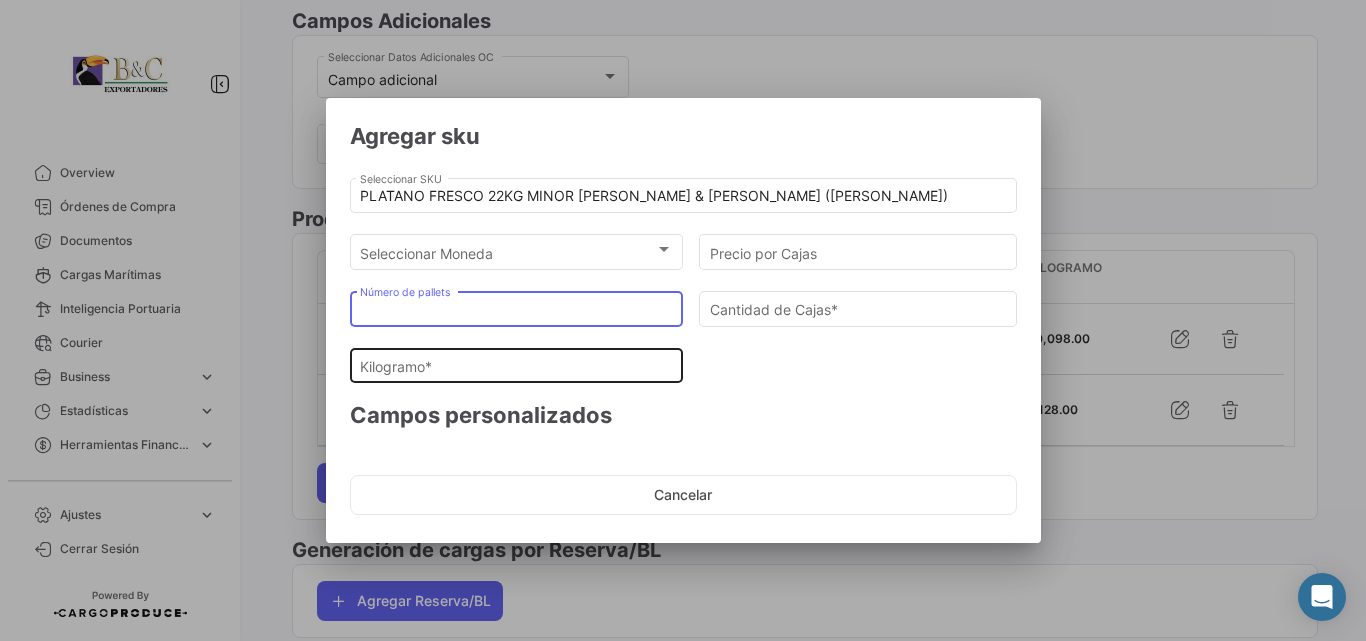 type on "2" 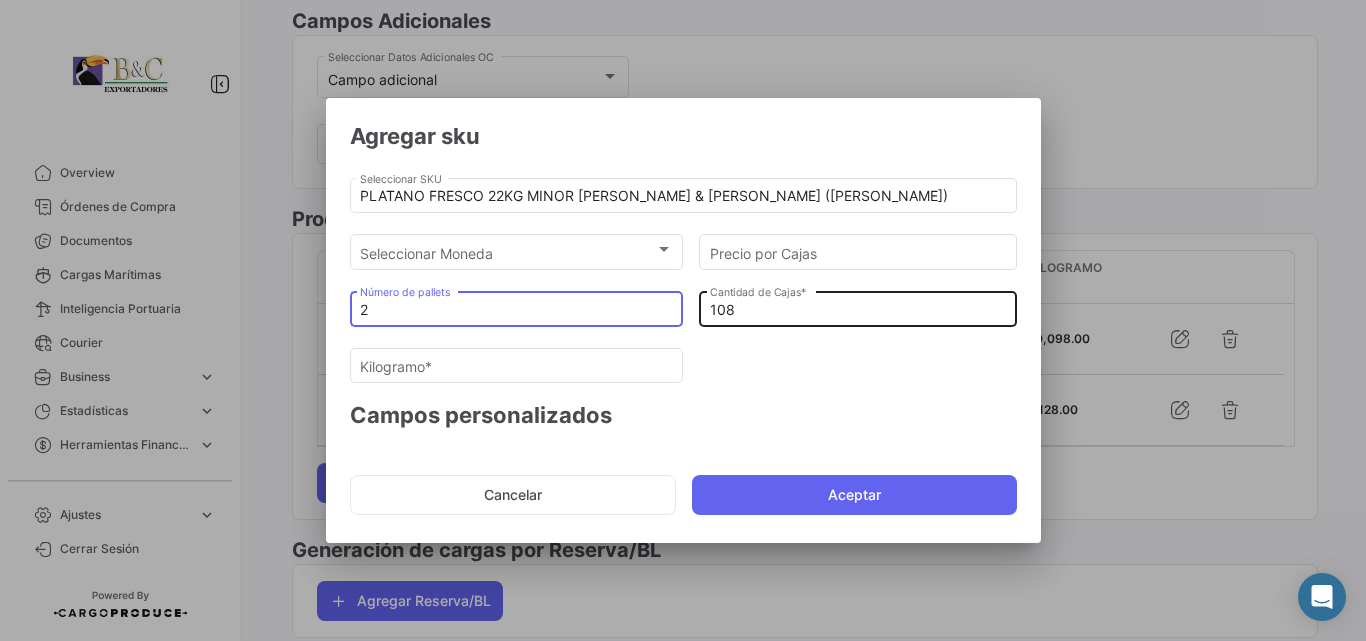type on "2" 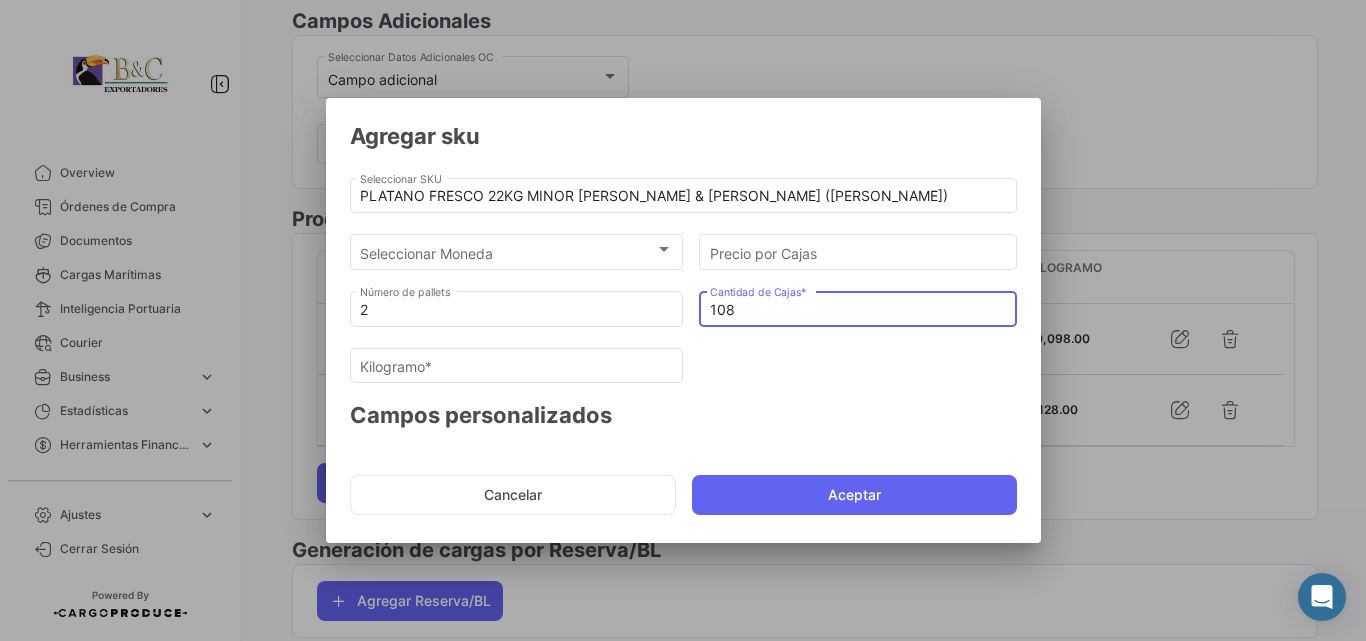drag, startPoint x: 706, startPoint y: 308, endPoint x: 687, endPoint y: 307, distance: 19.026299 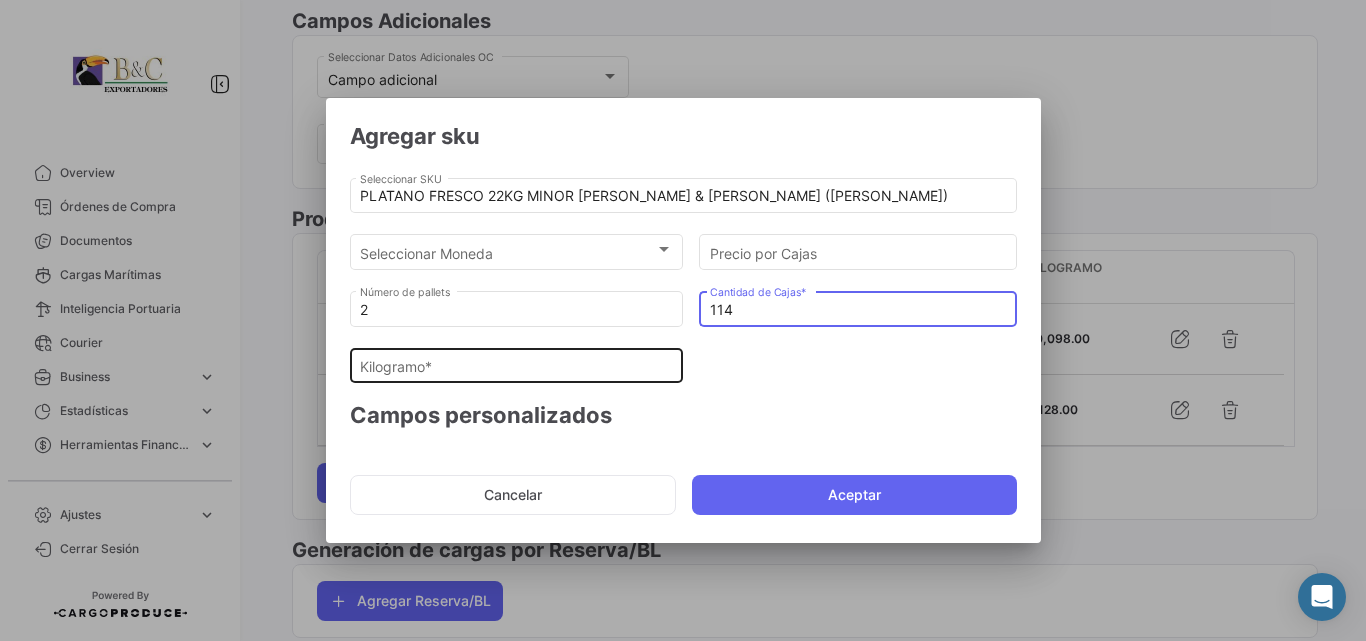 type on "114" 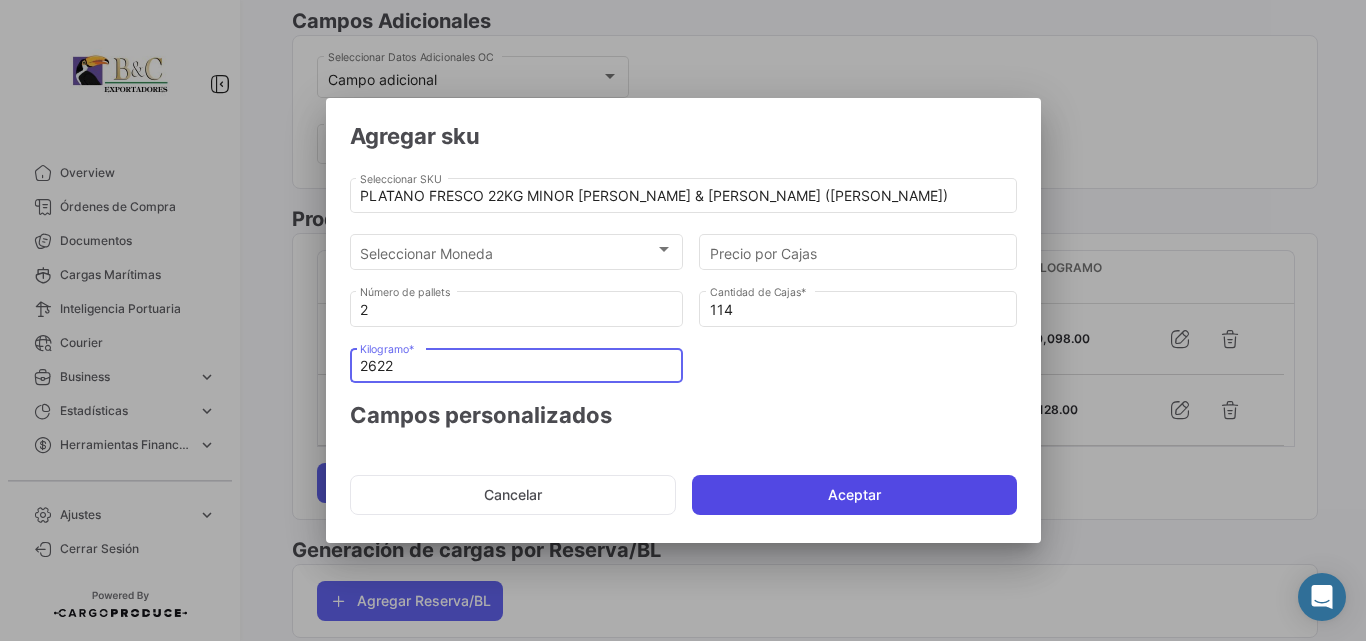 type on "2622" 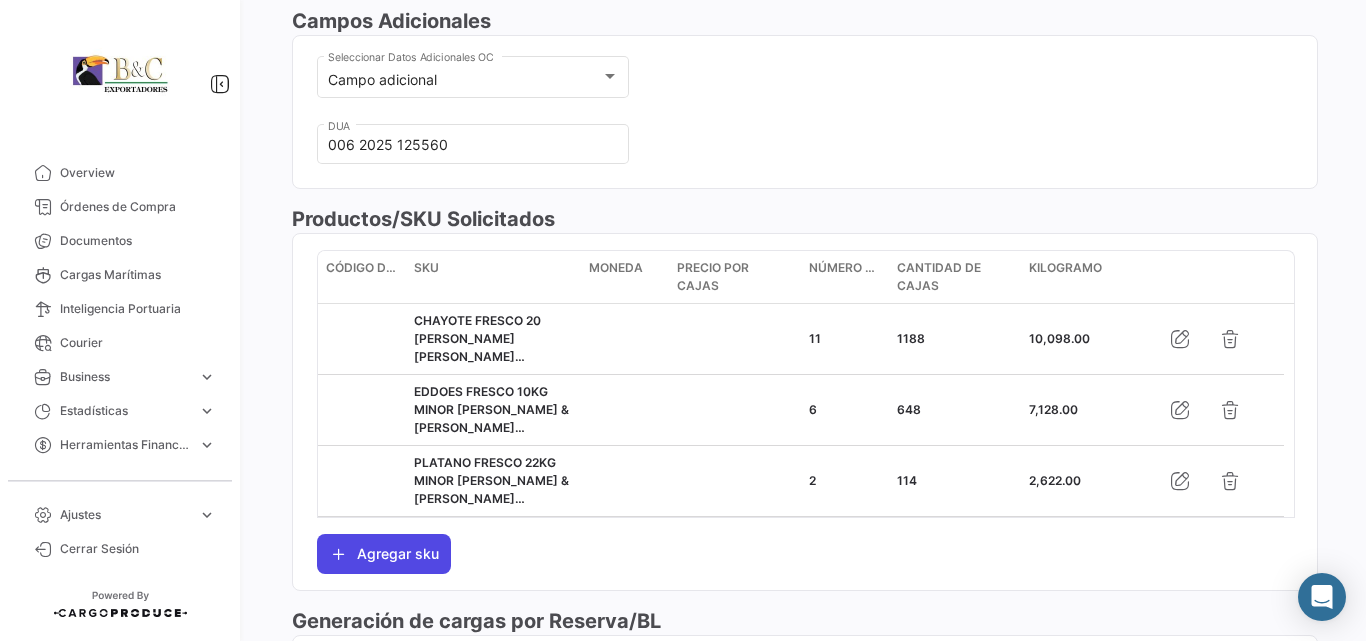 click on "Agregar sku" 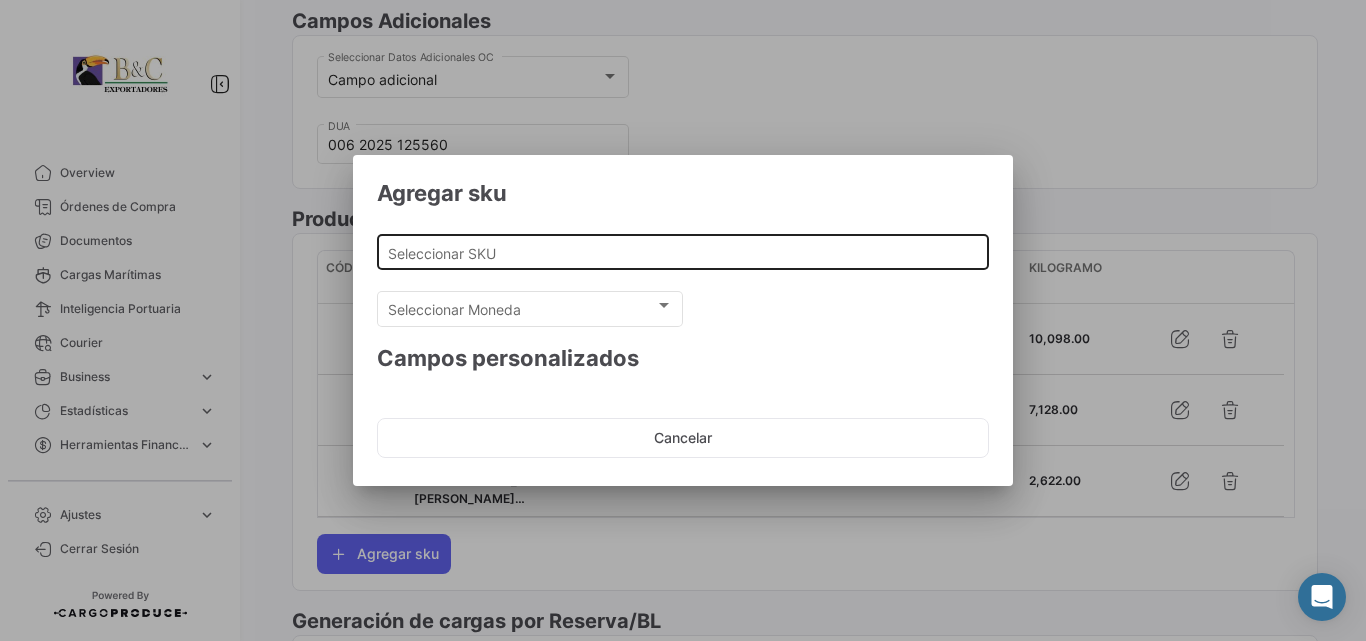 click on "Seleccionar
SKU" at bounding box center [683, 250] 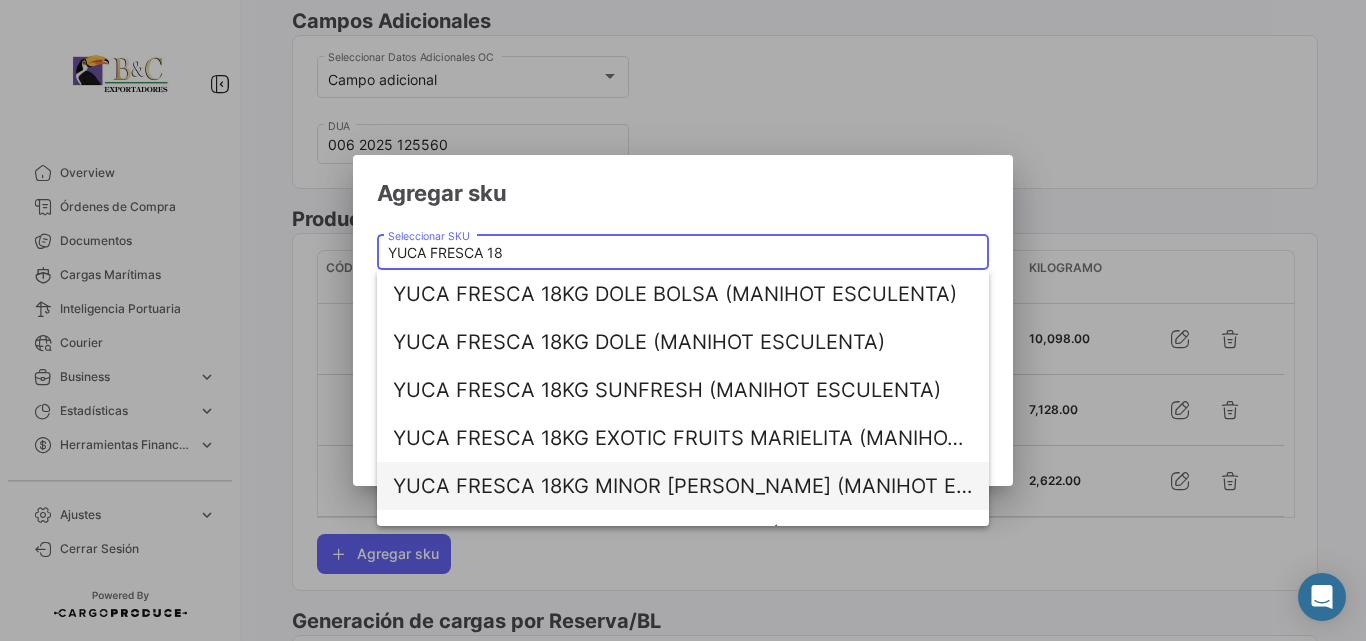 click on "YUCA FRESCA 18KG MINOR [PERSON_NAME] (MANIHOT ESCULENTA)" at bounding box center [683, 486] 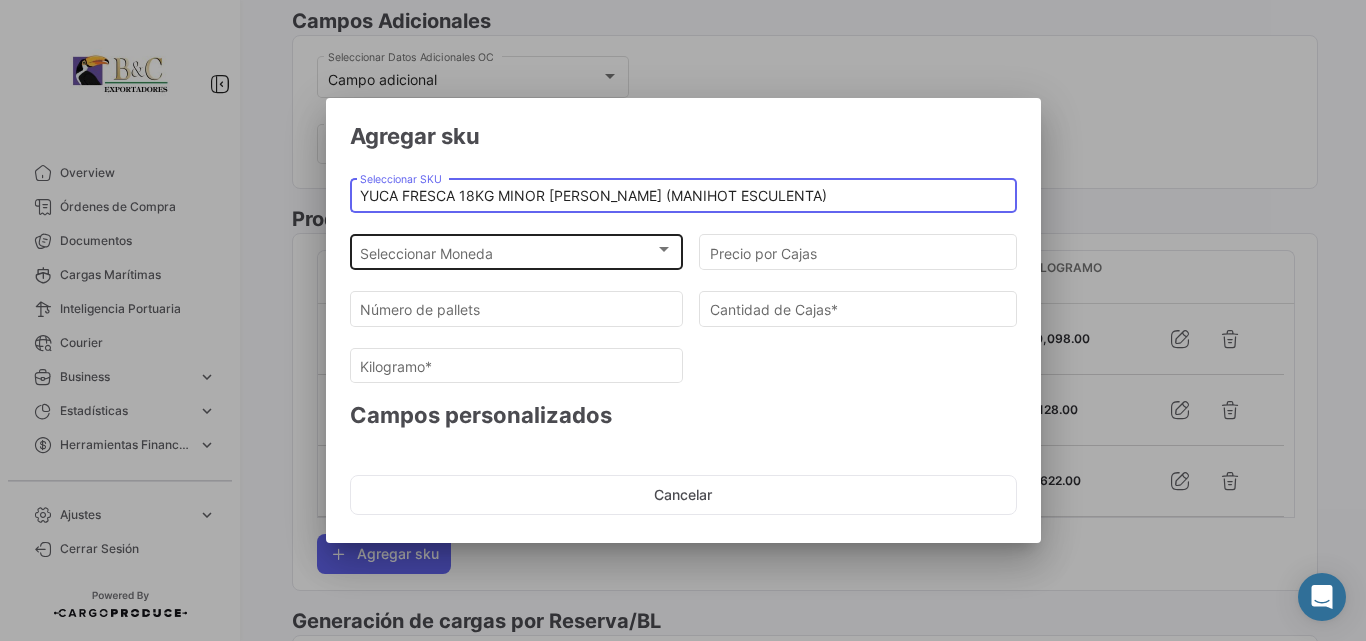 click on "Seleccionar Moneda Seleccionar Moneda" at bounding box center (516, 250) 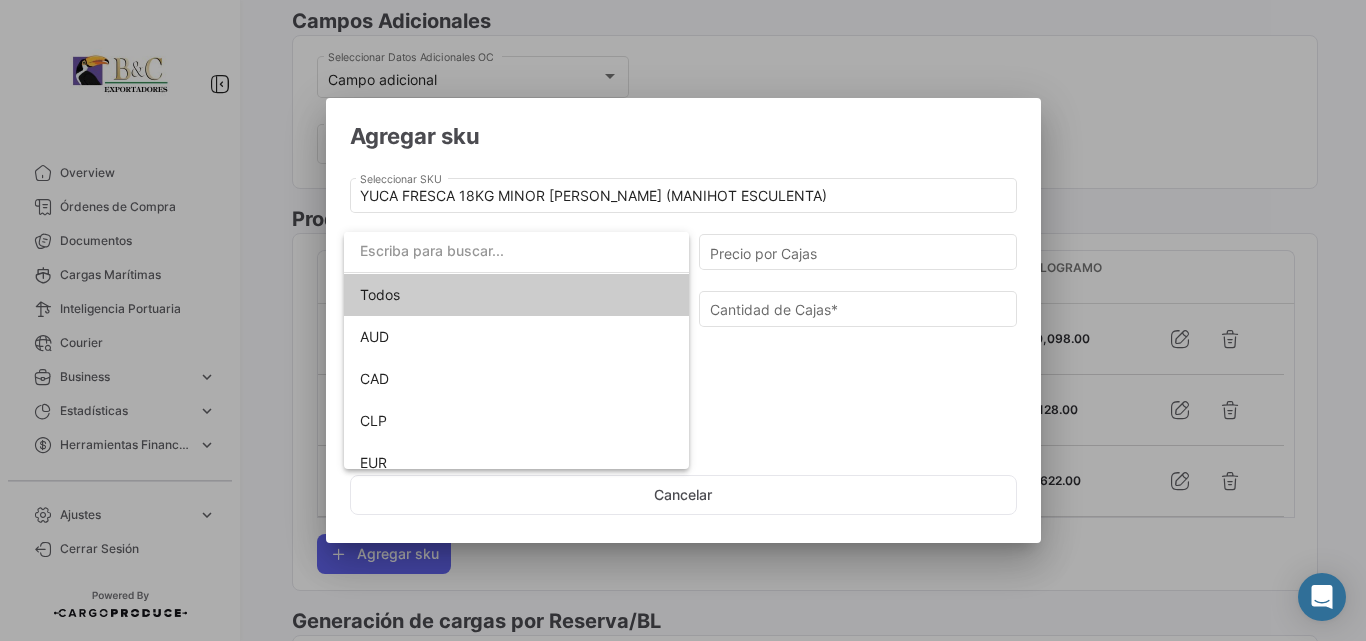 click on "Todos" at bounding box center (516, 295) 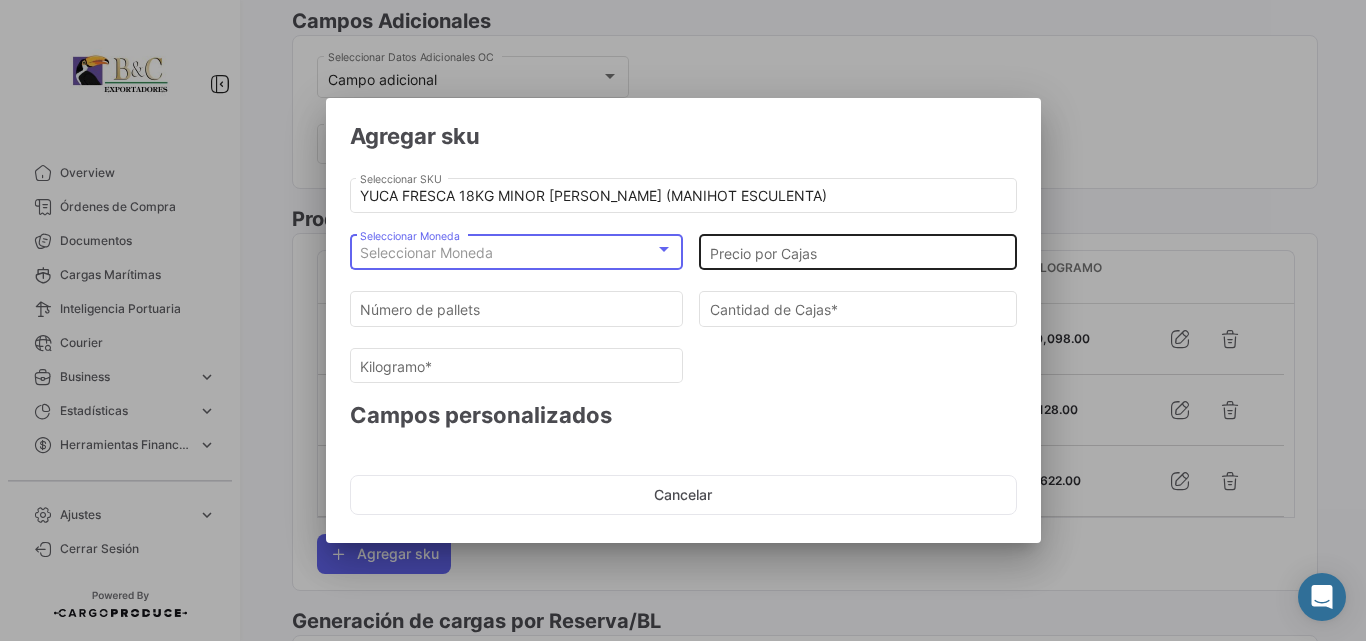 click on "Precio por Cajas" at bounding box center [858, 253] 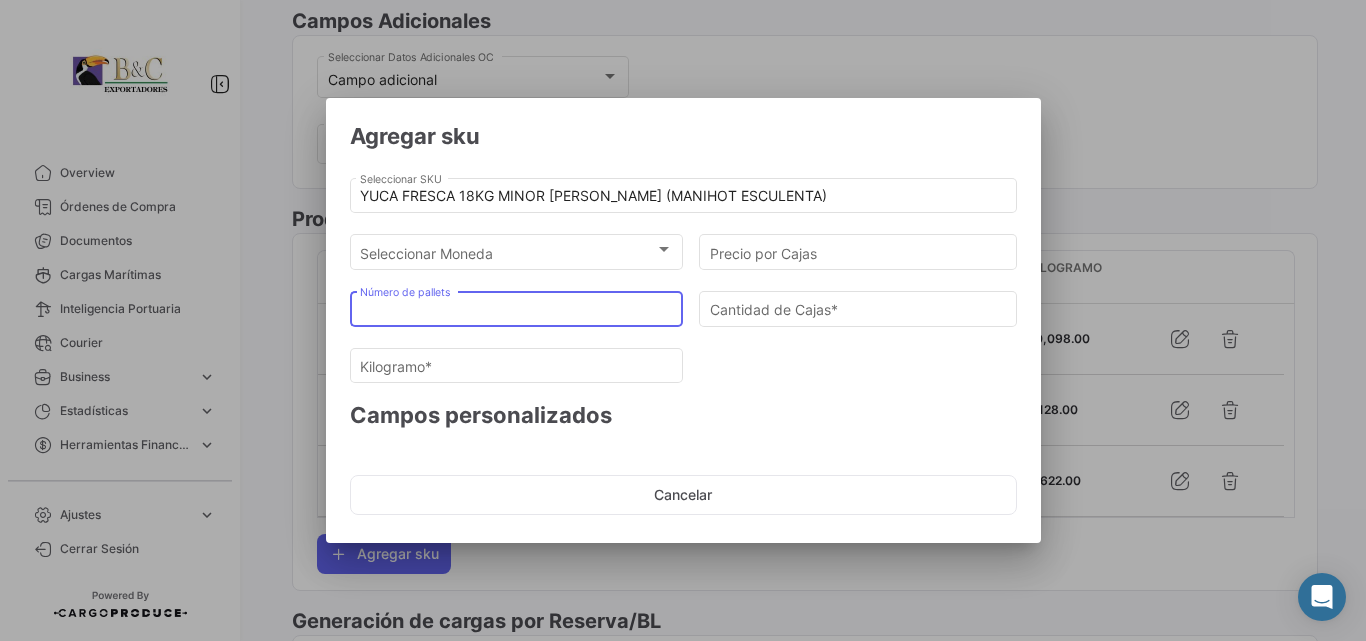 click on "Número de pallets" at bounding box center (516, 310) 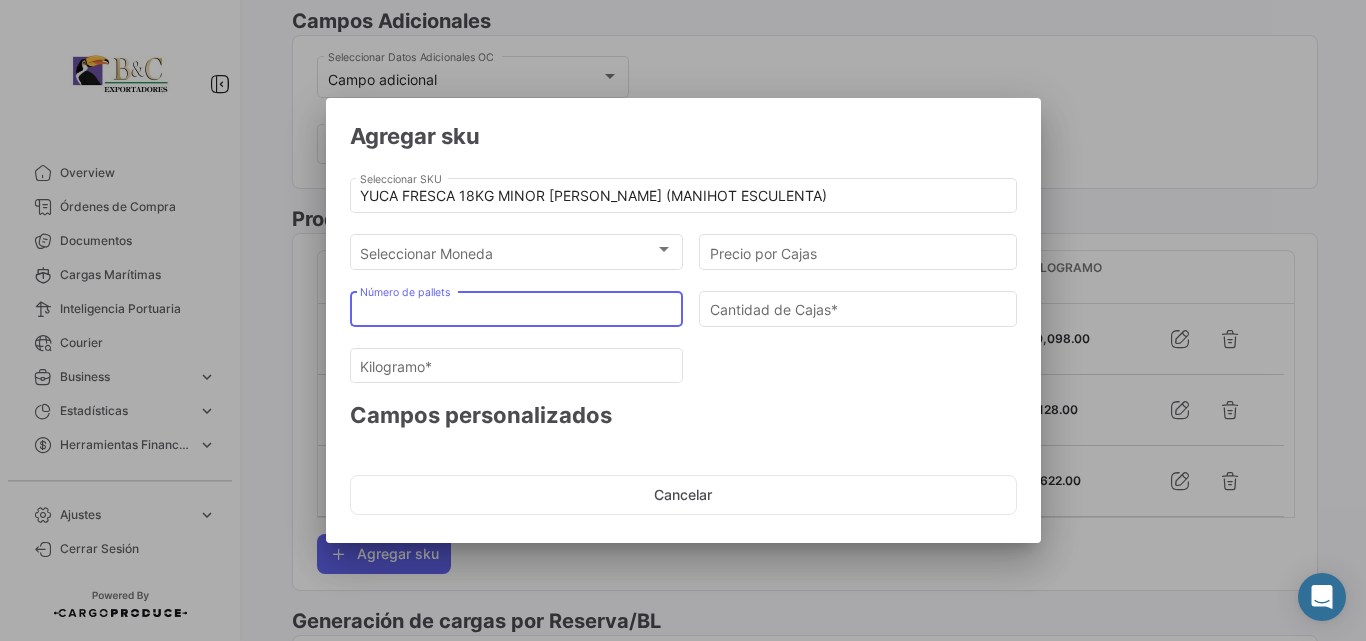 type on "3" 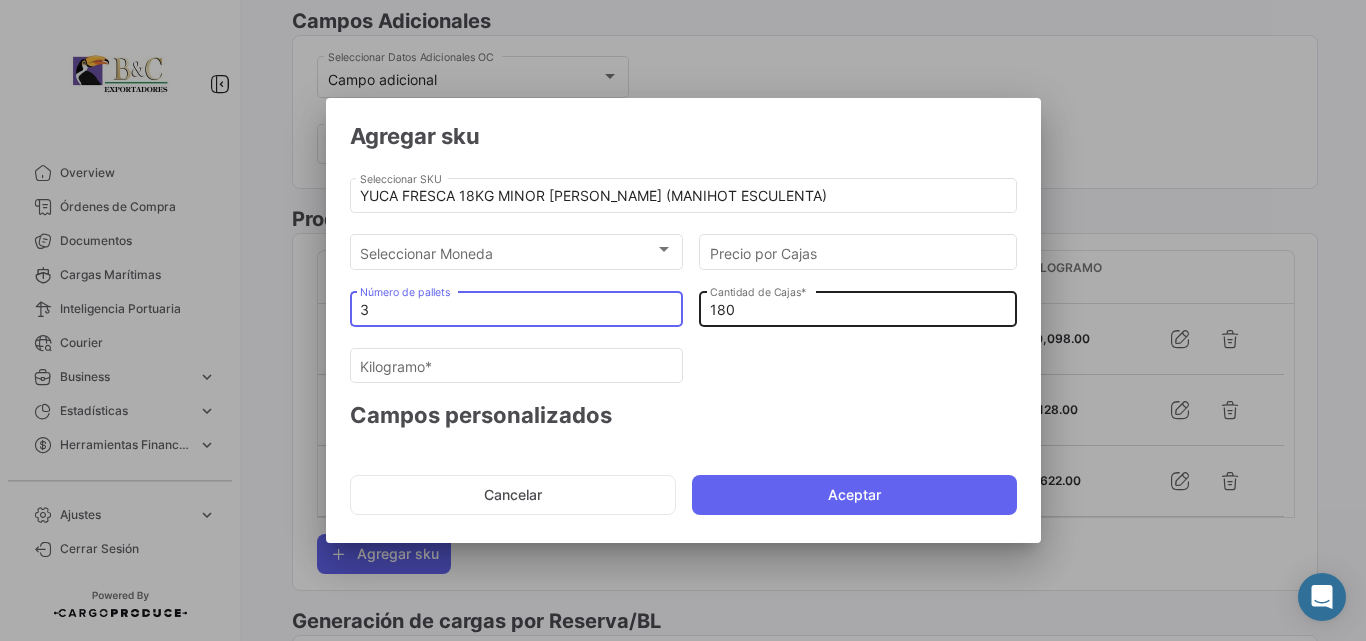 type on "3" 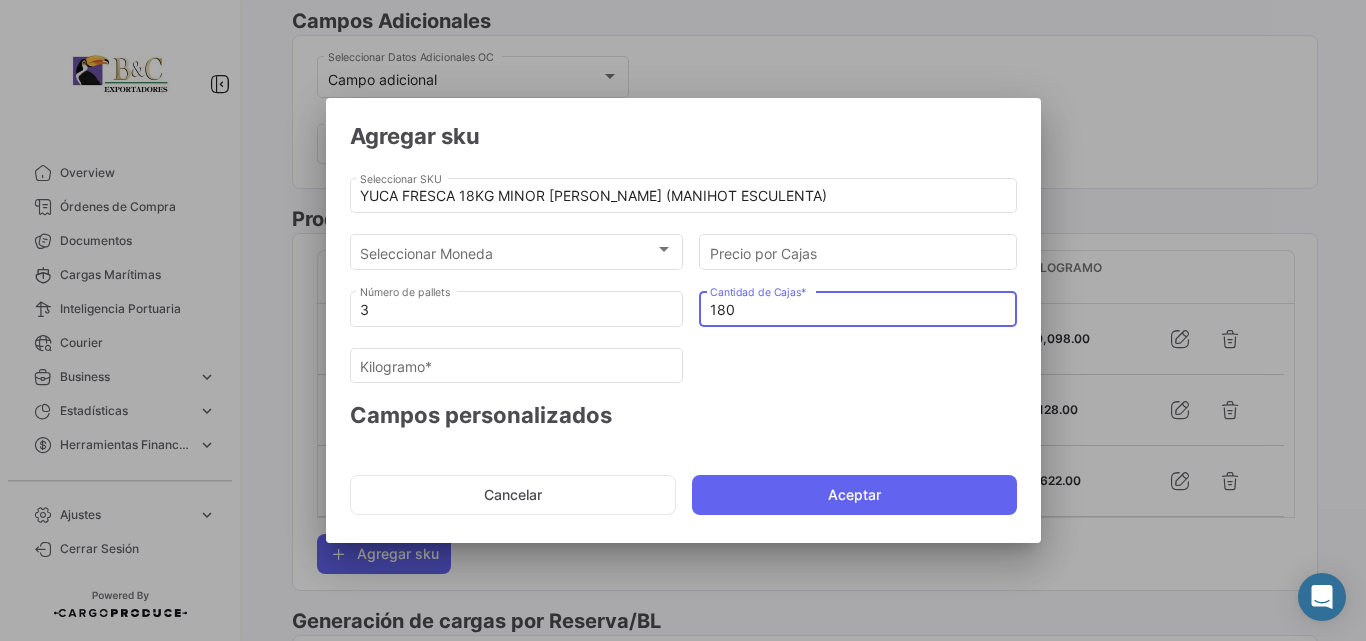 drag, startPoint x: 809, startPoint y: 318, endPoint x: 697, endPoint y: 315, distance: 112.04017 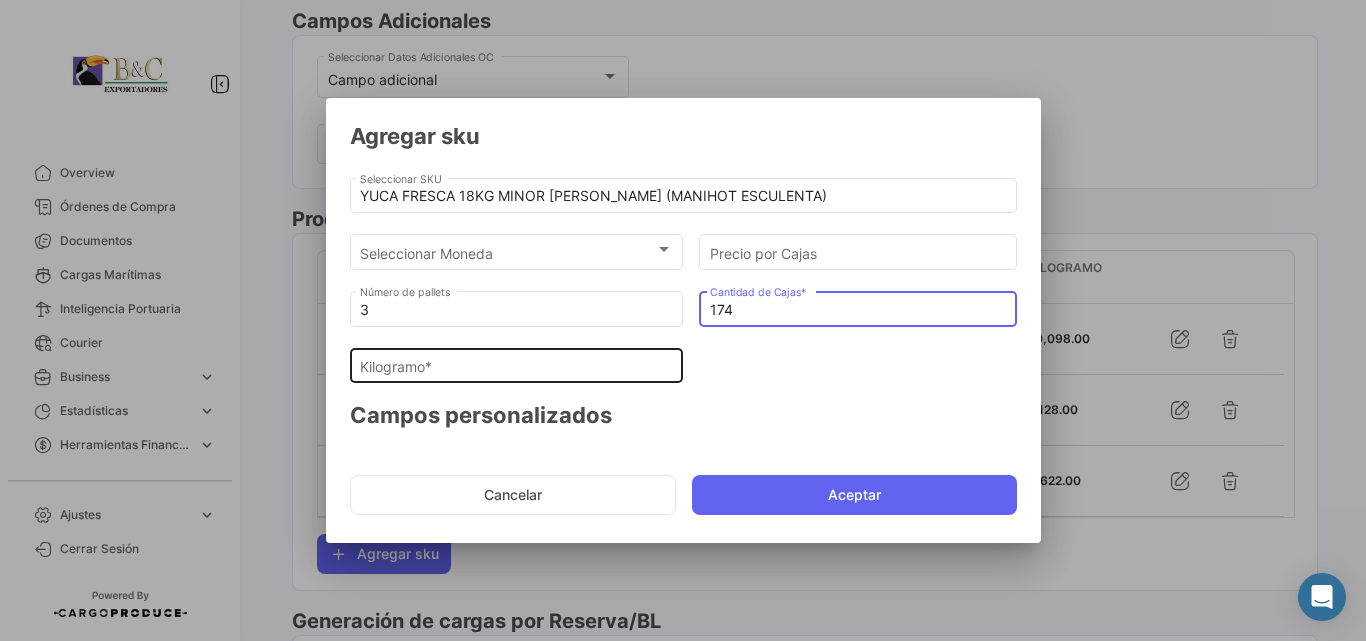 type on "174" 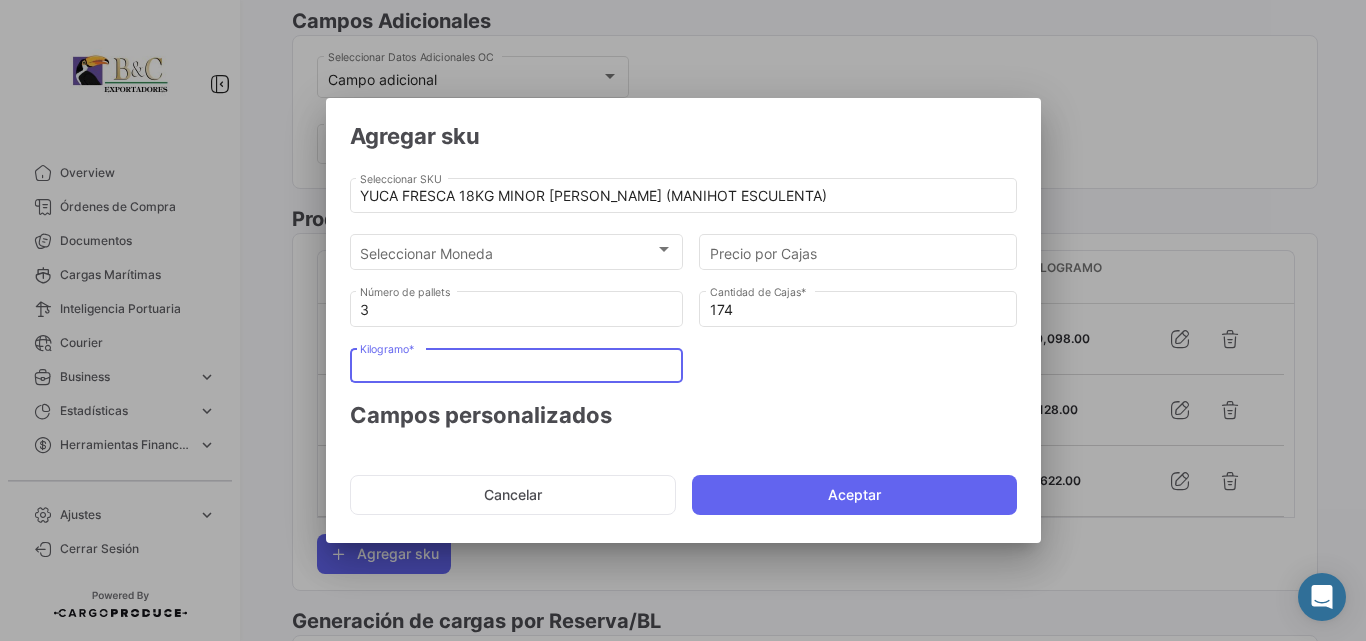 click on "Kilogramo  *" at bounding box center (516, 366) 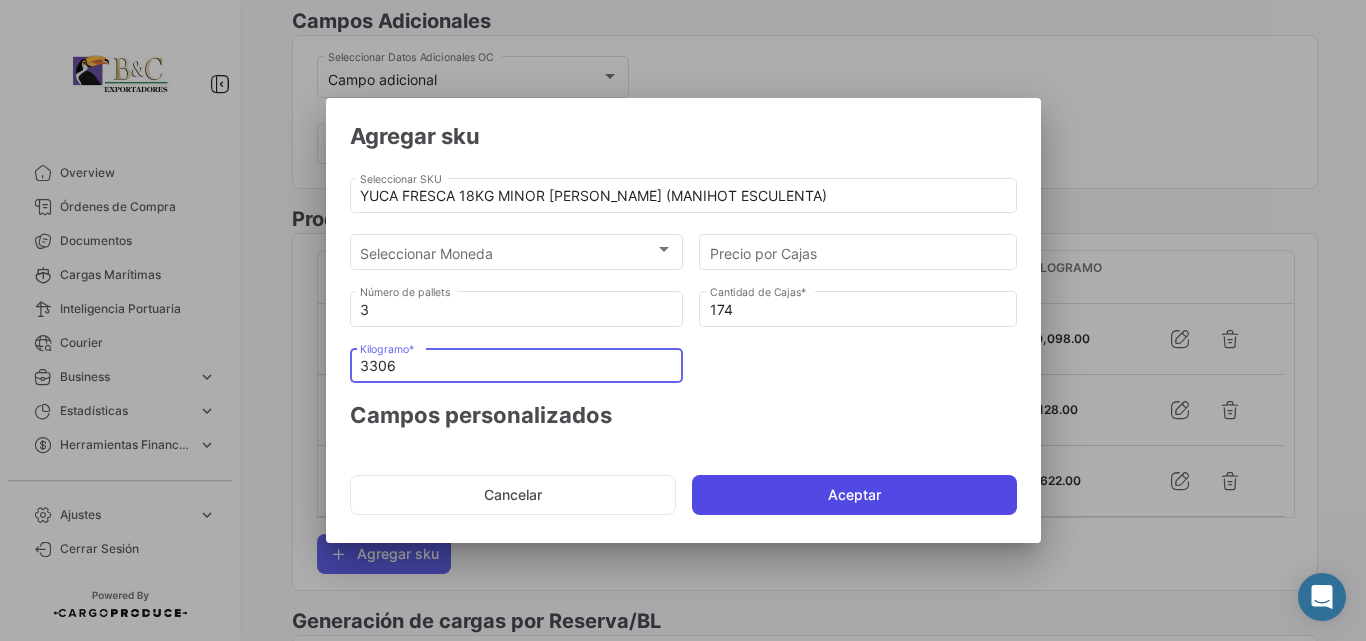 type on "3306" 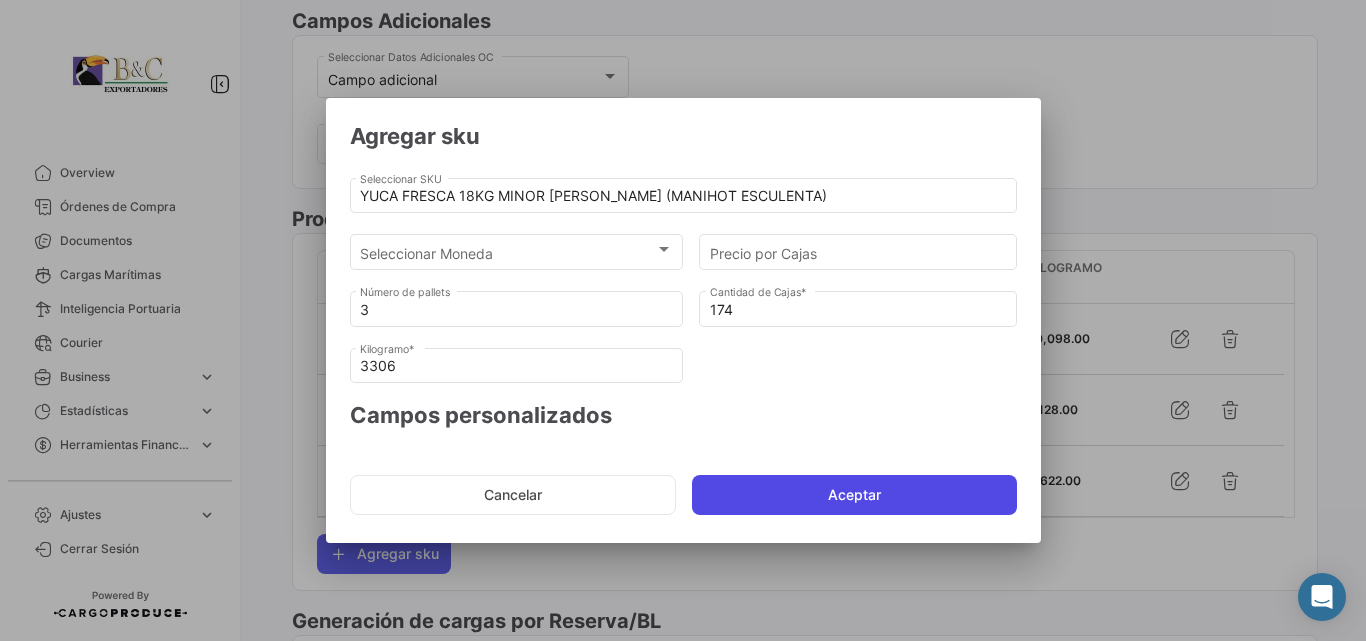 click on "Aceptar" 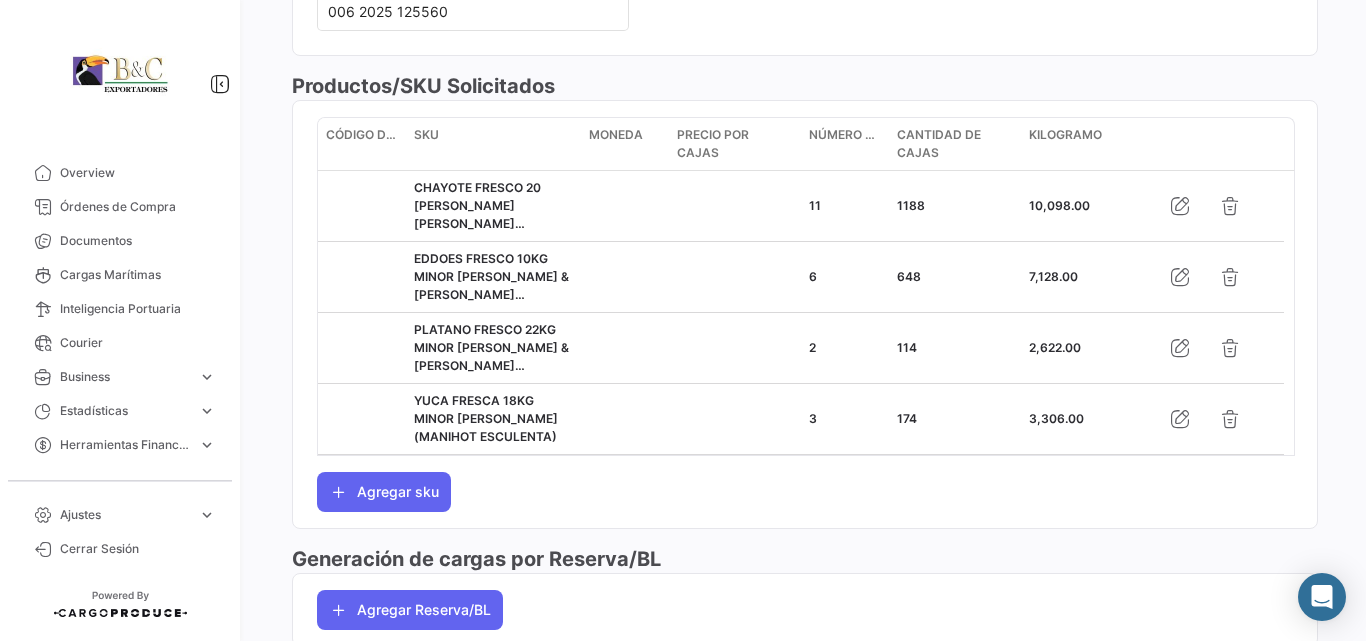 scroll, scrollTop: 1021, scrollLeft: 0, axis: vertical 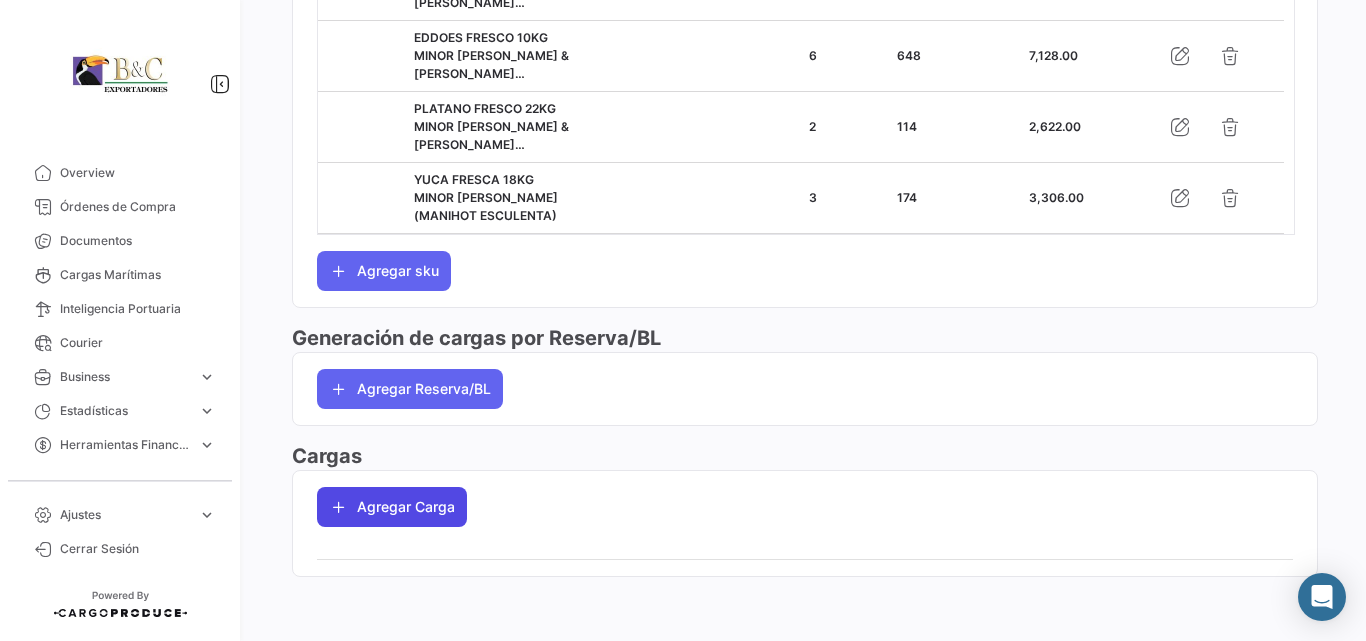click on "Agregar Carga" 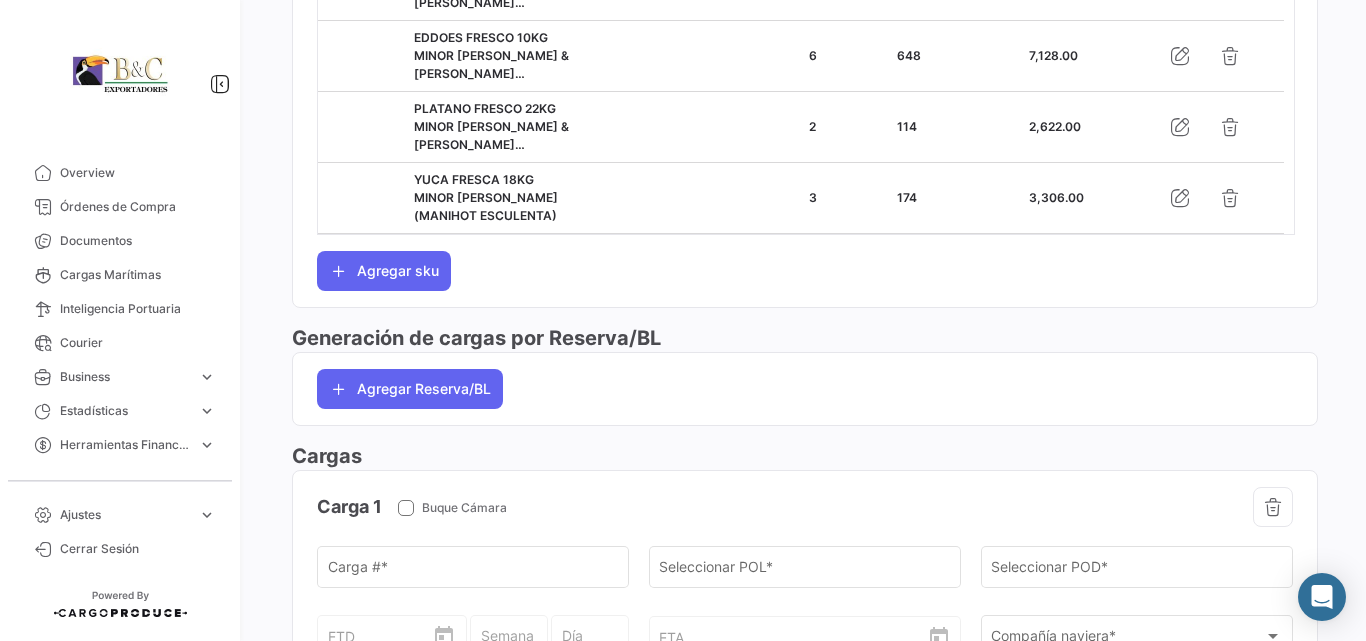 scroll, scrollTop: 1288, scrollLeft: 0, axis: vertical 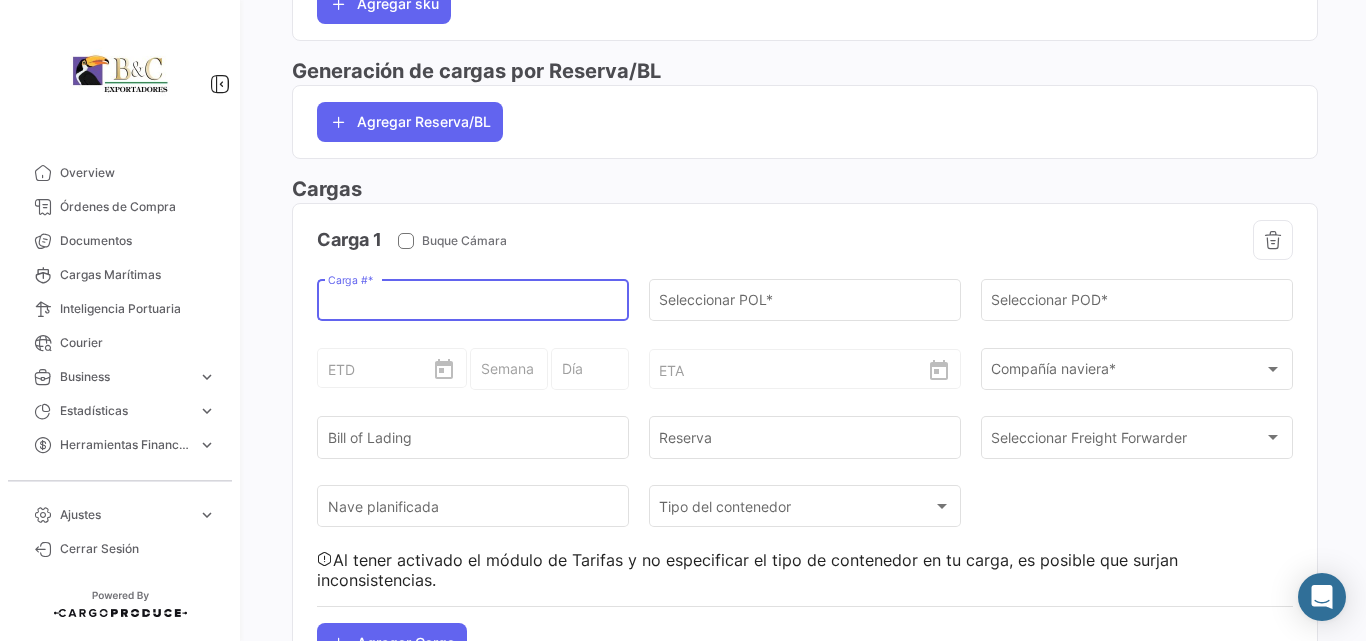 click on "Carga #  *" at bounding box center [473, 304] 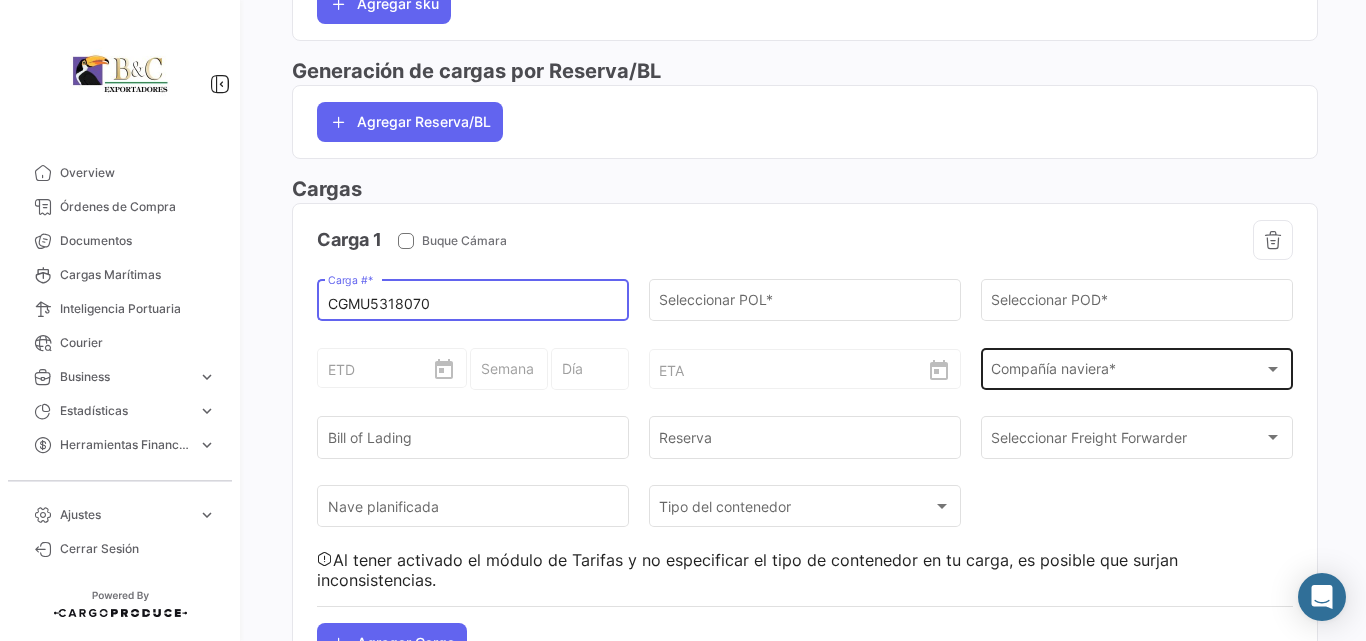 type on "CGMU5318070" 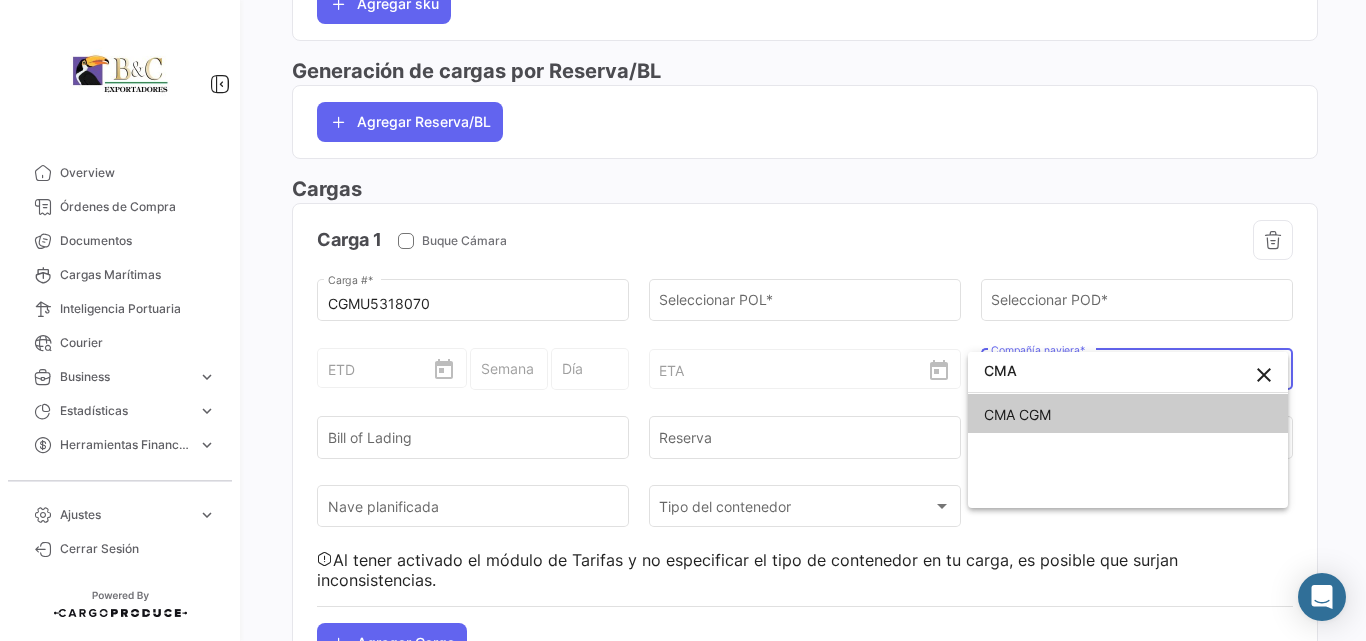 type on "CMA" 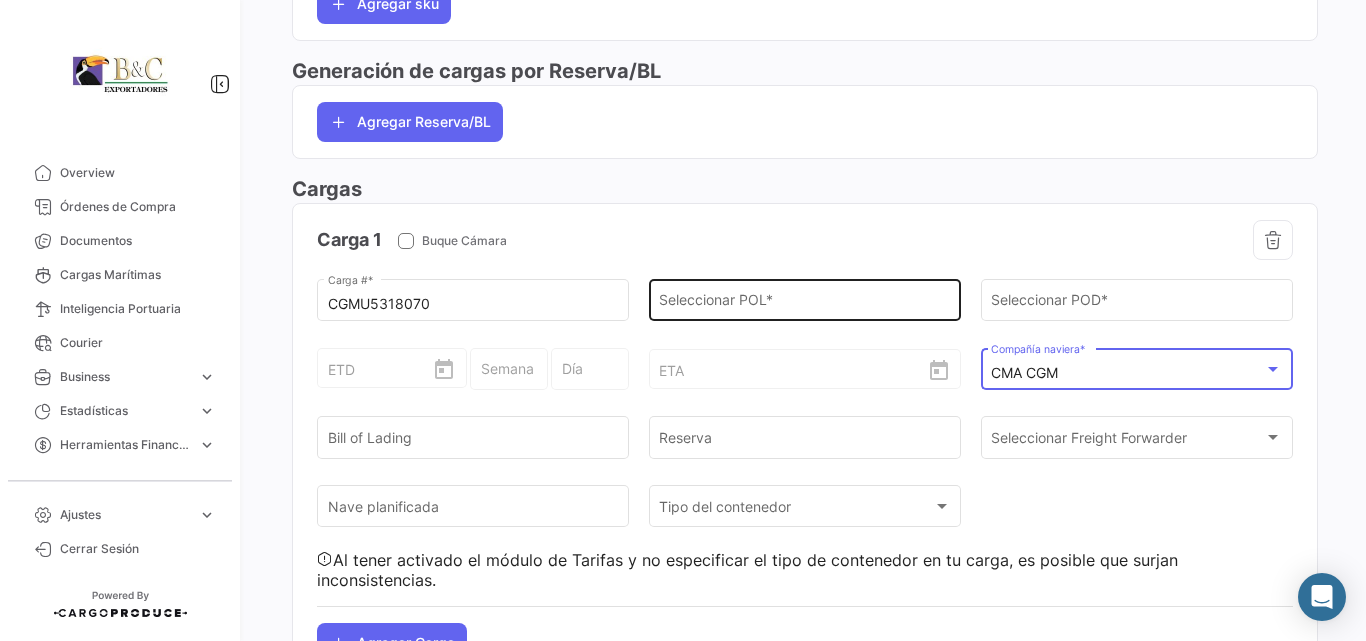 click on "Seleccionar
POL  *" at bounding box center (804, 304) 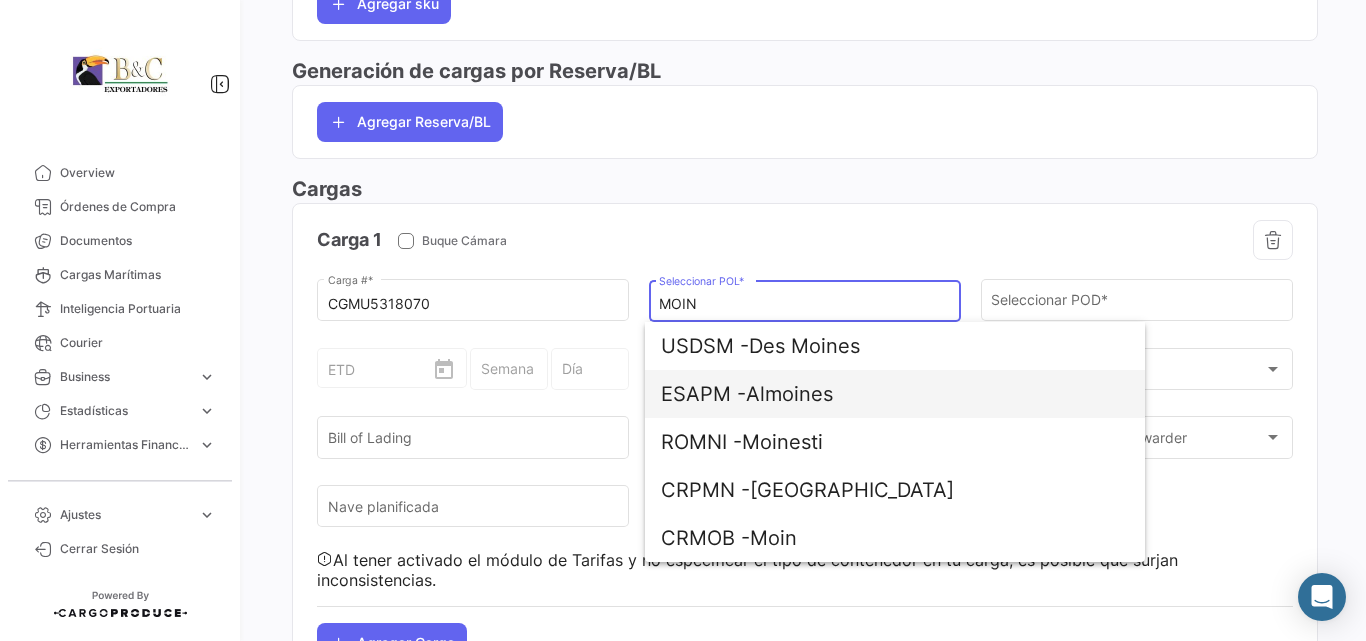 scroll, scrollTop: 1424, scrollLeft: 0, axis: vertical 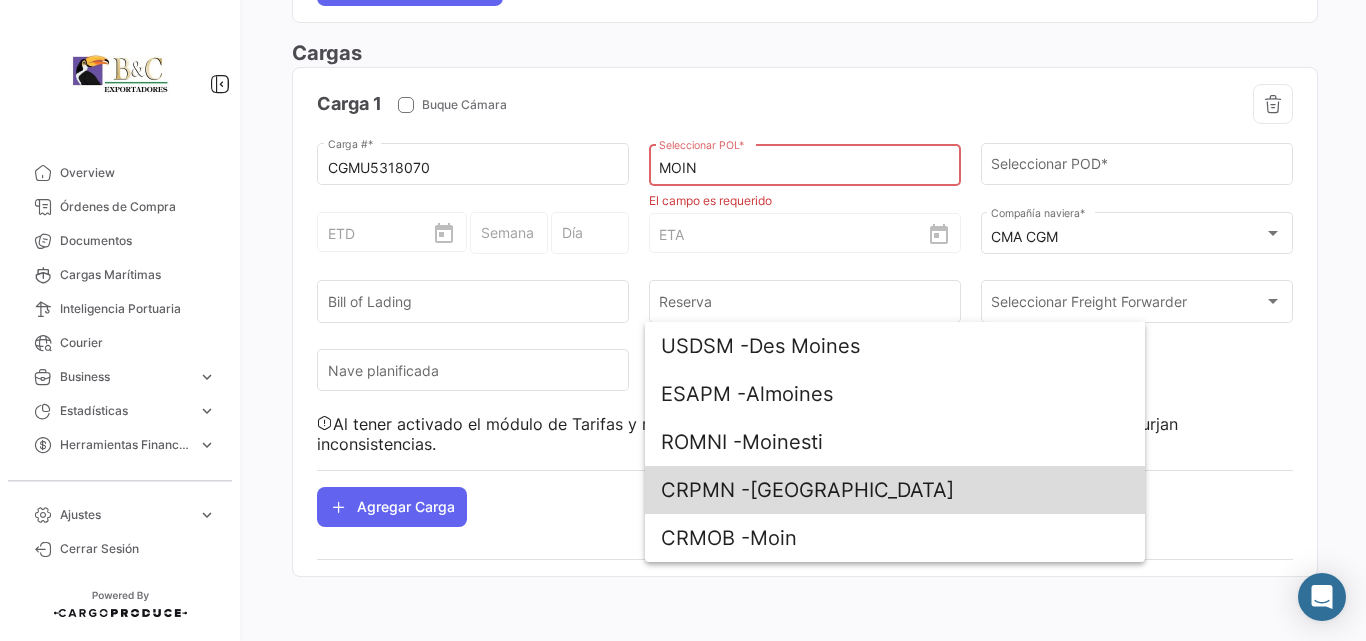 click on "CRPMN -    [GEOGRAPHIC_DATA]" at bounding box center [895, 490] 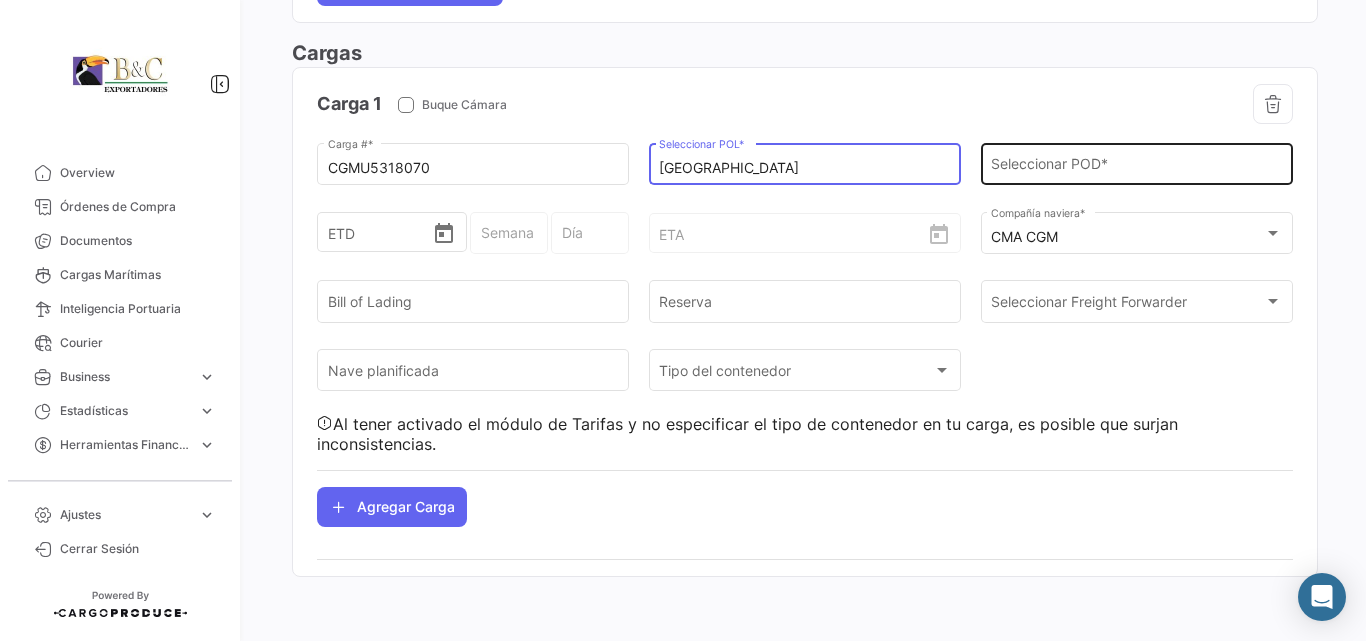 click on "Seleccionar
POD  *" at bounding box center [1136, 168] 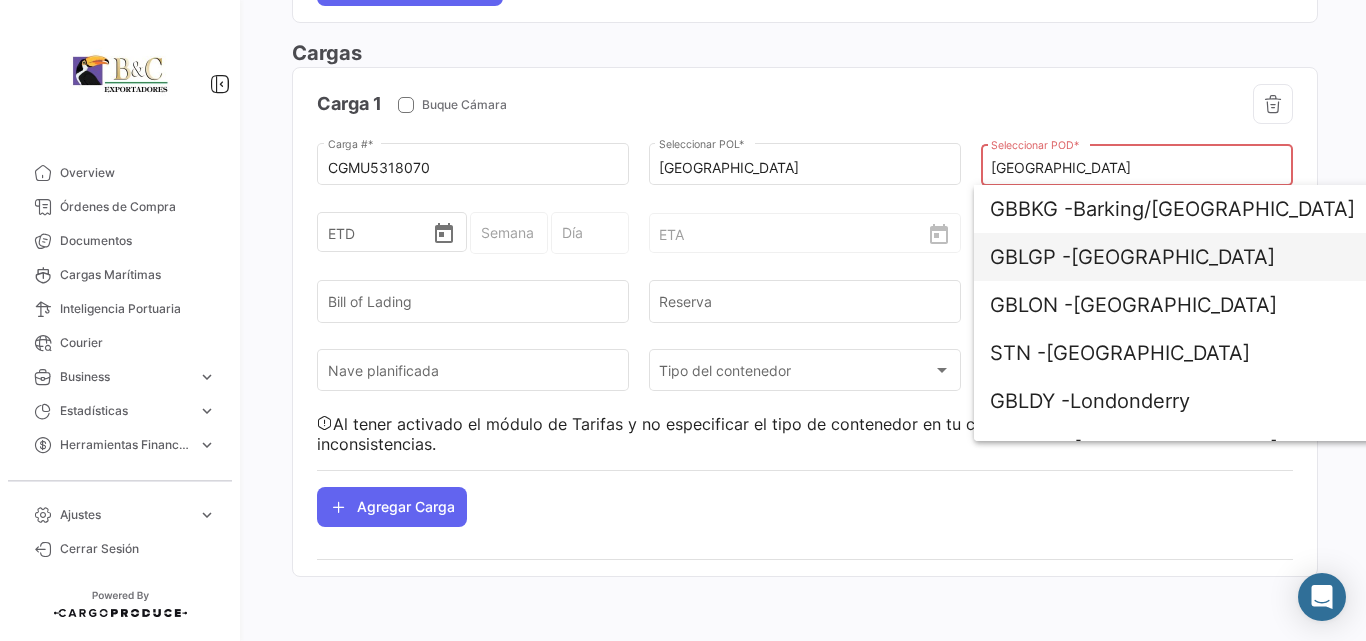 click on "GBLGP -" at bounding box center [1030, 257] 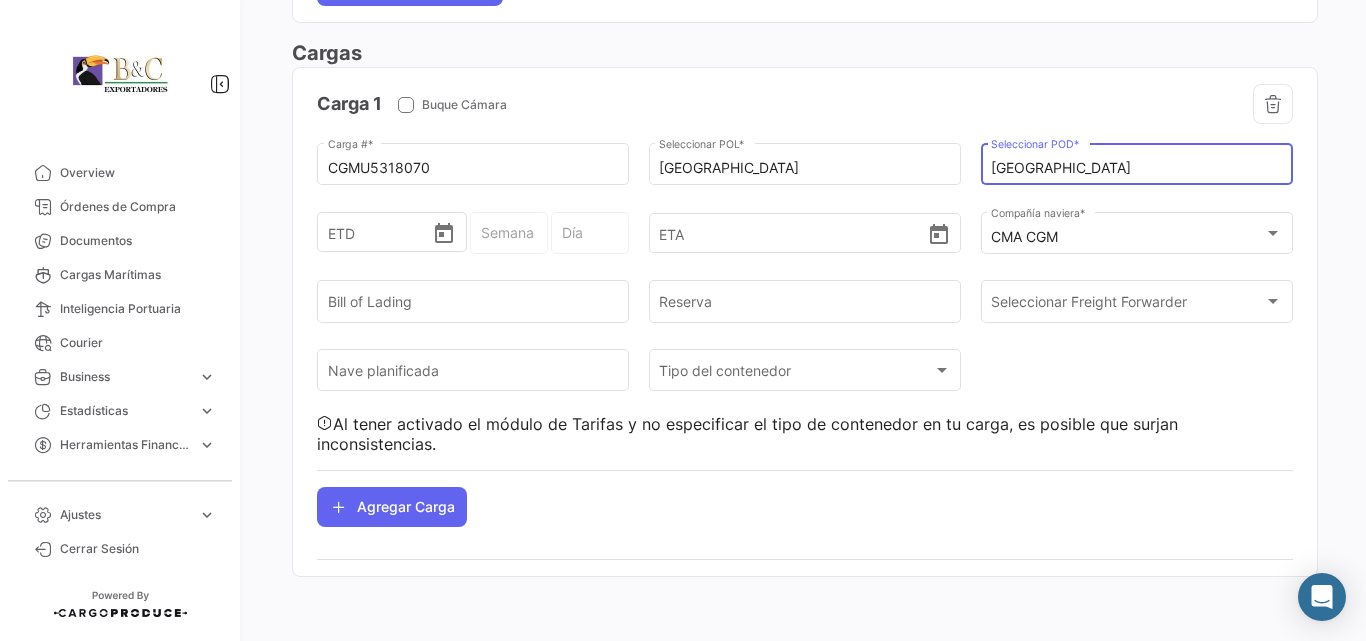 click on "[GEOGRAPHIC_DATA]" at bounding box center (1136, 168) 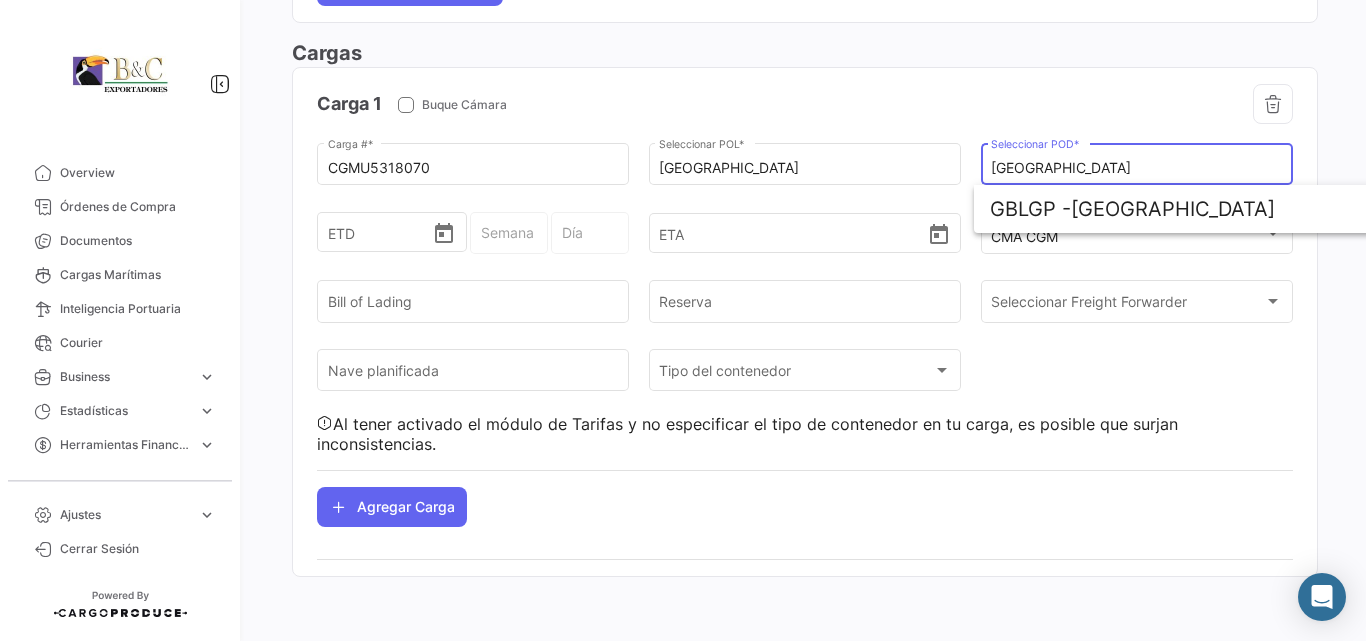 click on "Cargas" 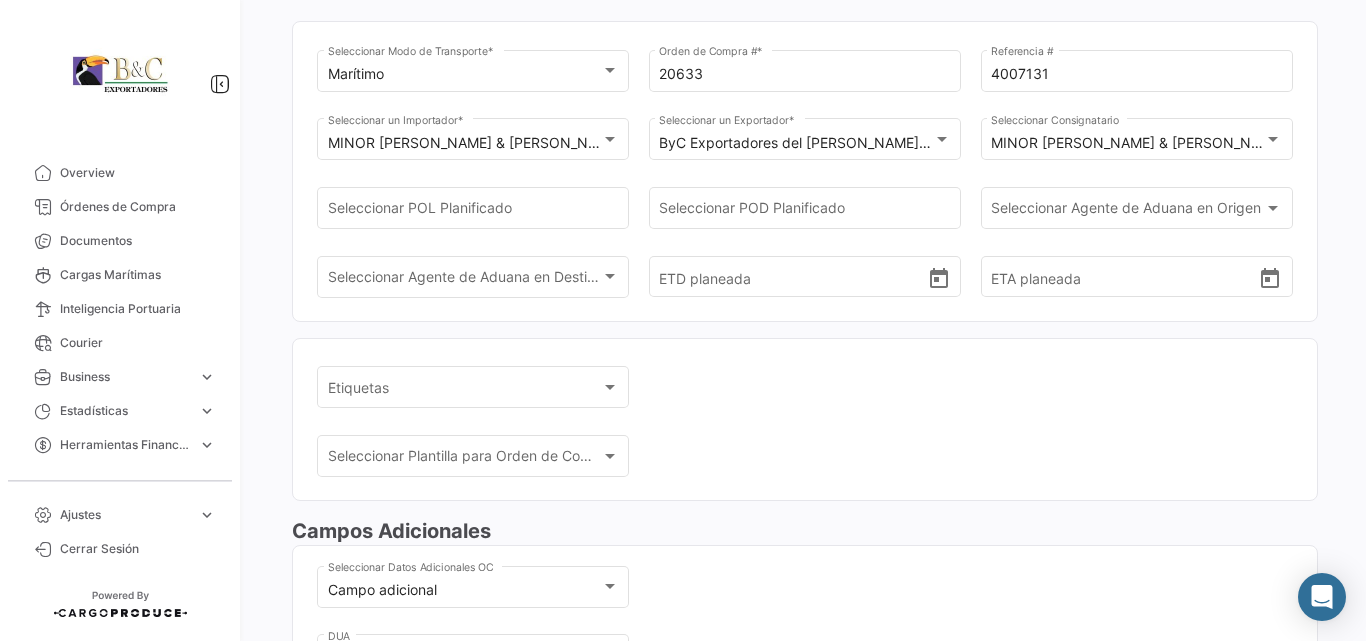scroll, scrollTop: 0, scrollLeft: 0, axis: both 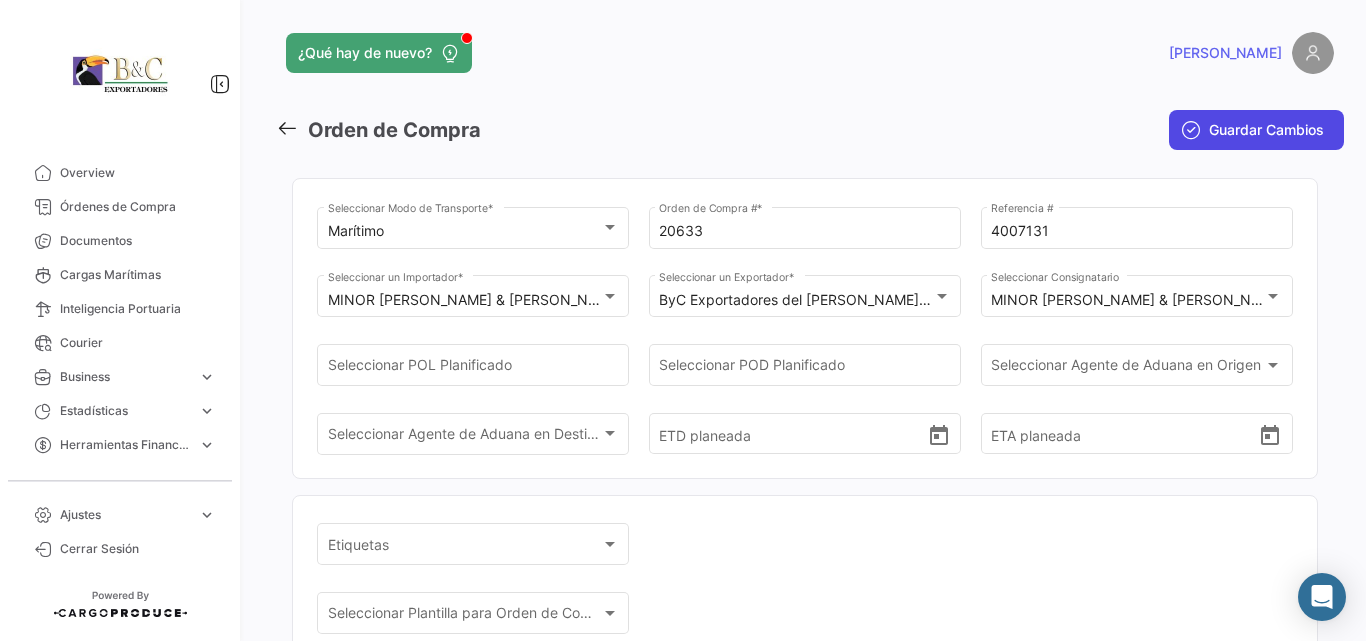 click on "Guardar Cambios" 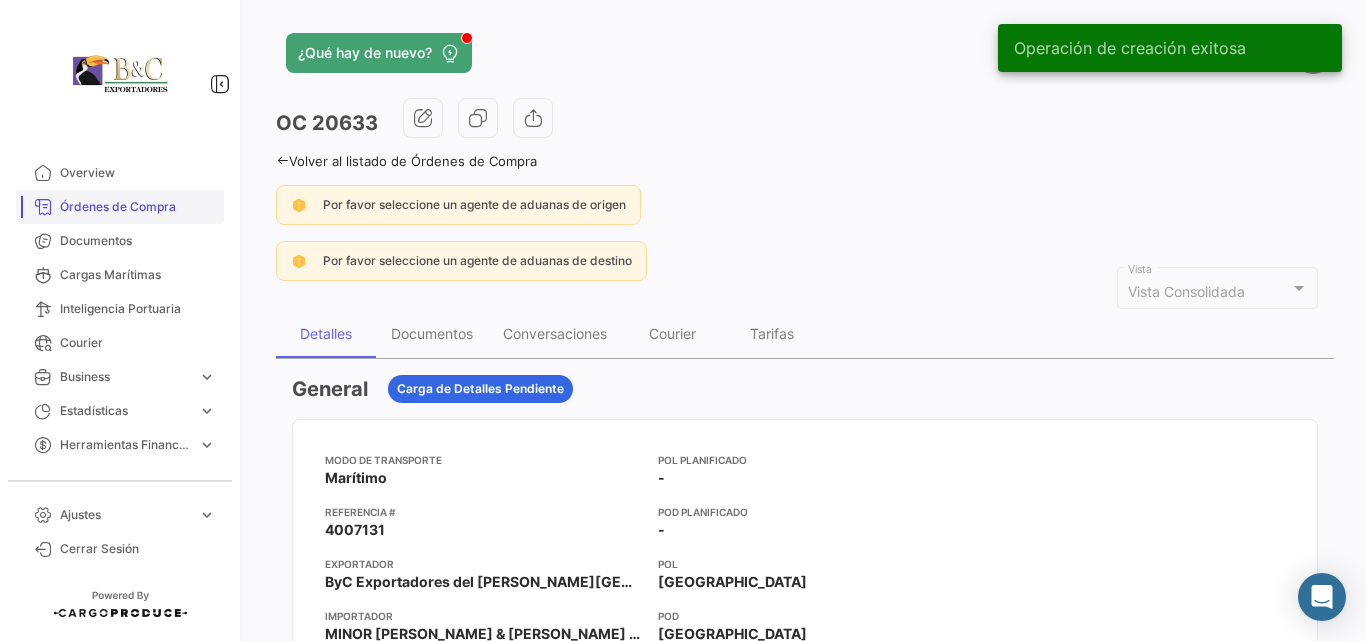 click on "Órdenes de Compra" at bounding box center [138, 207] 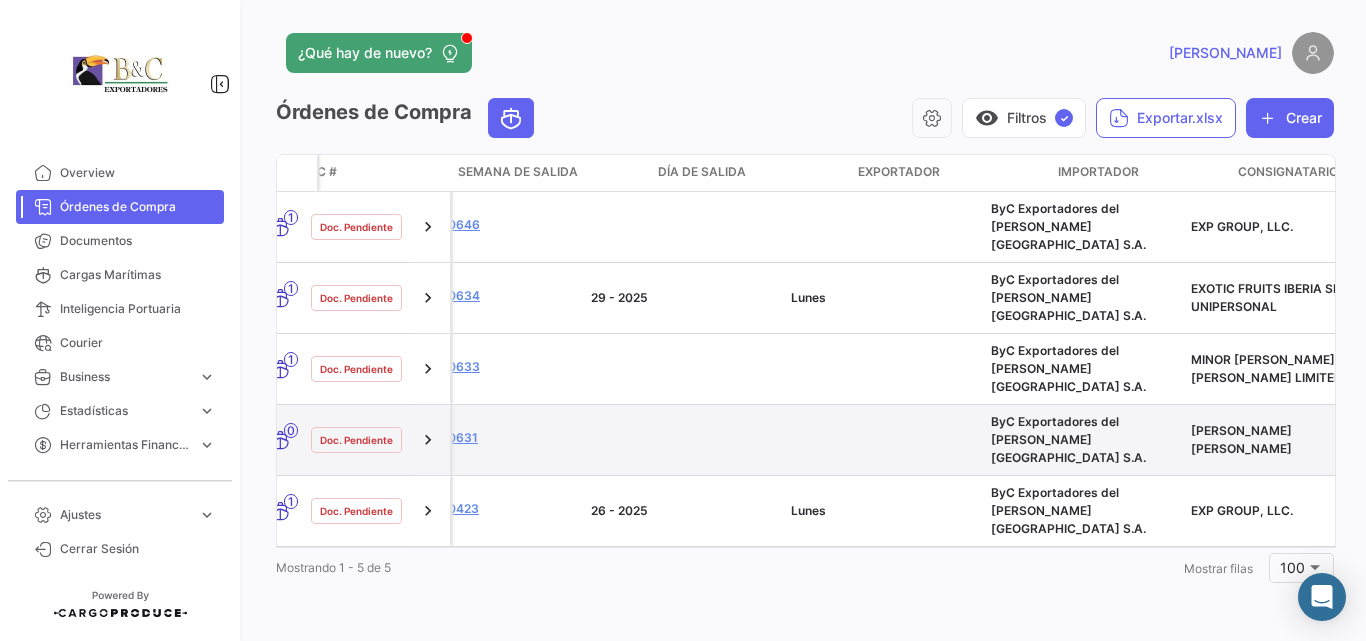 scroll, scrollTop: 0, scrollLeft: 200, axis: horizontal 